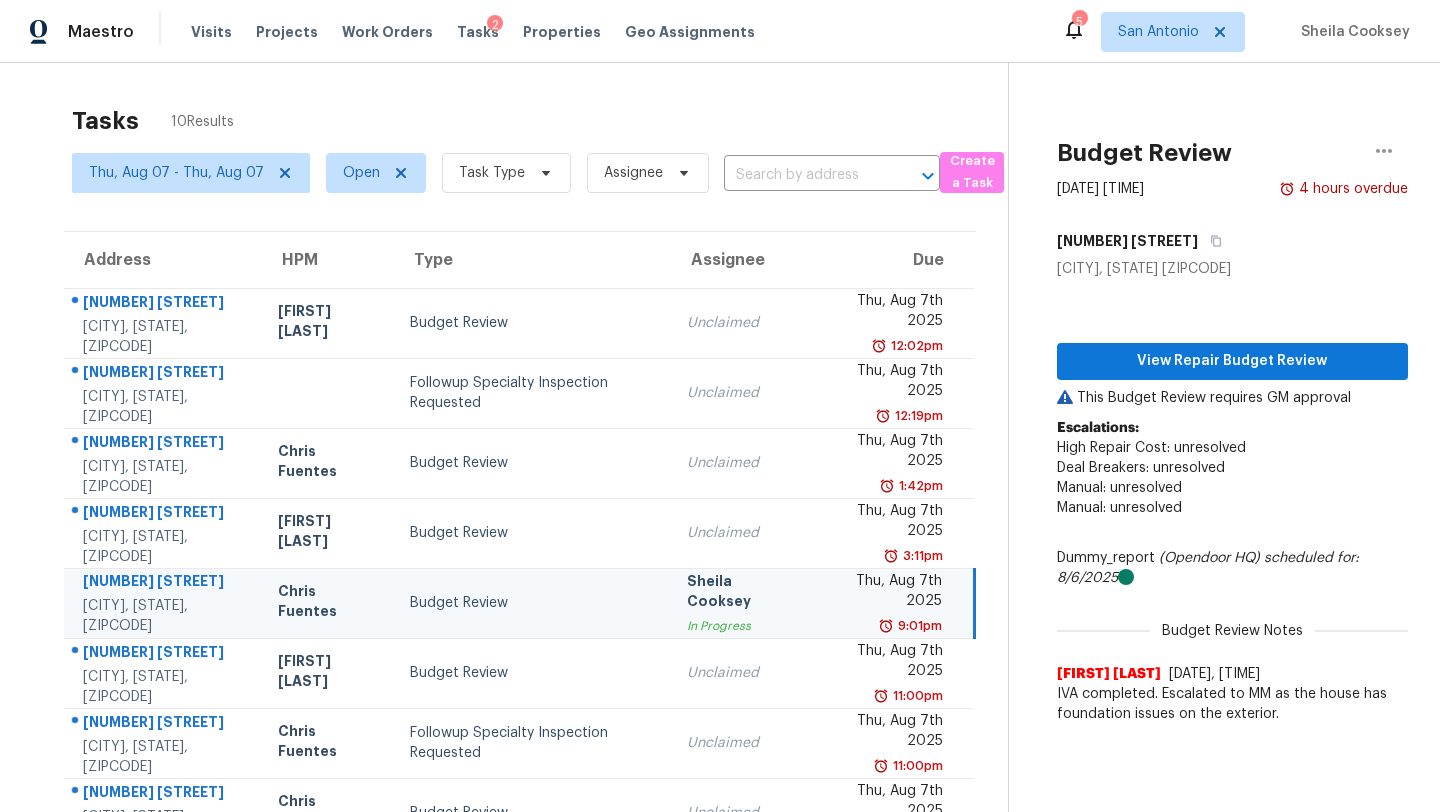 scroll, scrollTop: 0, scrollLeft: 0, axis: both 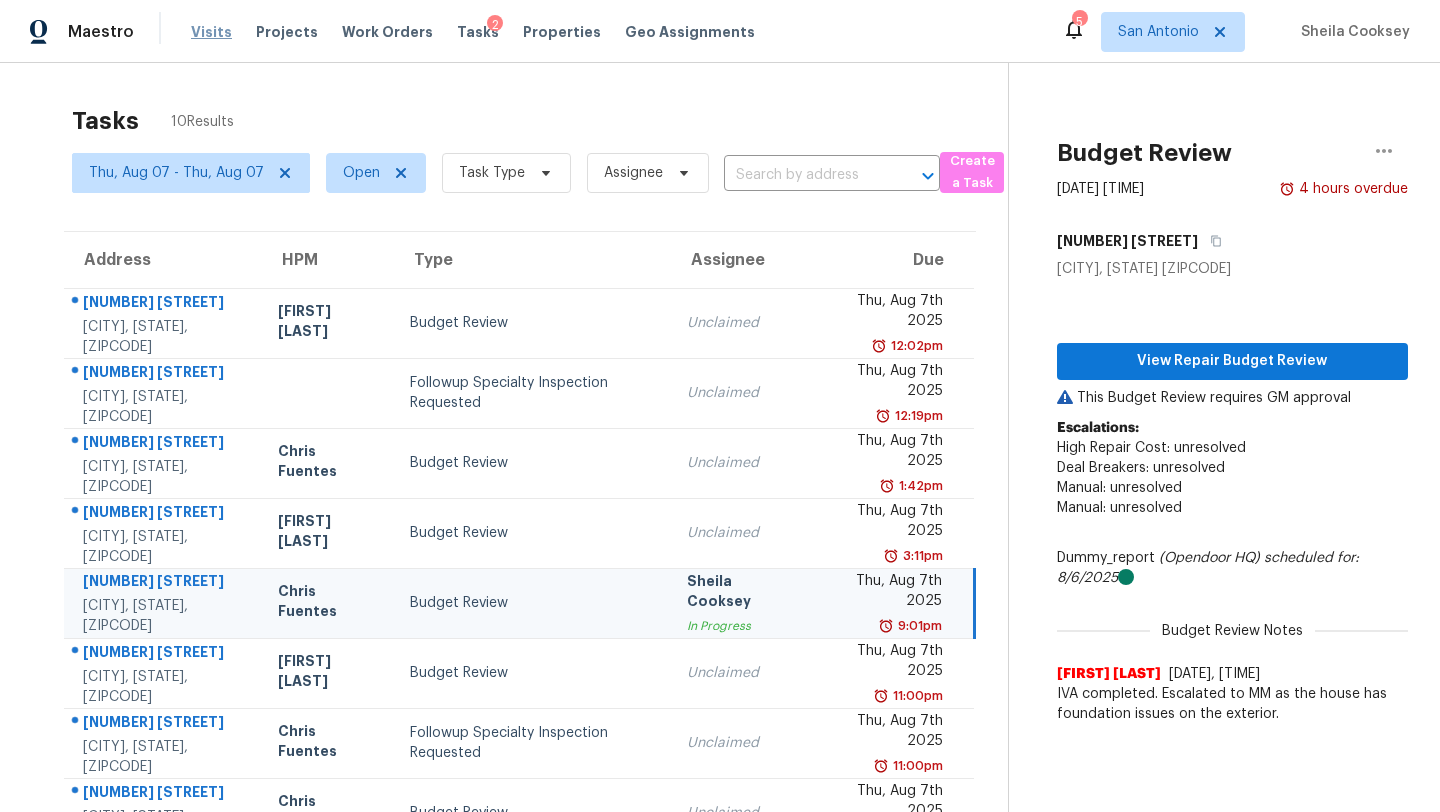 click on "Visits" at bounding box center [211, 32] 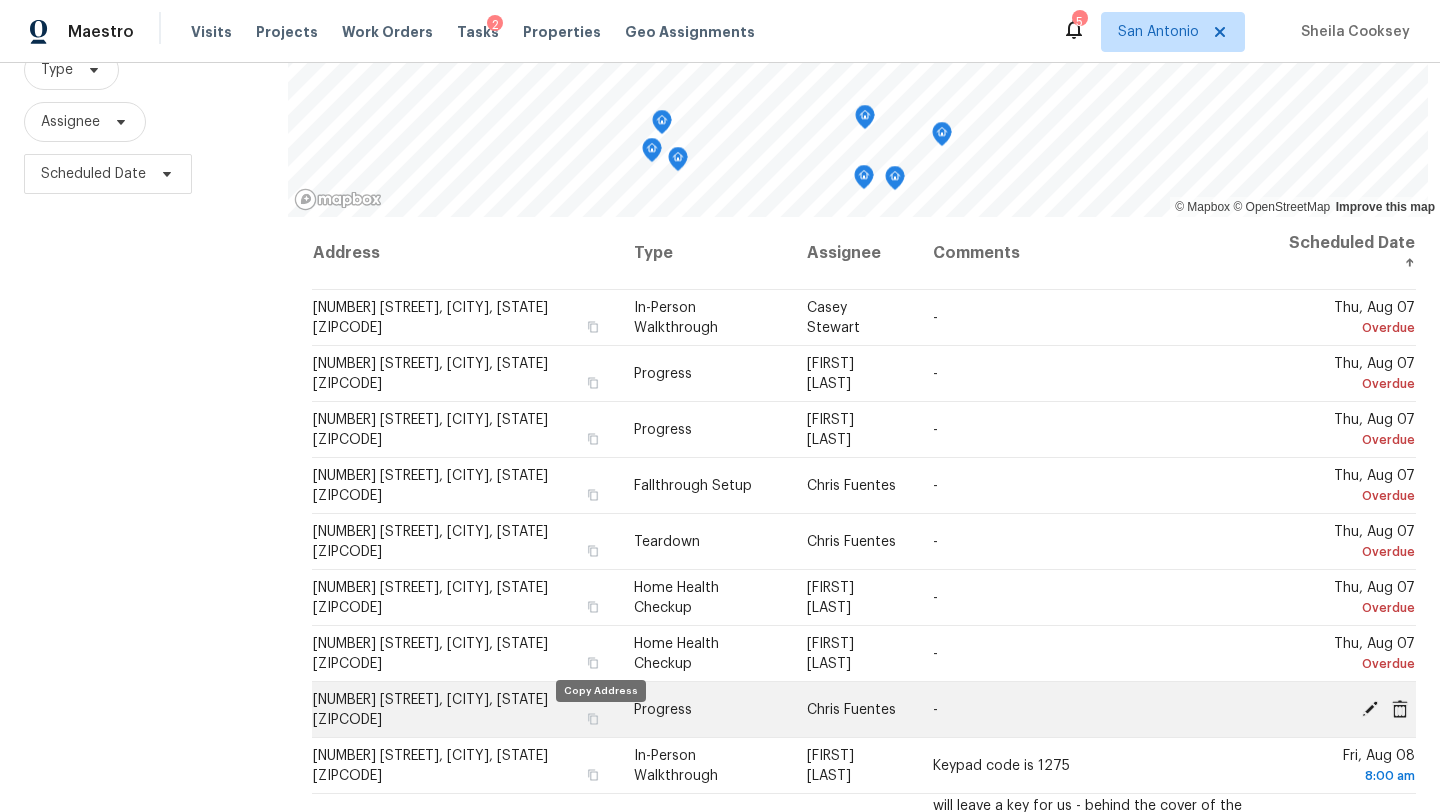 scroll, scrollTop: 171, scrollLeft: 0, axis: vertical 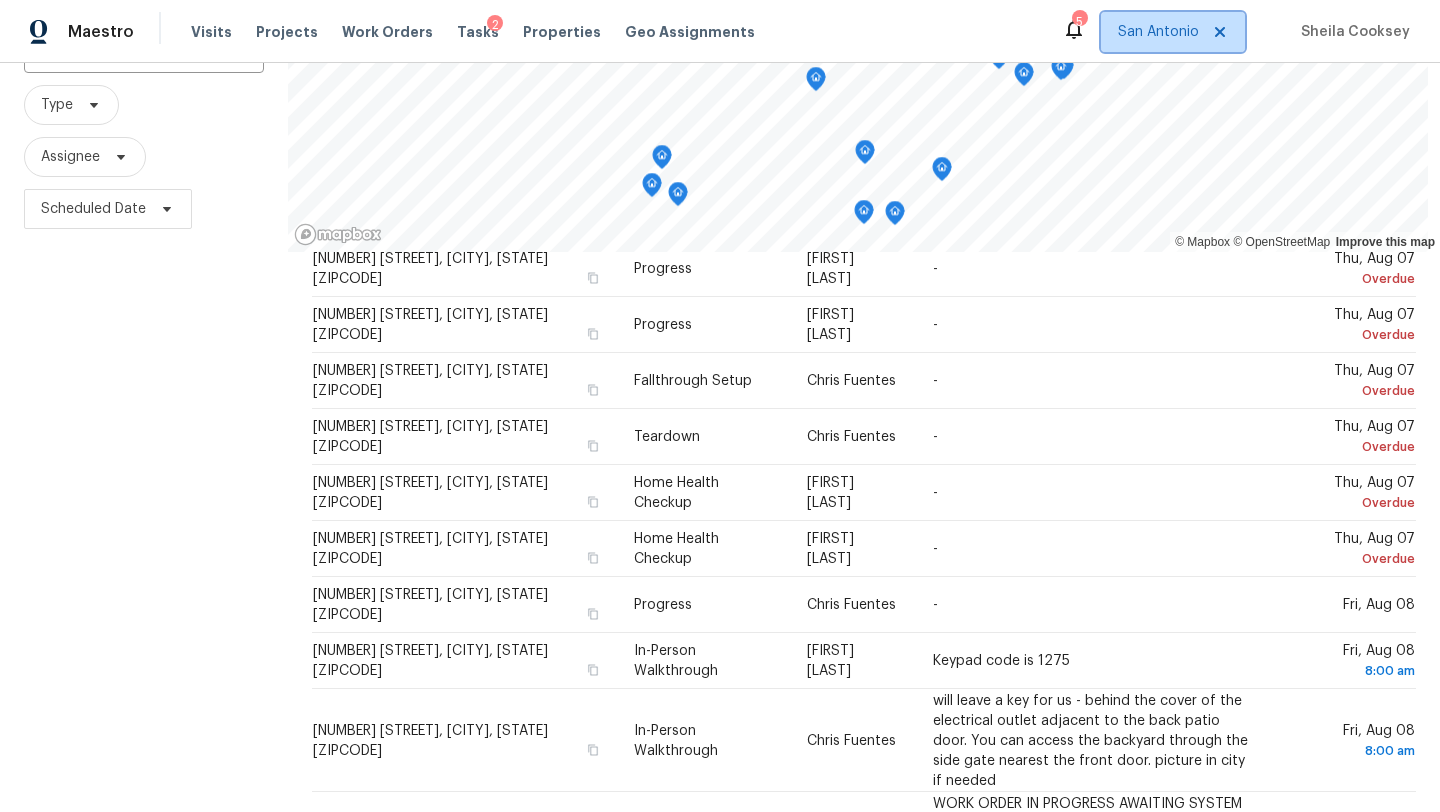 click on "San Antonio" at bounding box center (1173, 32) 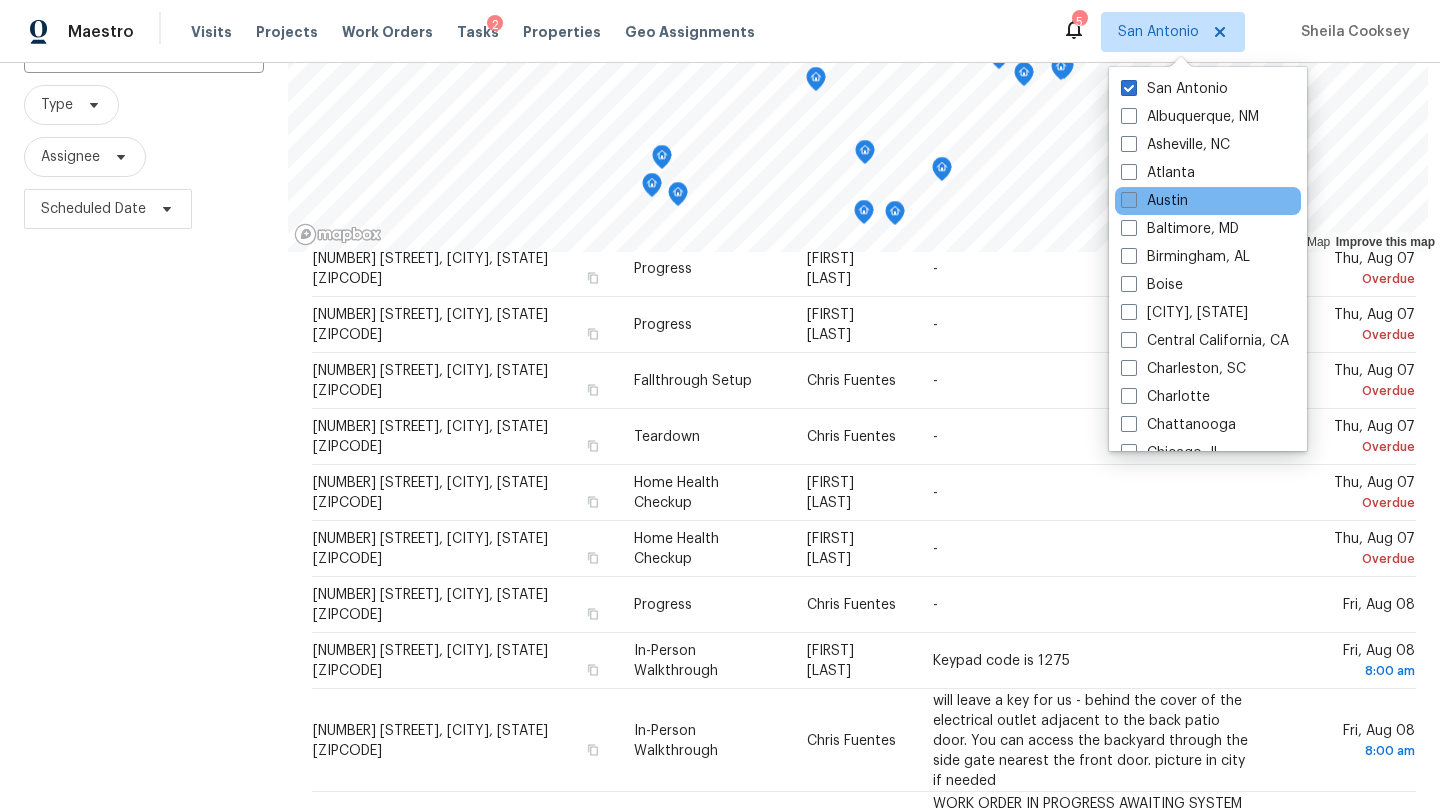 click on "Austin" at bounding box center (1154, 201) 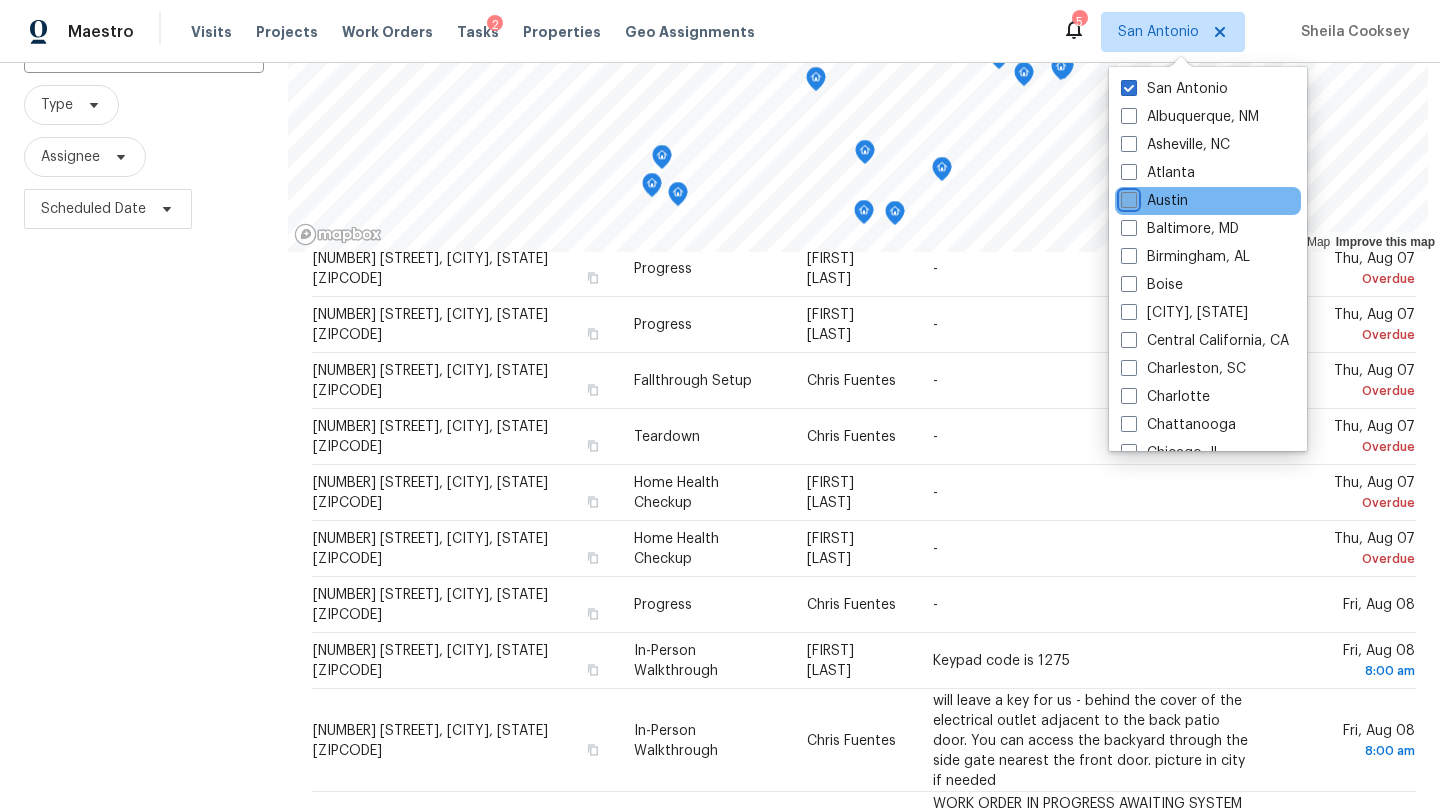 click on "Austin" at bounding box center (1127, 197) 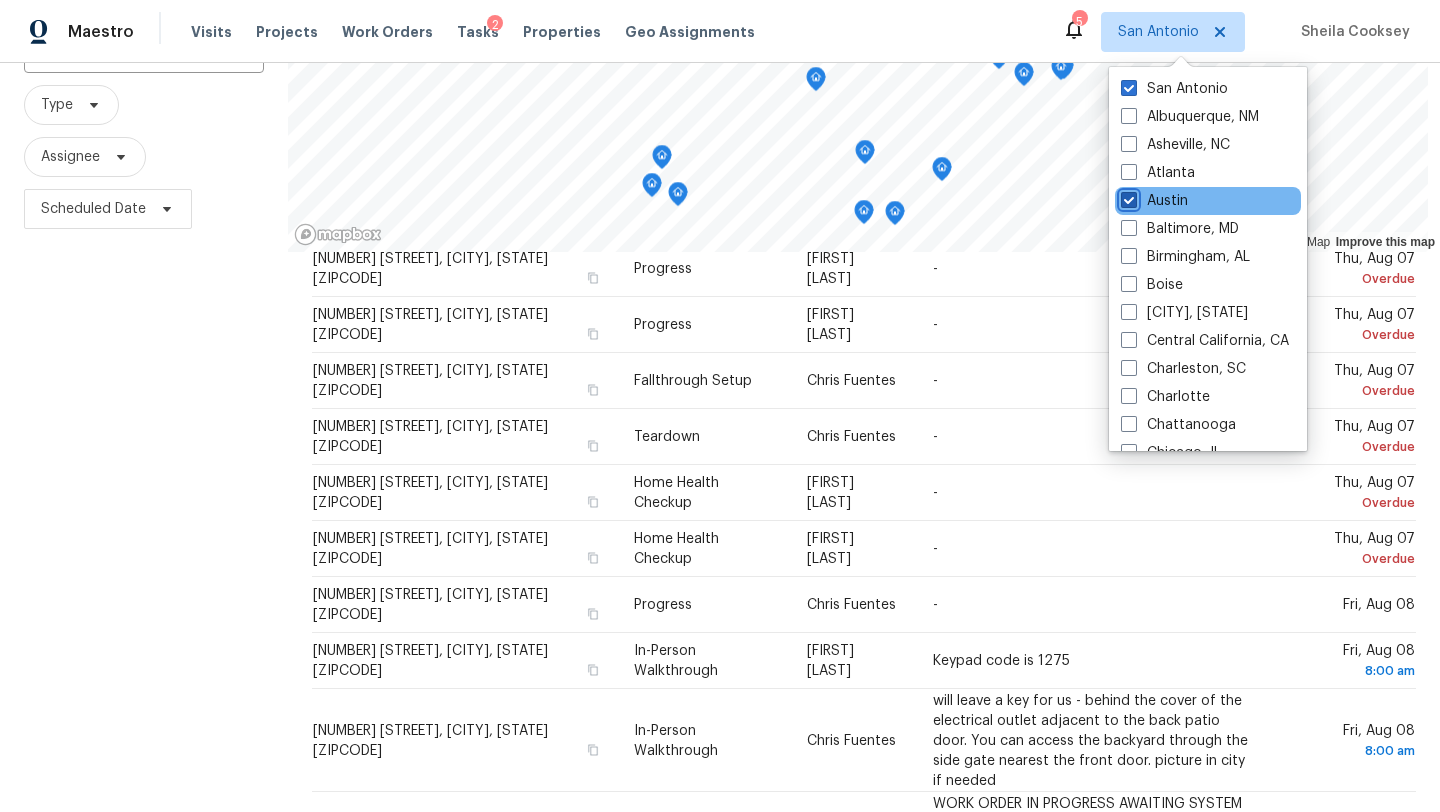checkbox on "true" 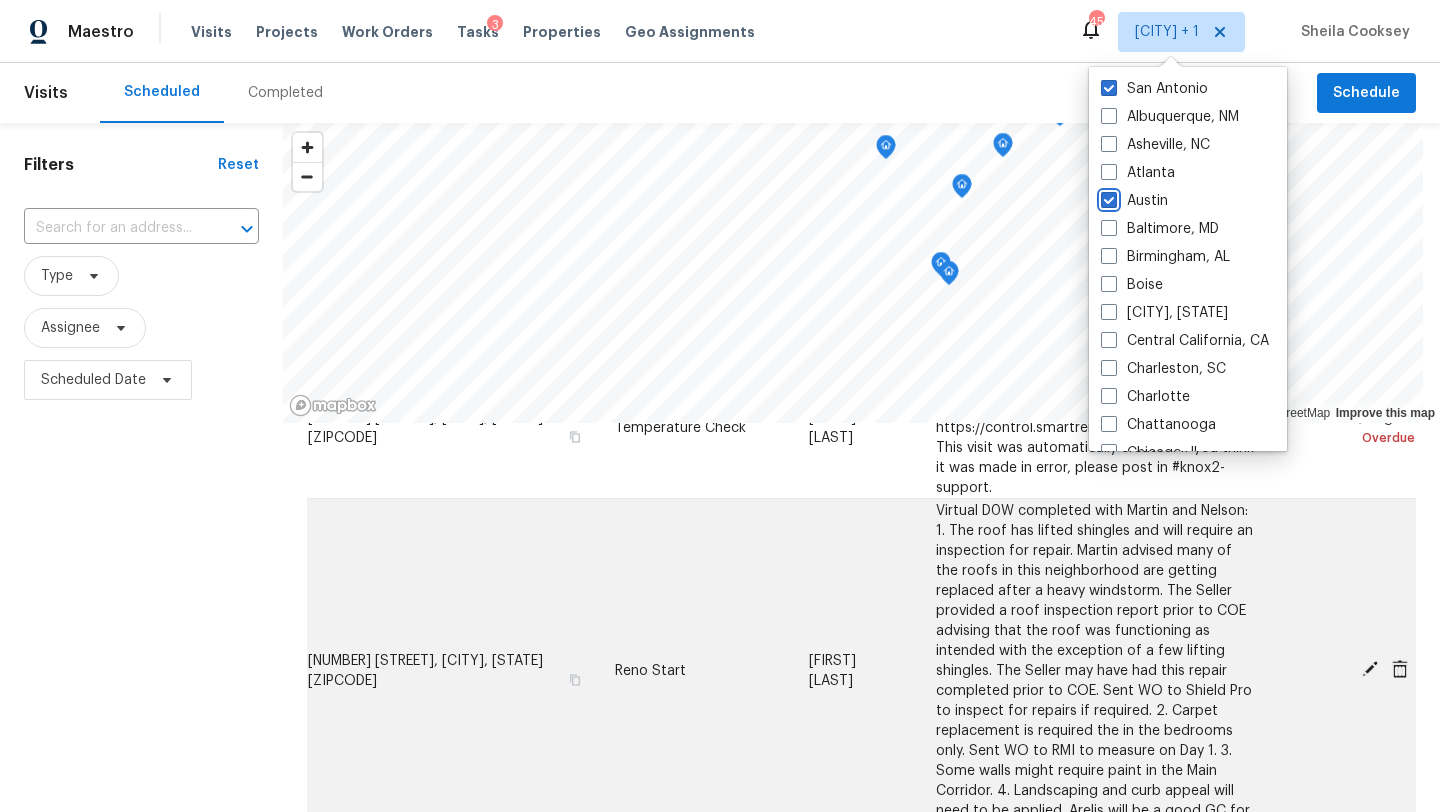 scroll, scrollTop: 0, scrollLeft: 0, axis: both 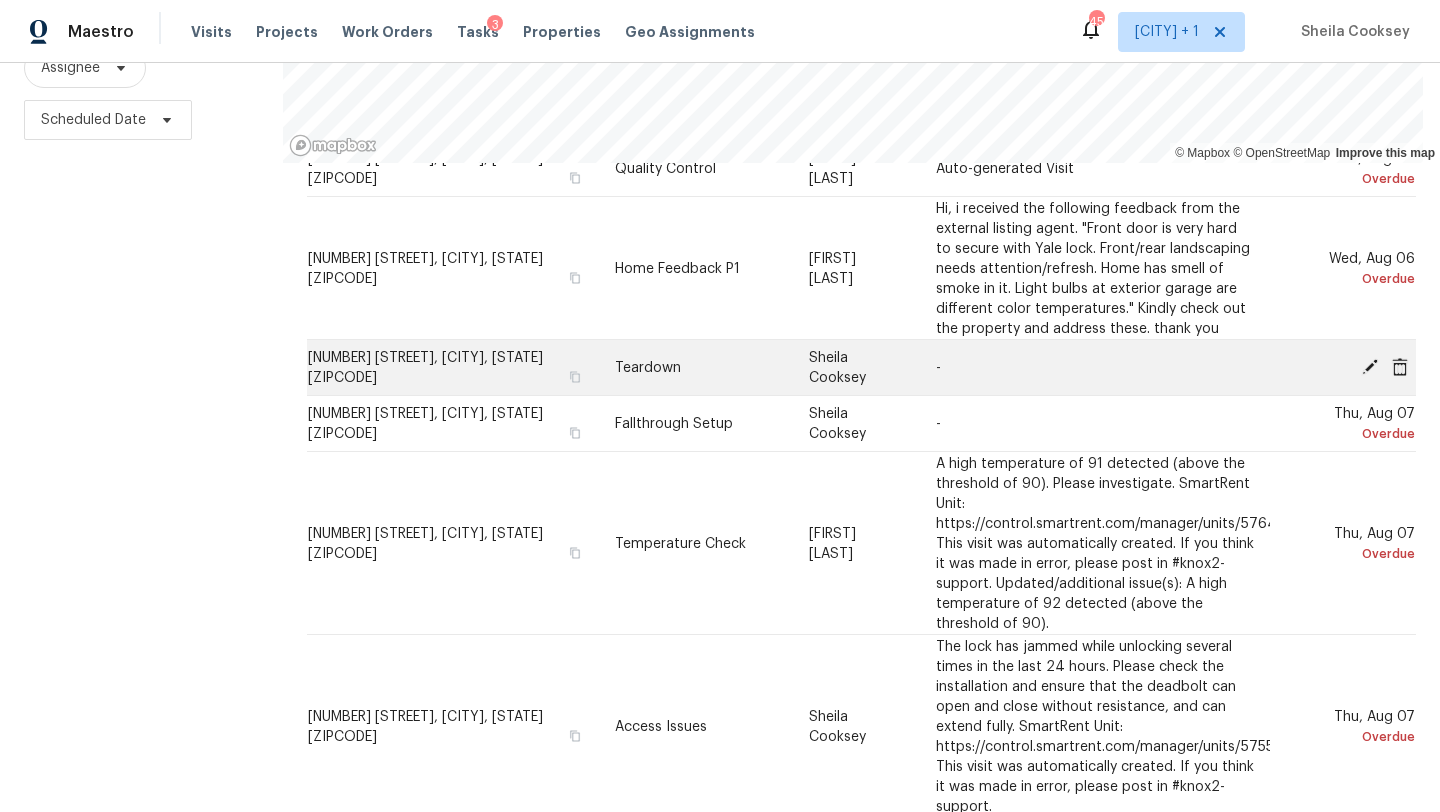 click 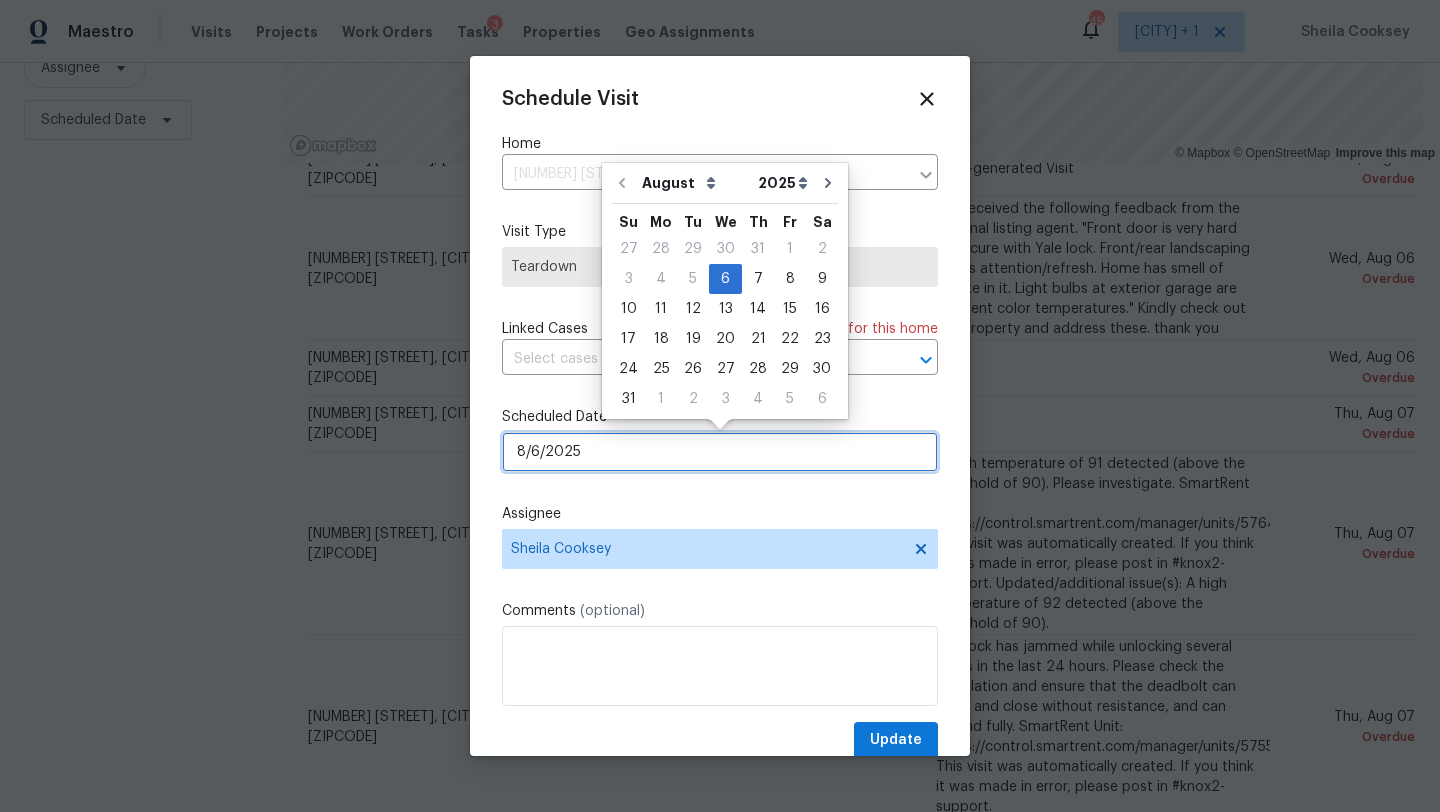 click on "8/6/2025" at bounding box center [720, 452] 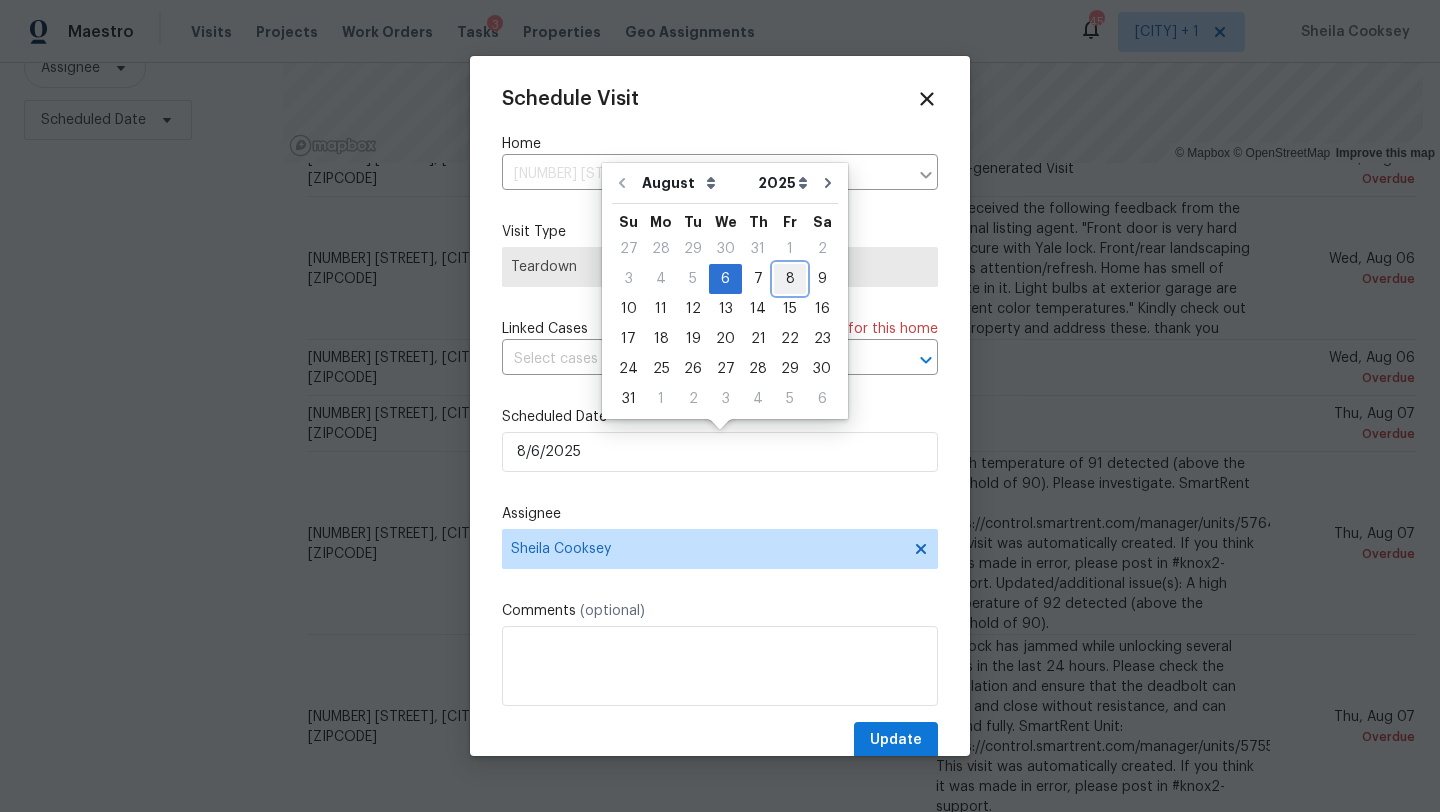 click on "8" at bounding box center [790, 279] 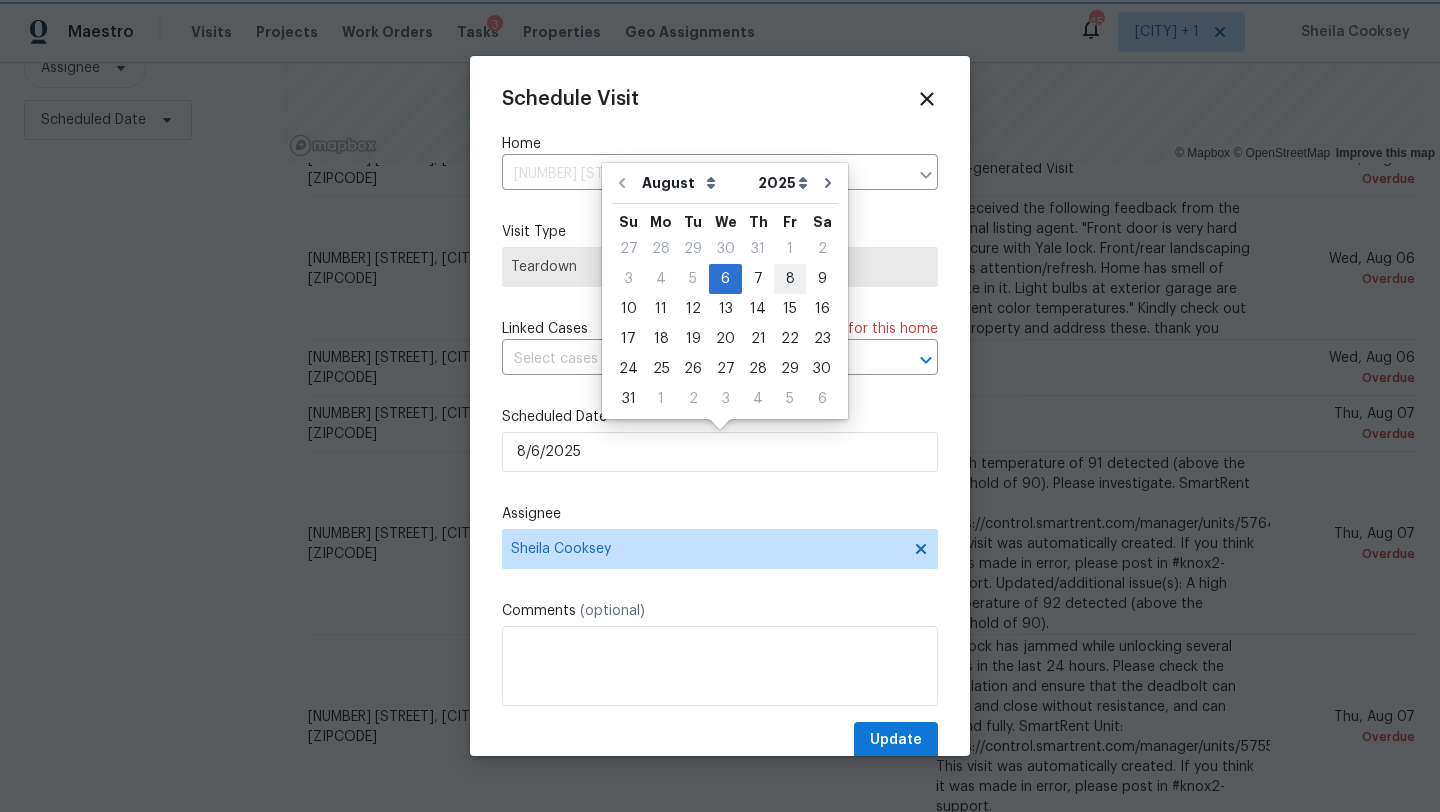 type on "8/8/2025" 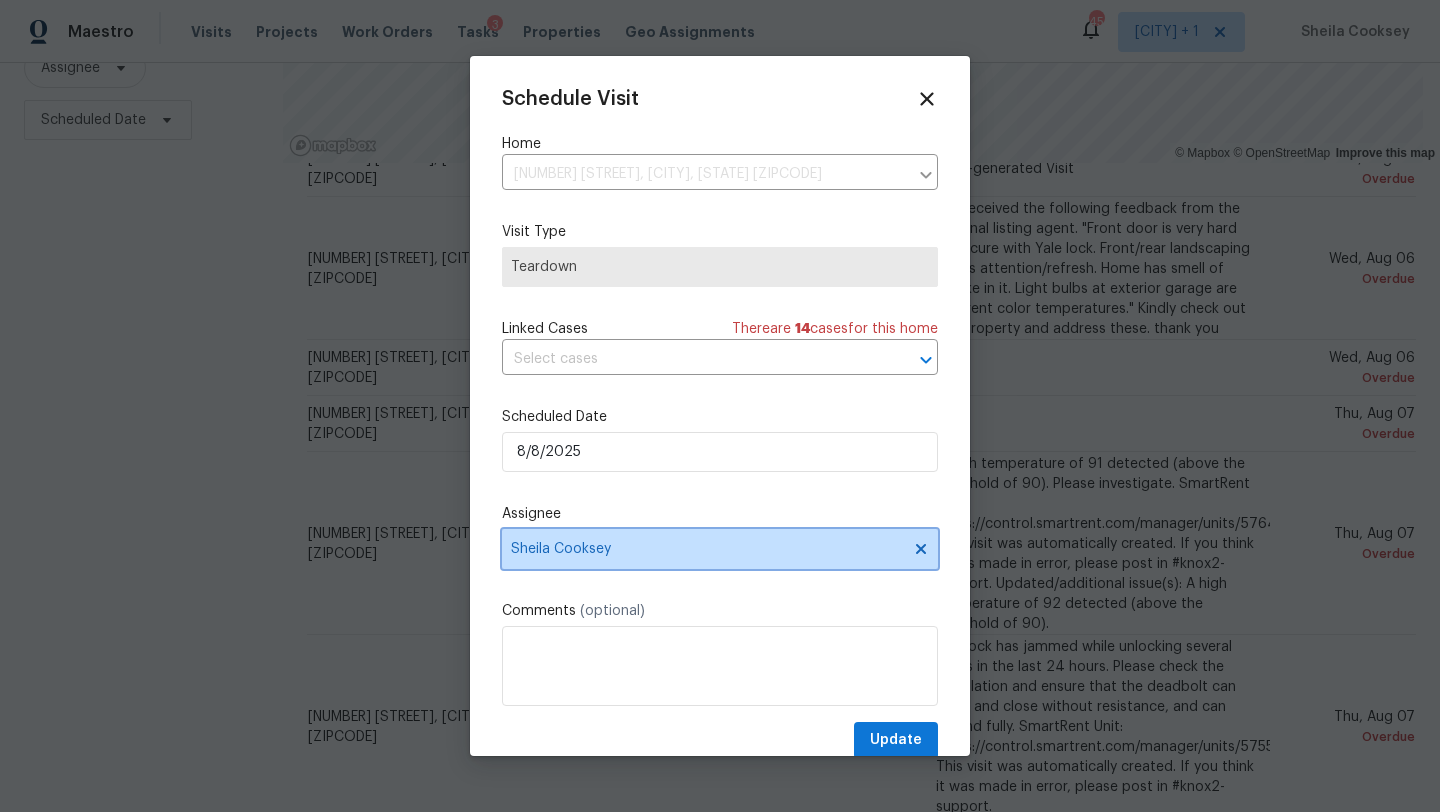 click on "Sheila Cooksey" at bounding box center (707, 549) 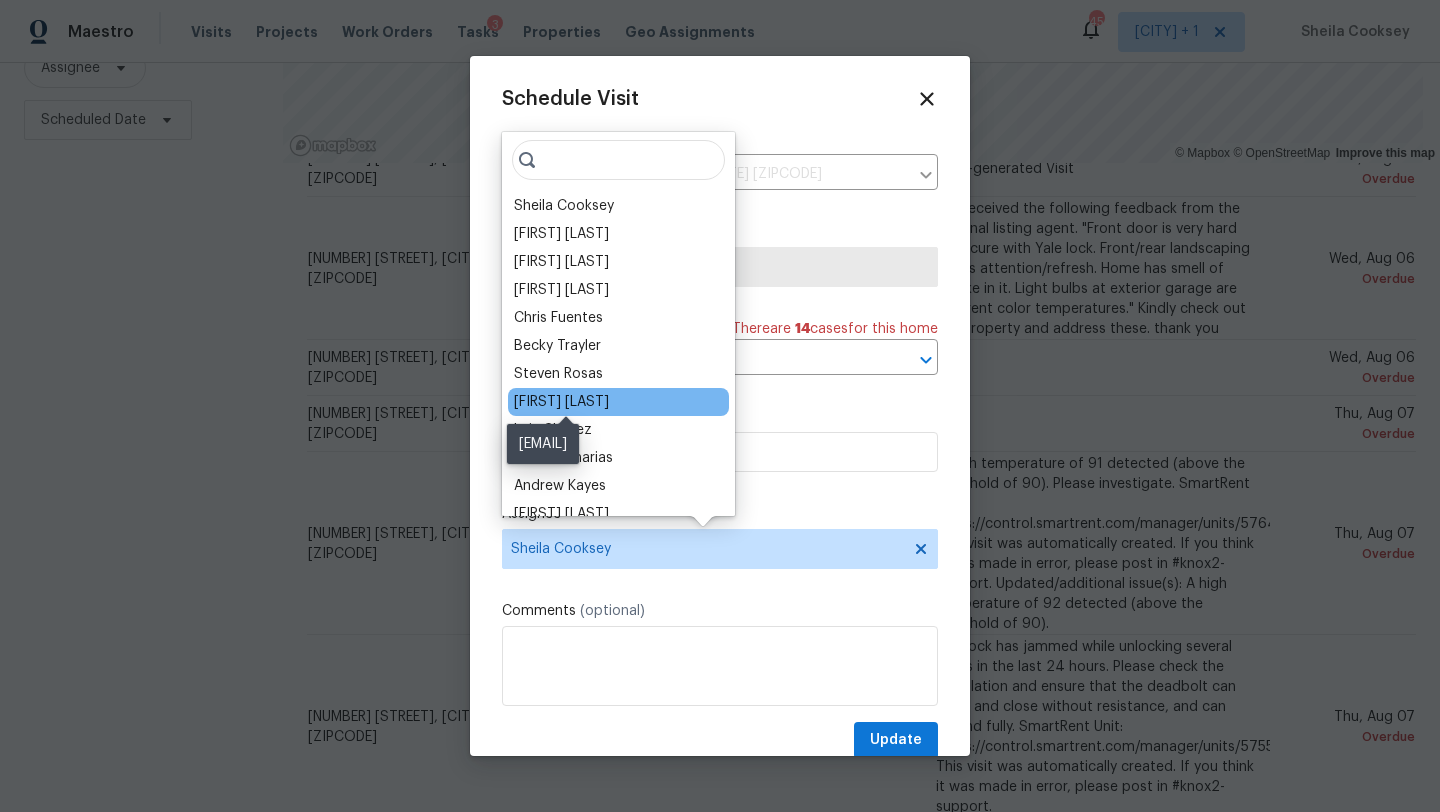 click on "[FIRST] [LAST]" at bounding box center [561, 402] 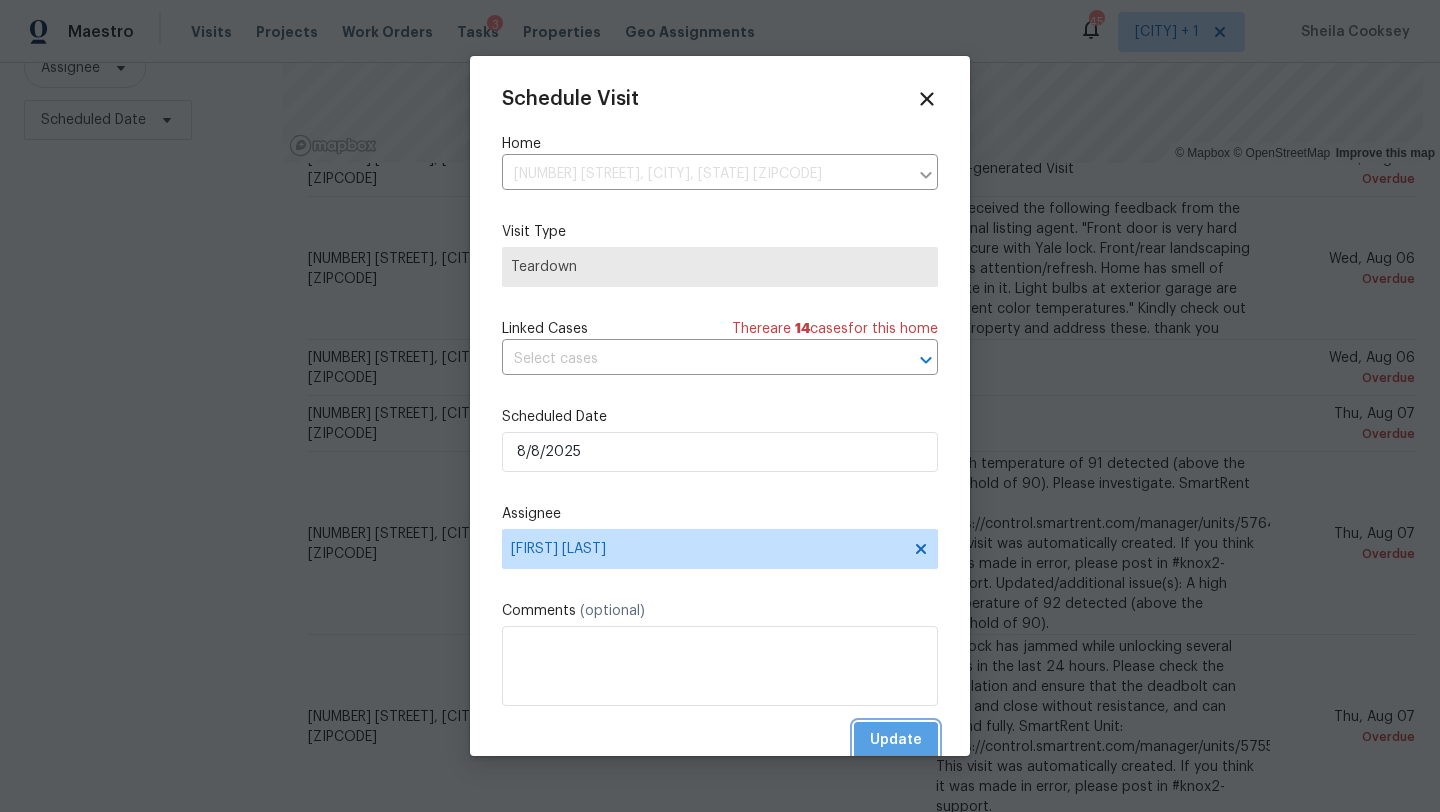 click on "Update" at bounding box center [896, 740] 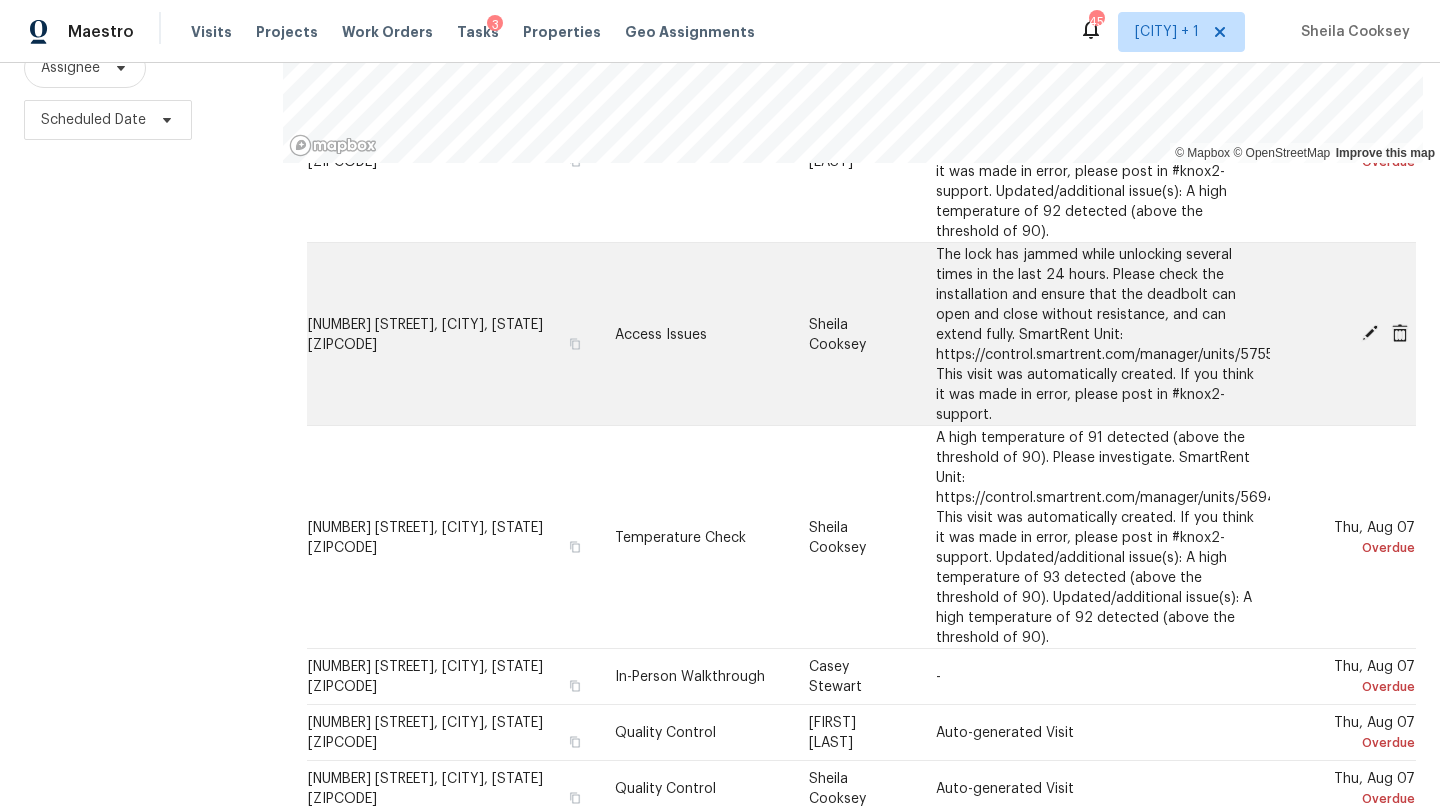 scroll, scrollTop: 1142, scrollLeft: 0, axis: vertical 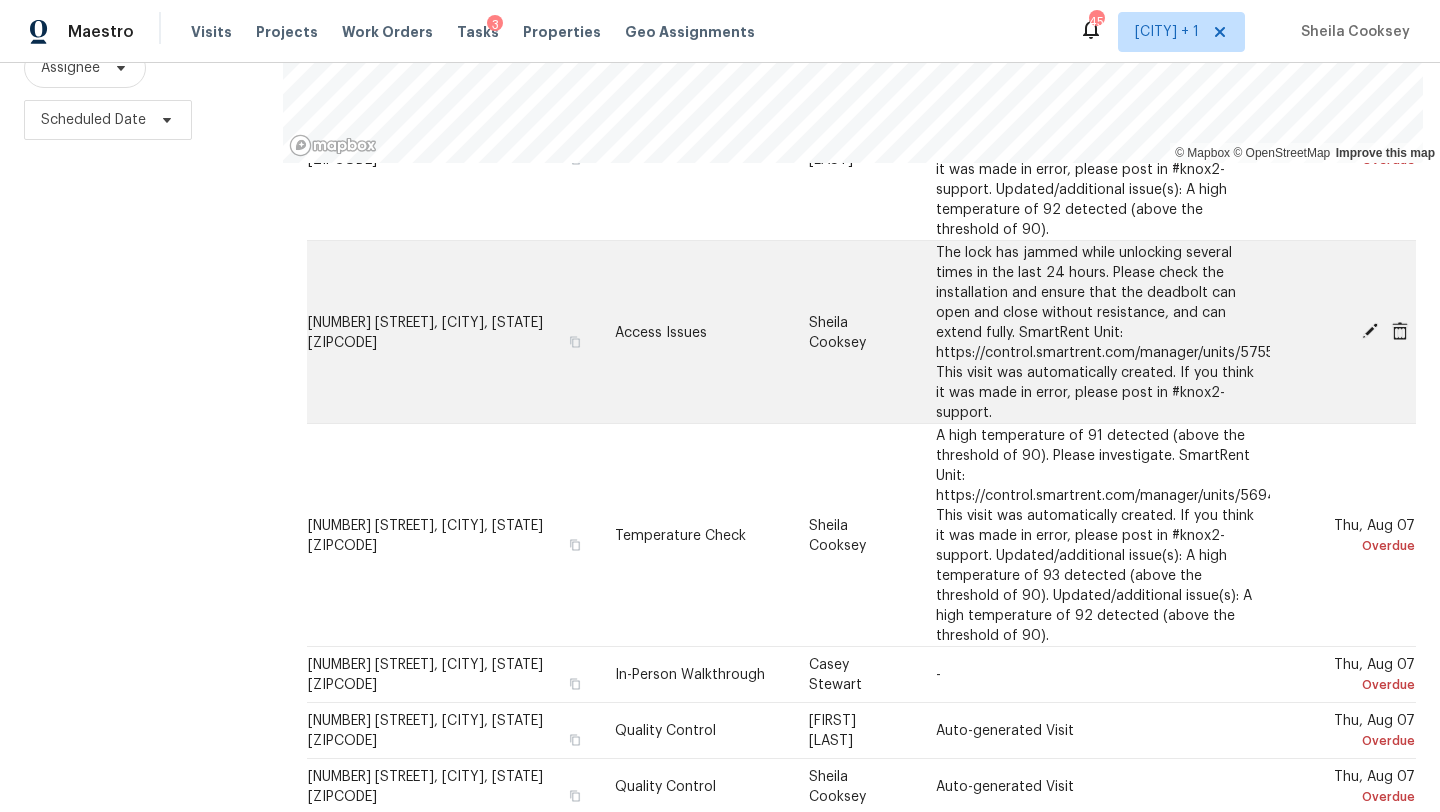 click 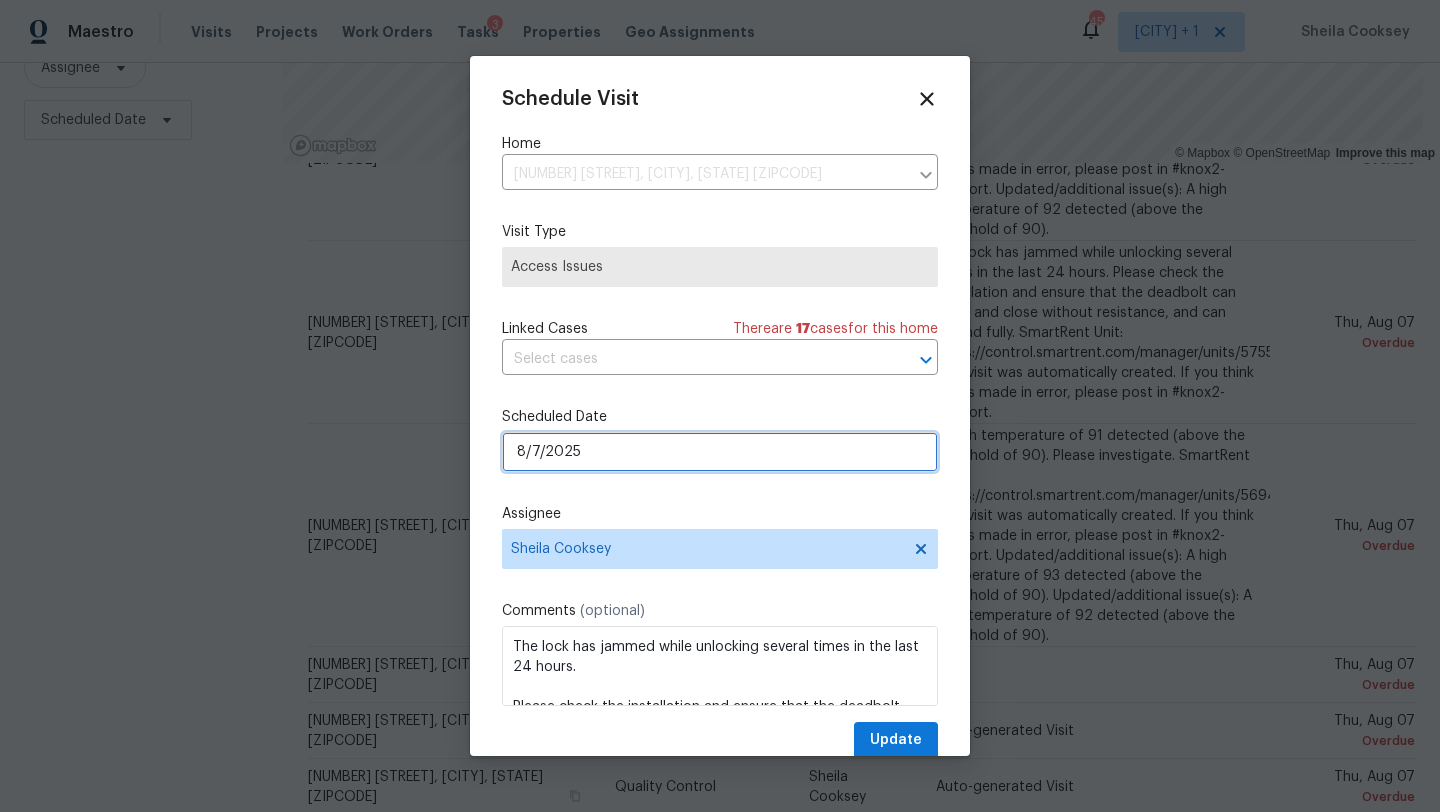 click on "8/7/2025" at bounding box center [720, 452] 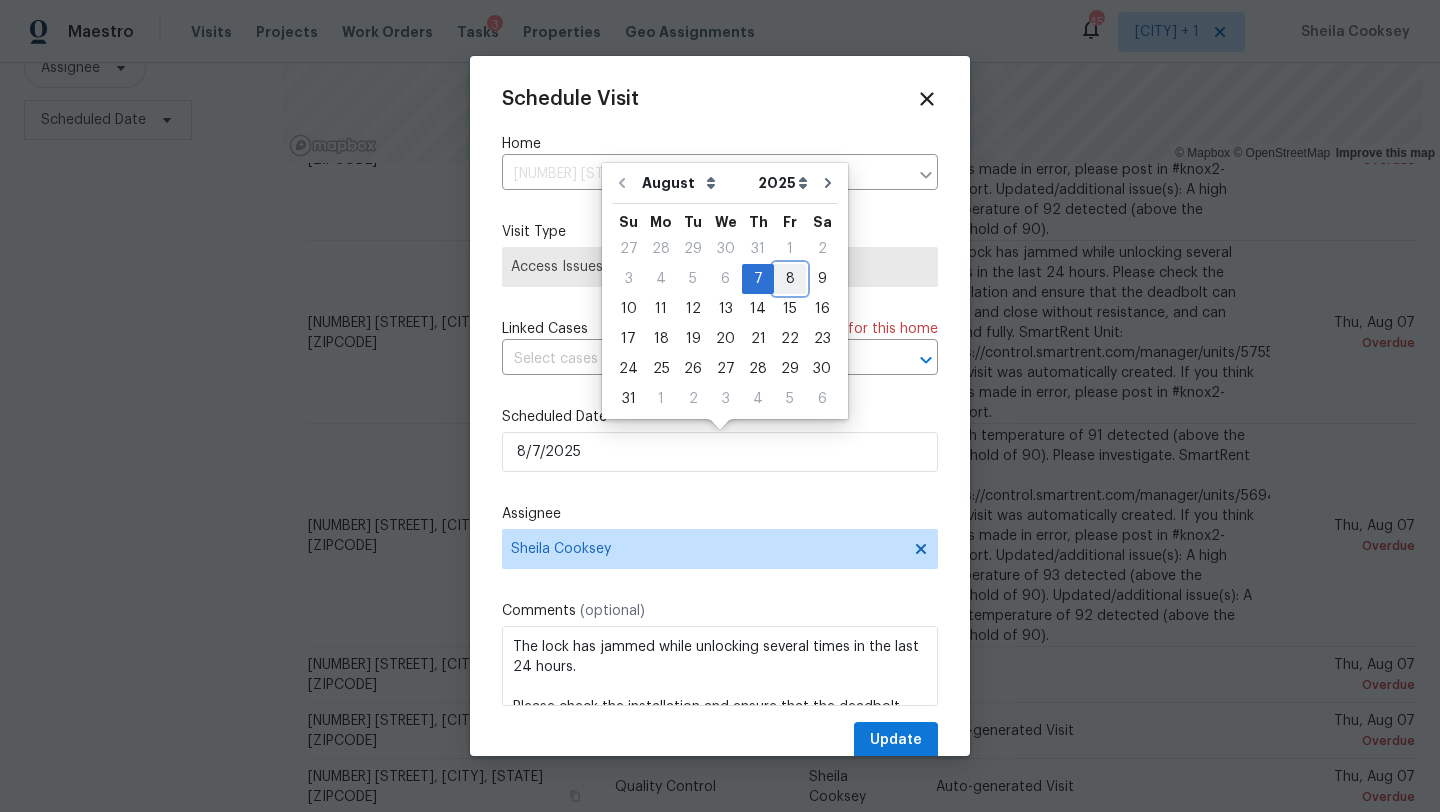 click on "8" at bounding box center (790, 279) 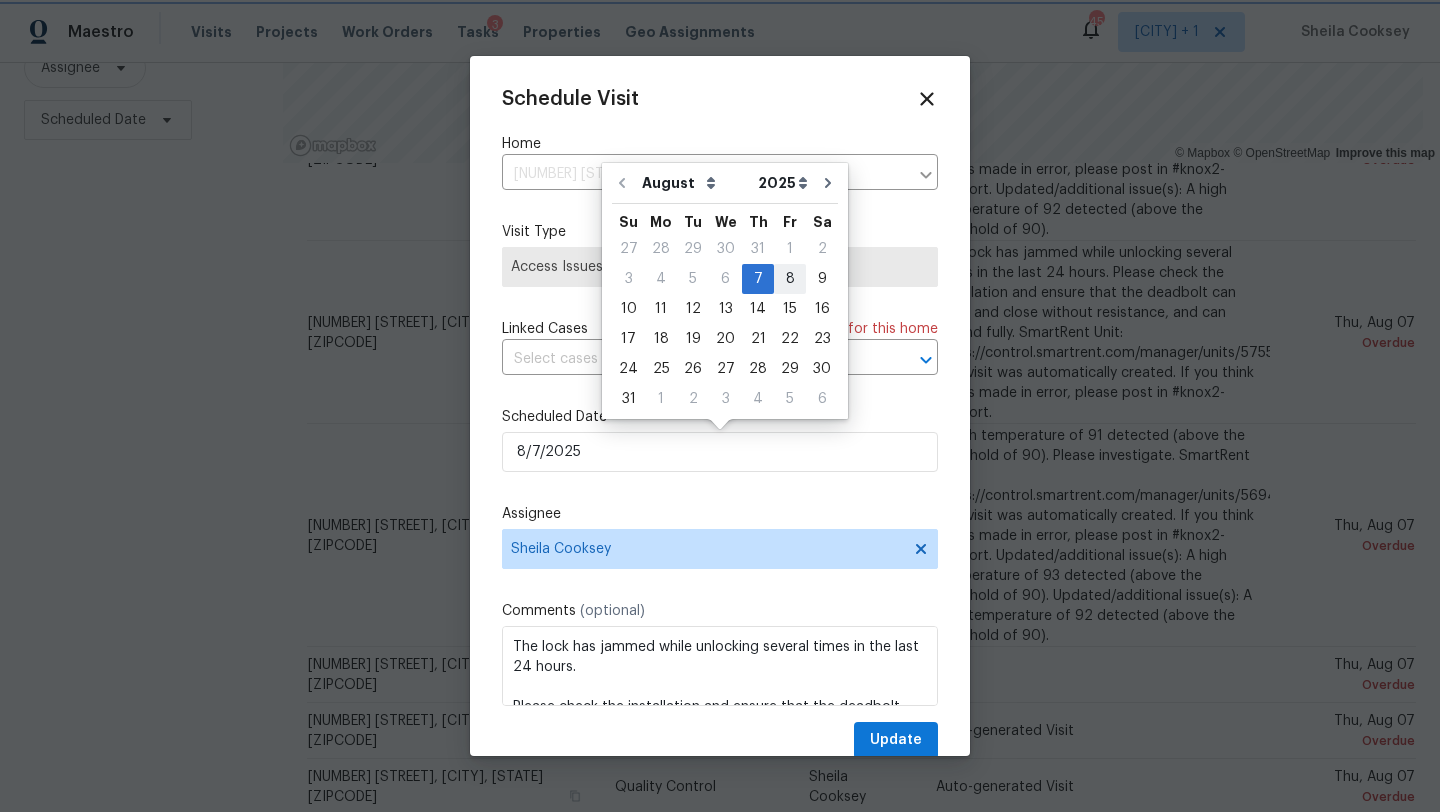 type on "8/8/2025" 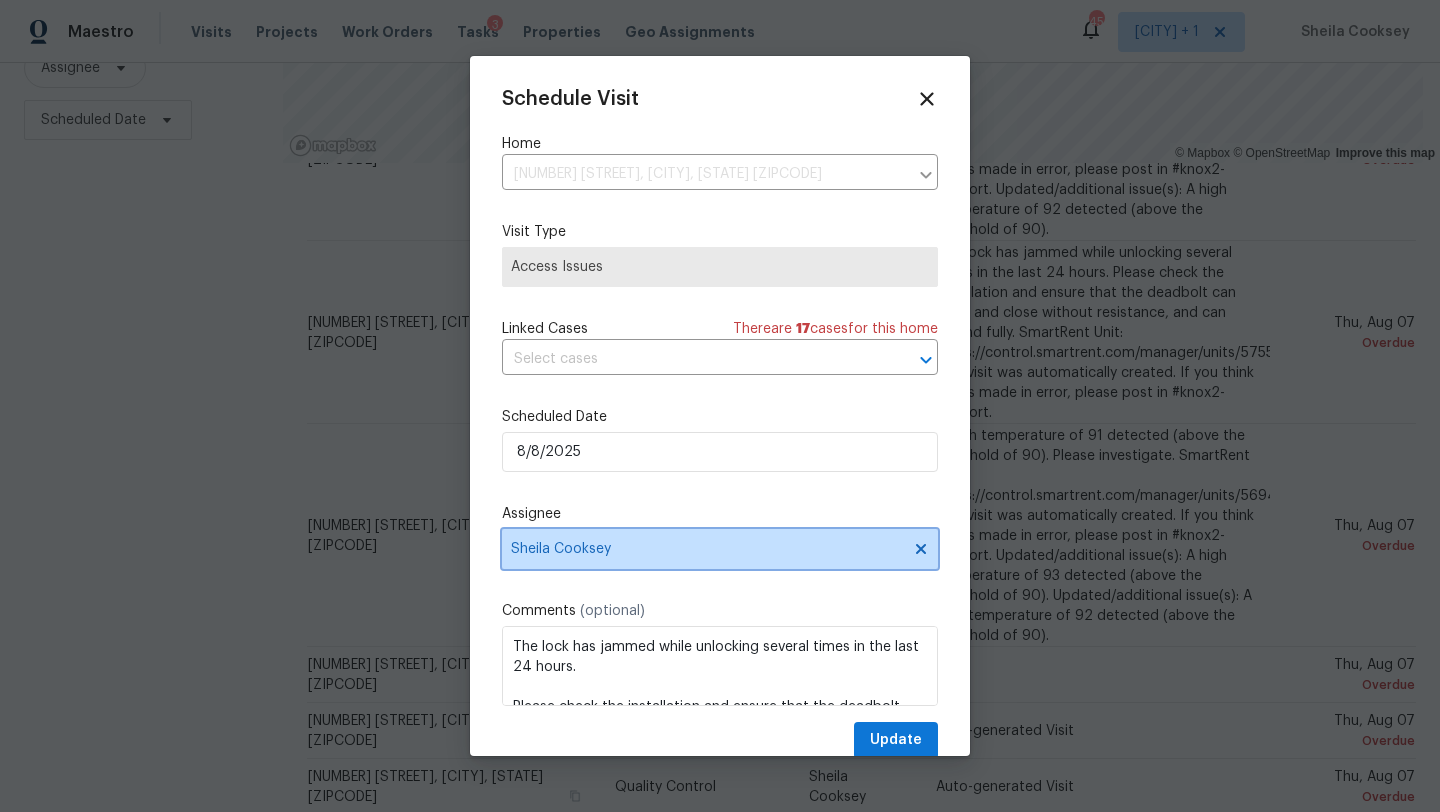 click on "Sheila Cooksey" at bounding box center [720, 549] 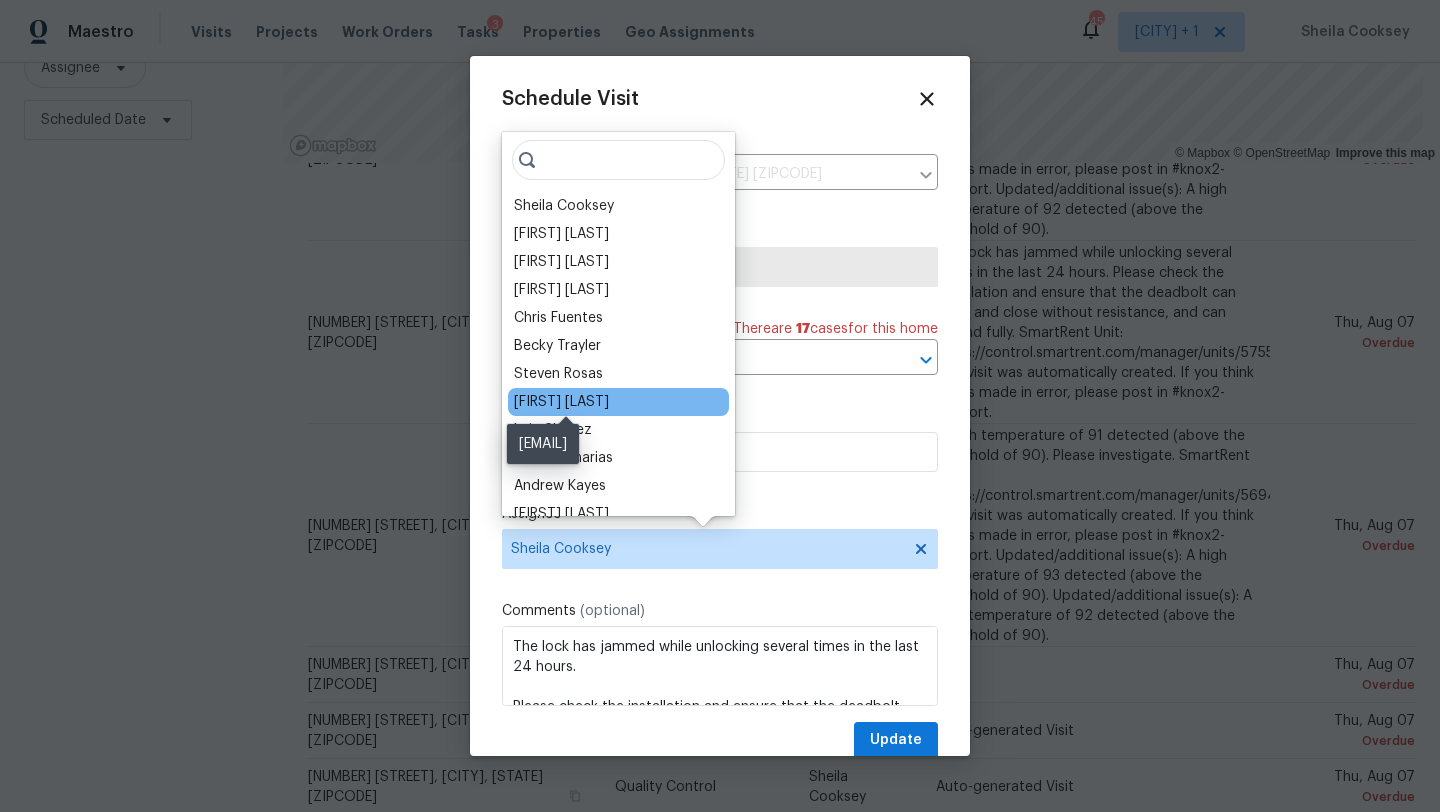 click on "[FIRST] [LAST]" at bounding box center [561, 402] 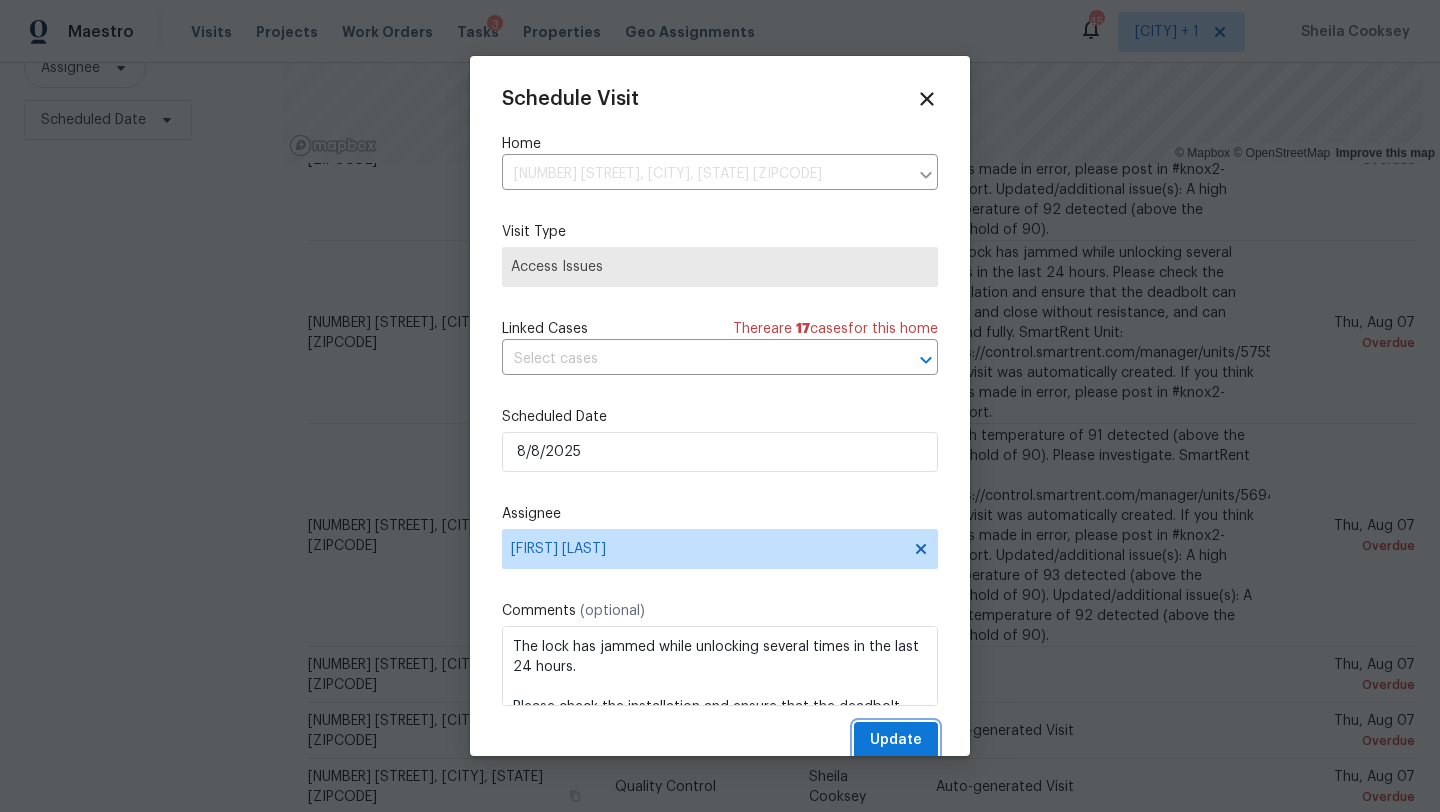 click on "Update" at bounding box center (896, 740) 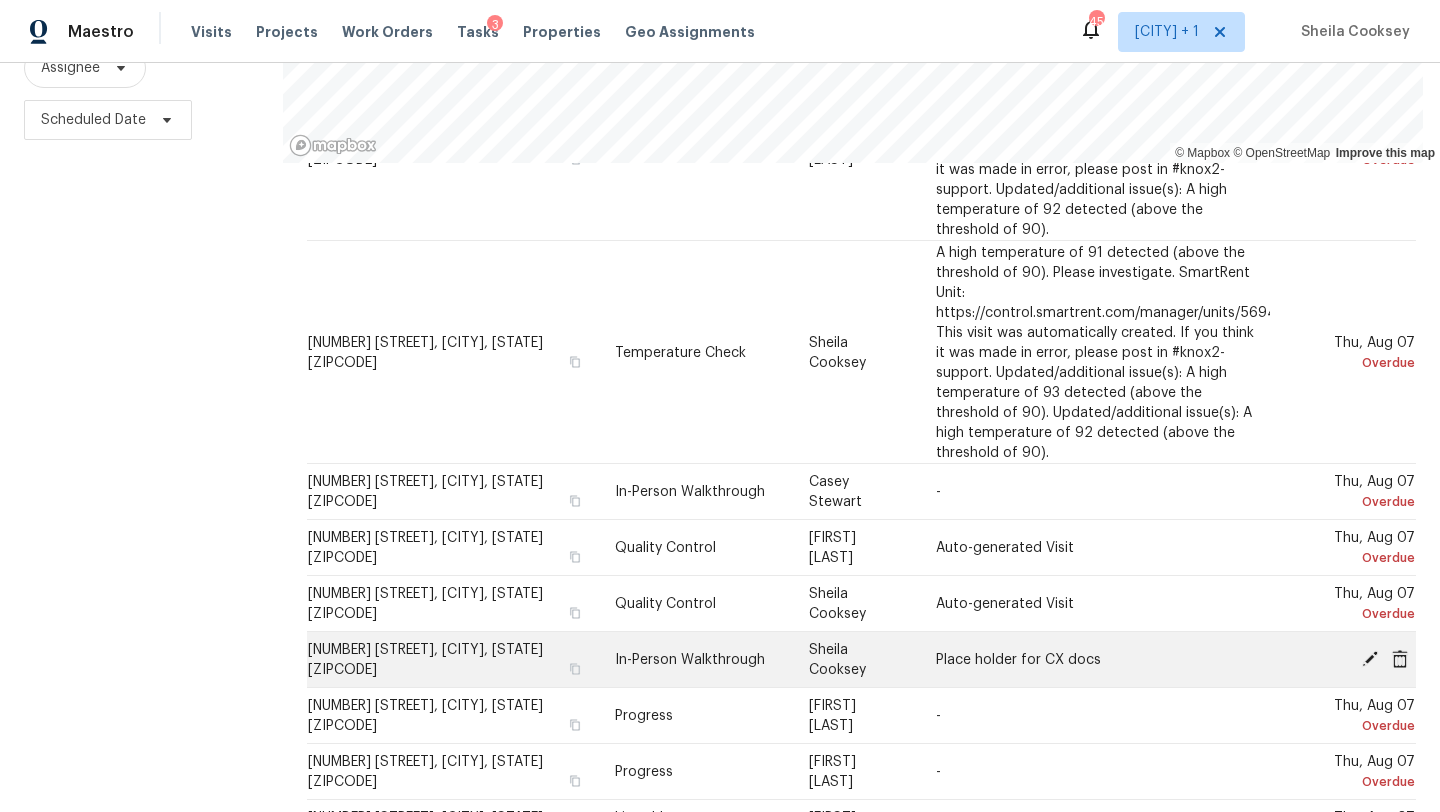 click 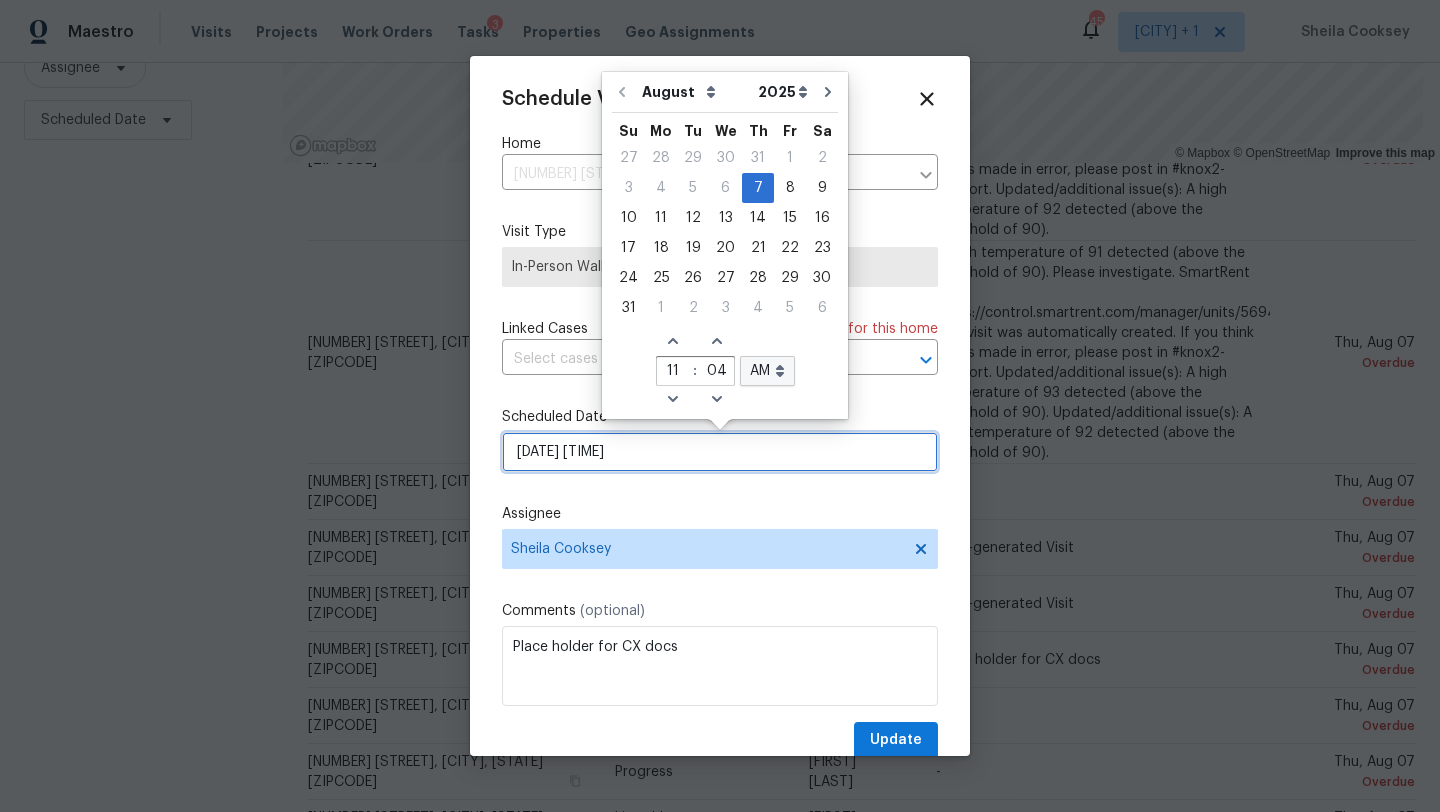click on "08/07/2025 11:04 am" at bounding box center (720, 452) 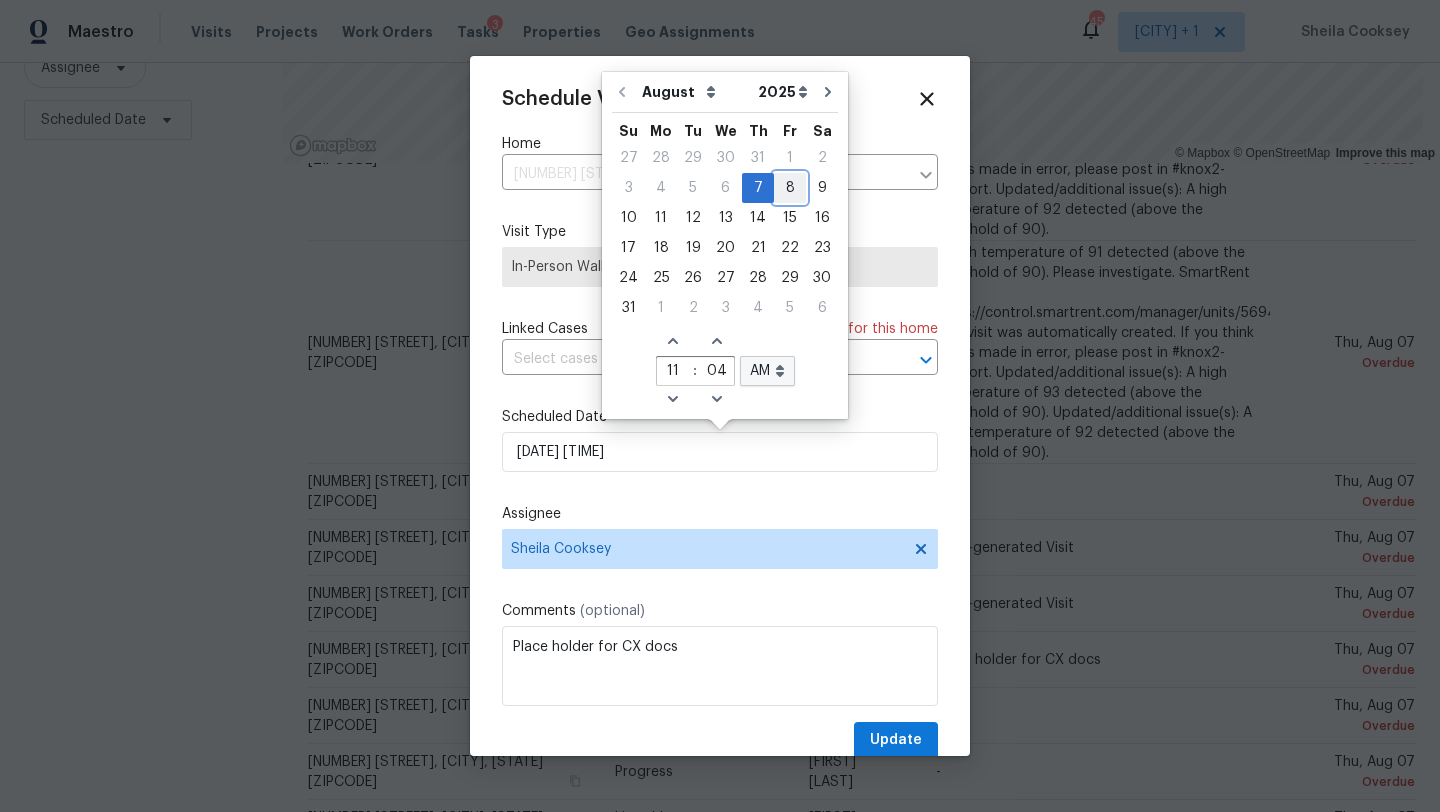 click on "8" at bounding box center [790, 188] 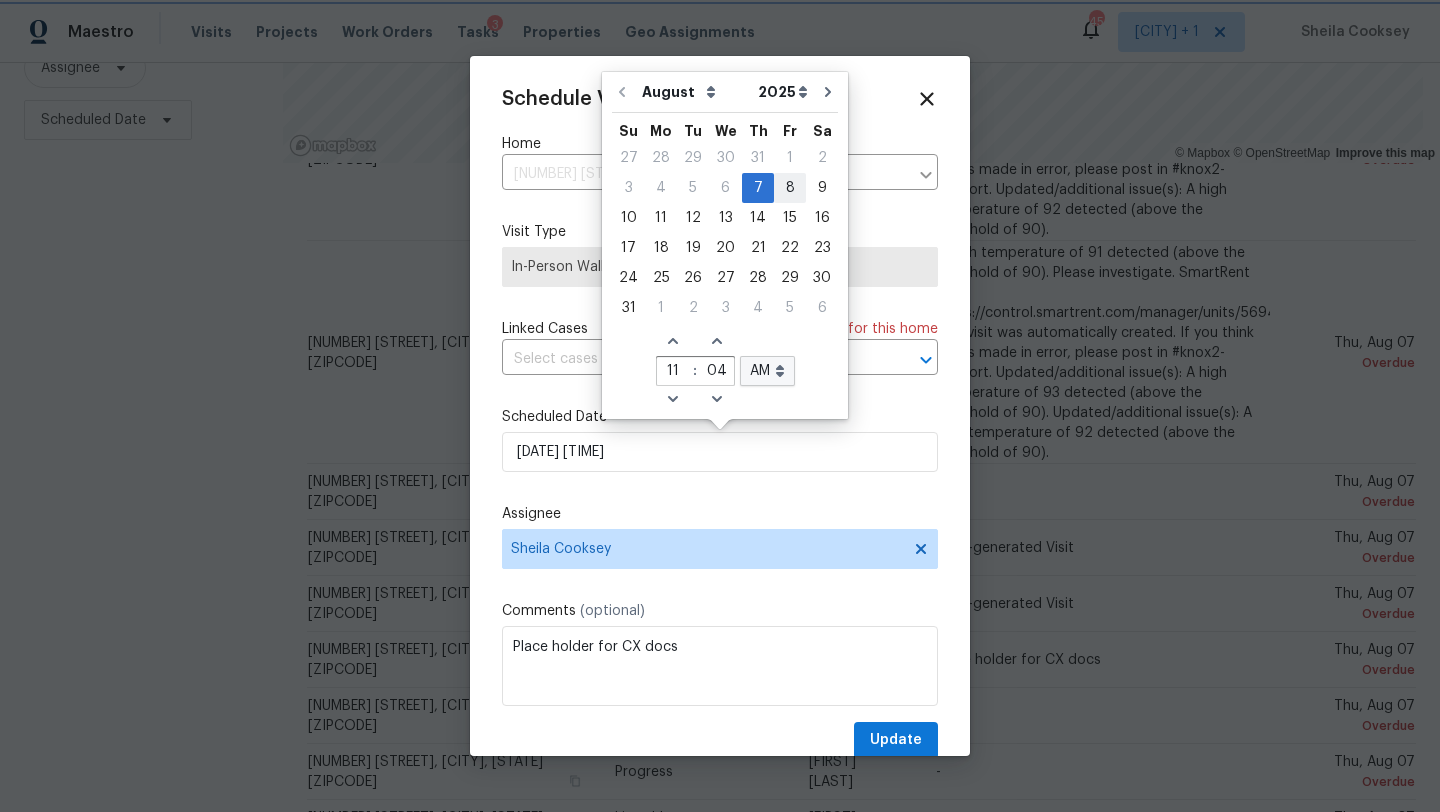 type on "08/08/2025 11:04 am" 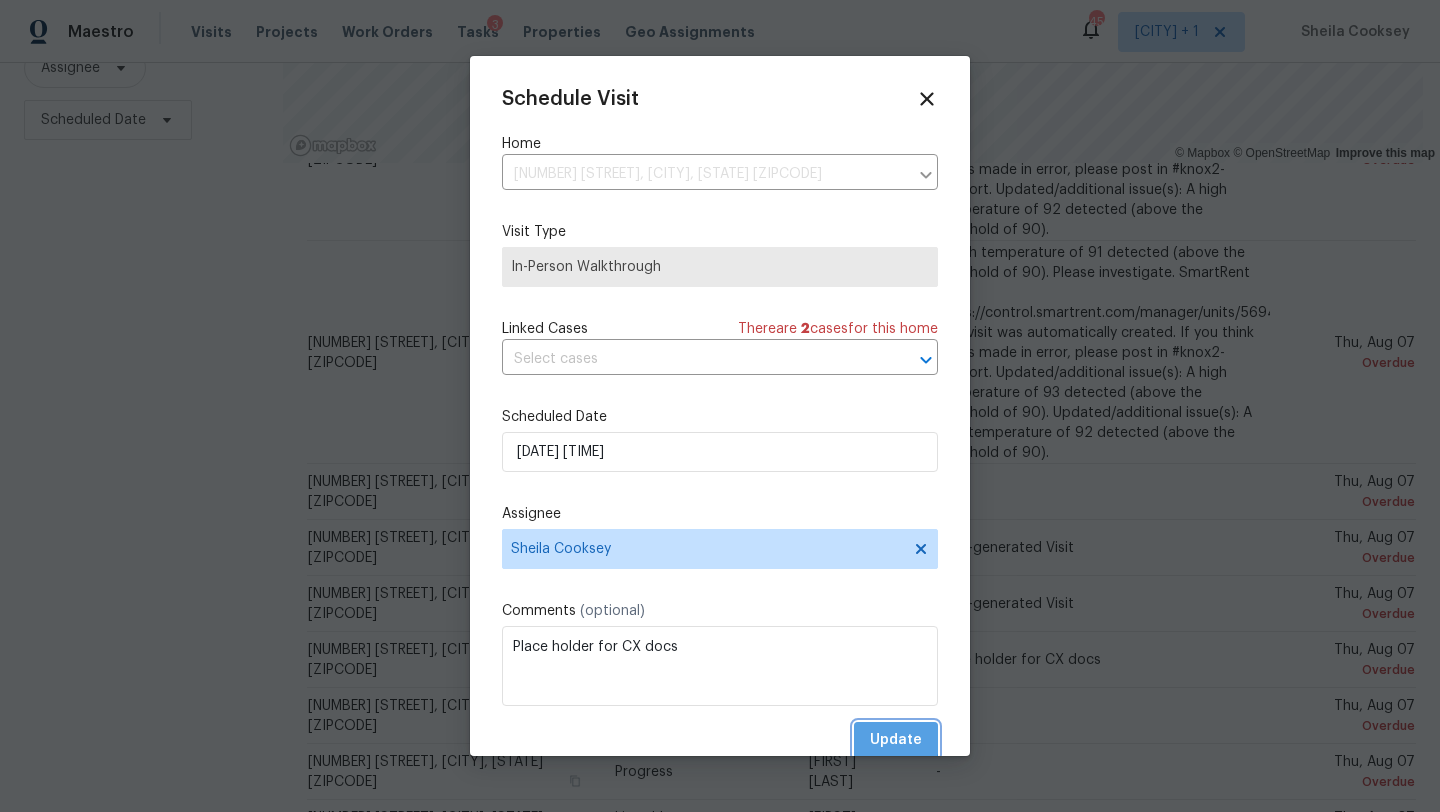click on "Update" at bounding box center [896, 740] 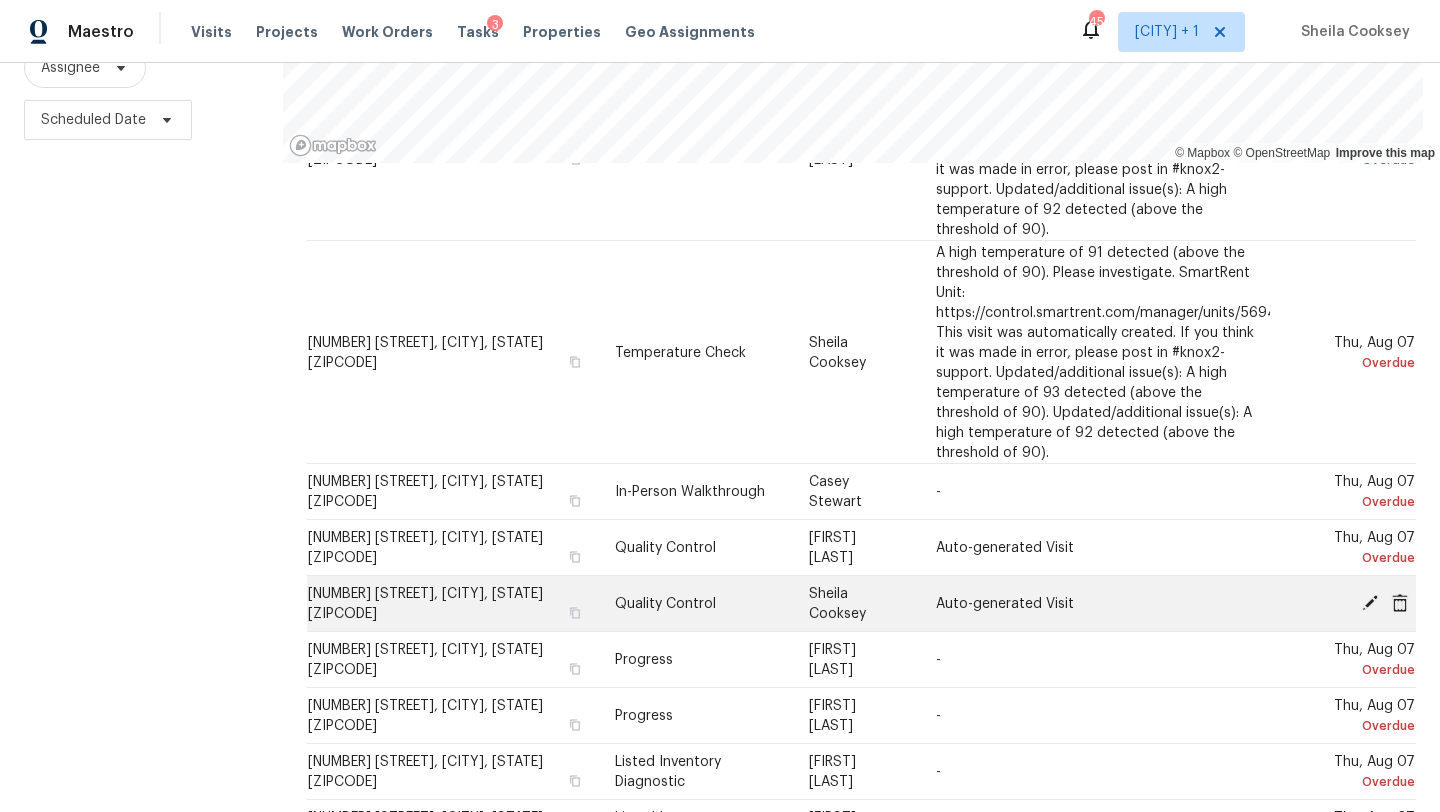 click 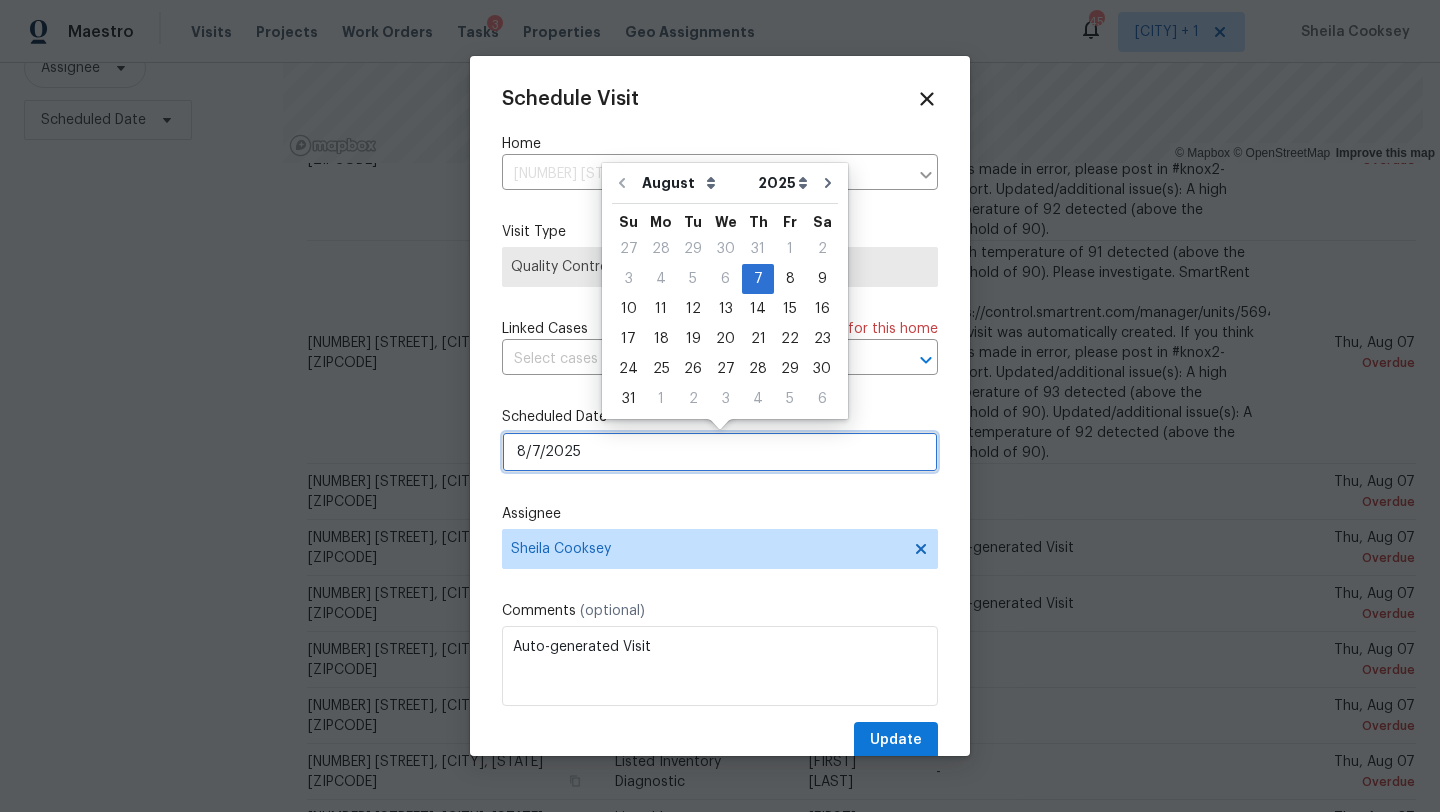 click on "8/7/2025" at bounding box center [720, 452] 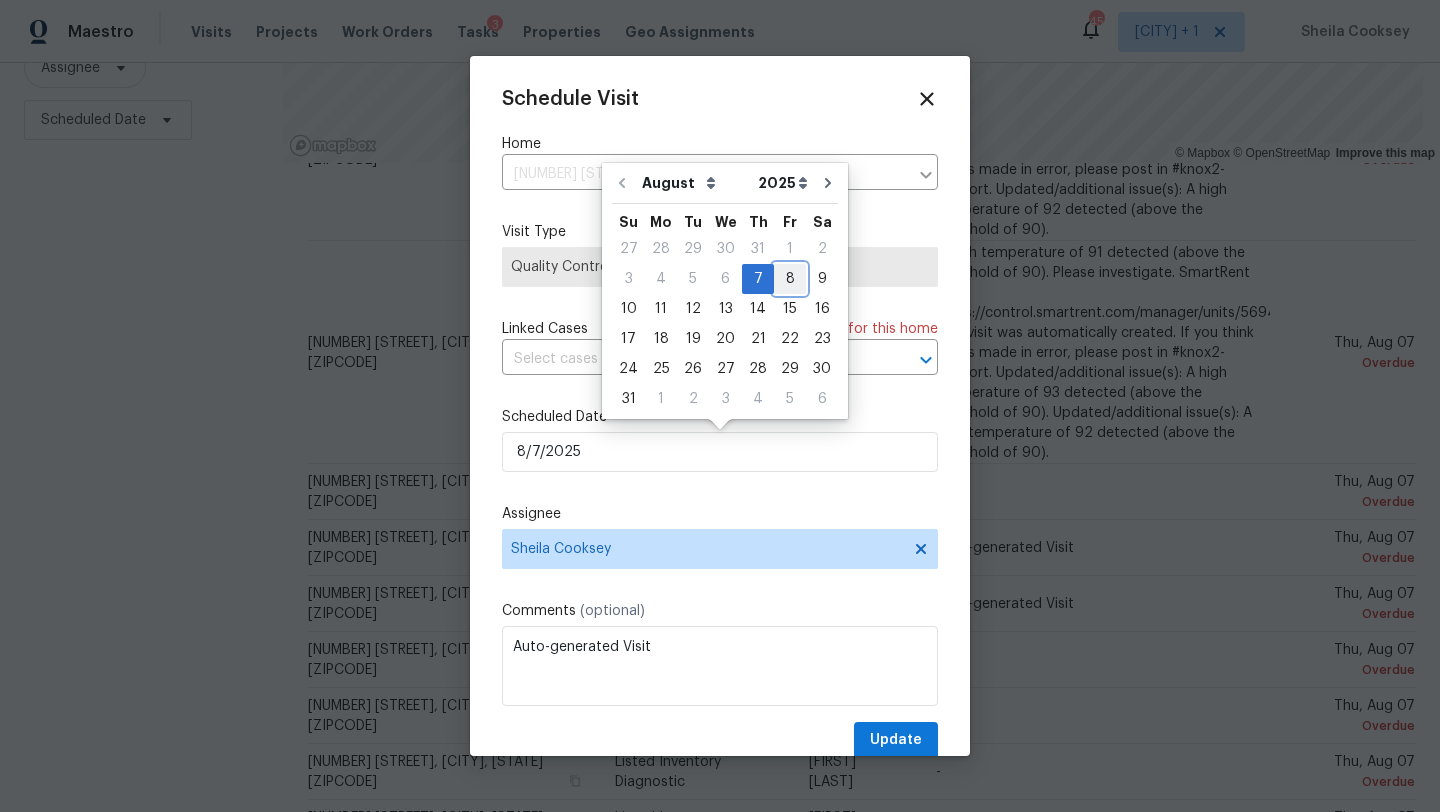 click on "8" at bounding box center (790, 279) 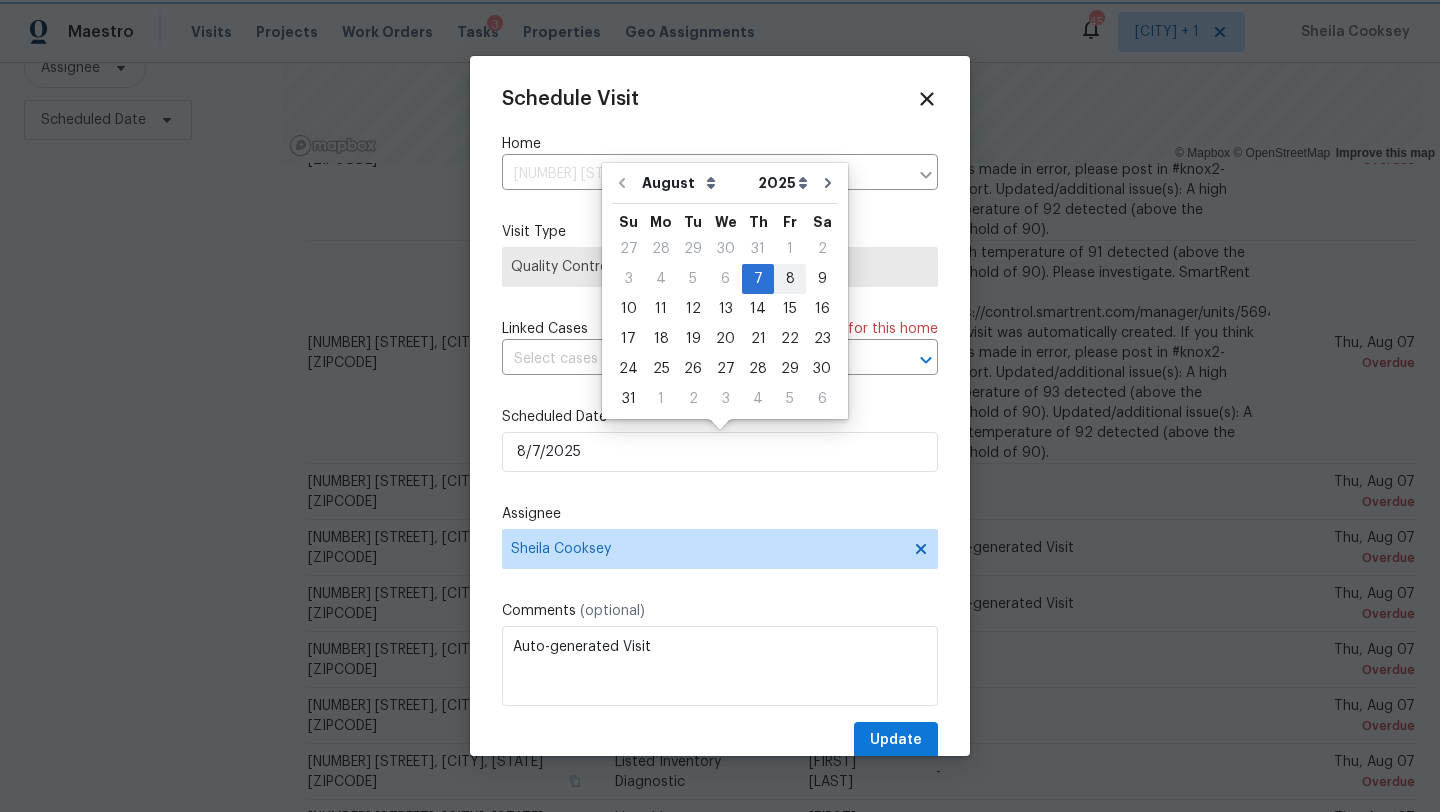type on "8/8/2025" 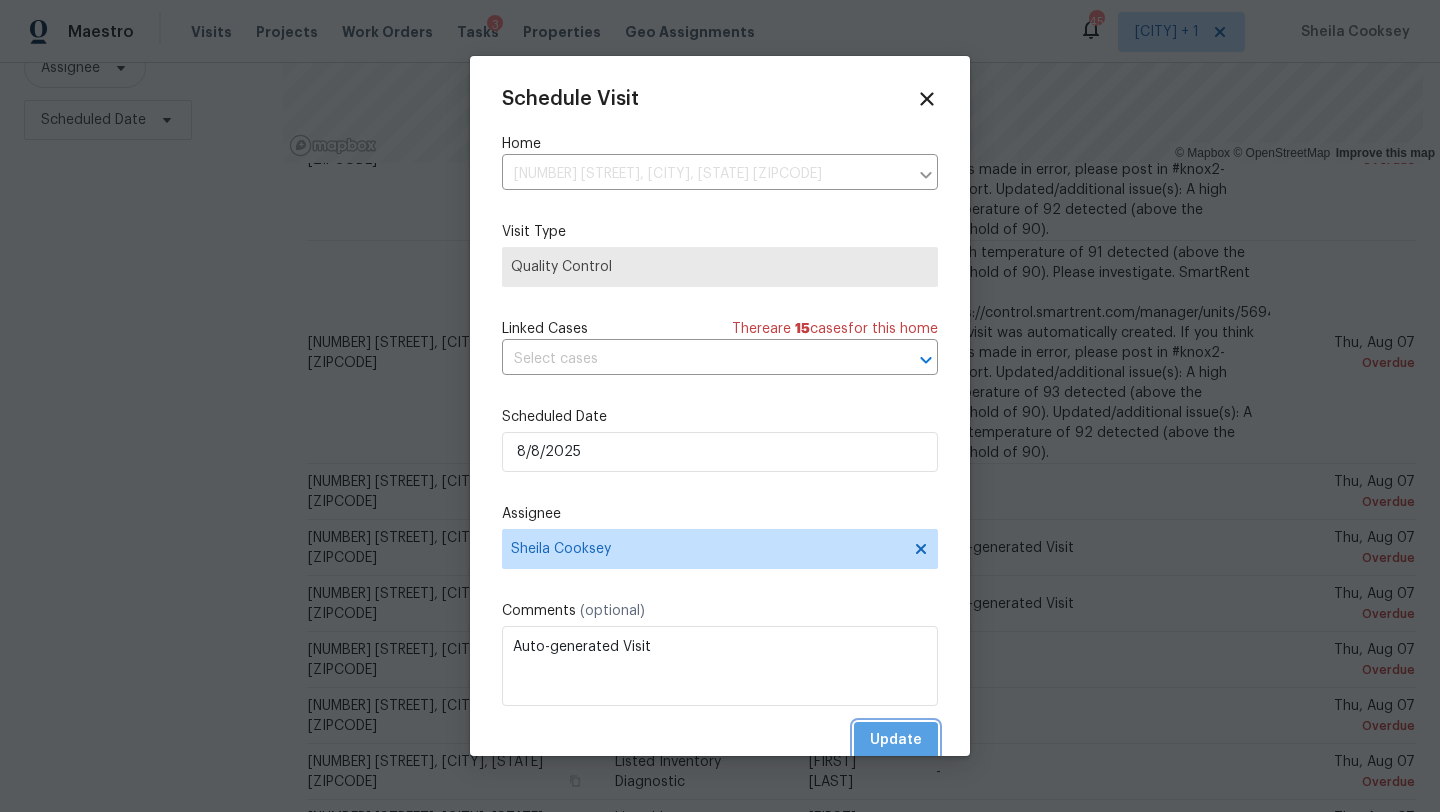 click on "Update" at bounding box center (896, 740) 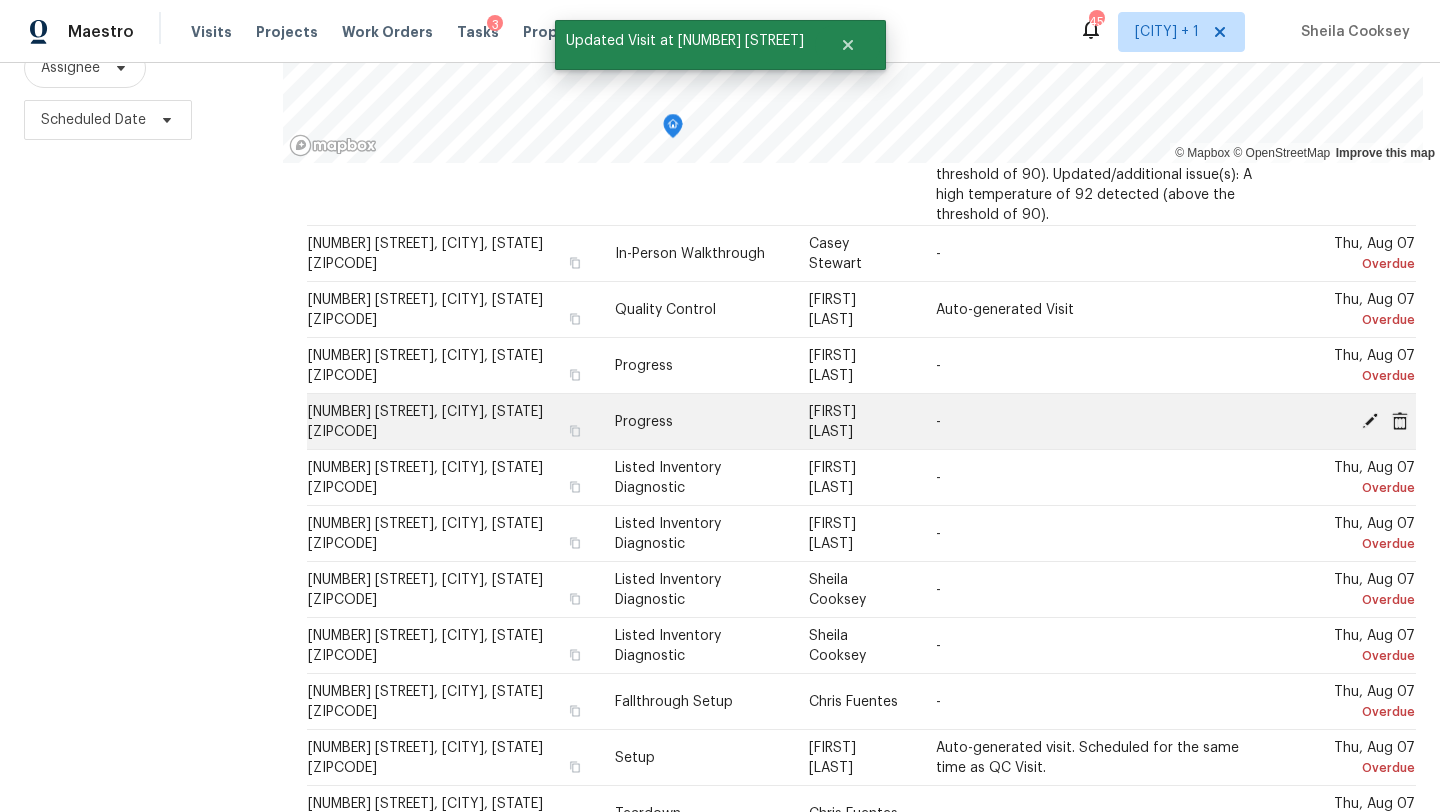 scroll, scrollTop: 1383, scrollLeft: 0, axis: vertical 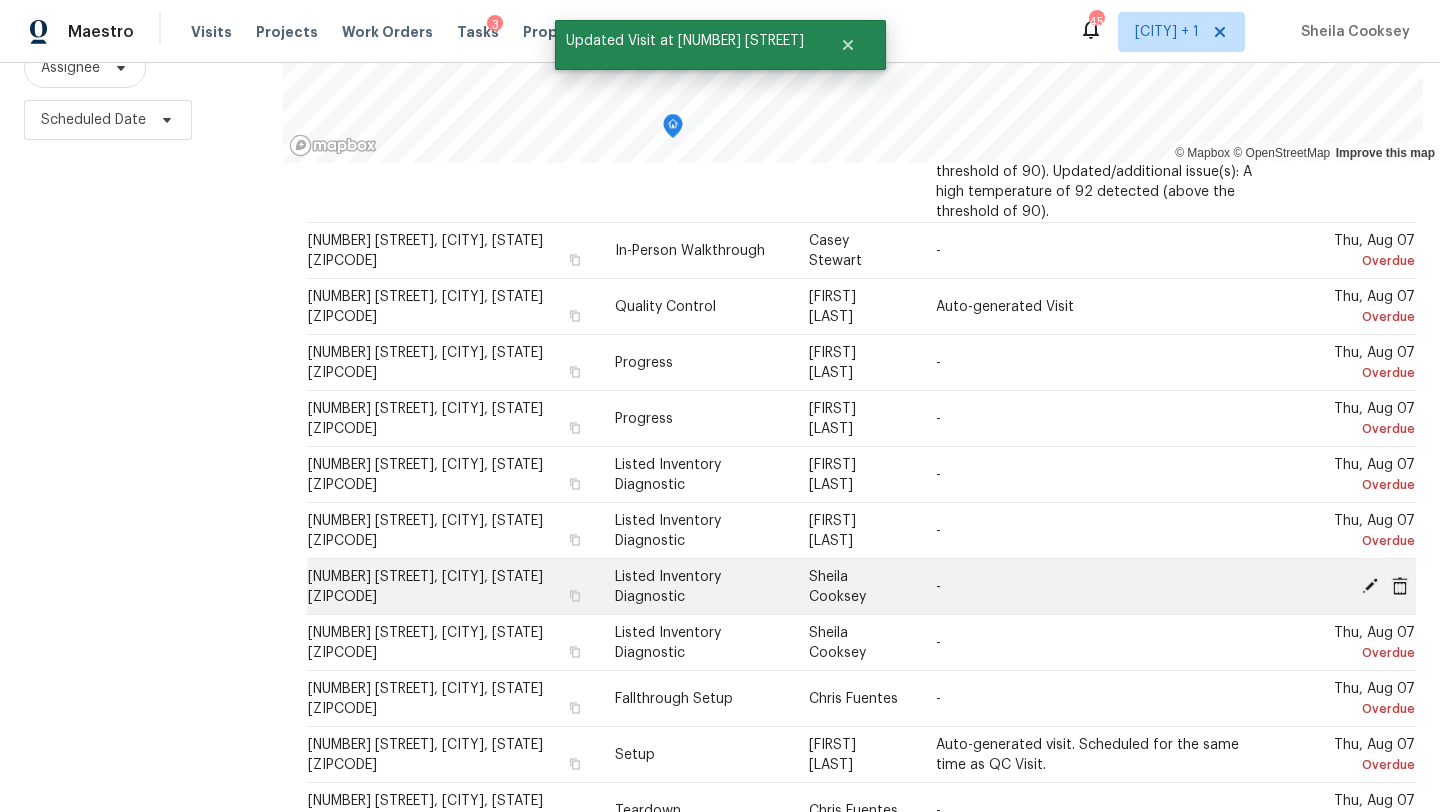 click 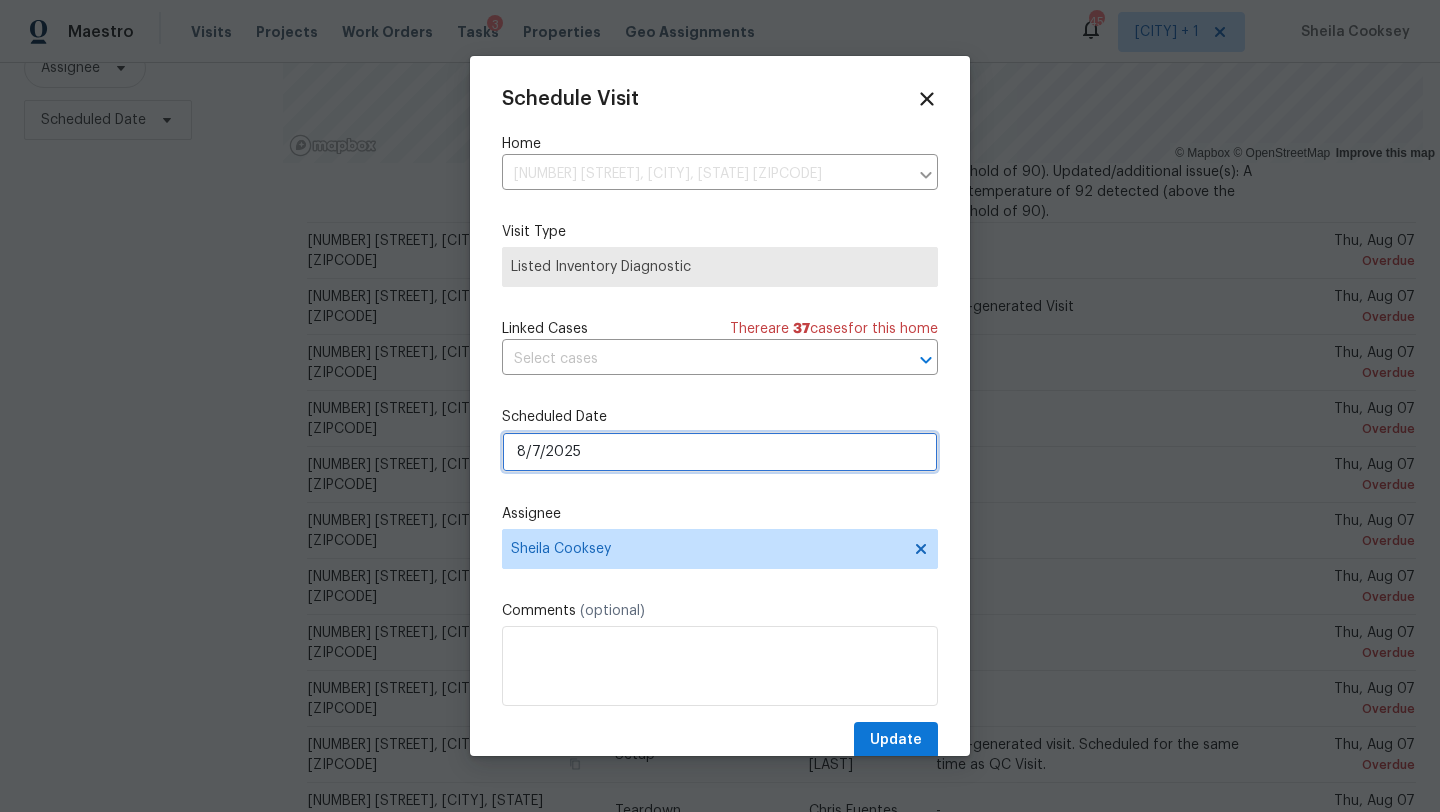 click on "8/7/2025" at bounding box center (720, 452) 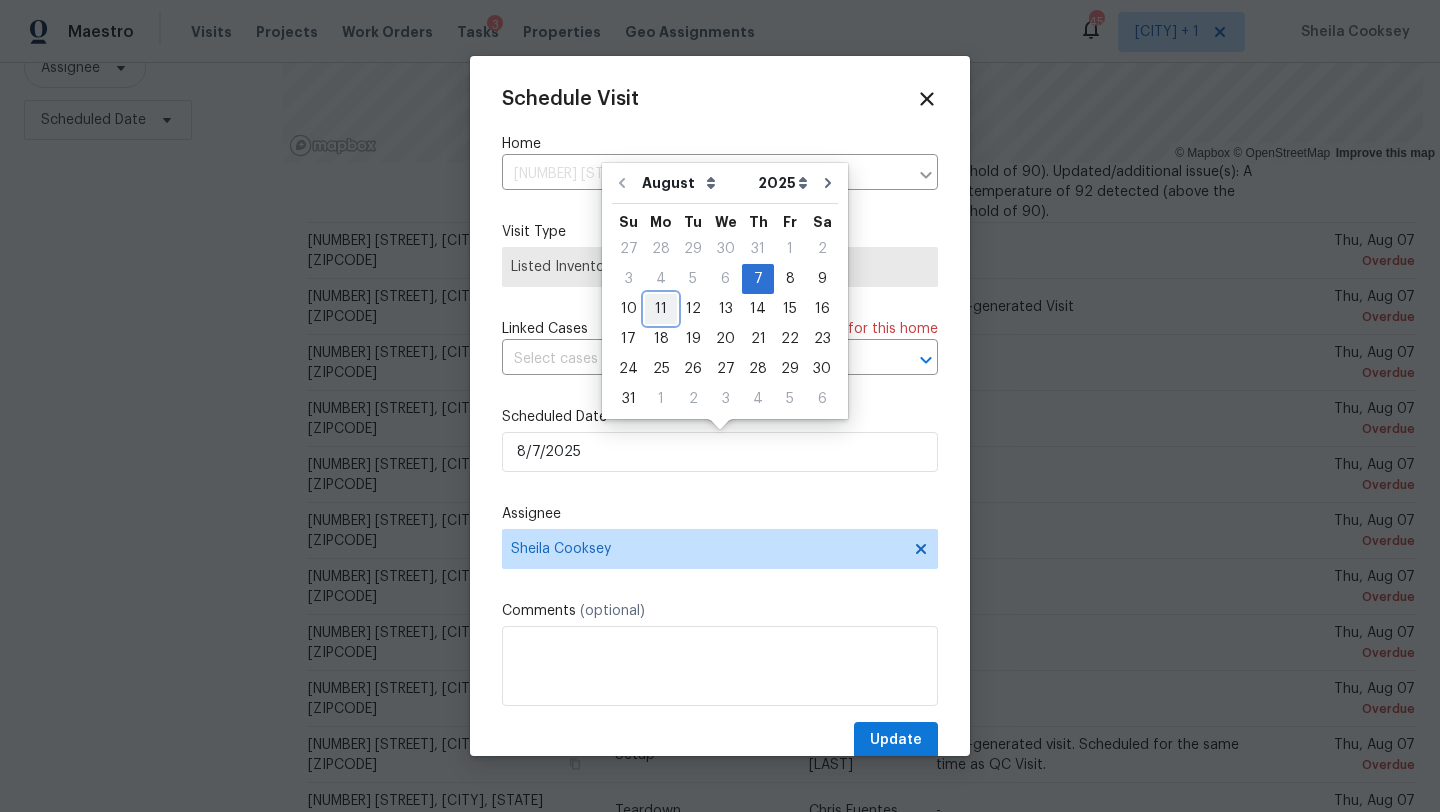 click on "11" at bounding box center [661, 309] 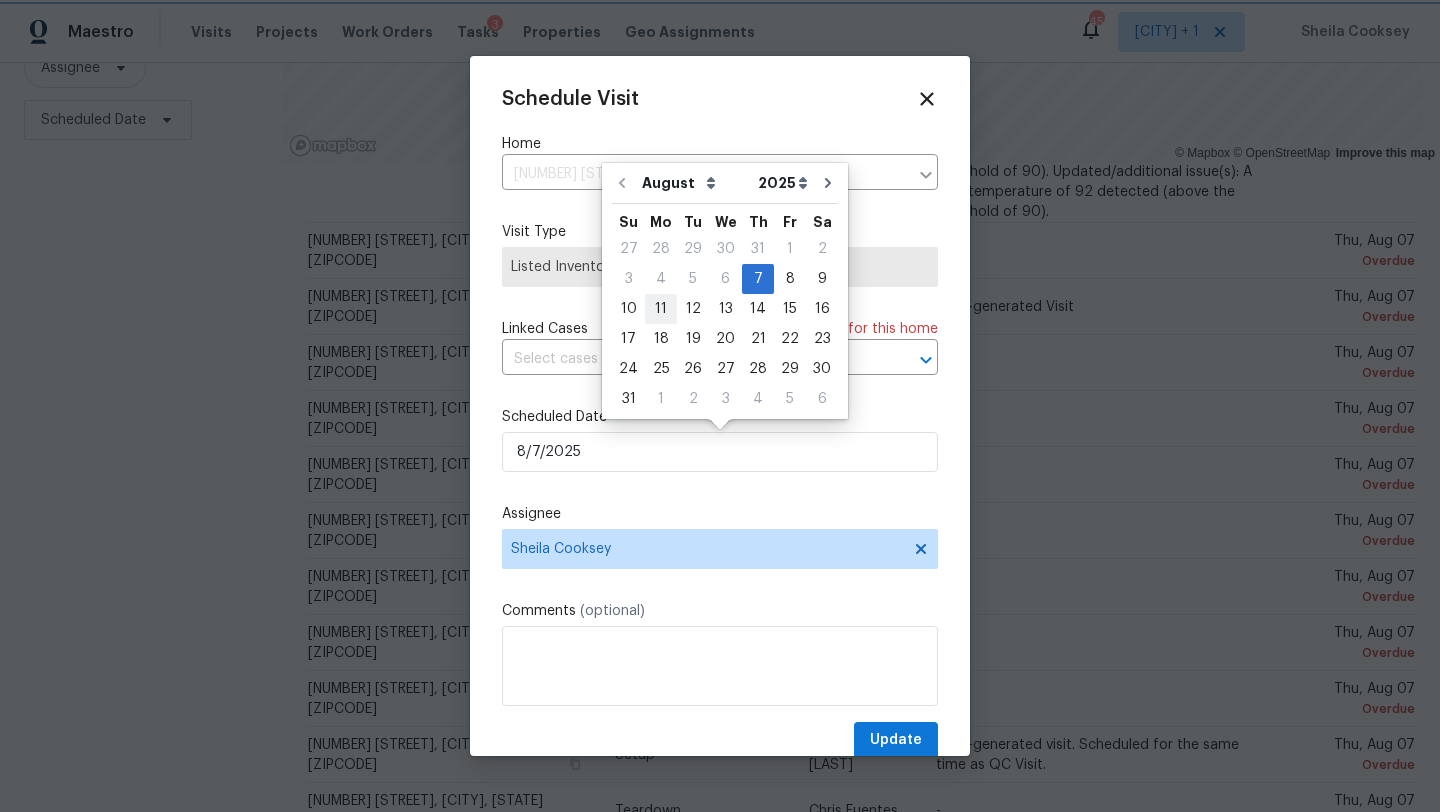 type on "8/11/2025" 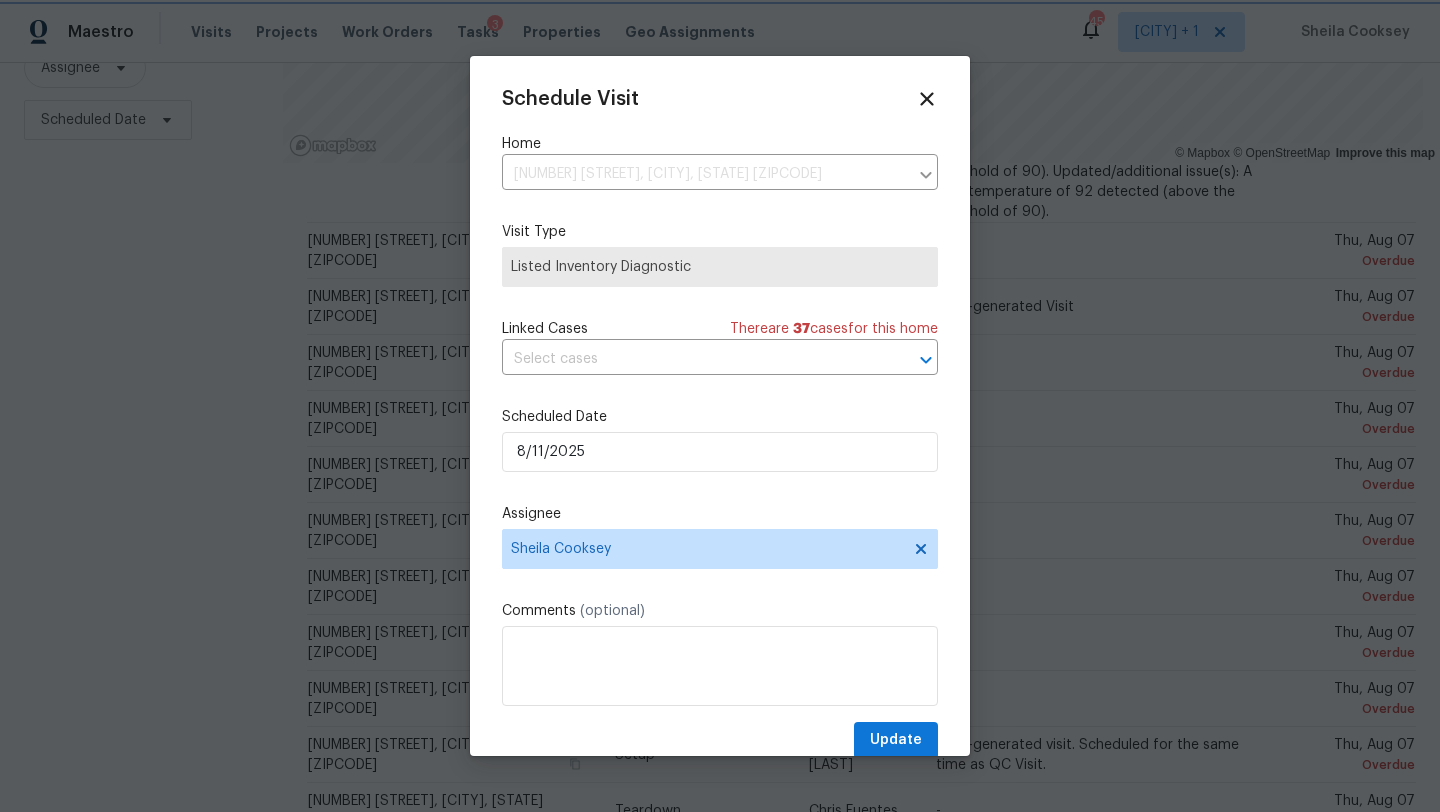 click at bounding box center [720, 406] 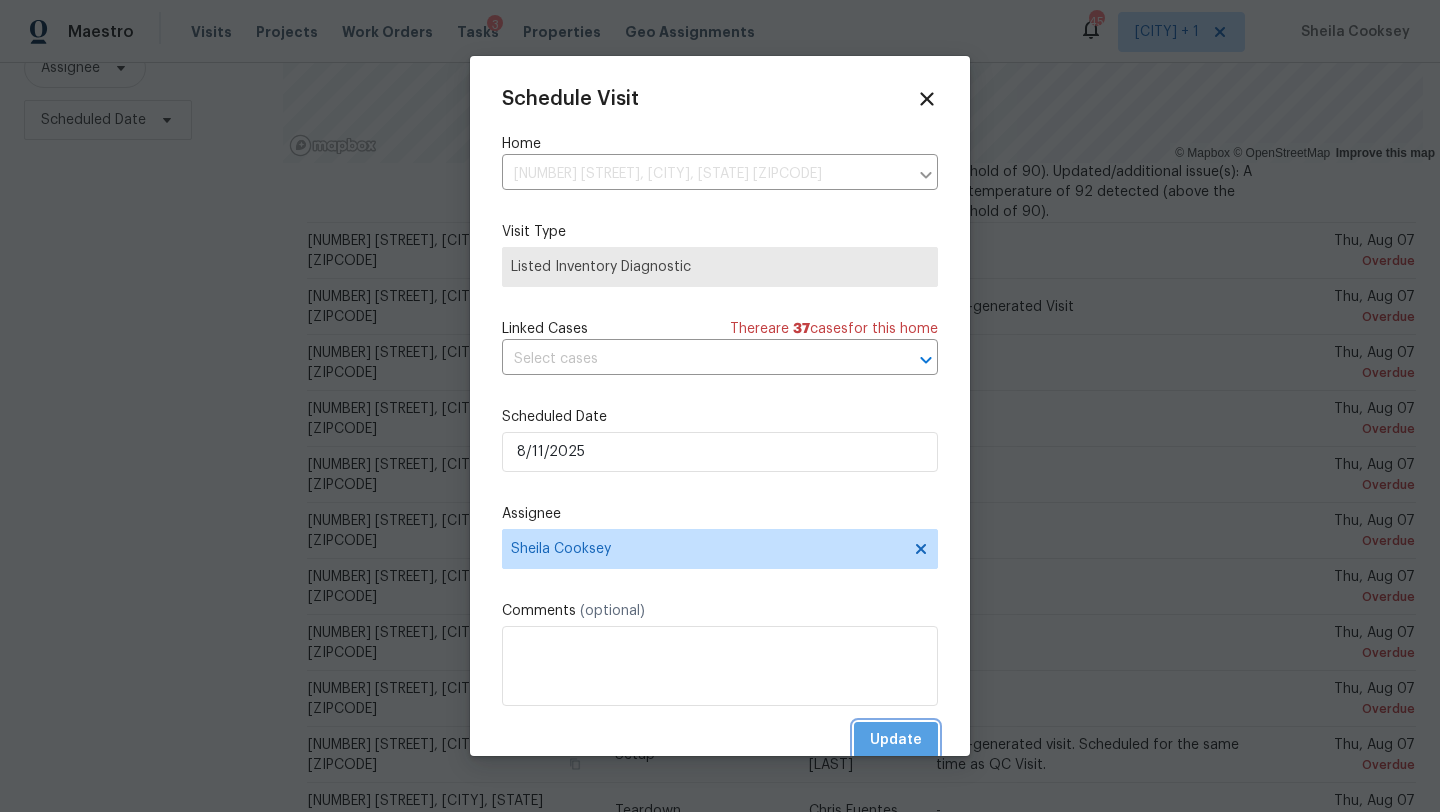 click on "Update" at bounding box center [896, 740] 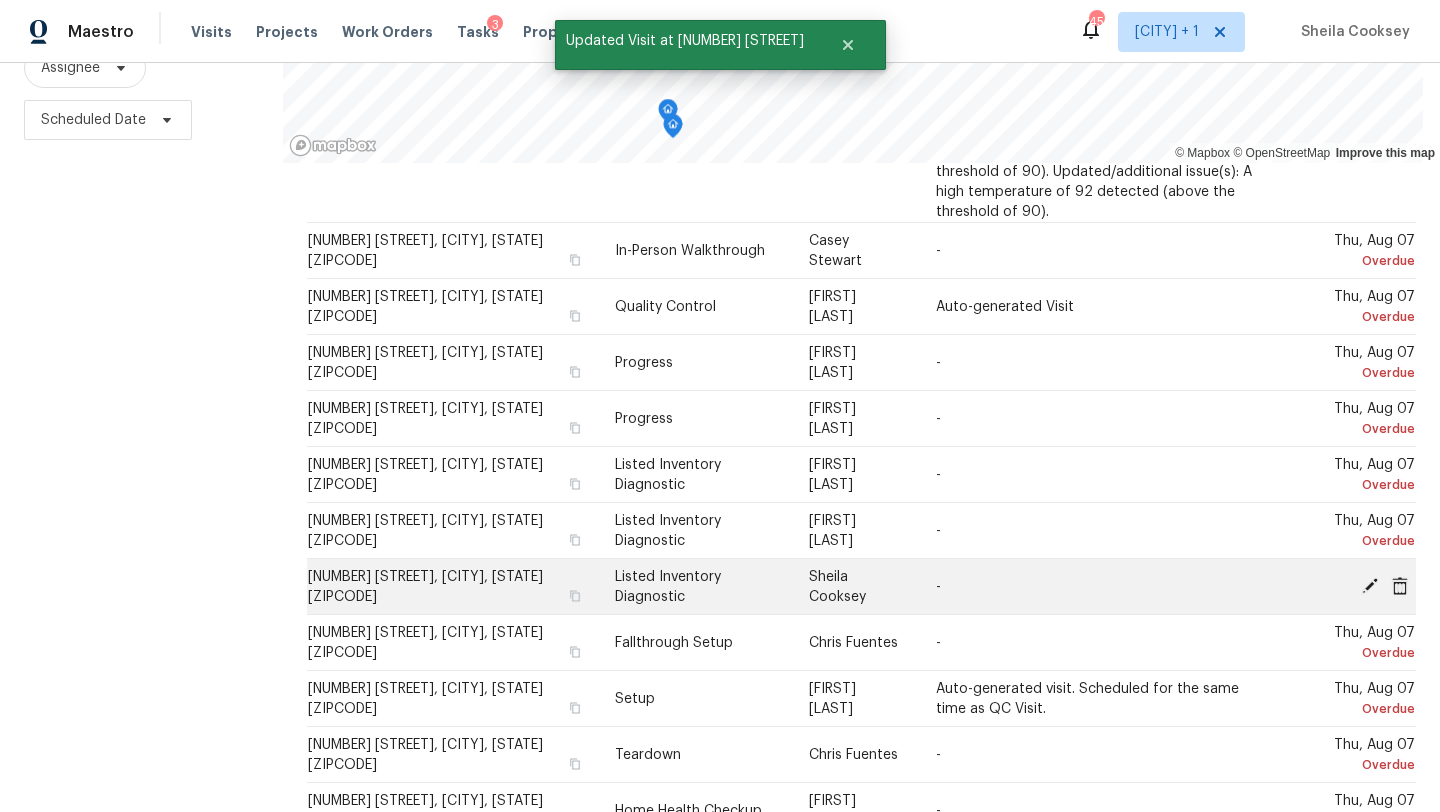 click 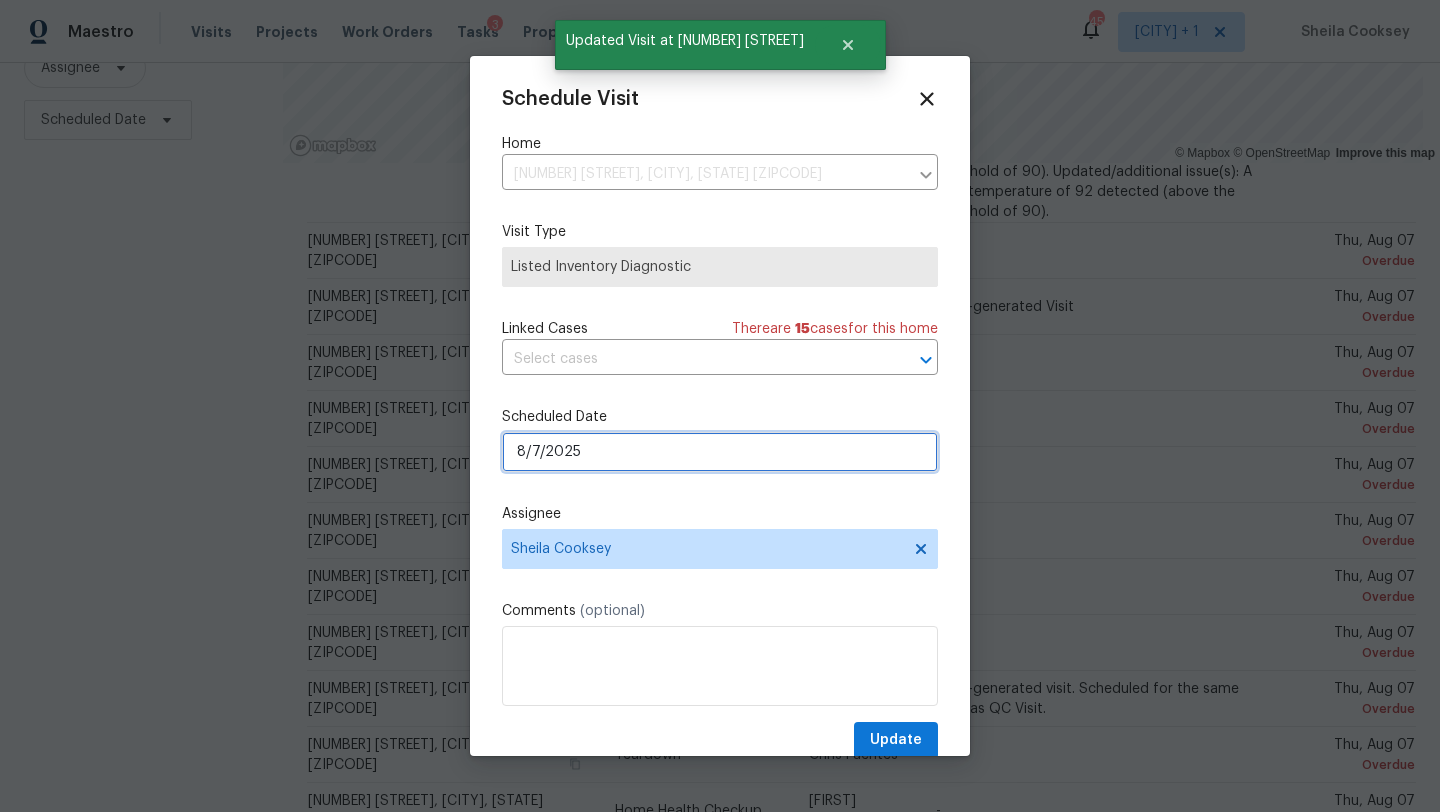 click on "8/7/2025" at bounding box center (720, 452) 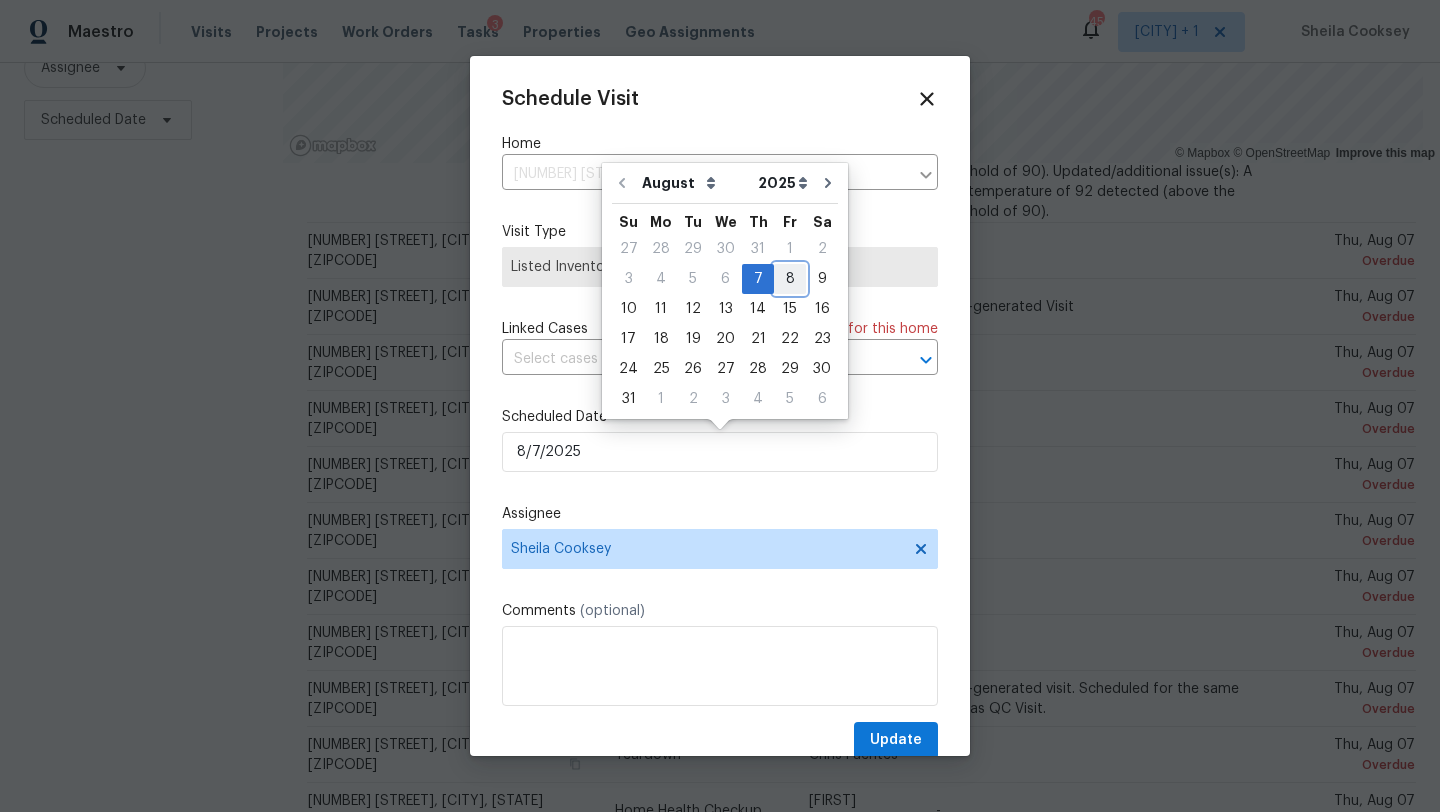 click on "8" at bounding box center [790, 279] 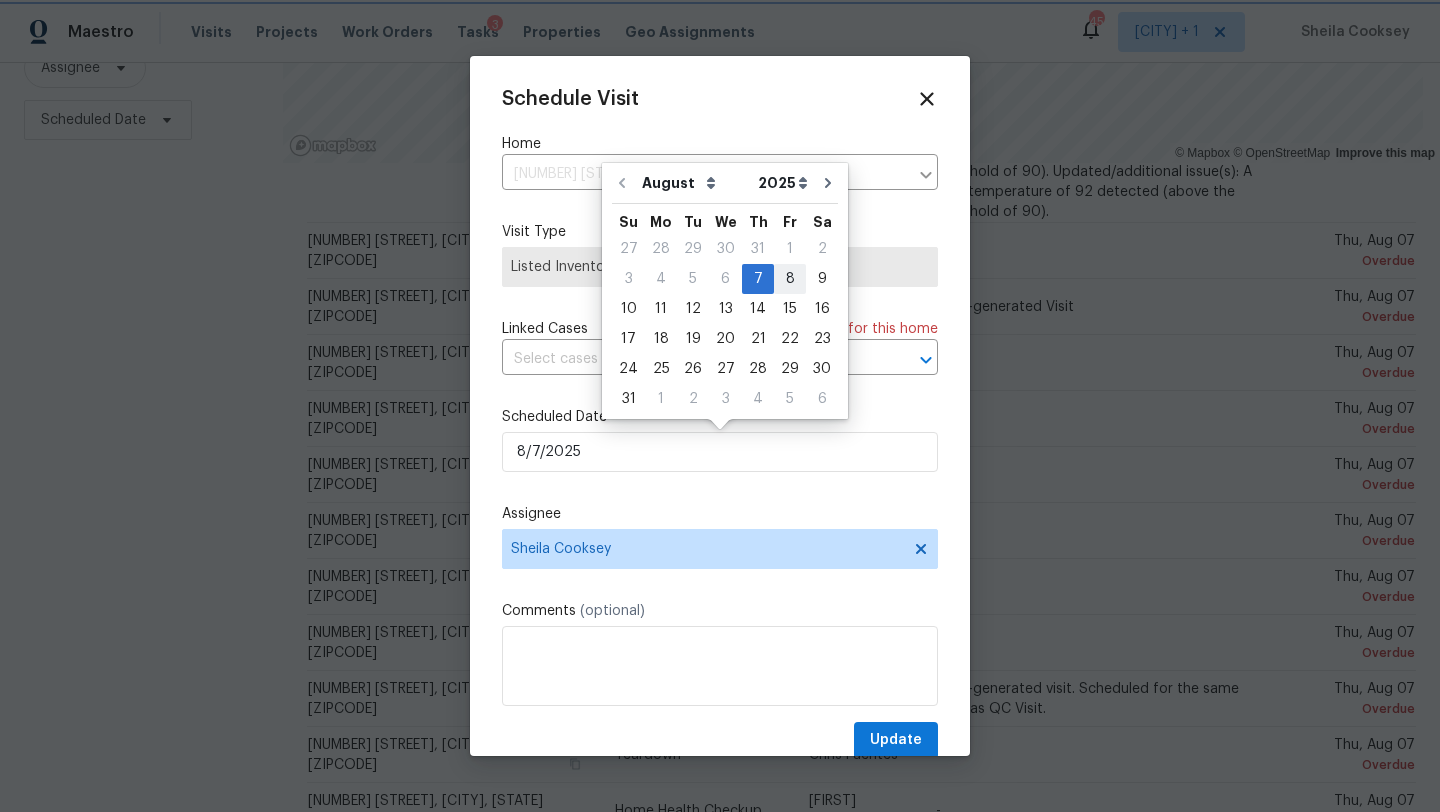 type on "8/8/2025" 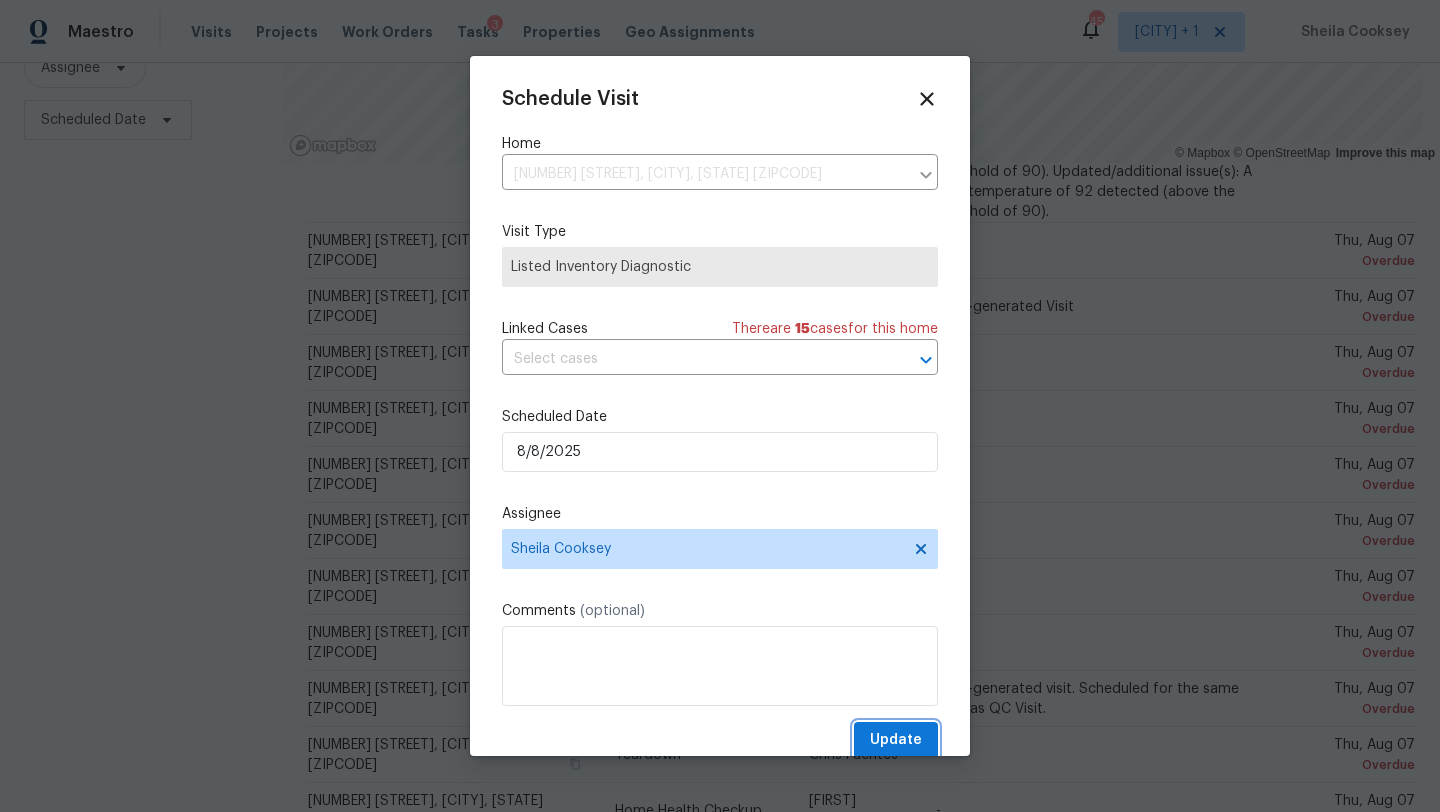 click on "Update" at bounding box center [896, 740] 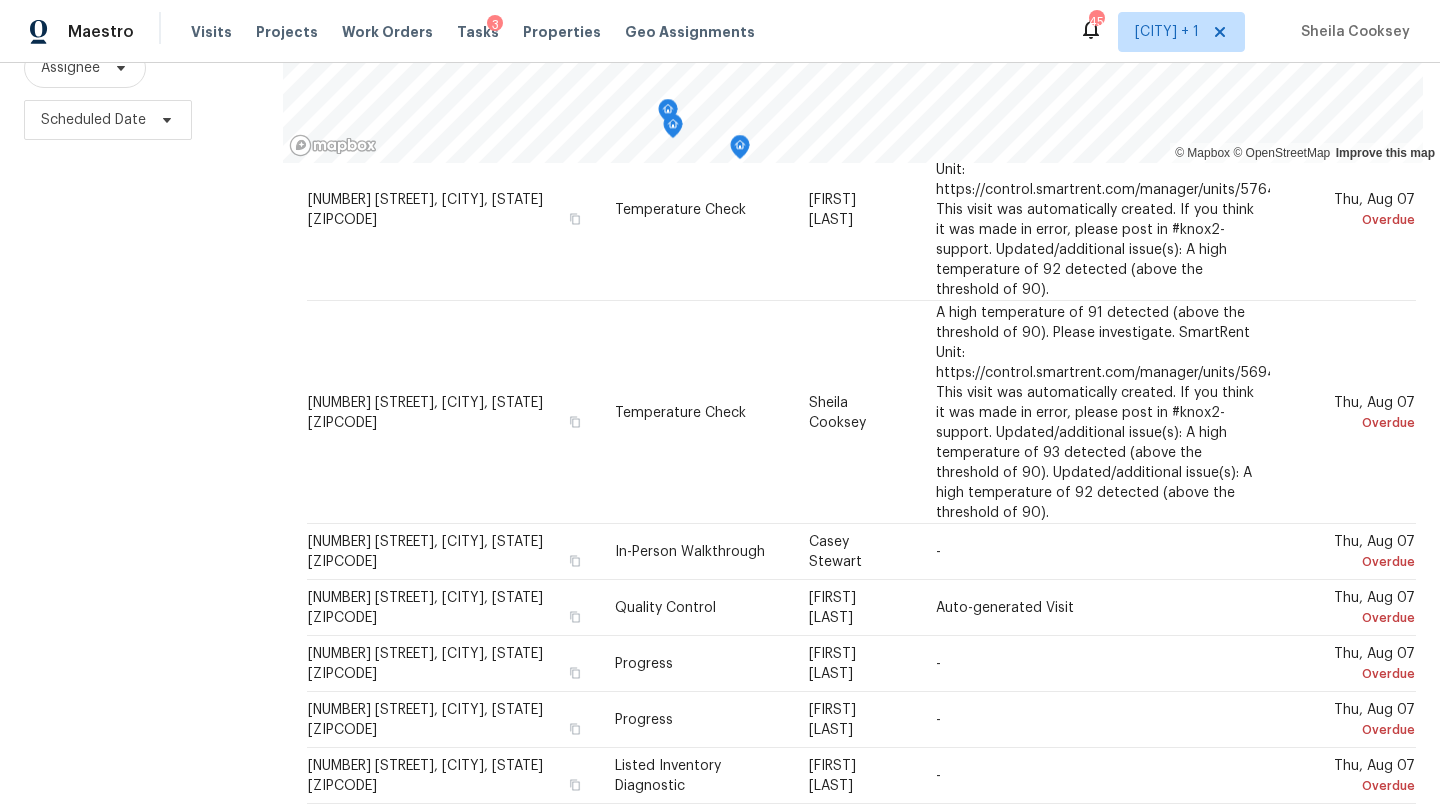 scroll, scrollTop: 1081, scrollLeft: 0, axis: vertical 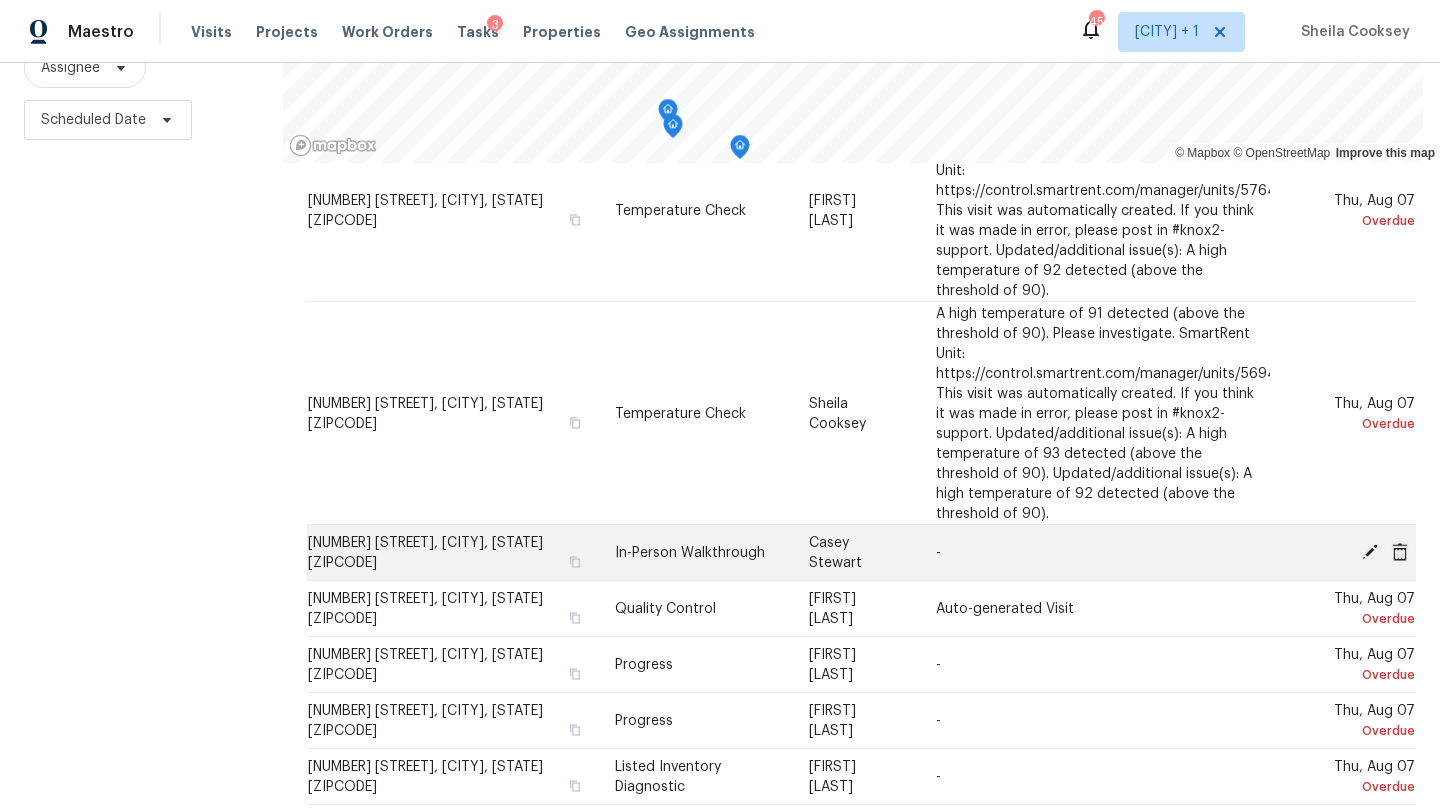 click 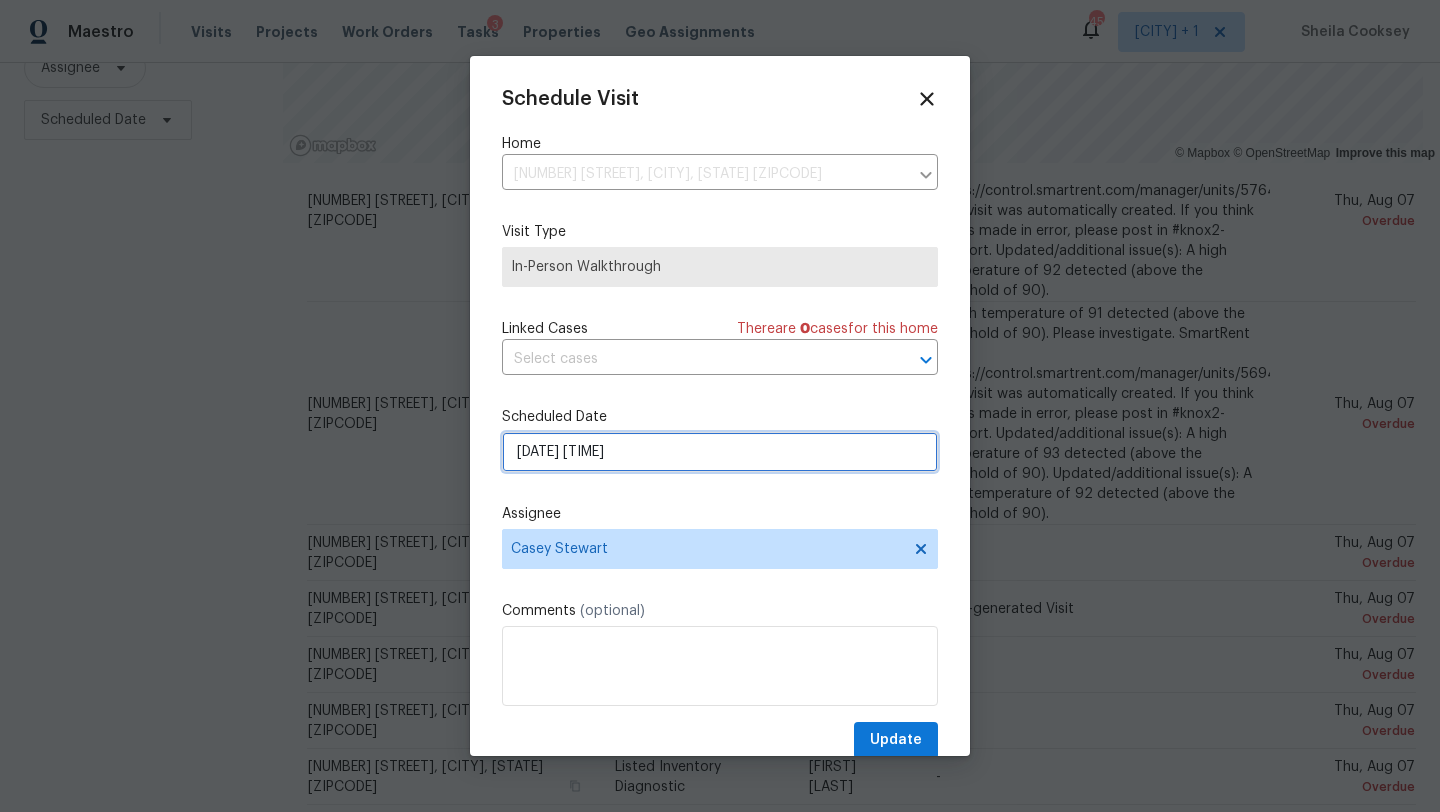 click on "08/07/2025 10:11 am" at bounding box center (720, 452) 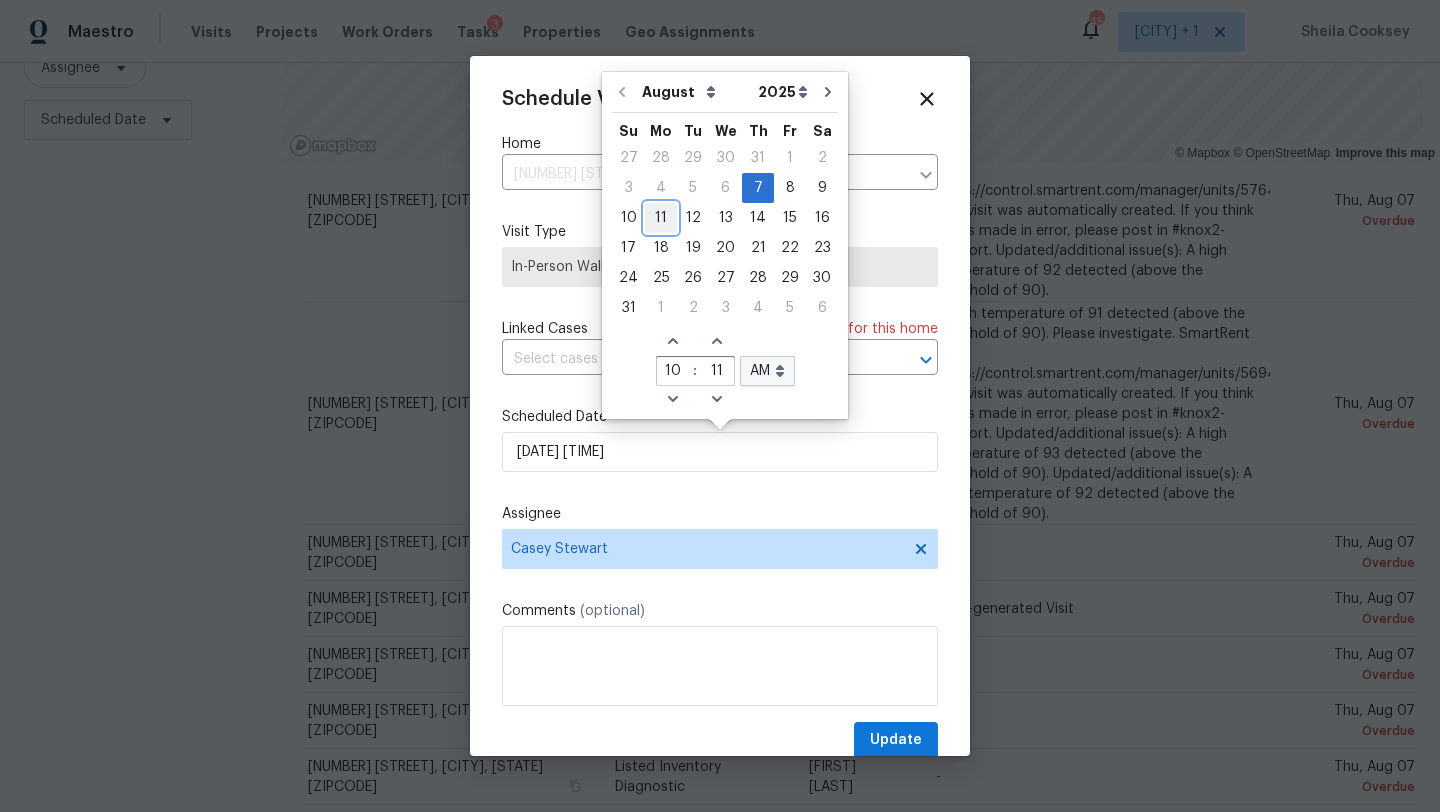 click on "11" at bounding box center (661, 218) 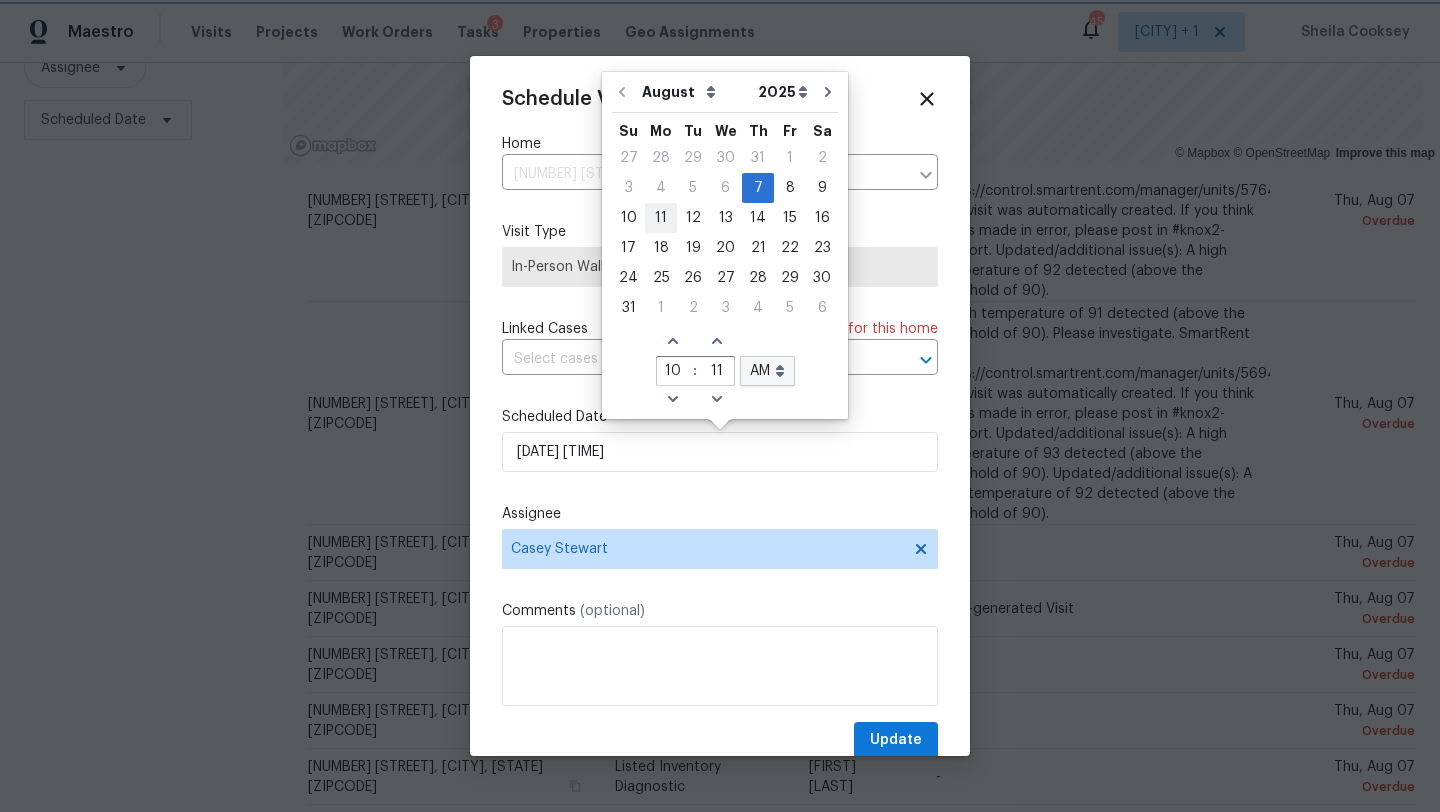 type on "08/11/2025 10:11 am" 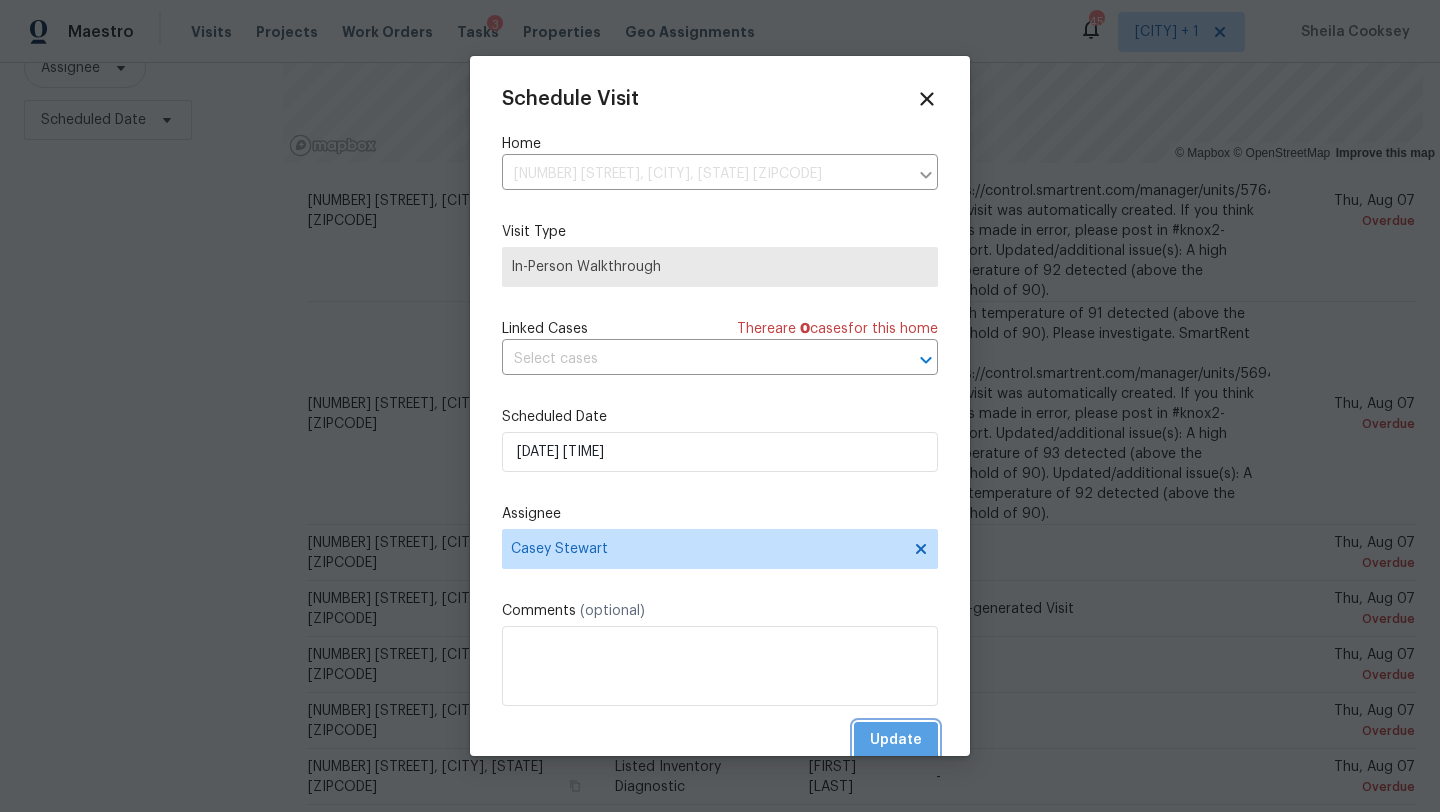 click on "Update" at bounding box center [896, 740] 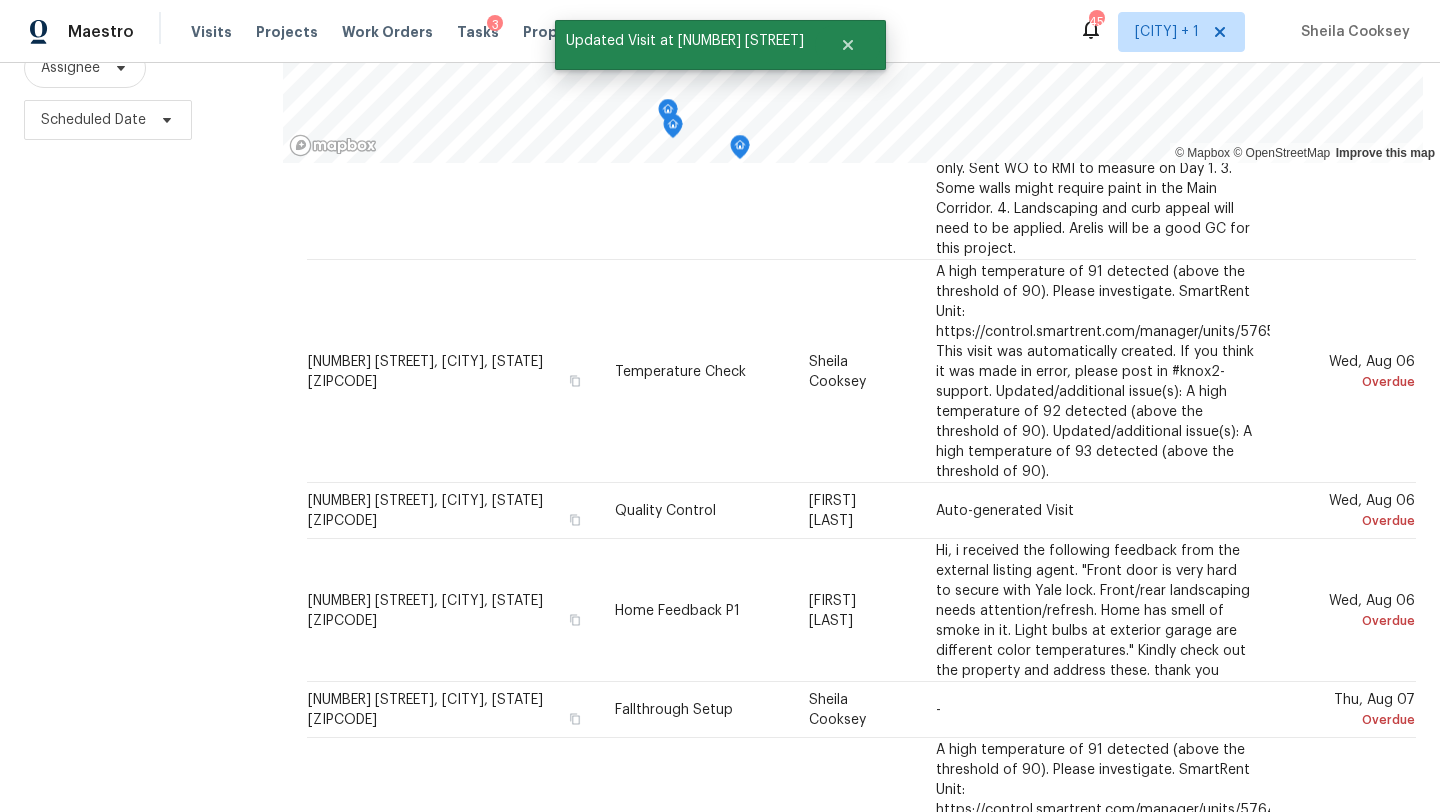 scroll, scrollTop: 0, scrollLeft: 0, axis: both 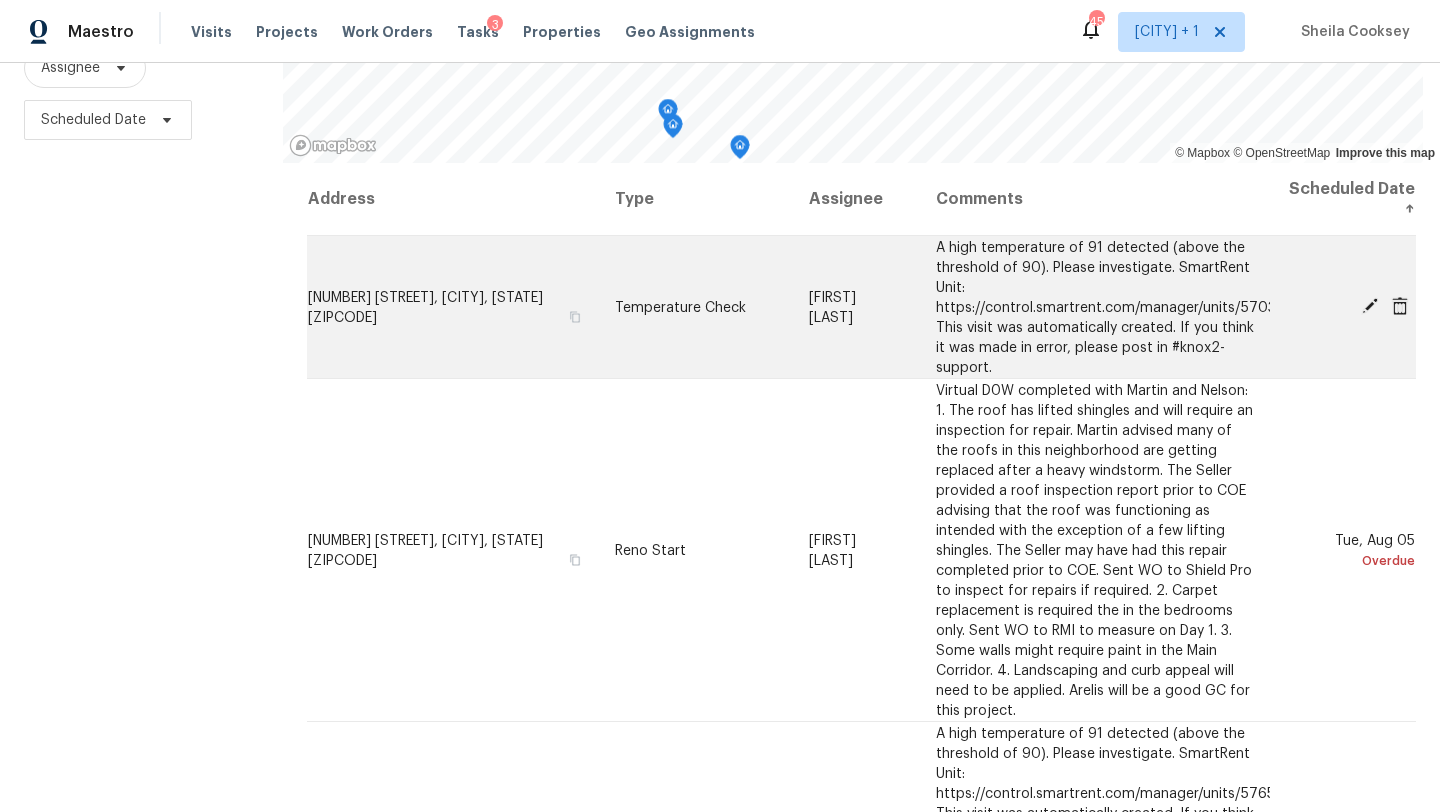 click 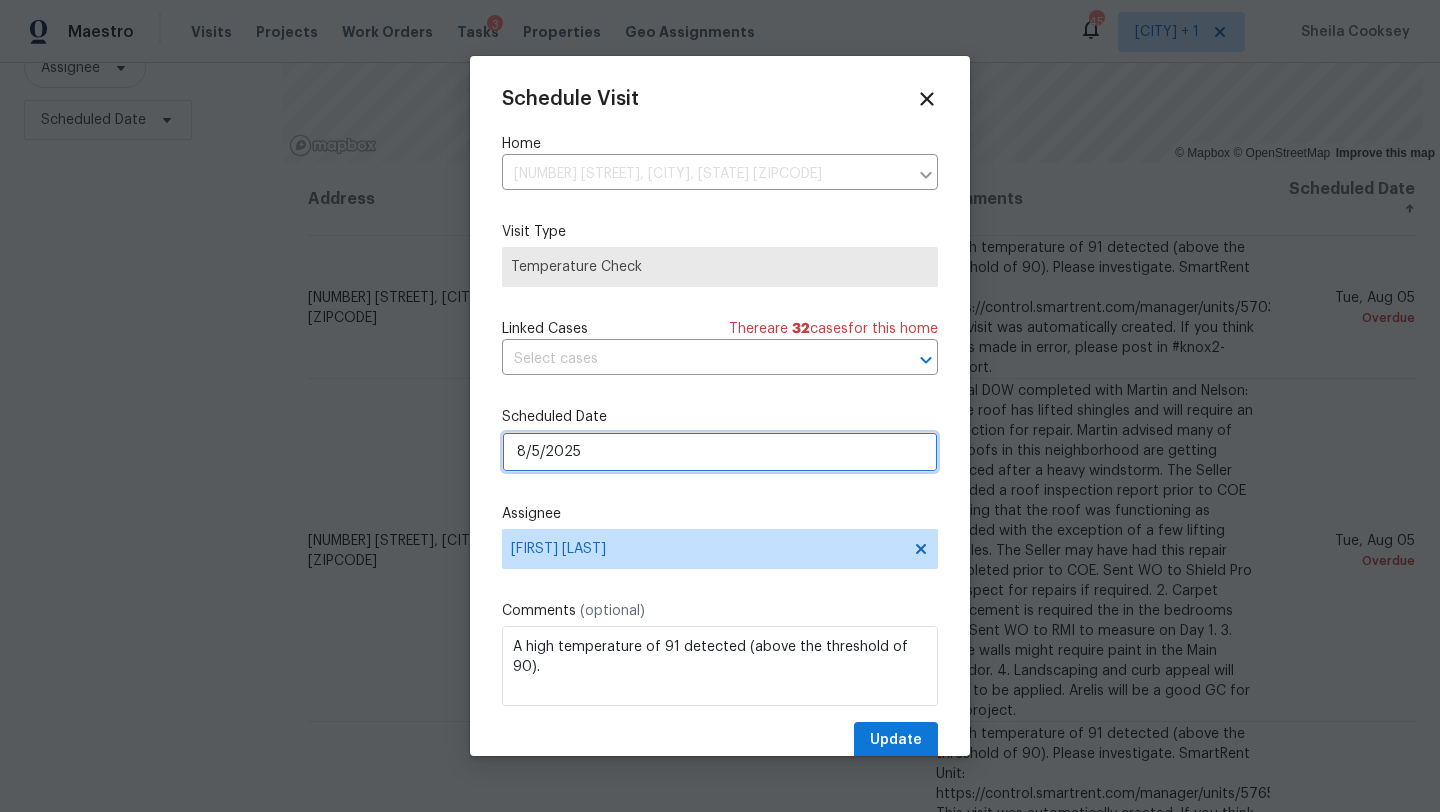 click on "8/5/2025" at bounding box center (720, 452) 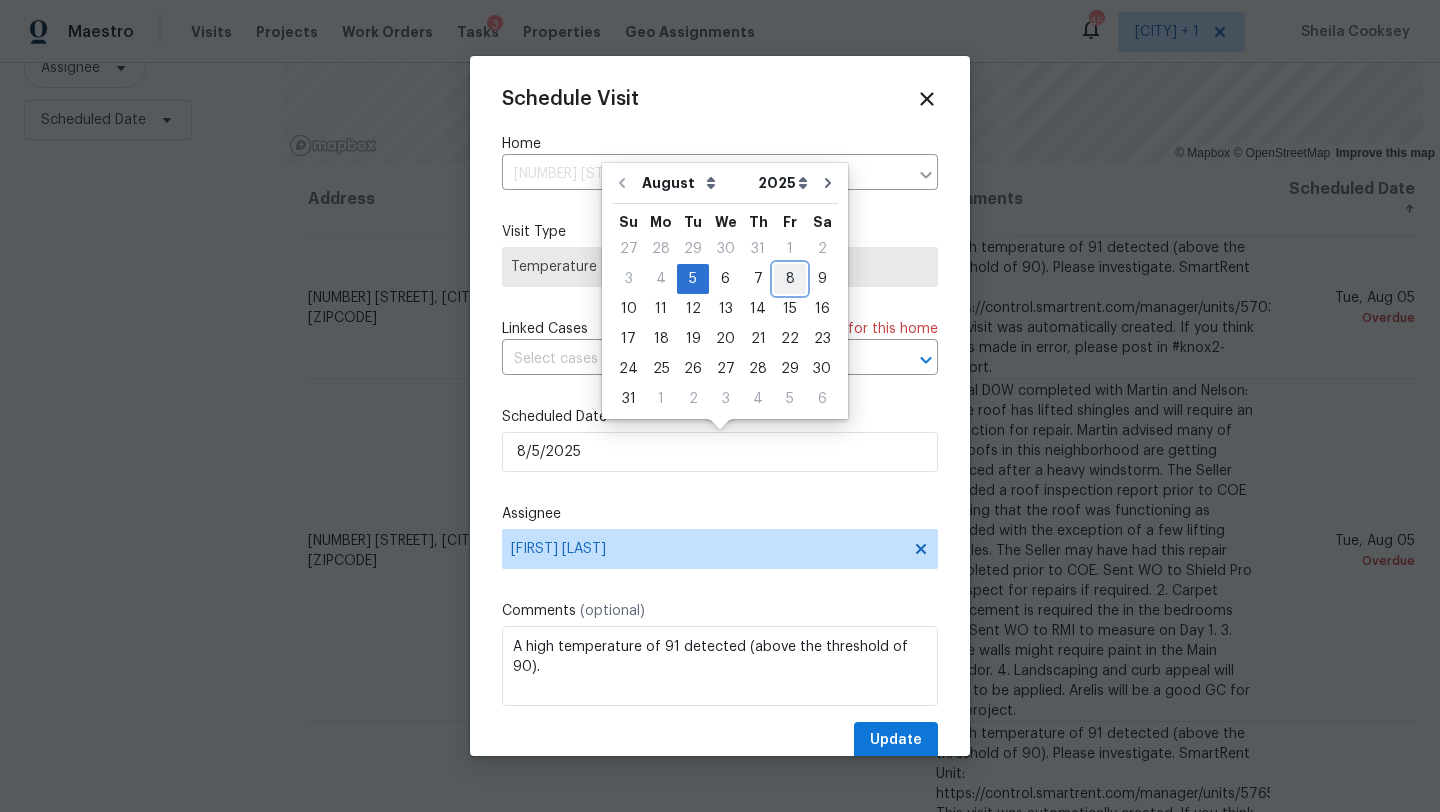 click on "8" at bounding box center (790, 279) 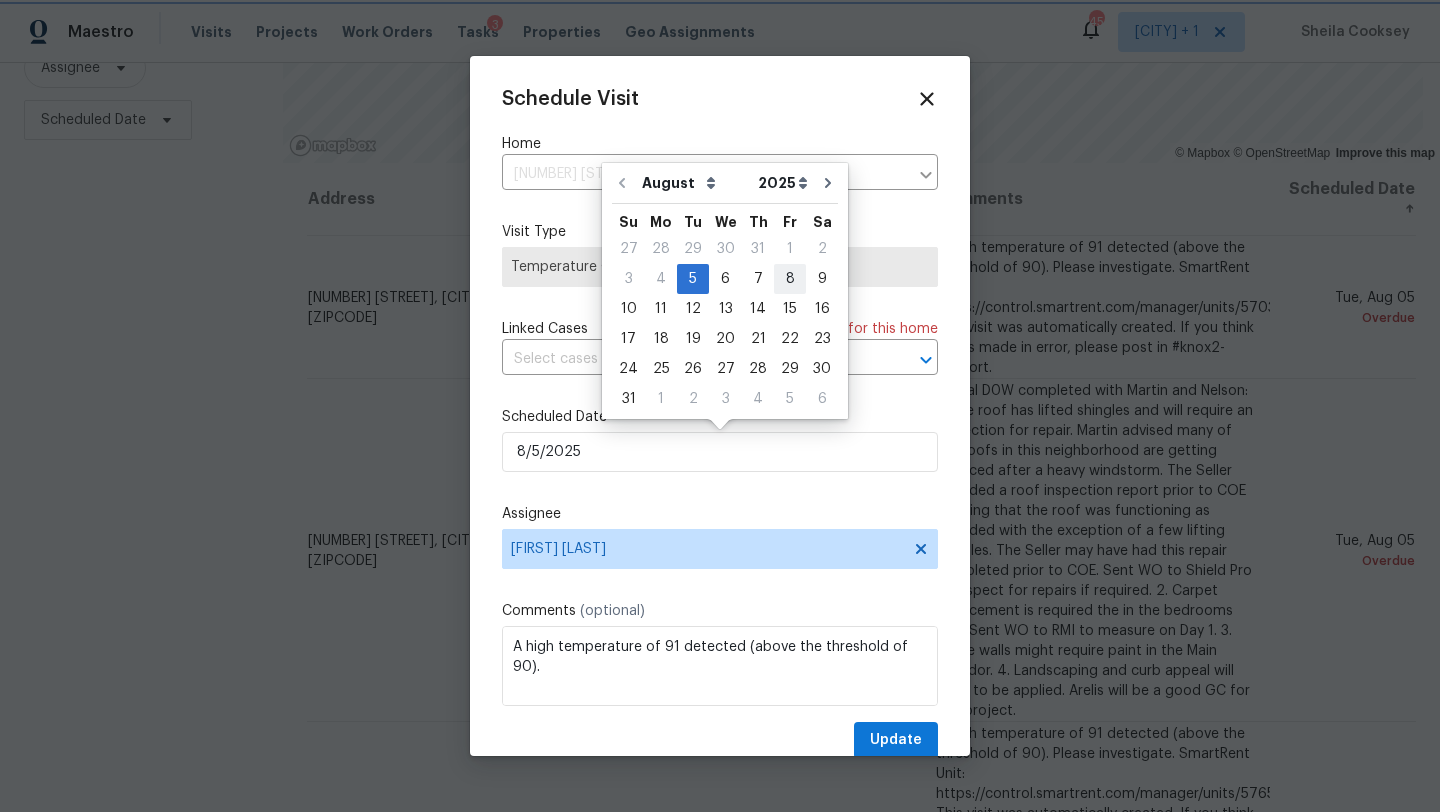 type on "8/8/2025" 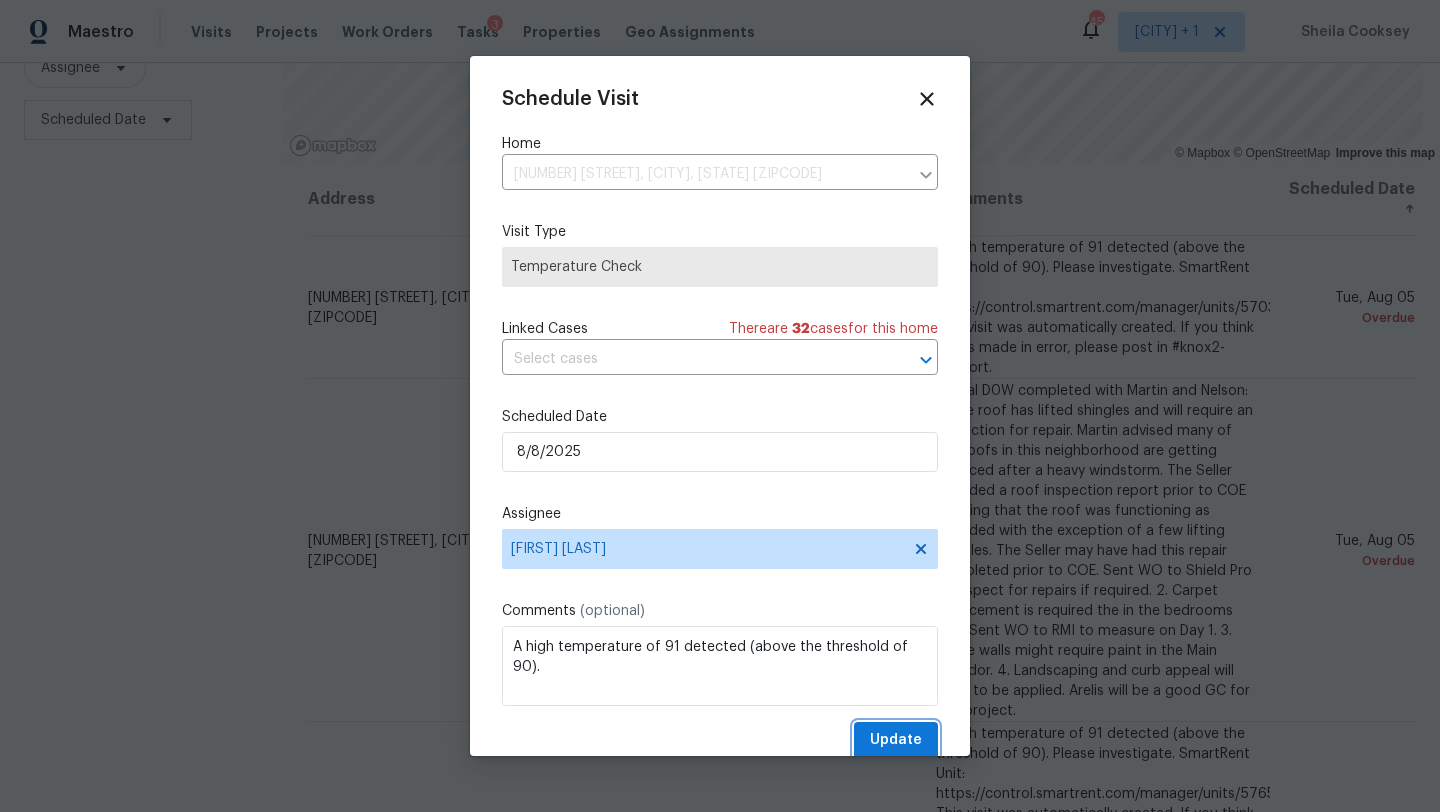 click on "Update" at bounding box center [896, 740] 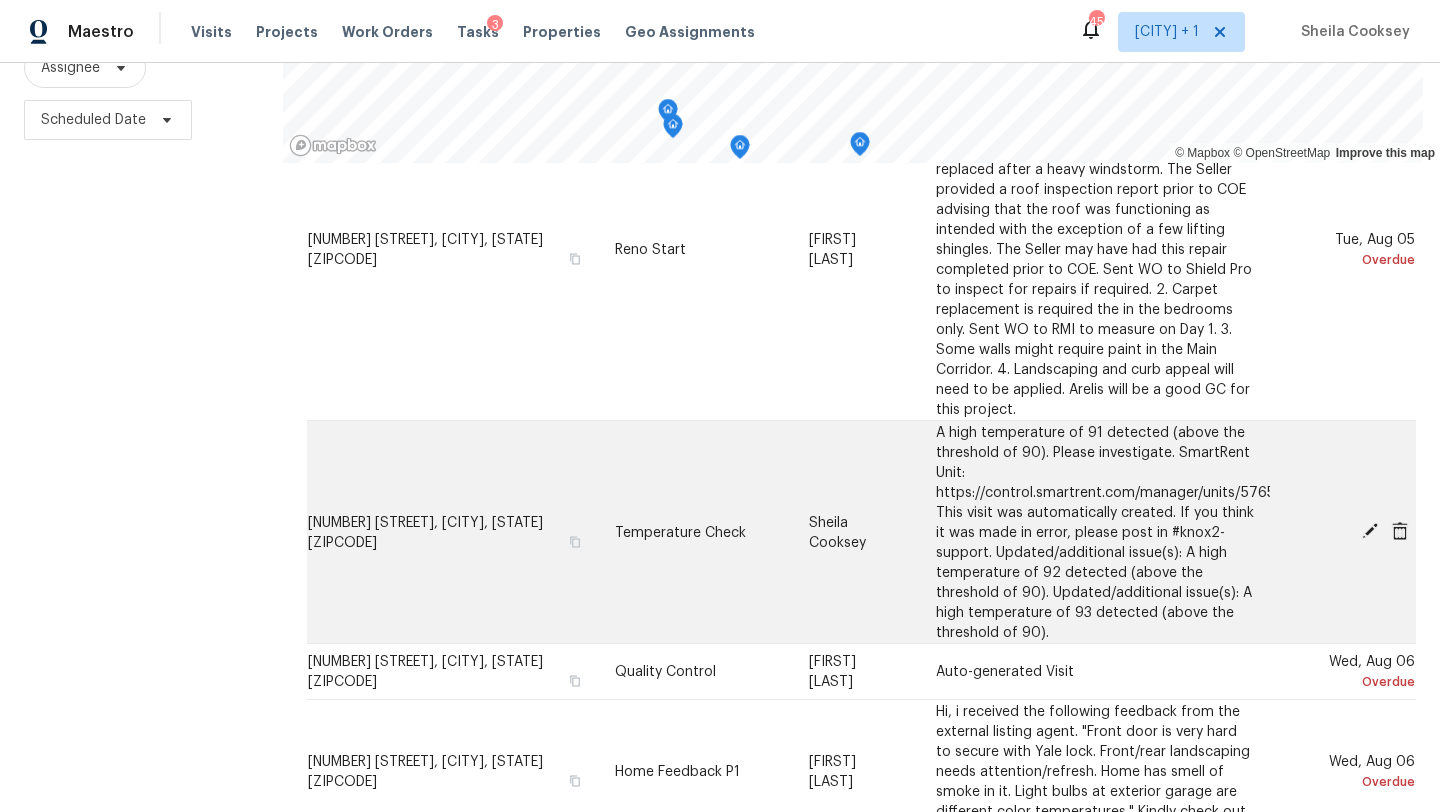 scroll, scrollTop: 160, scrollLeft: 0, axis: vertical 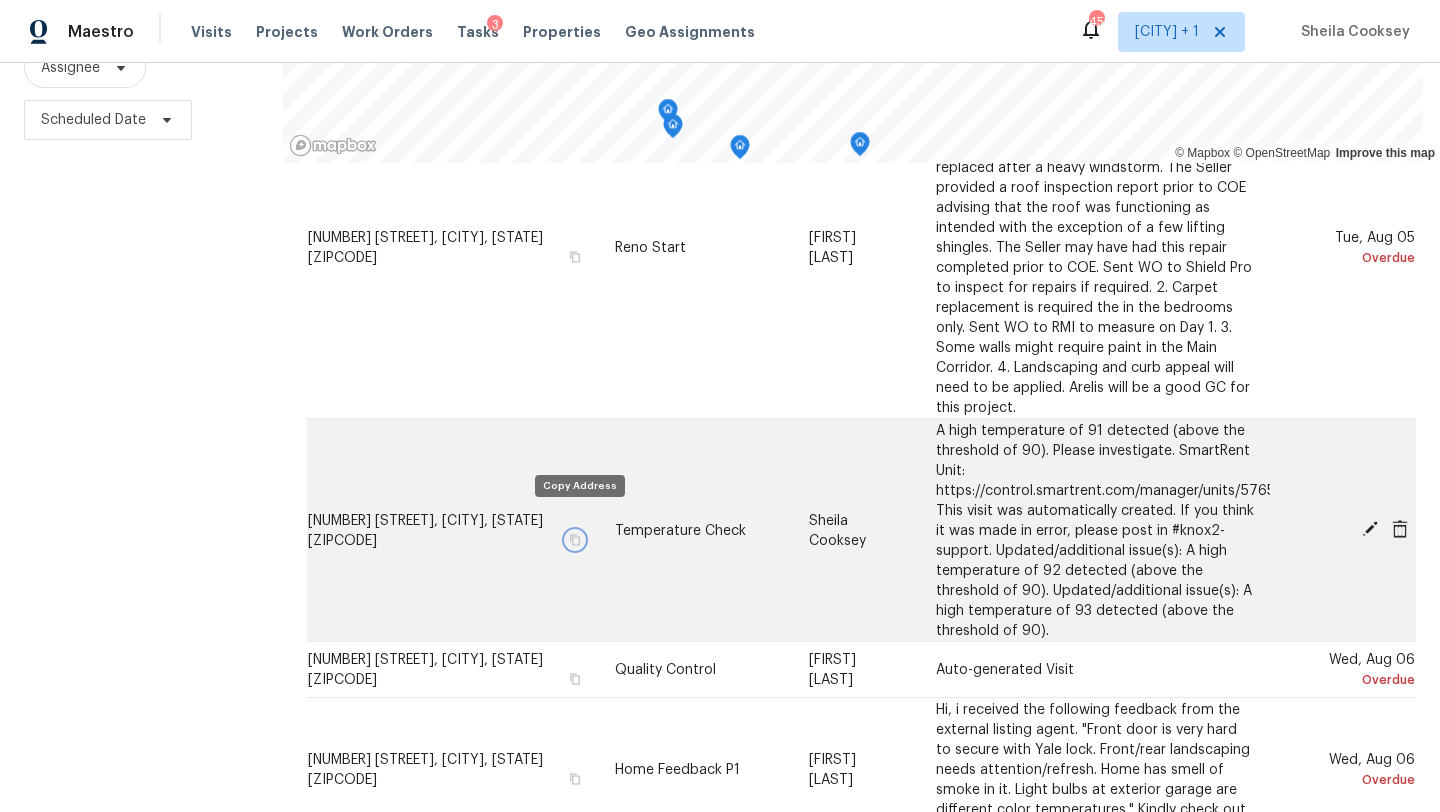 click 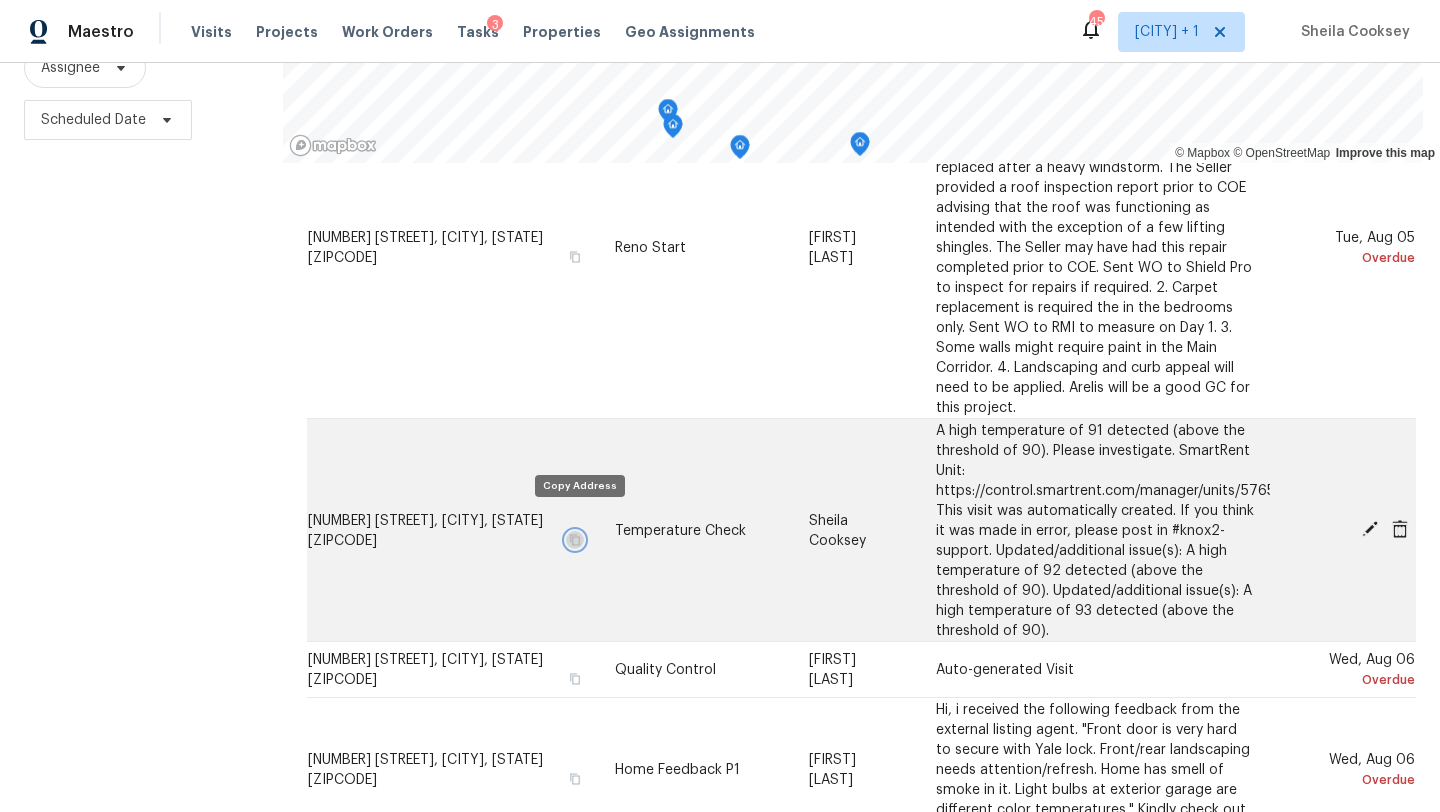 click 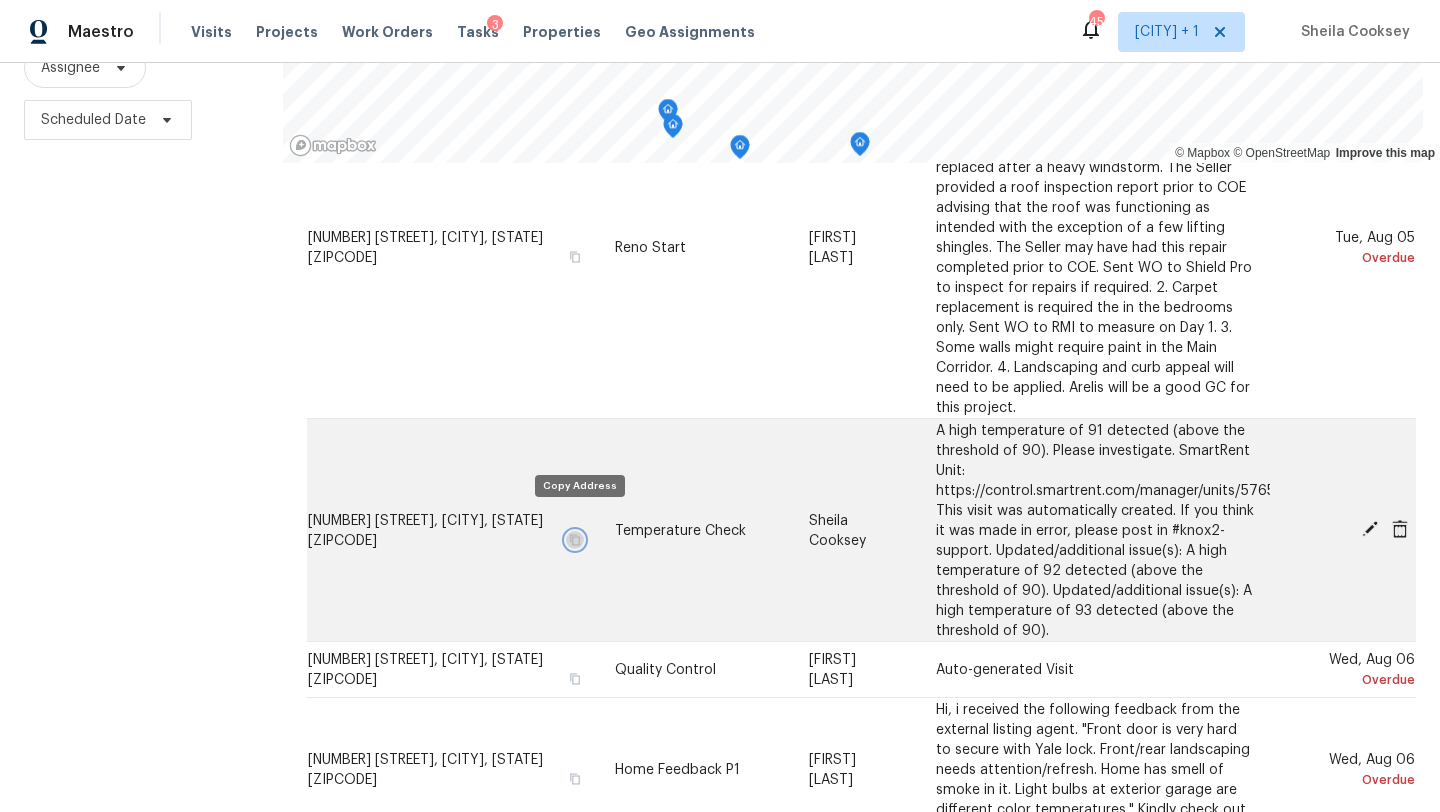 click at bounding box center (574, 539) 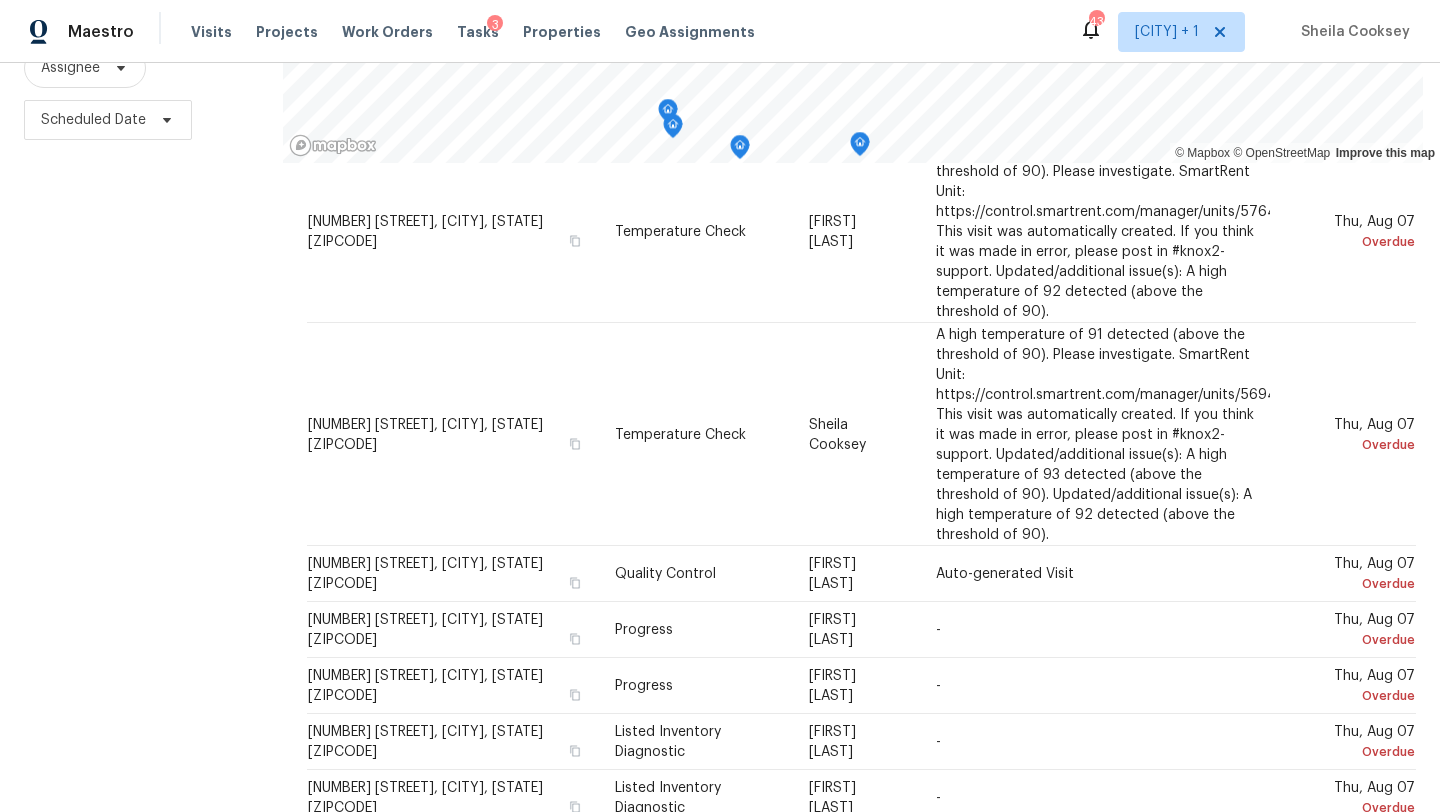 scroll, scrollTop: 920, scrollLeft: 0, axis: vertical 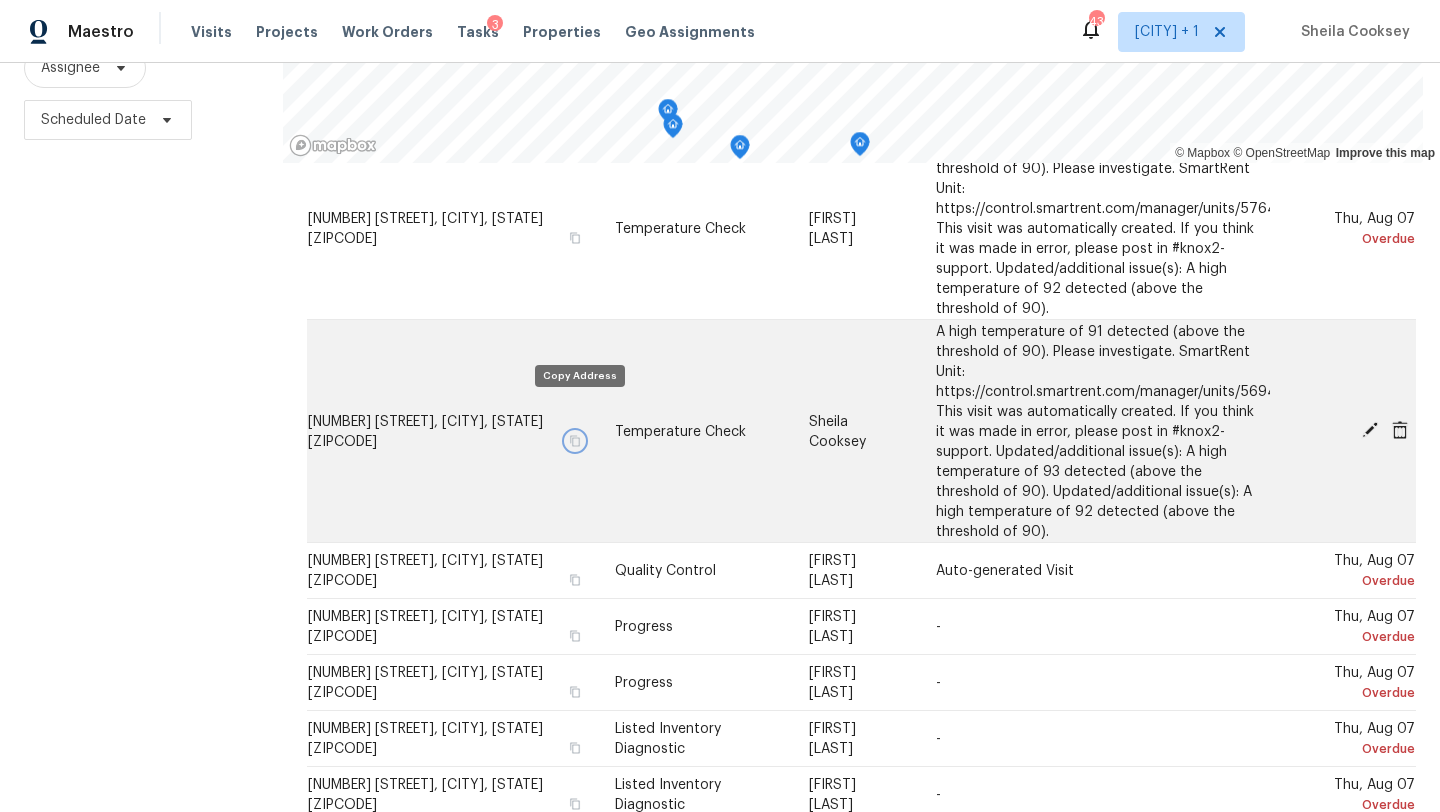 click 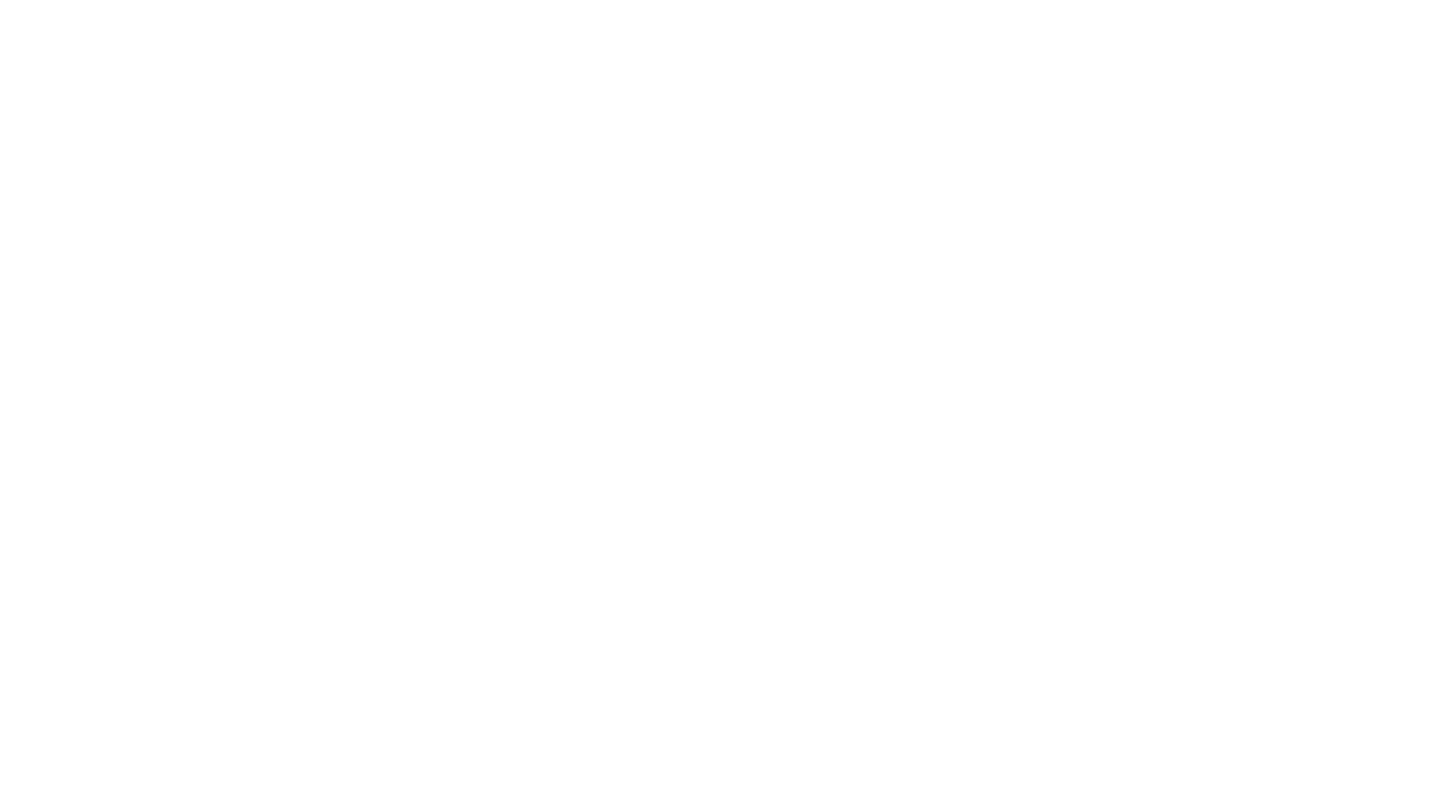 scroll, scrollTop: 0, scrollLeft: 0, axis: both 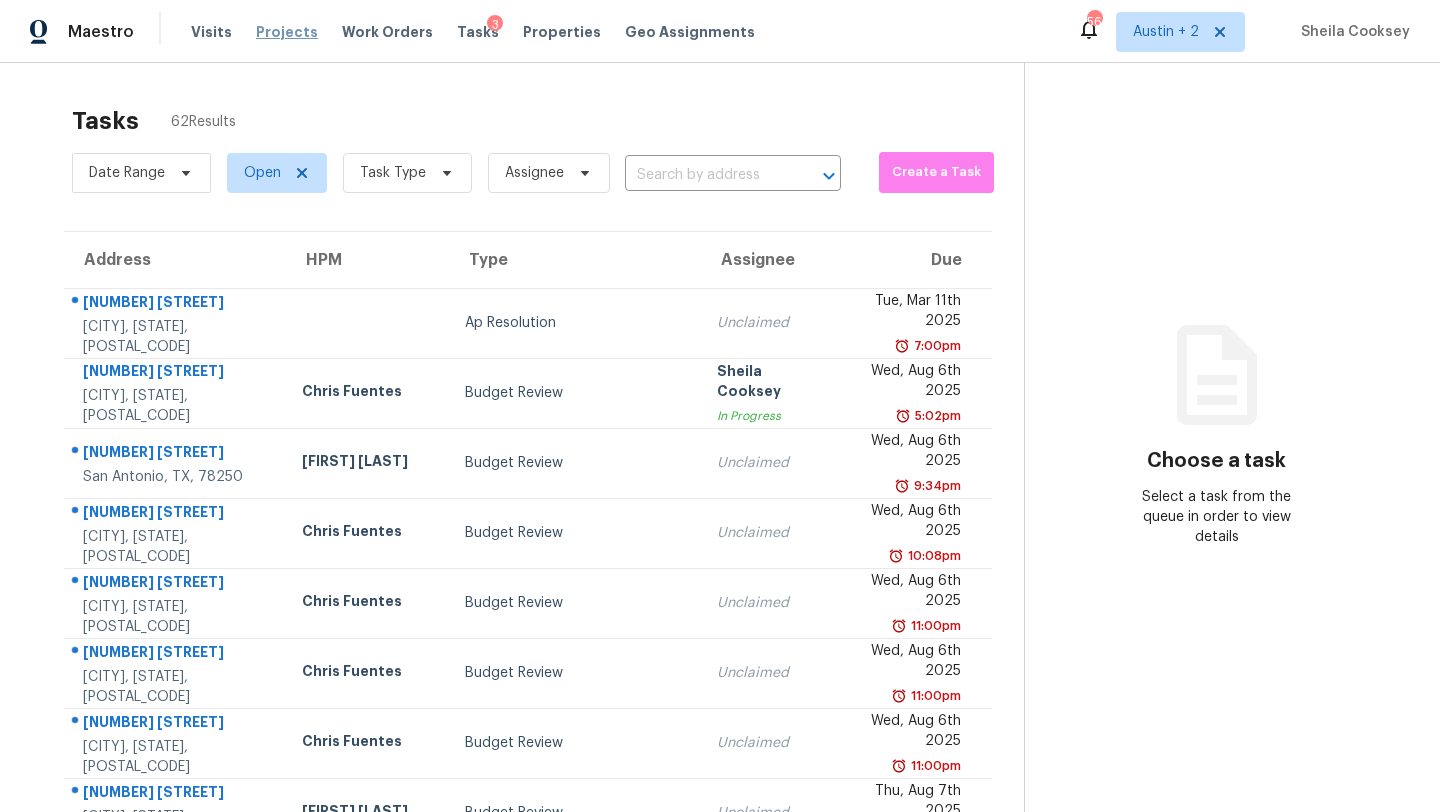 click on "Projects" at bounding box center (287, 32) 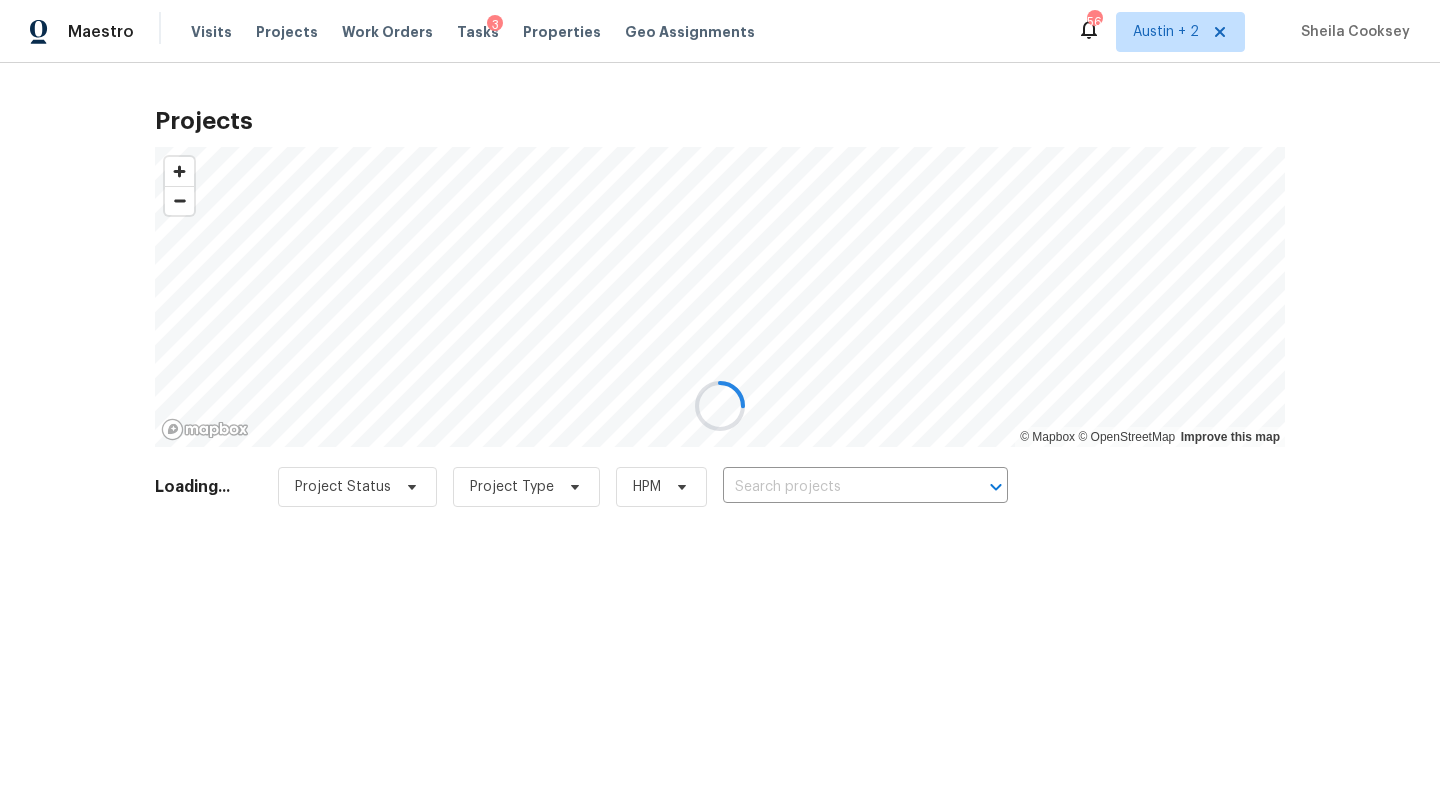 click at bounding box center [720, 406] 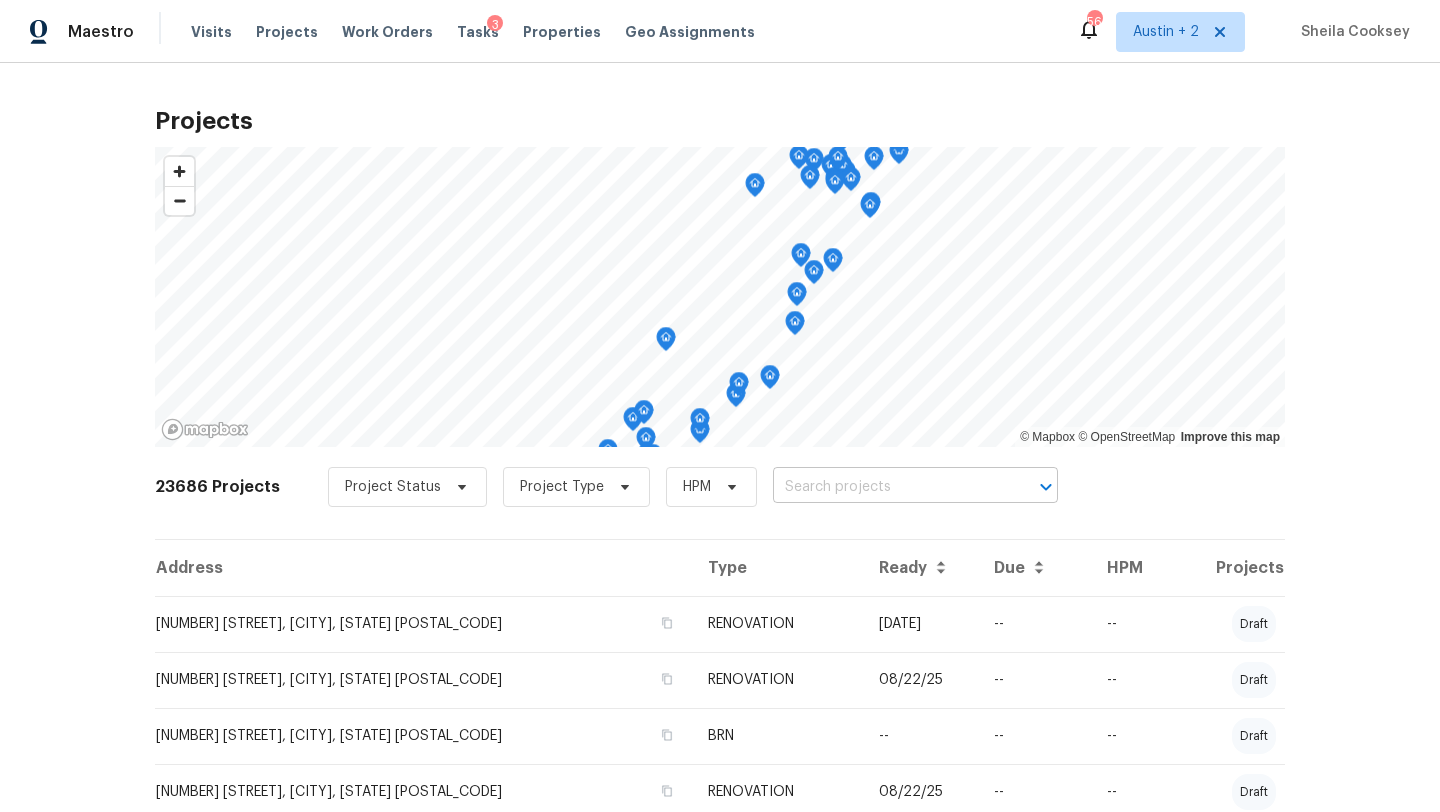 click at bounding box center [887, 487] 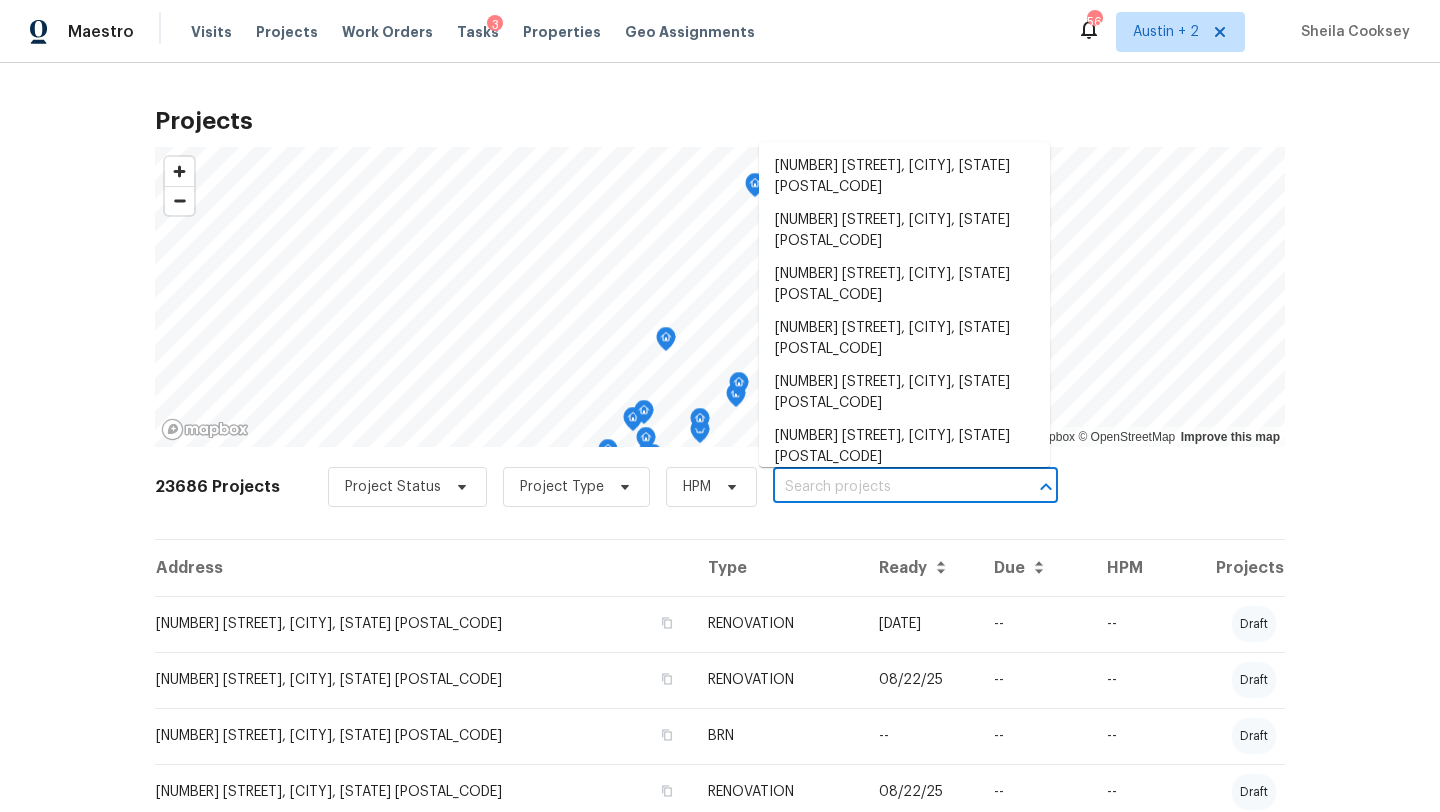 paste on "[NUMBER] [STREET], [CITY], [STATE] [POSTAL_CODE]" 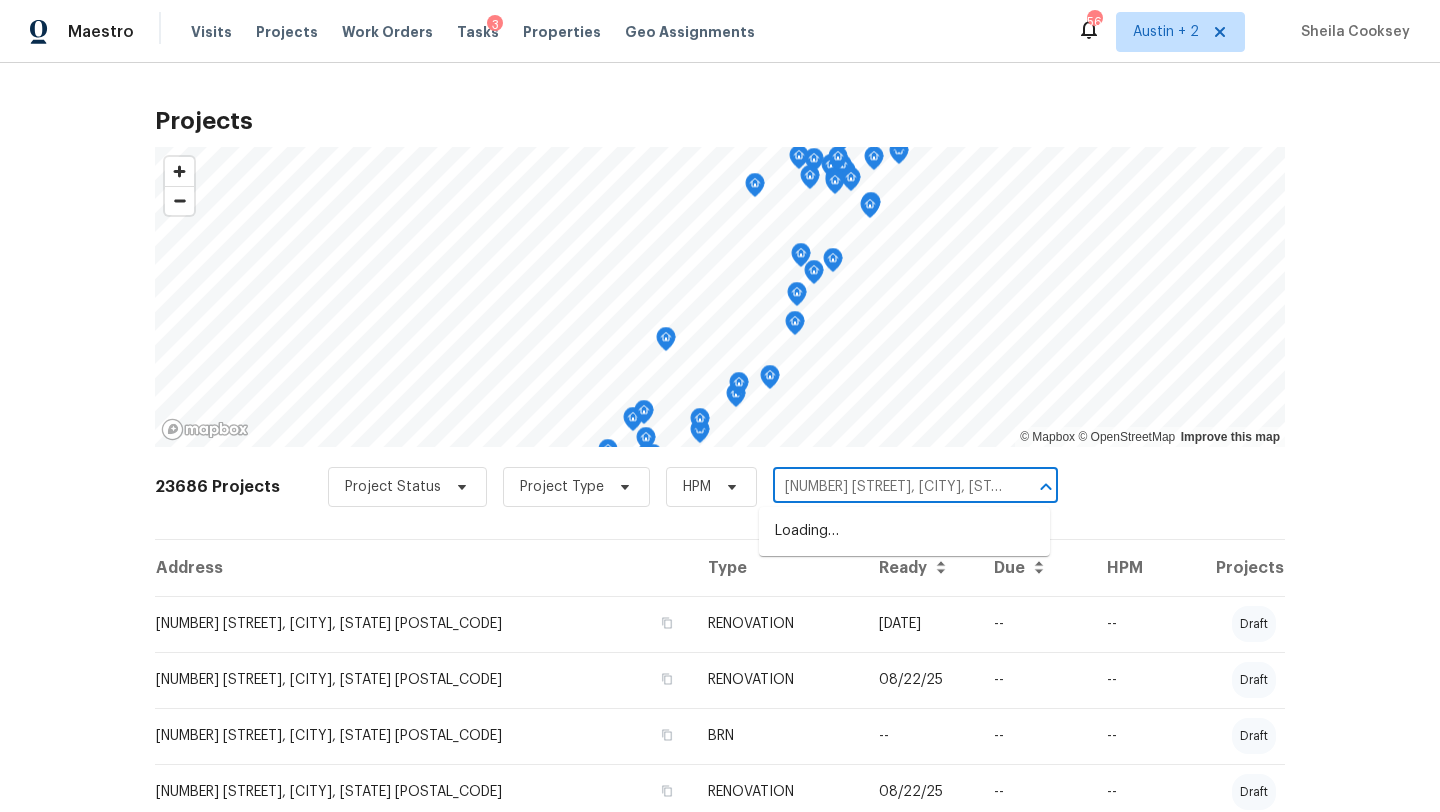 scroll, scrollTop: 0, scrollLeft: 48, axis: horizontal 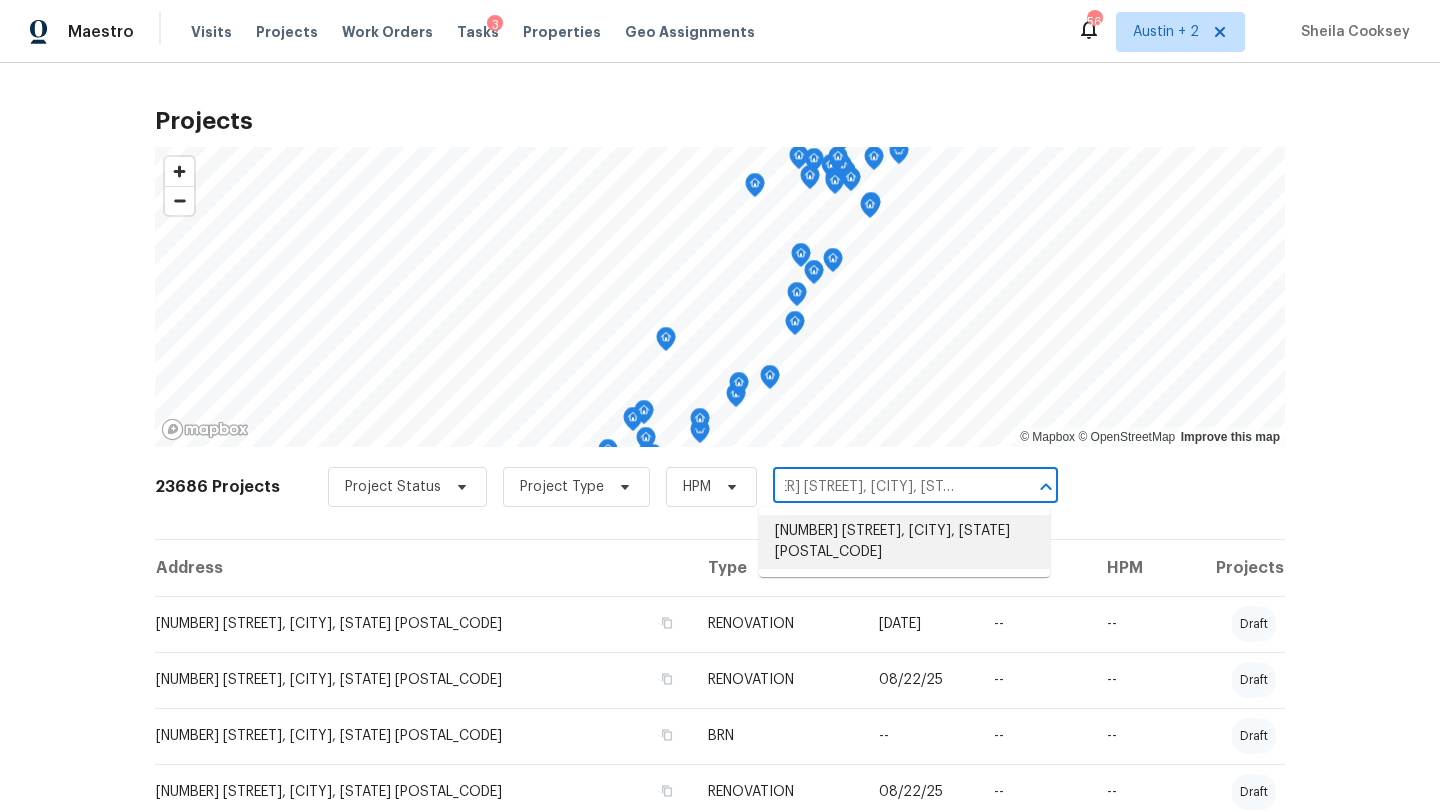 click on "[NUMBER] [STREET], [CITY], [STATE] [POSTAL_CODE]" at bounding box center (904, 542) 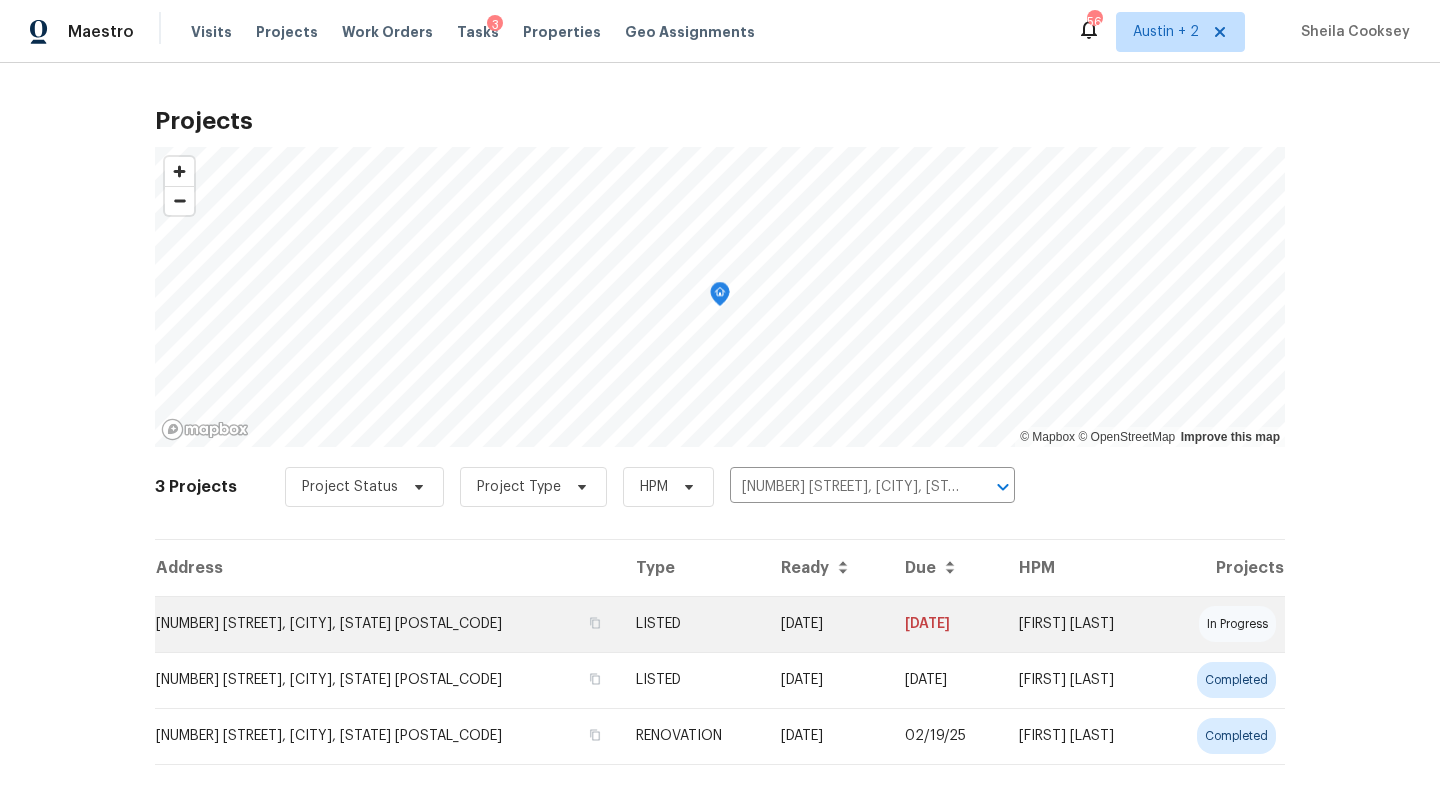 click on "[NUMBER] [STREET], [CITY], [STATE] [POSTAL_CODE]" at bounding box center (387, 624) 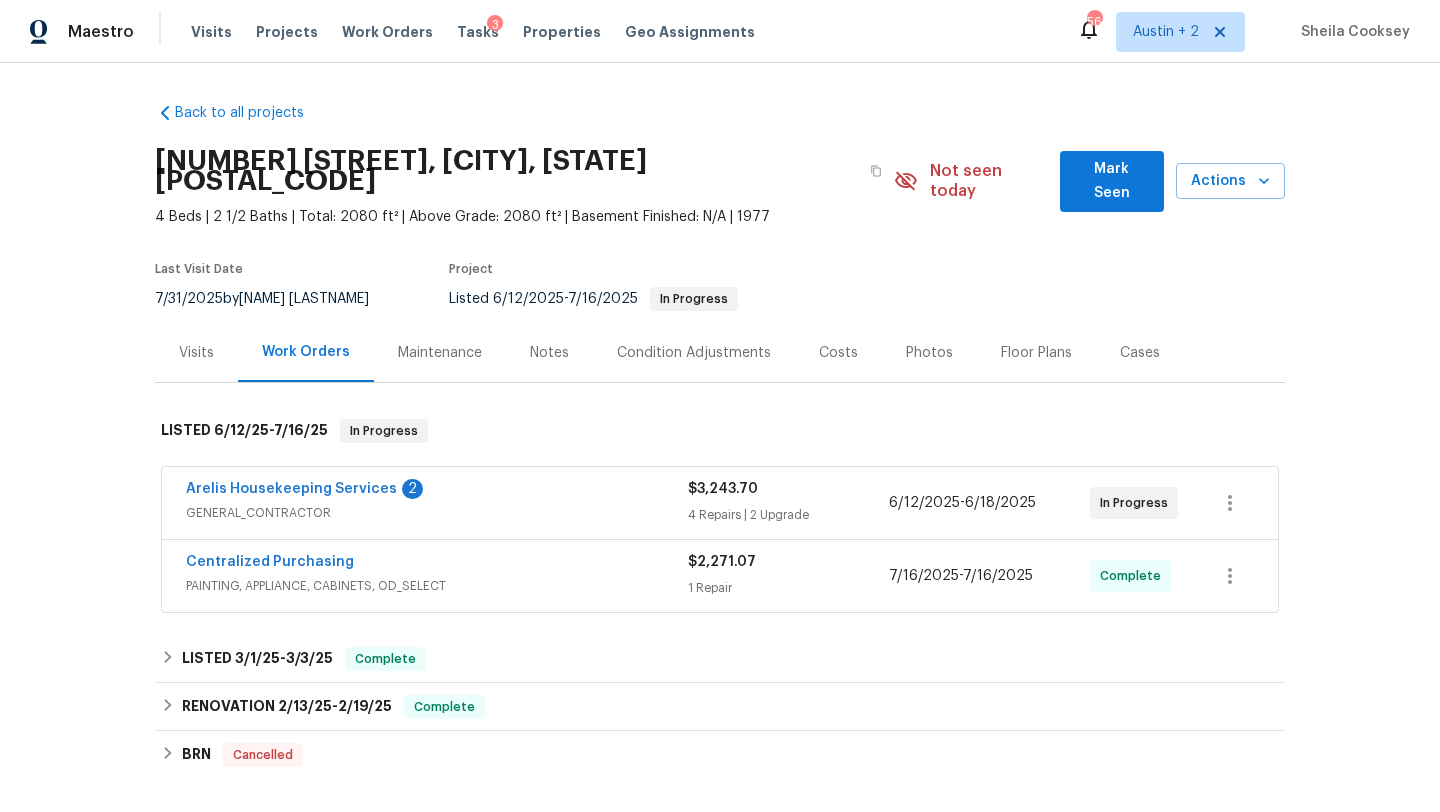 click on "[NAME] Housekeeping Services 2" at bounding box center (437, 491) 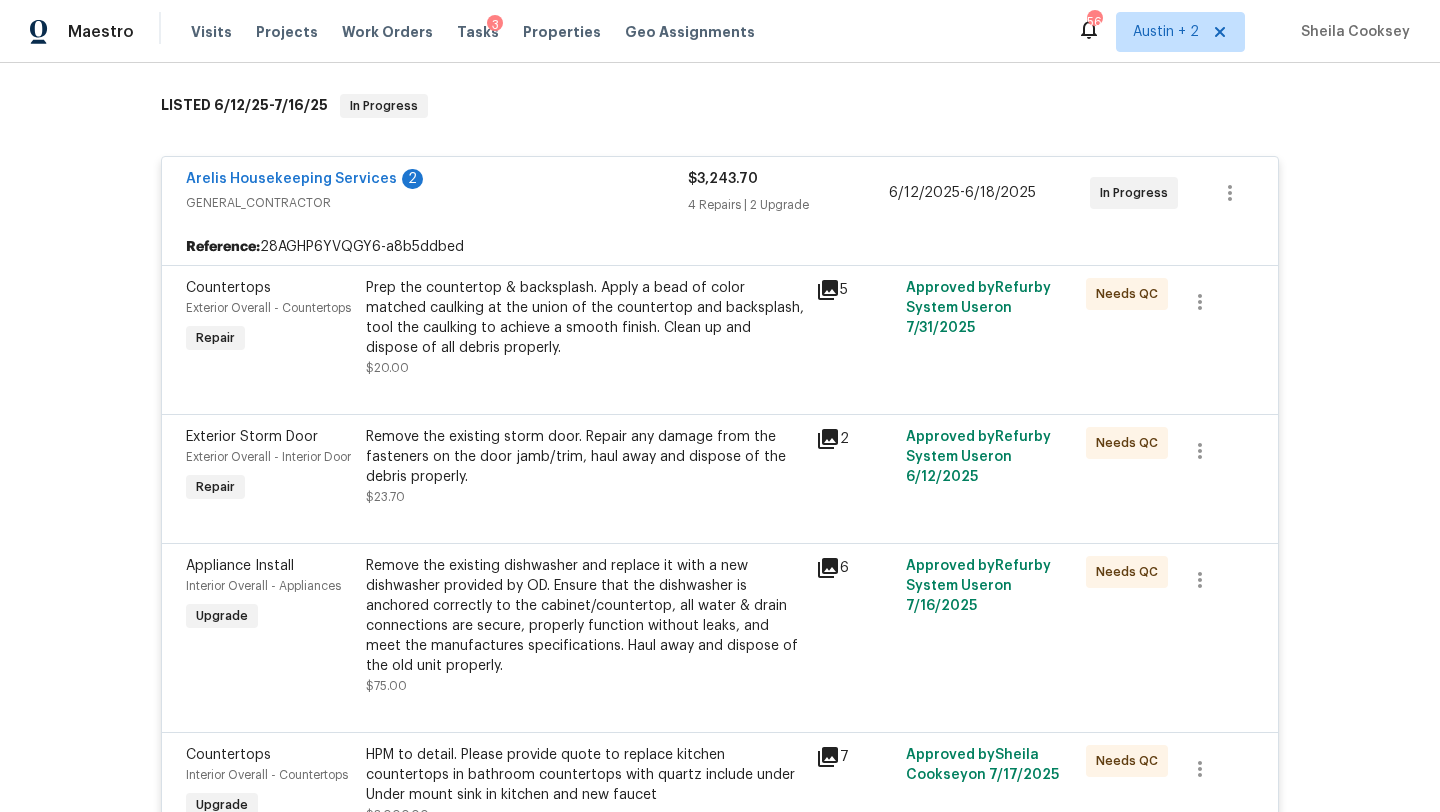 scroll, scrollTop: 0, scrollLeft: 0, axis: both 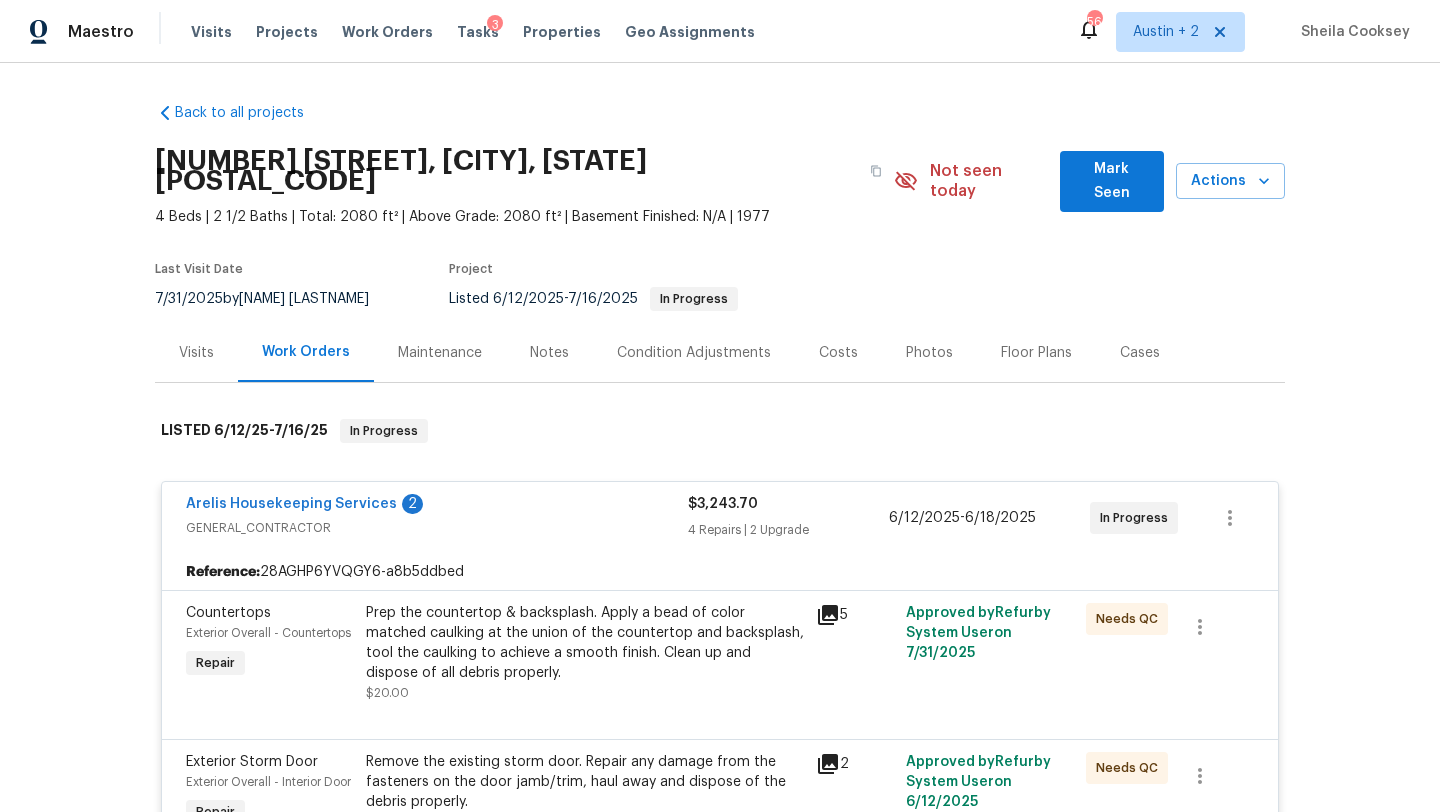 click on "Notes" at bounding box center (549, 353) 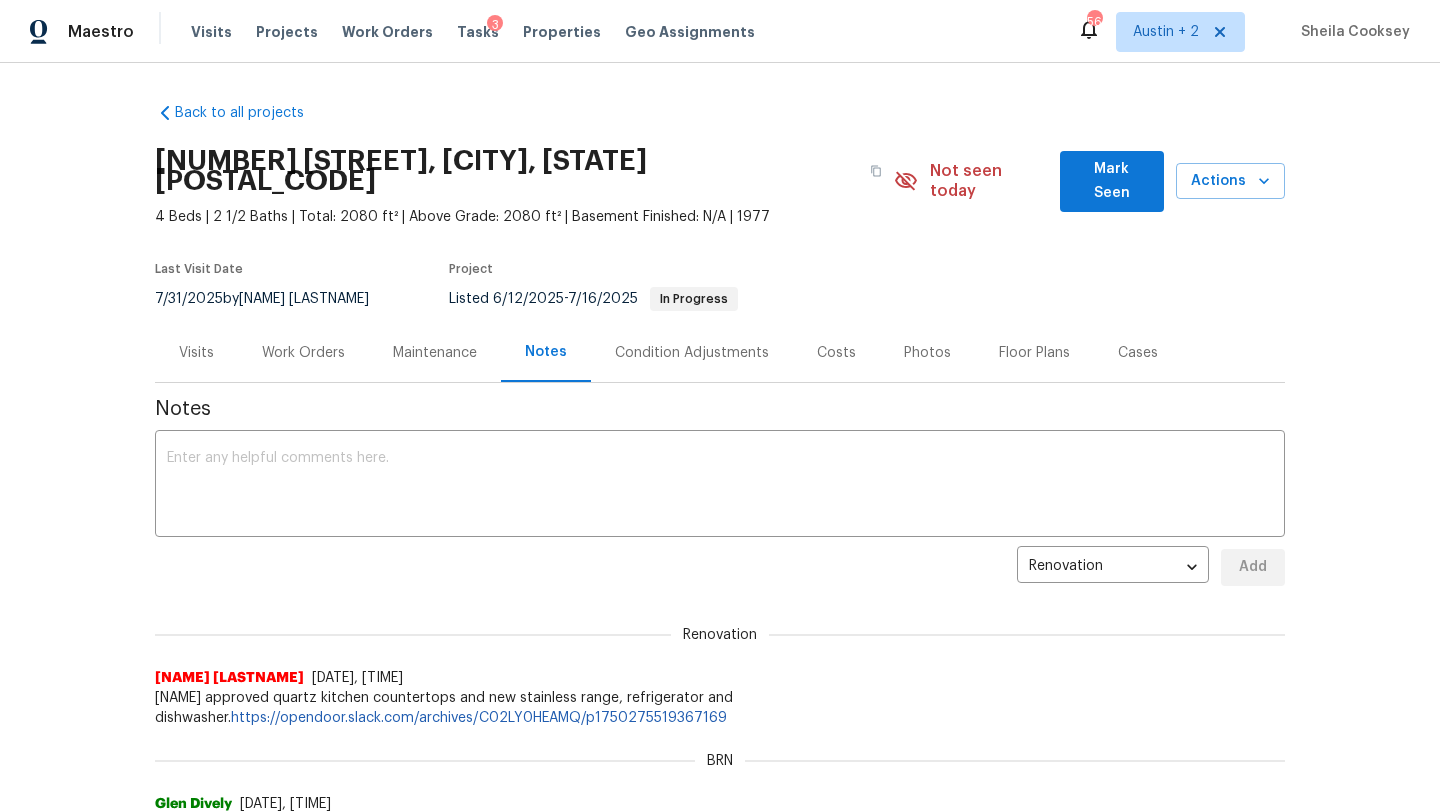 click on "Mark Seen" at bounding box center [1112, 181] 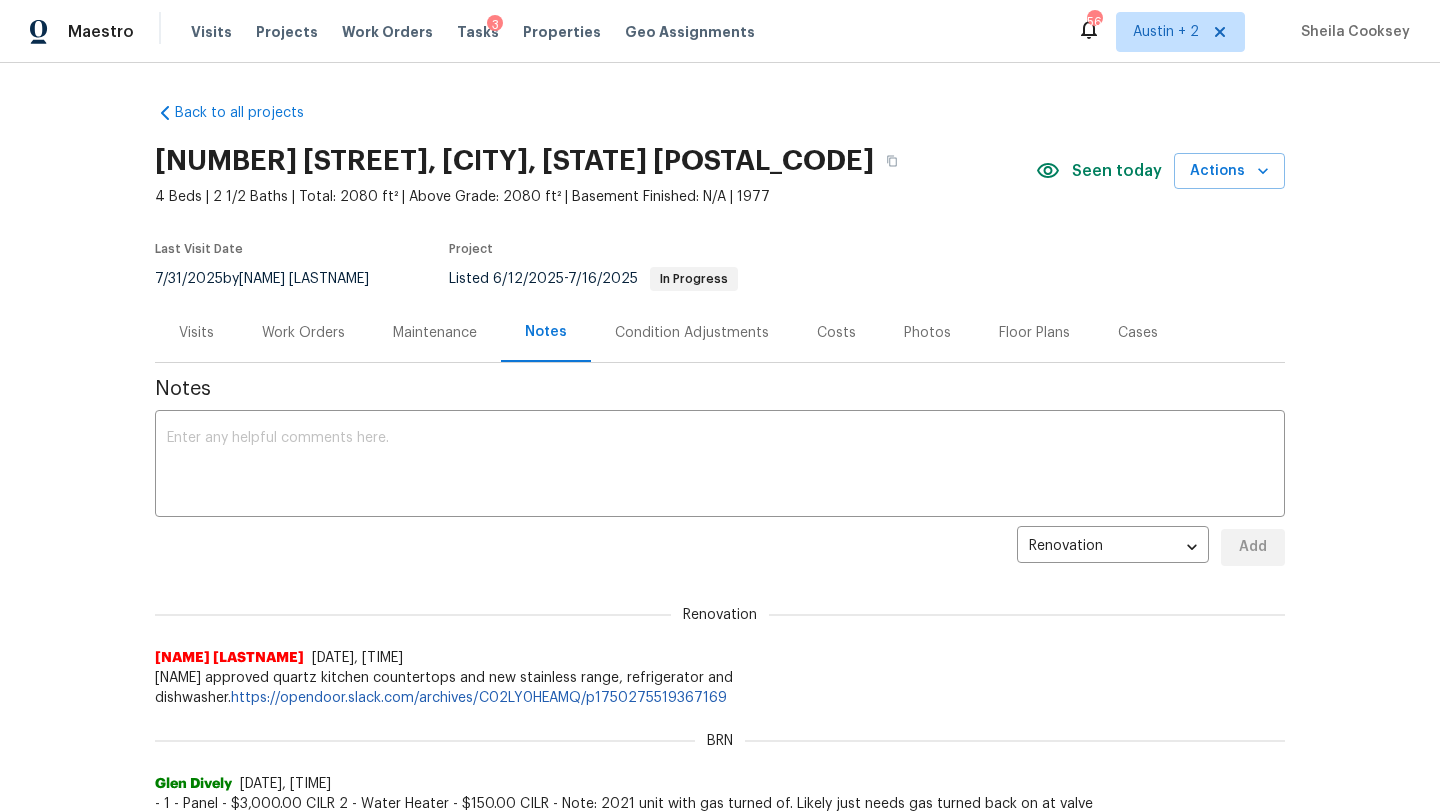 click on "Seen today" at bounding box center (1117, 171) 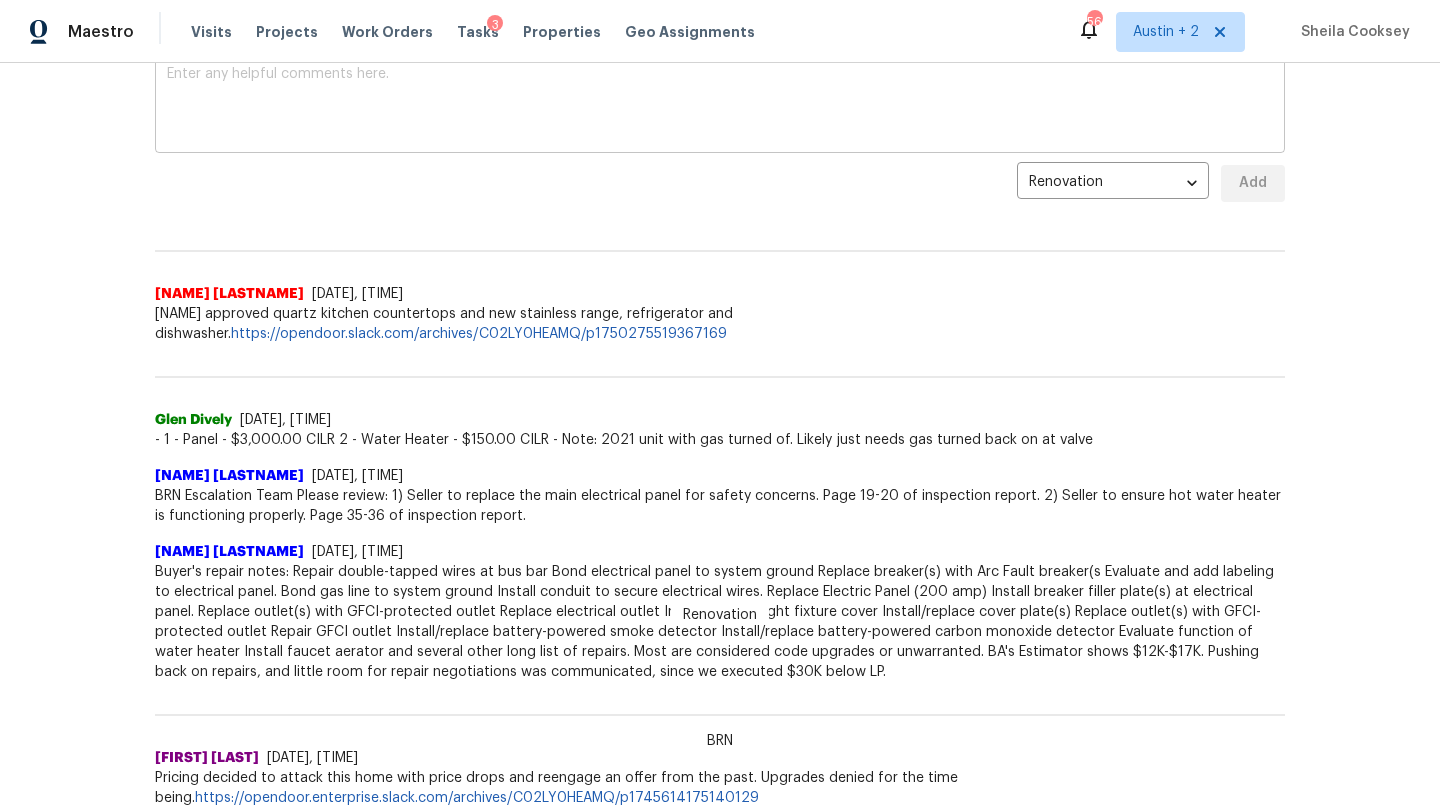 scroll, scrollTop: 0, scrollLeft: 0, axis: both 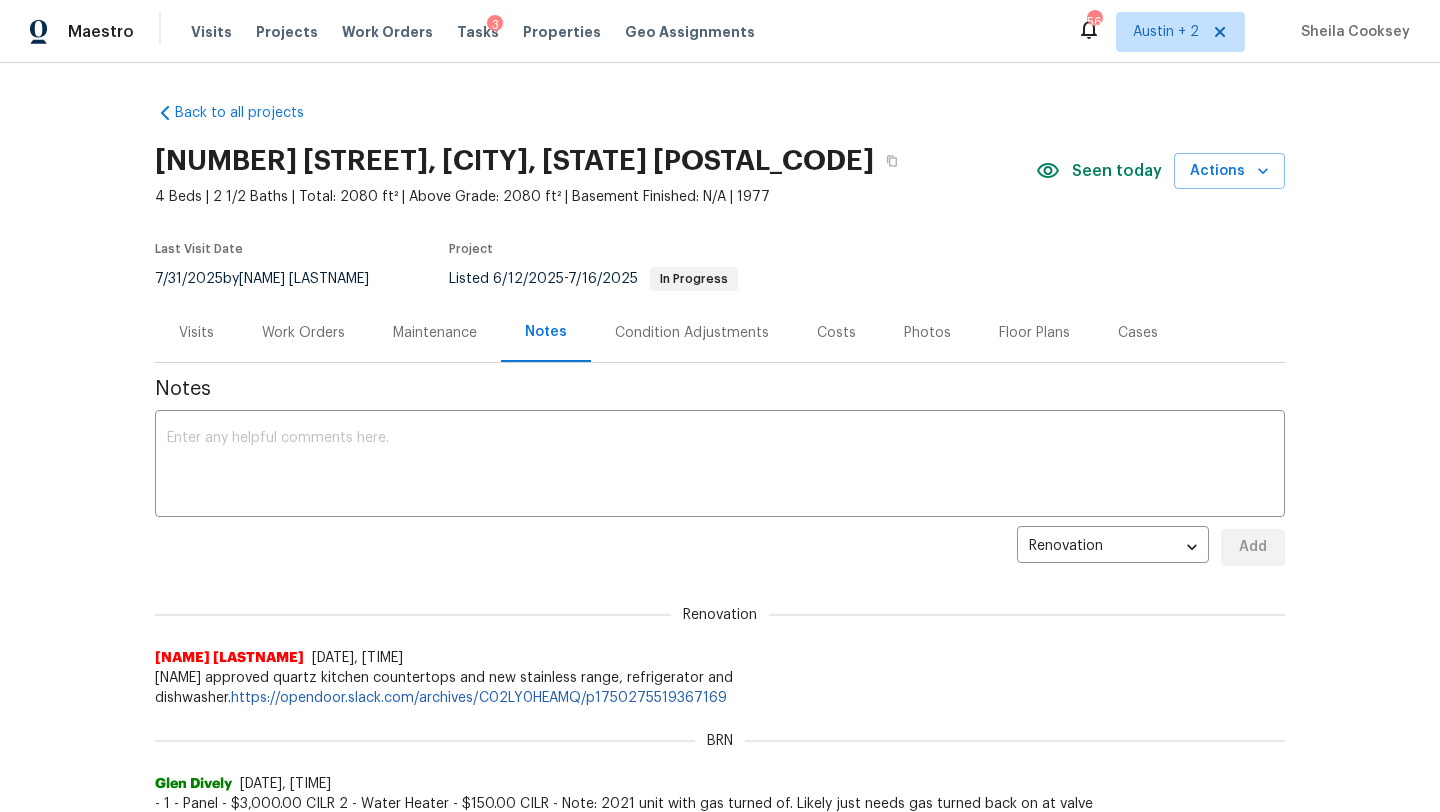 click on "Photos" at bounding box center [927, 333] 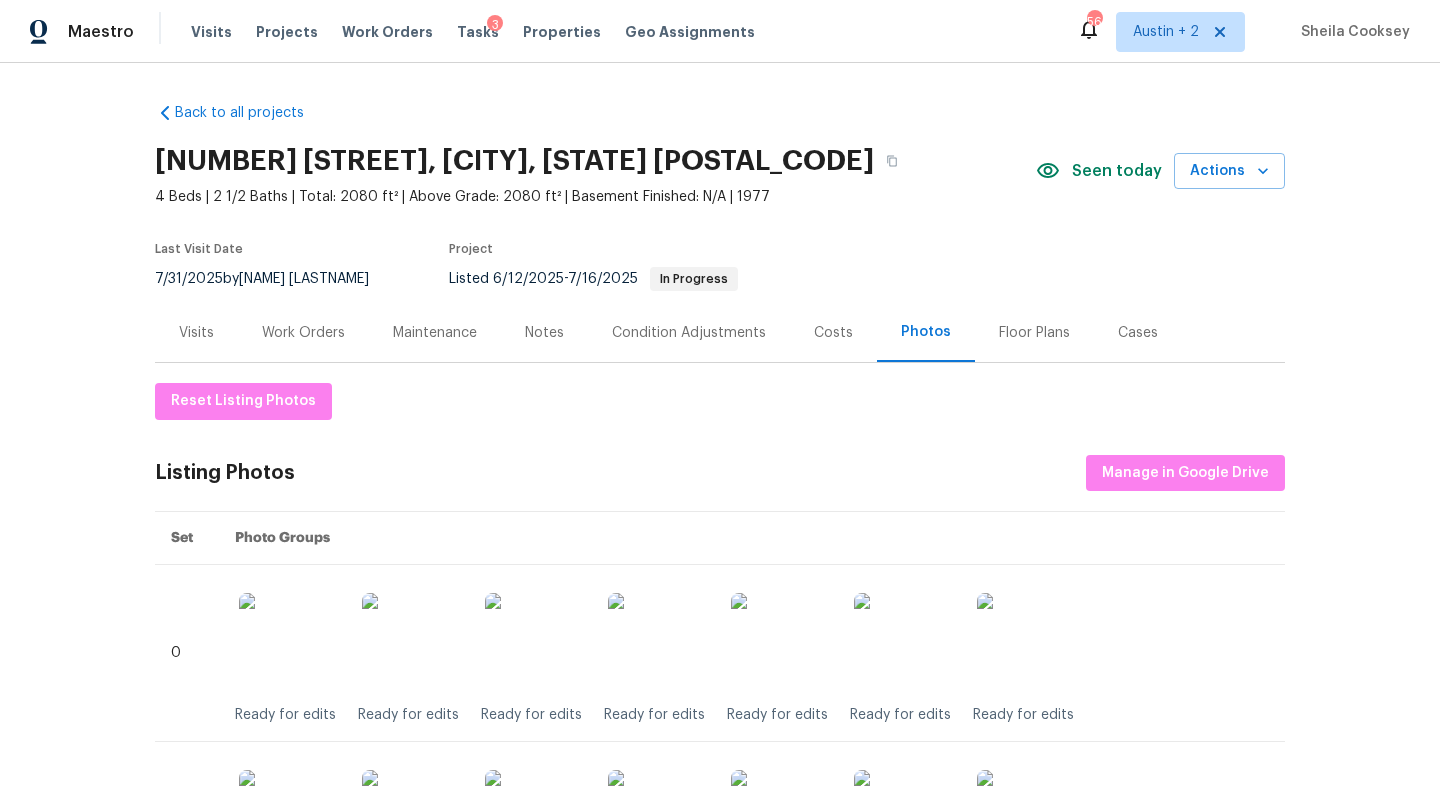scroll, scrollTop: 227, scrollLeft: 0, axis: vertical 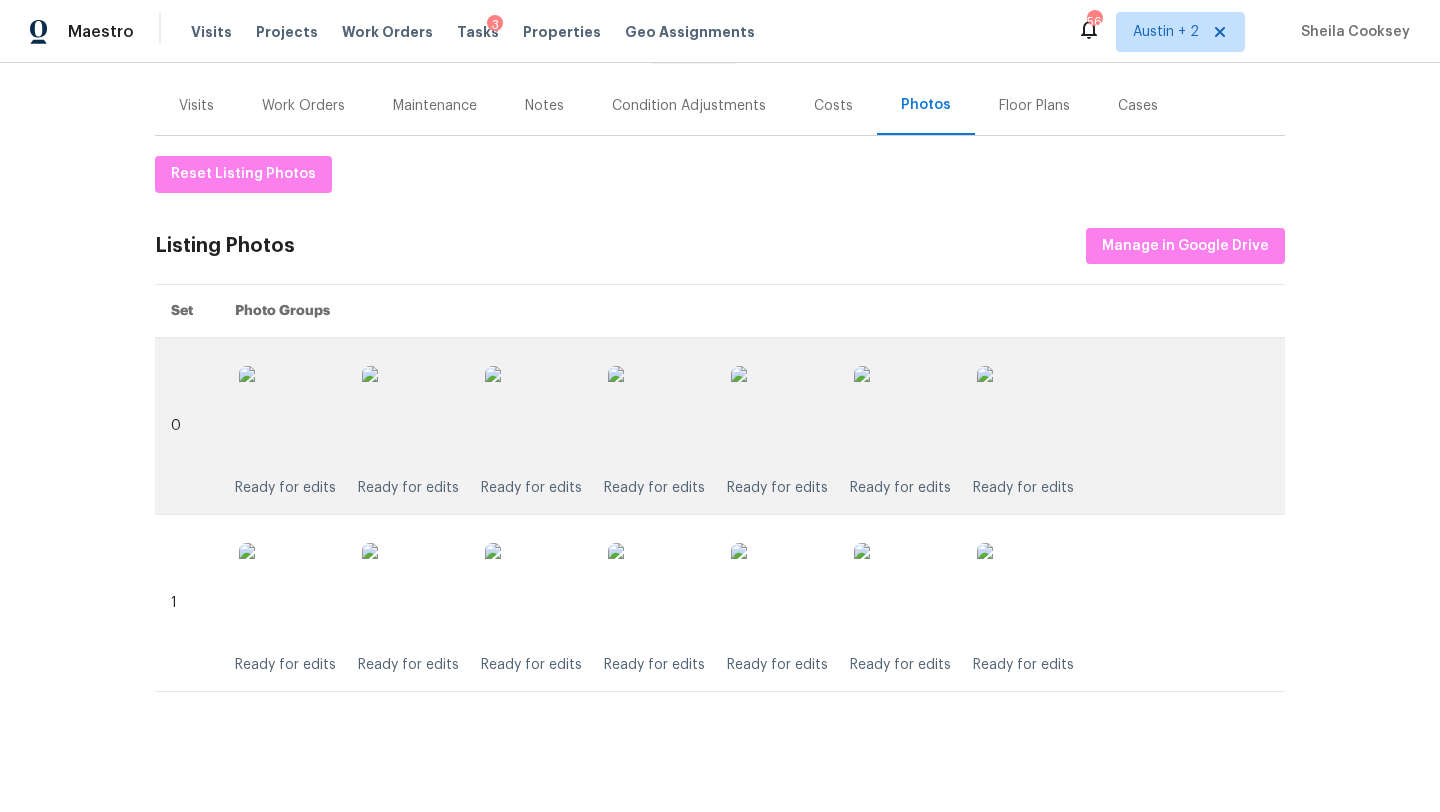 click at bounding box center (535, 416) 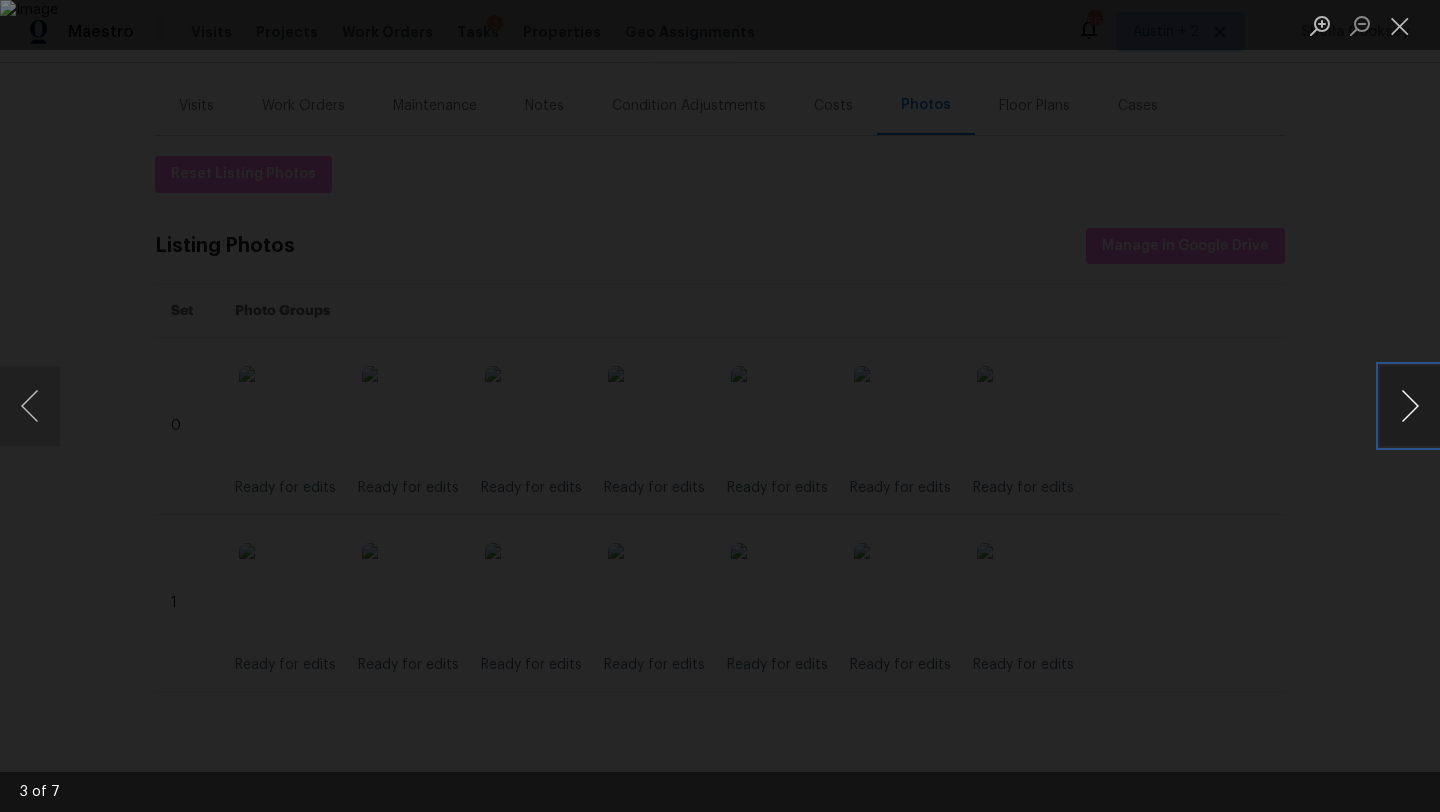 click at bounding box center (1410, 406) 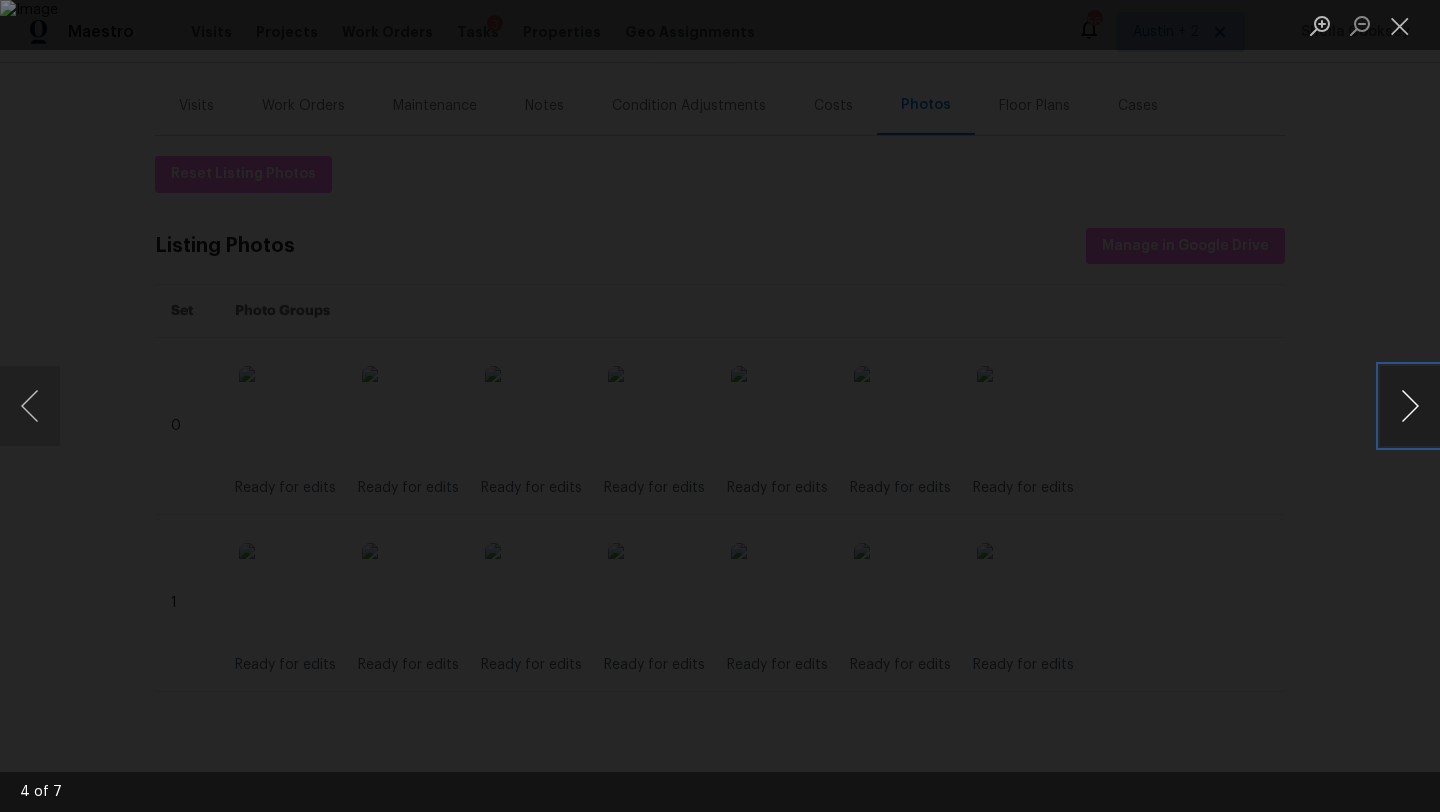 click at bounding box center (1410, 406) 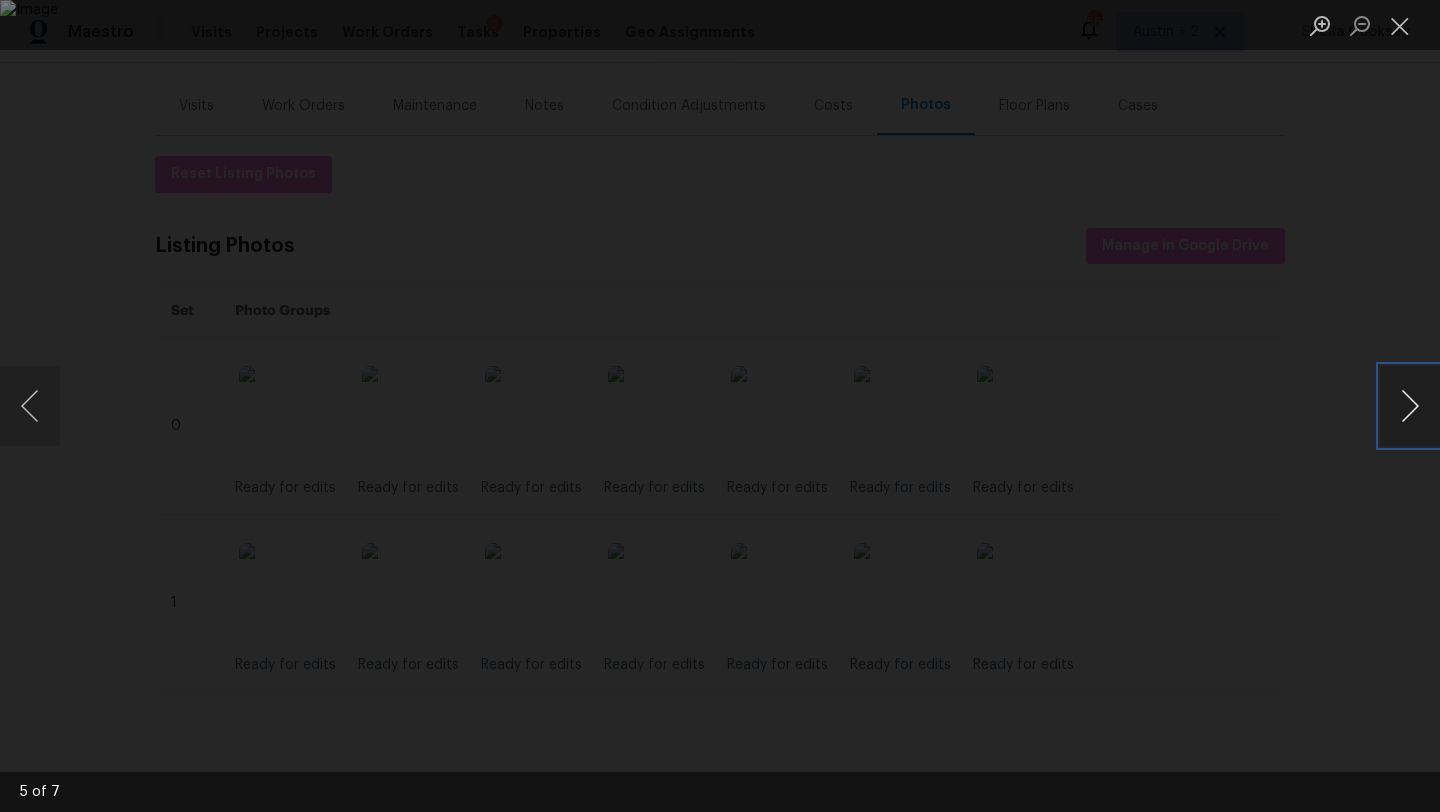 click at bounding box center (1410, 406) 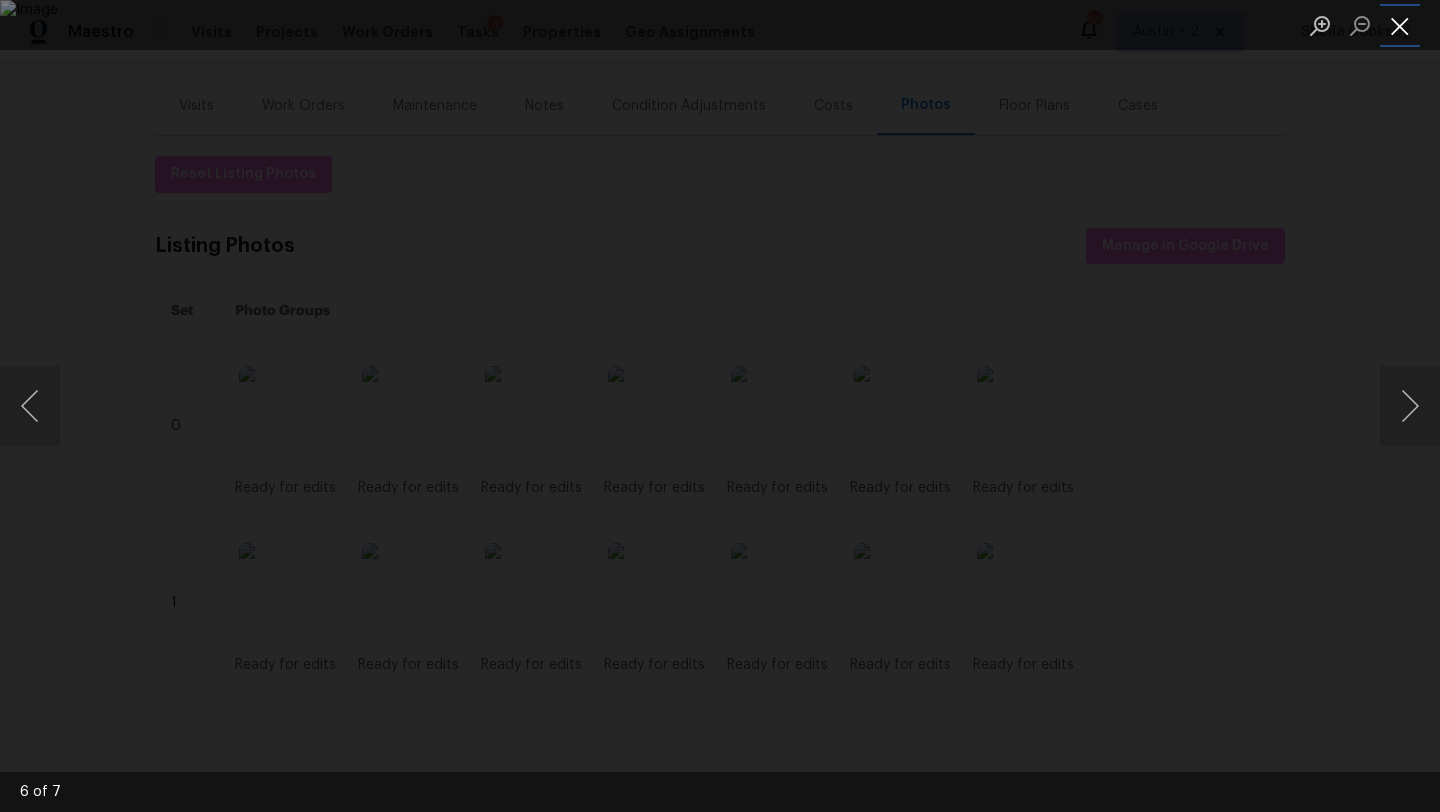 click at bounding box center [1400, 25] 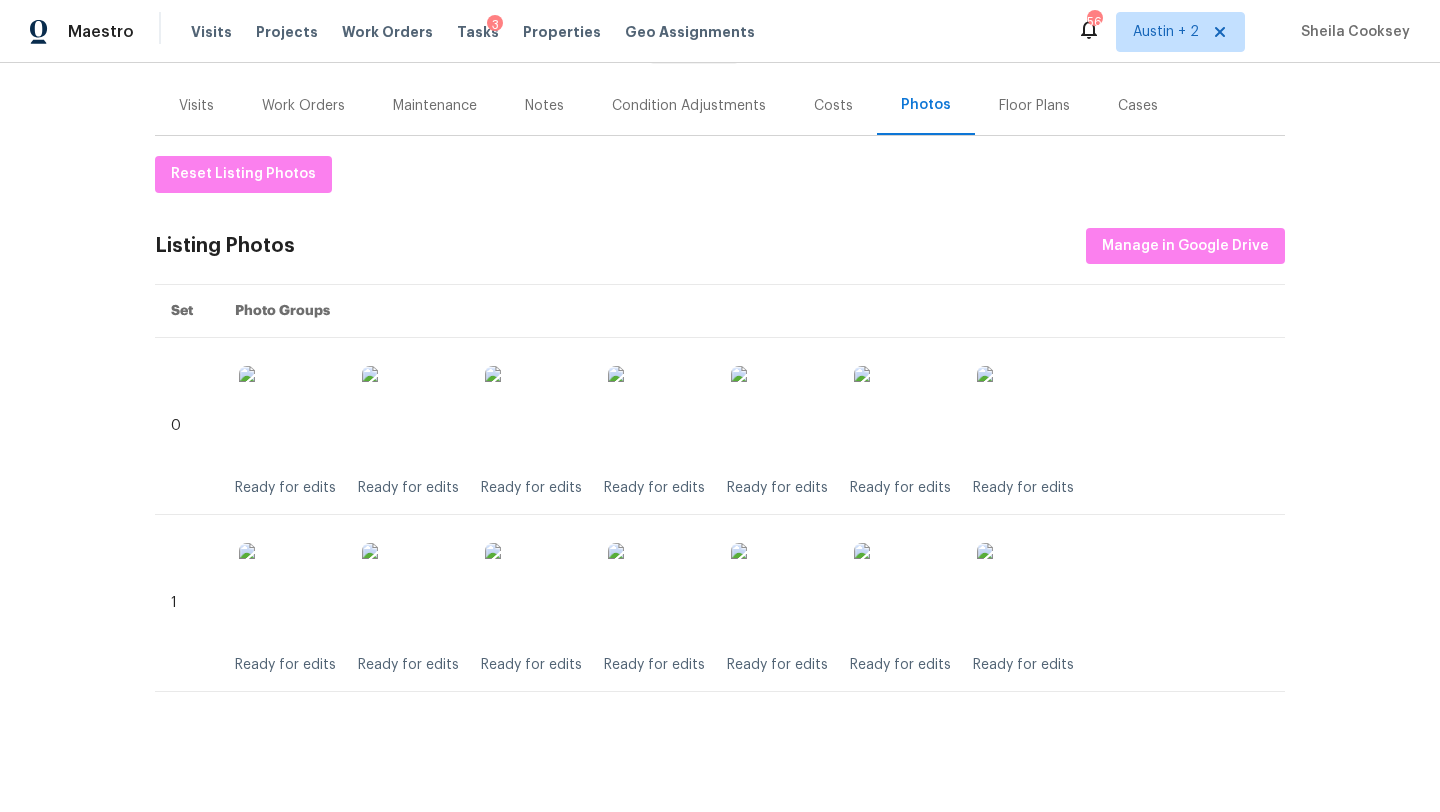 scroll, scrollTop: 0, scrollLeft: 0, axis: both 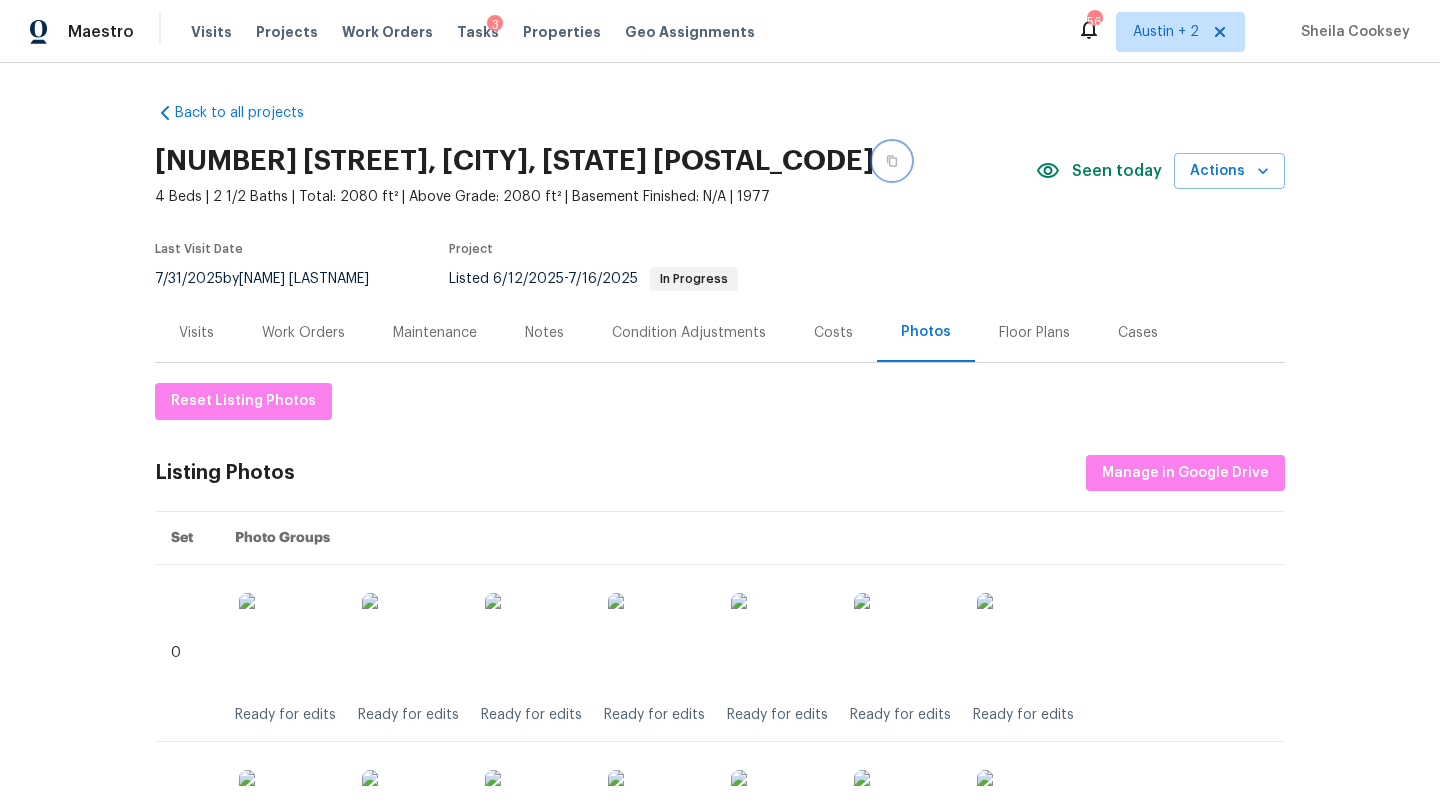 click at bounding box center (892, 161) 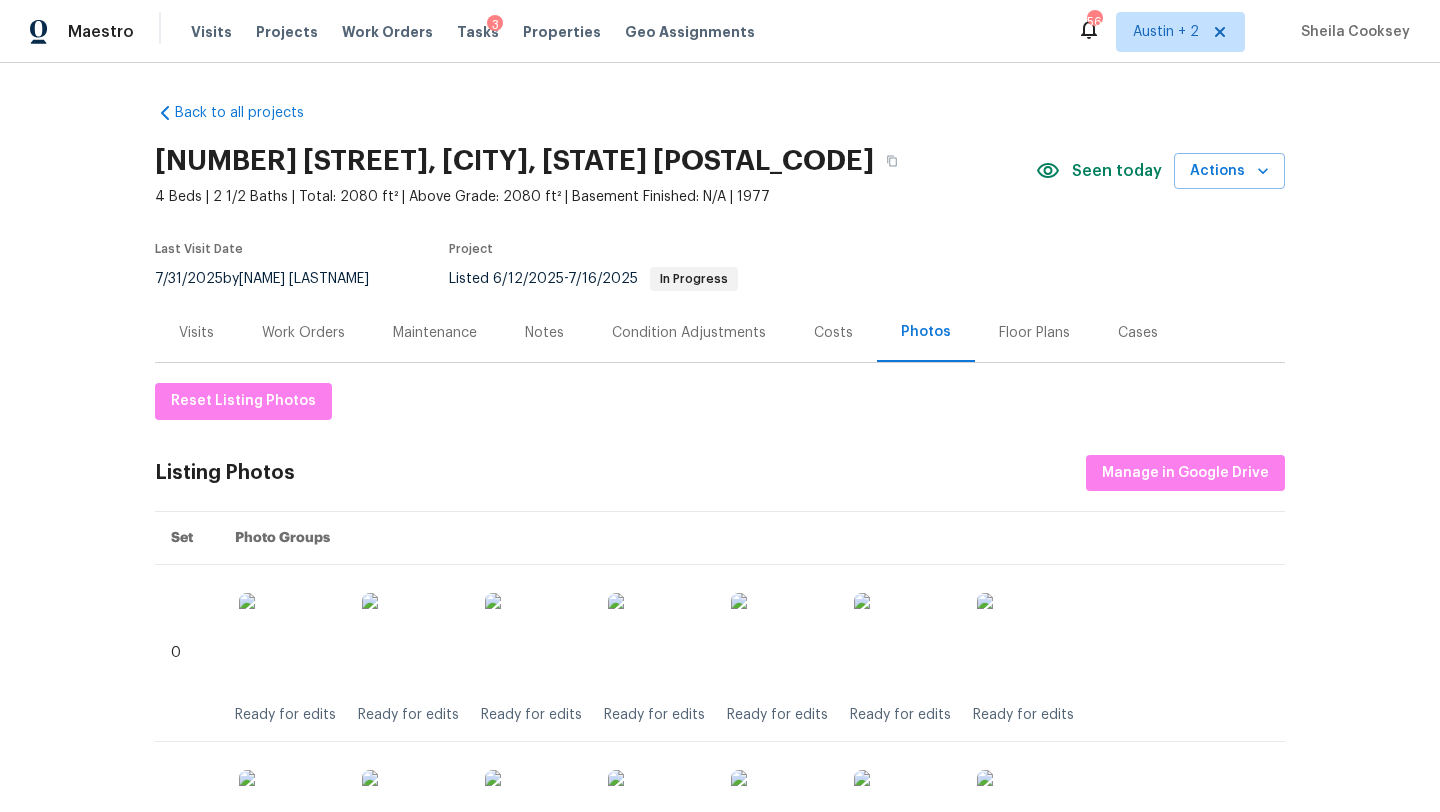 click on "Work Orders" at bounding box center (303, 333) 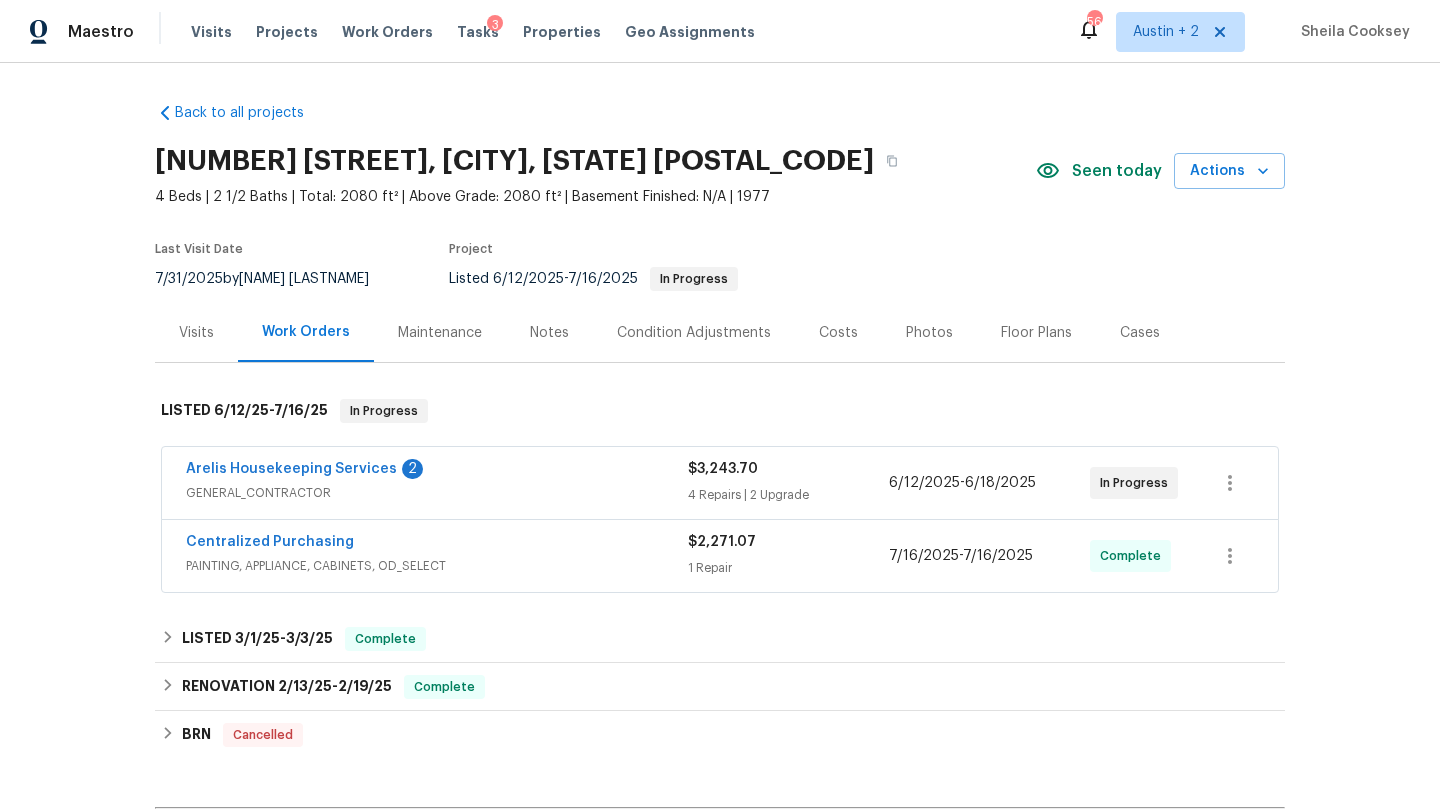 click on "Arelis Housekeeping Services" at bounding box center [291, 469] 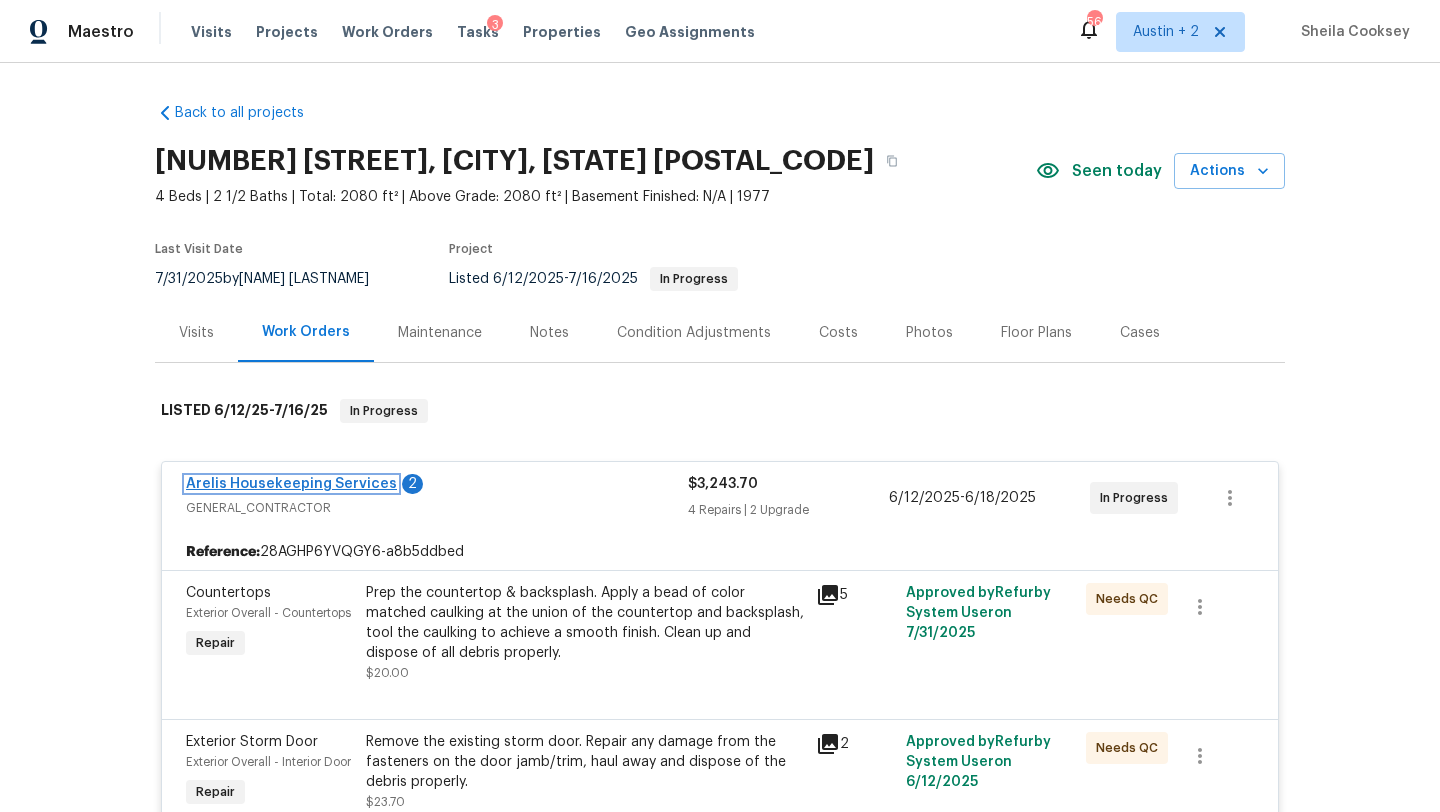 click on "Arelis Housekeeping Services" at bounding box center [291, 484] 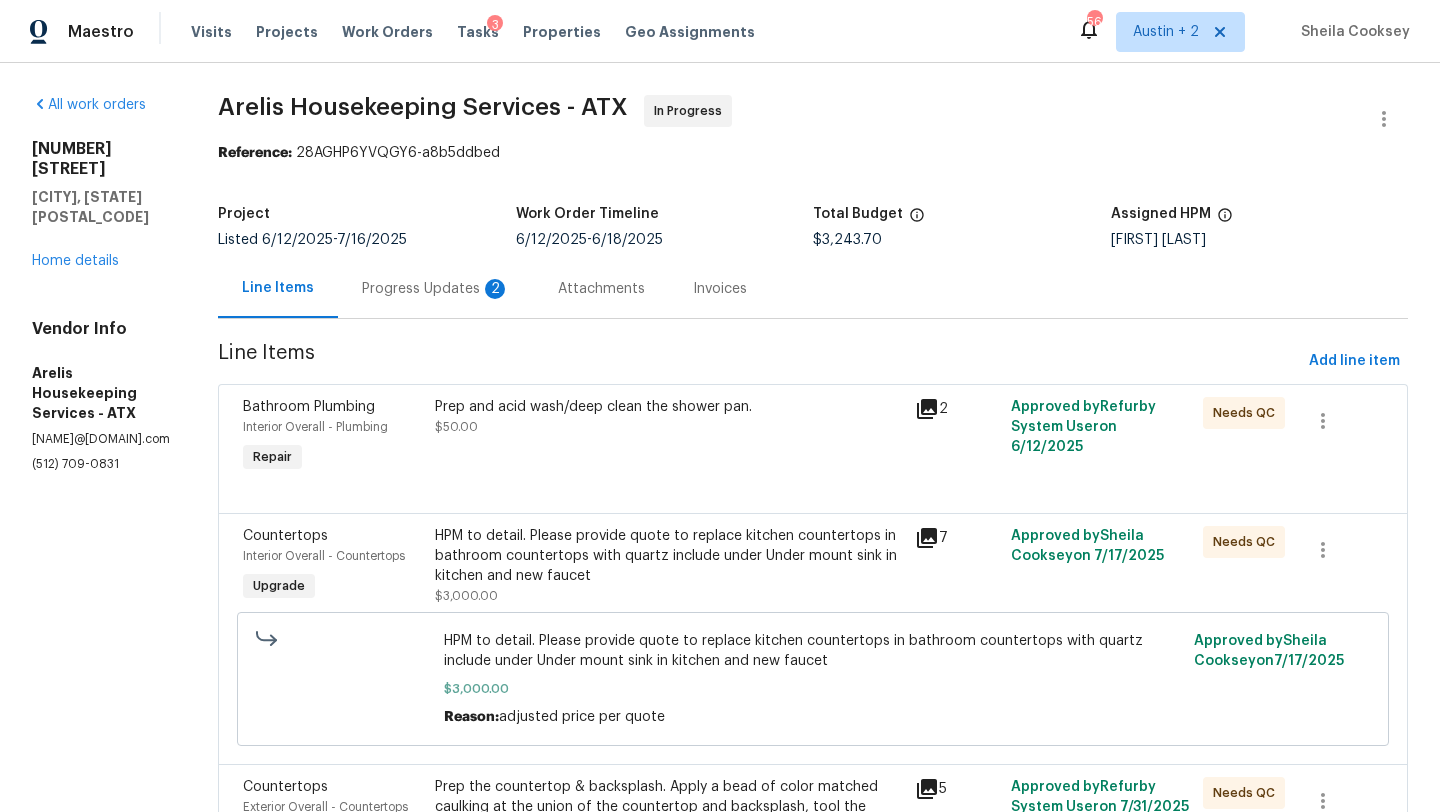 click on "Progress Updates 2" at bounding box center (436, 289) 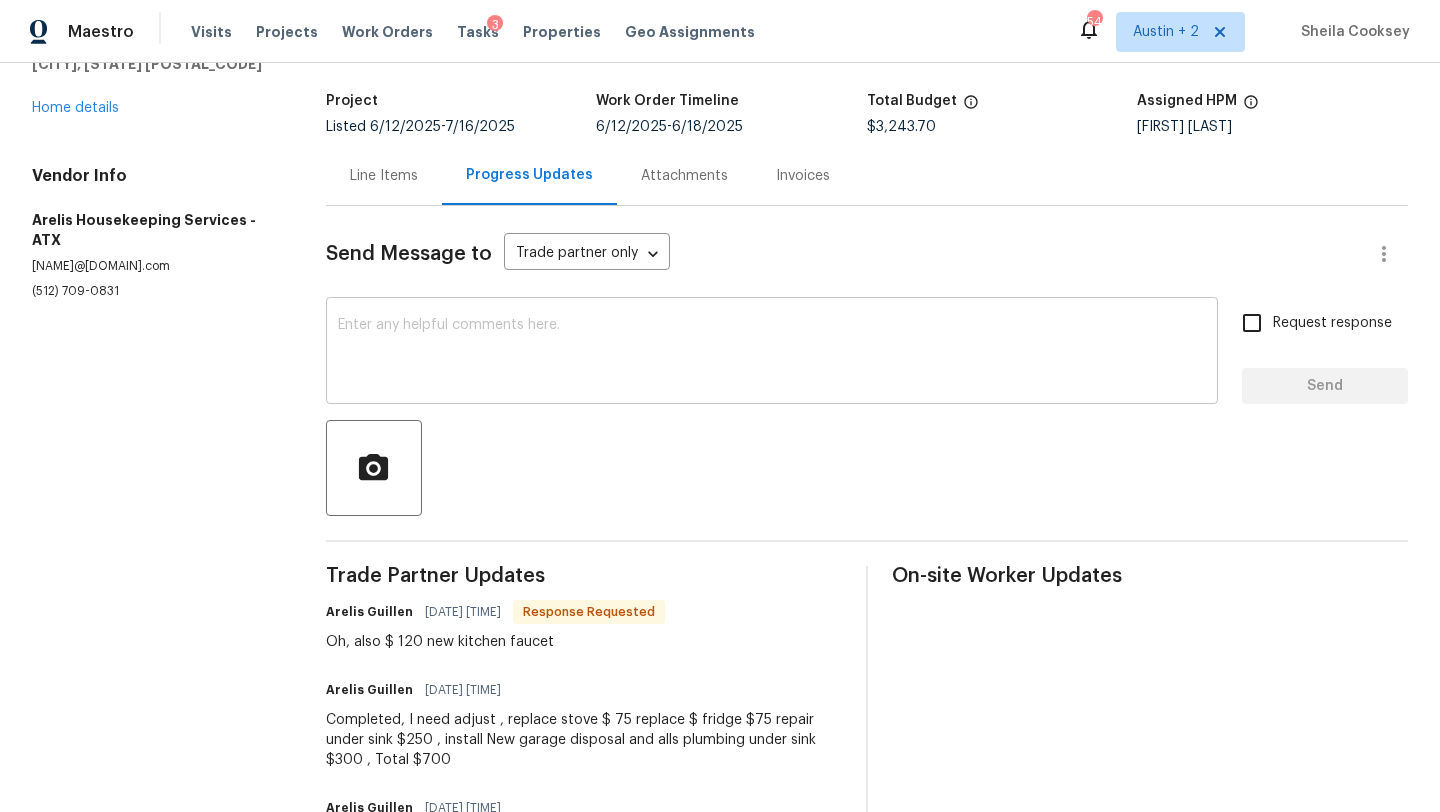 scroll, scrollTop: 111, scrollLeft: 0, axis: vertical 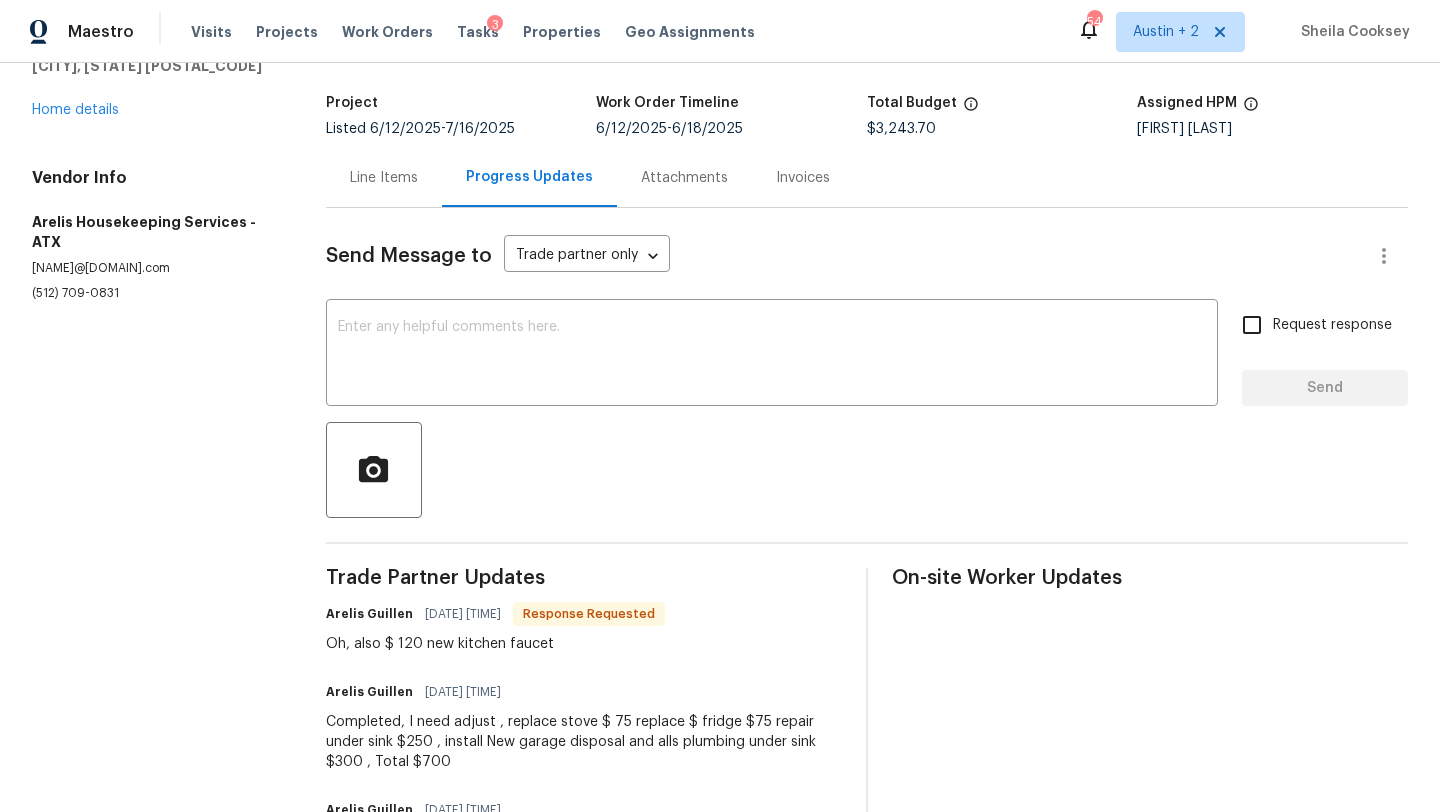 click on "Line Items" at bounding box center (384, 178) 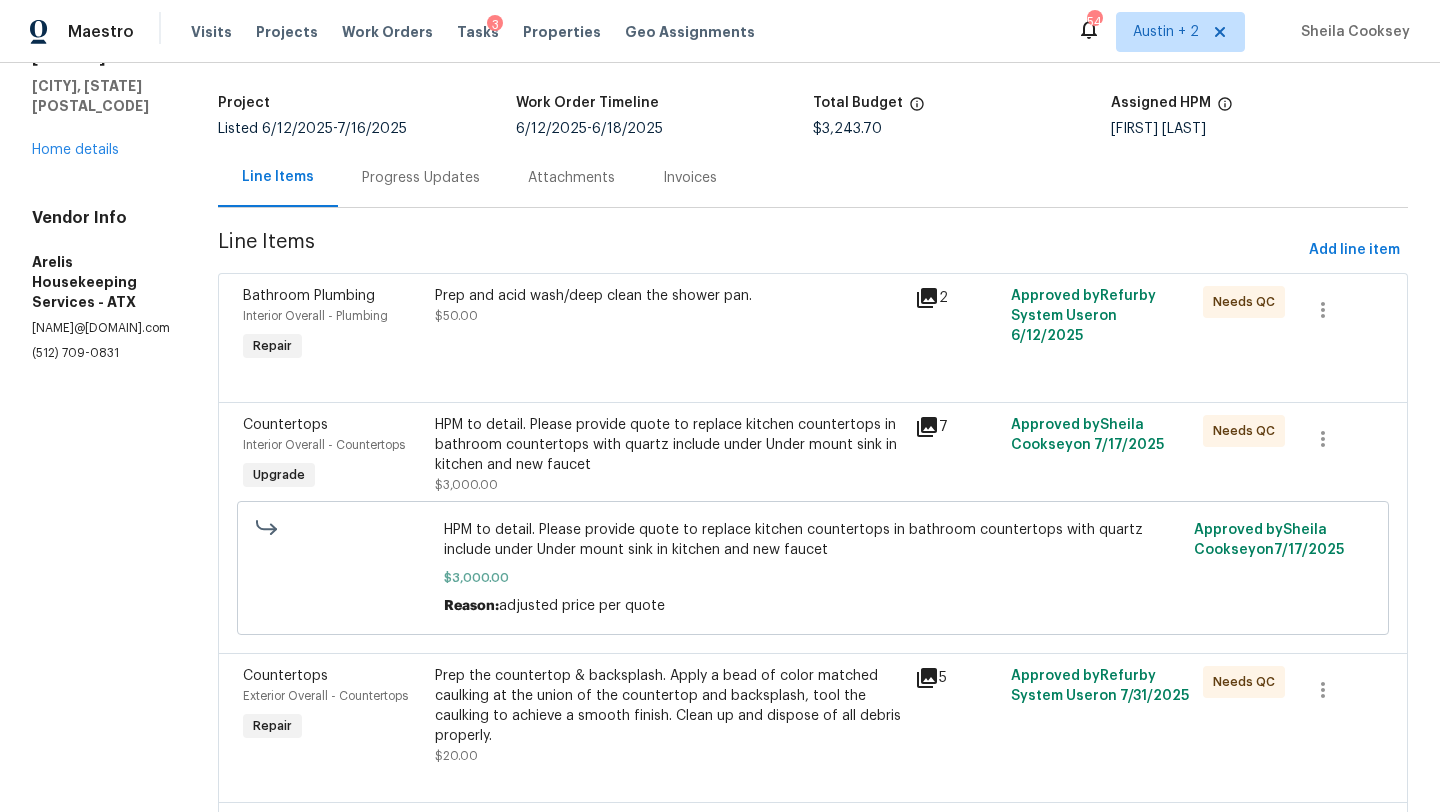 click on "Prep and acid wash/deep clean the shower pan. $50.00" at bounding box center [669, 326] 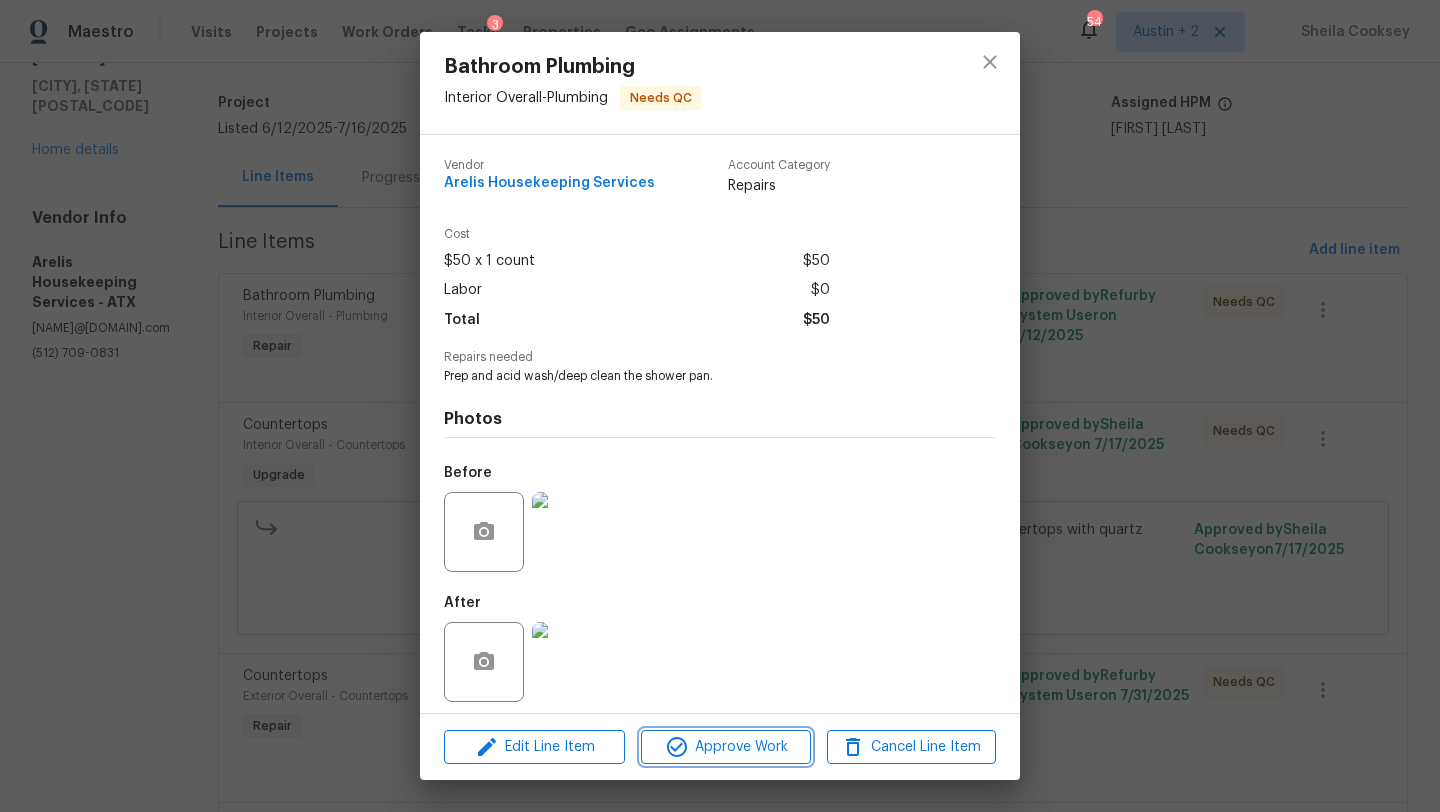 click on "Approve Work" at bounding box center (725, 747) 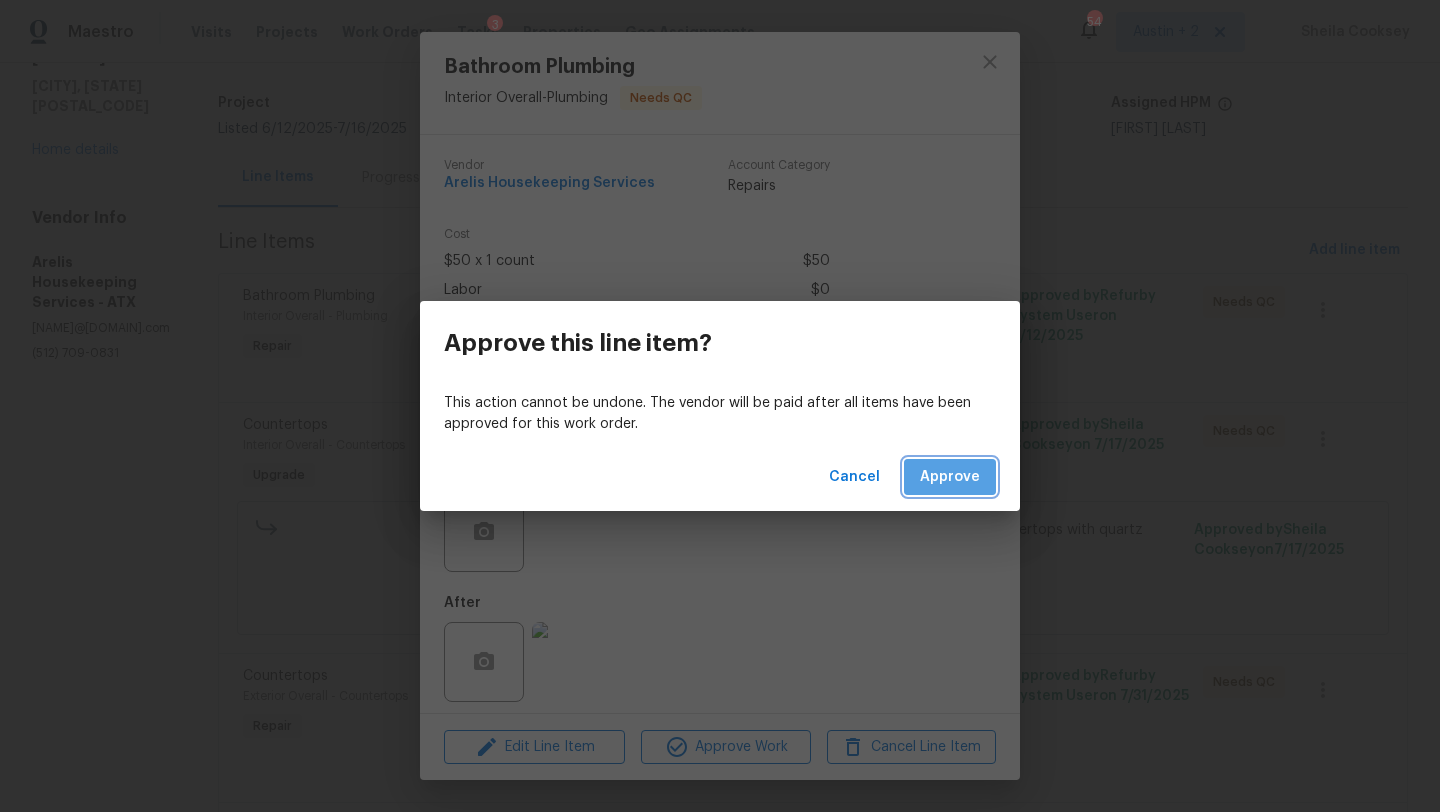 click on "Approve" at bounding box center [950, 477] 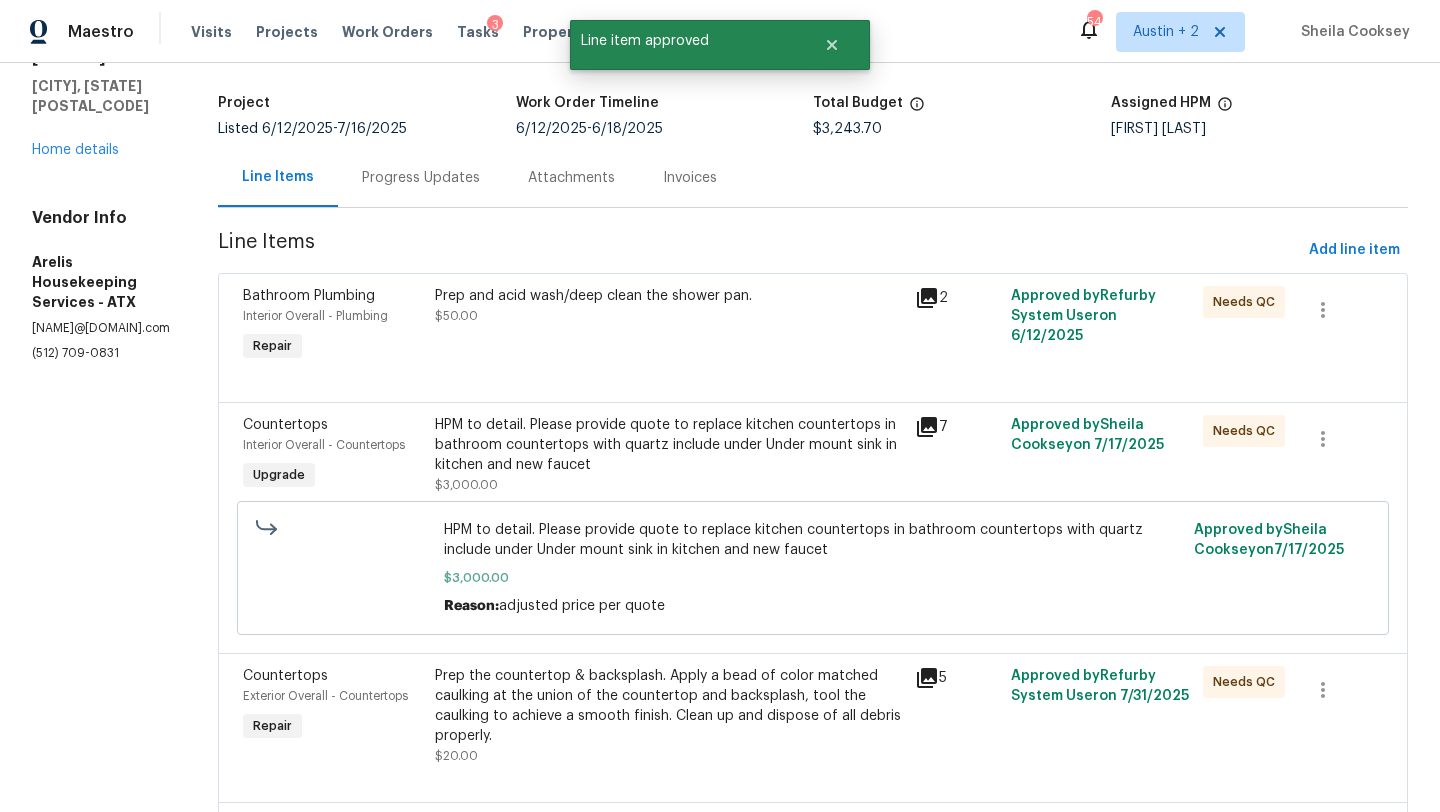 scroll, scrollTop: 0, scrollLeft: 0, axis: both 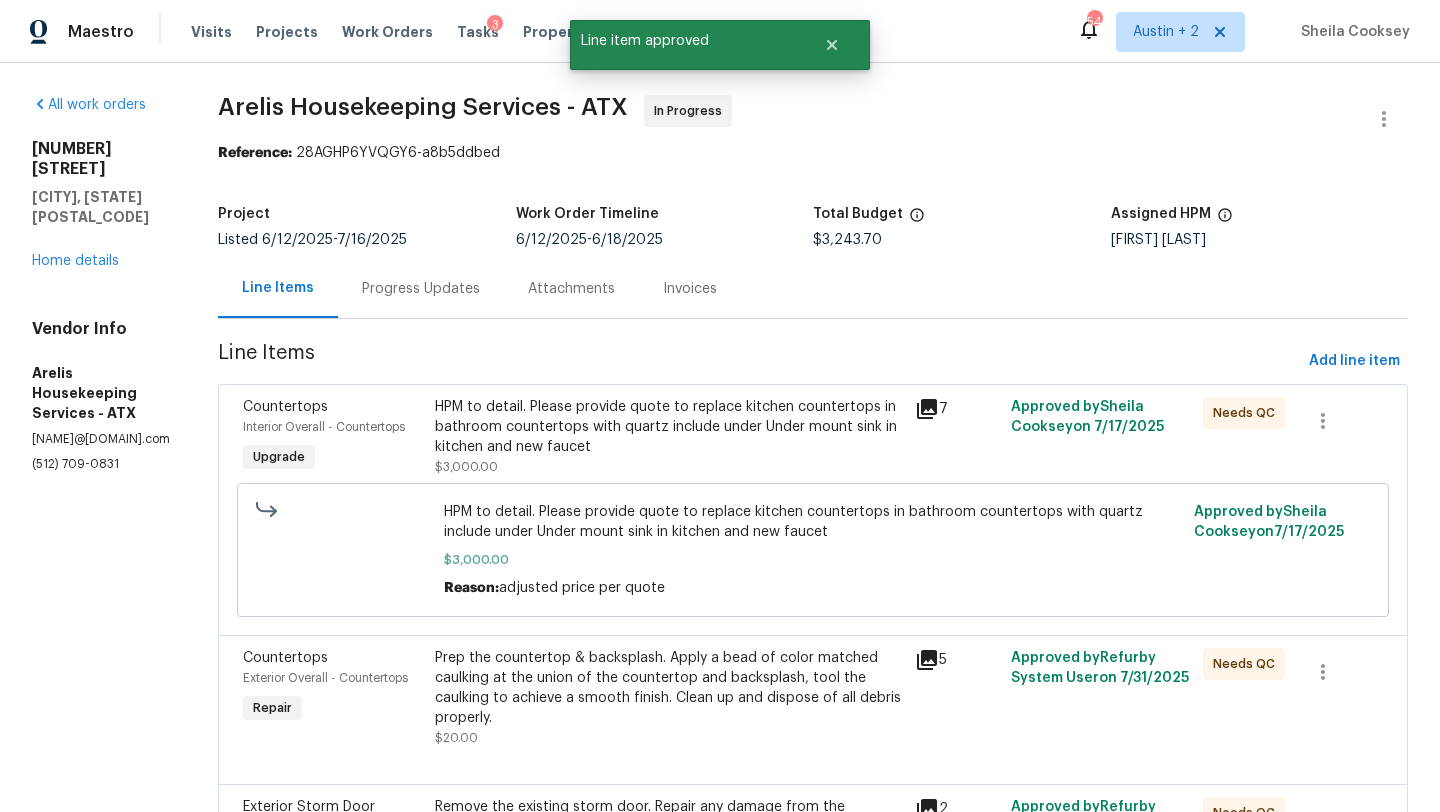 click on "HPM to detail. Please provide quote to replace kitchen countertops in bathroom countertops with quartz include under Under mount sink in kitchen and new faucet" at bounding box center (669, 427) 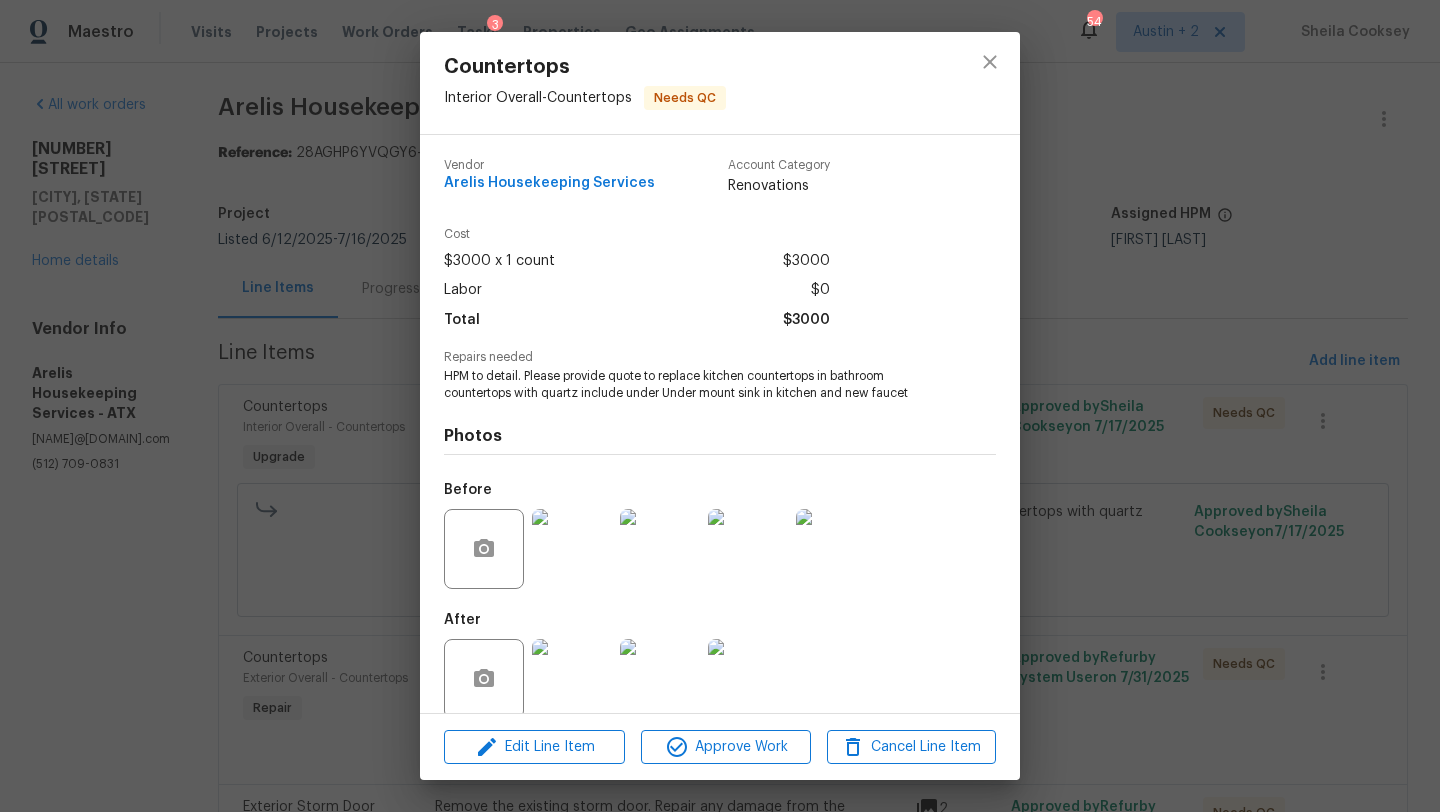 scroll, scrollTop: 26, scrollLeft: 0, axis: vertical 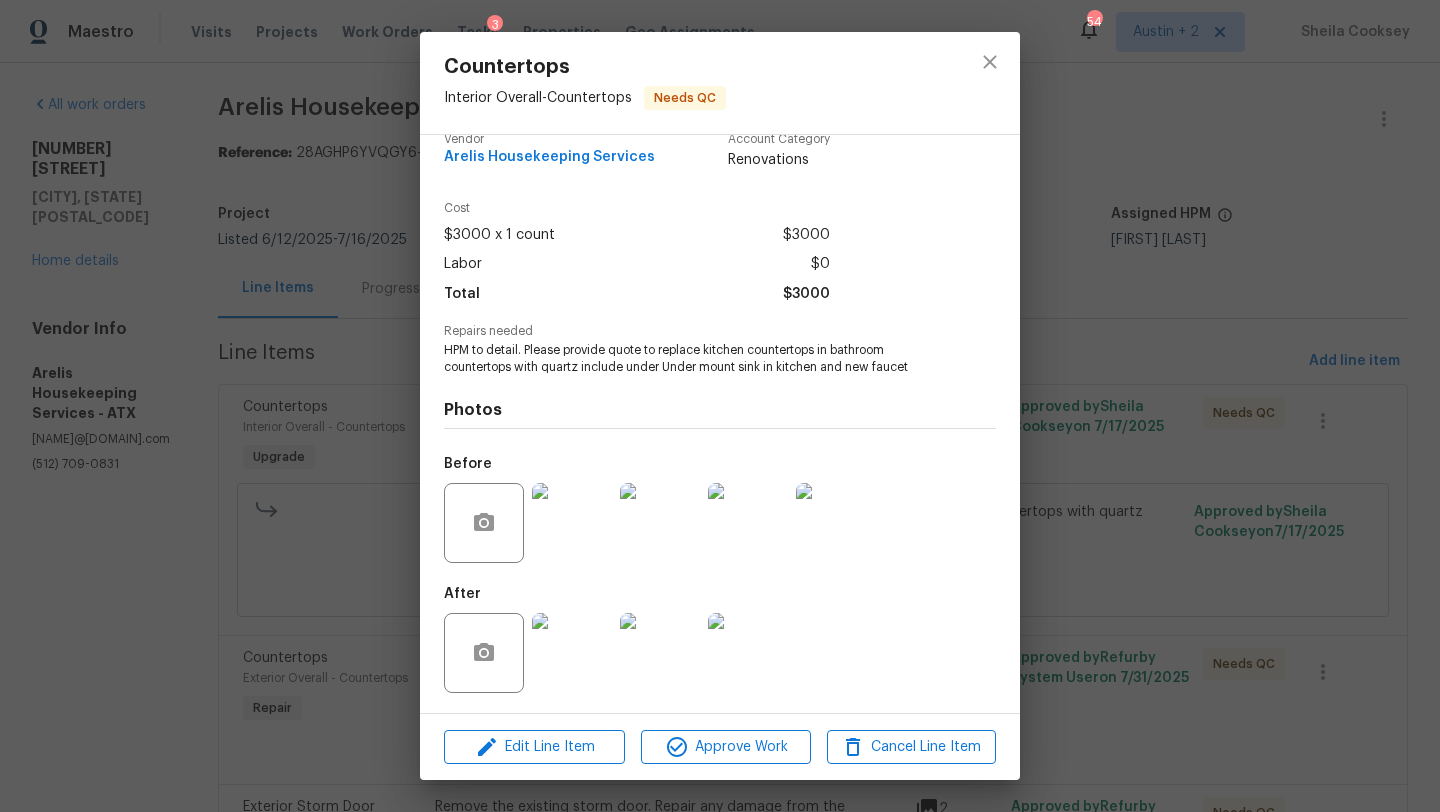 click at bounding box center (572, 653) 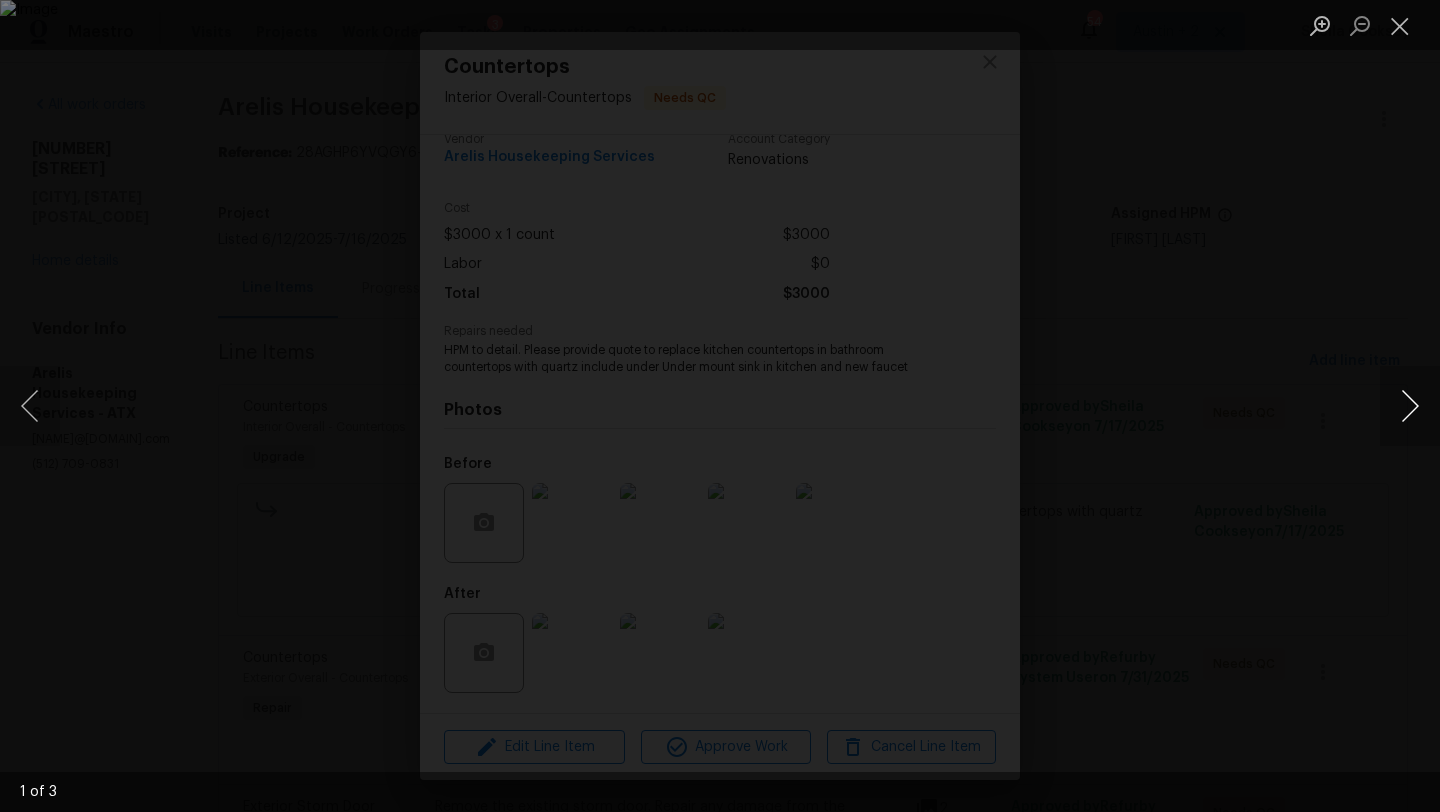 click at bounding box center (1410, 406) 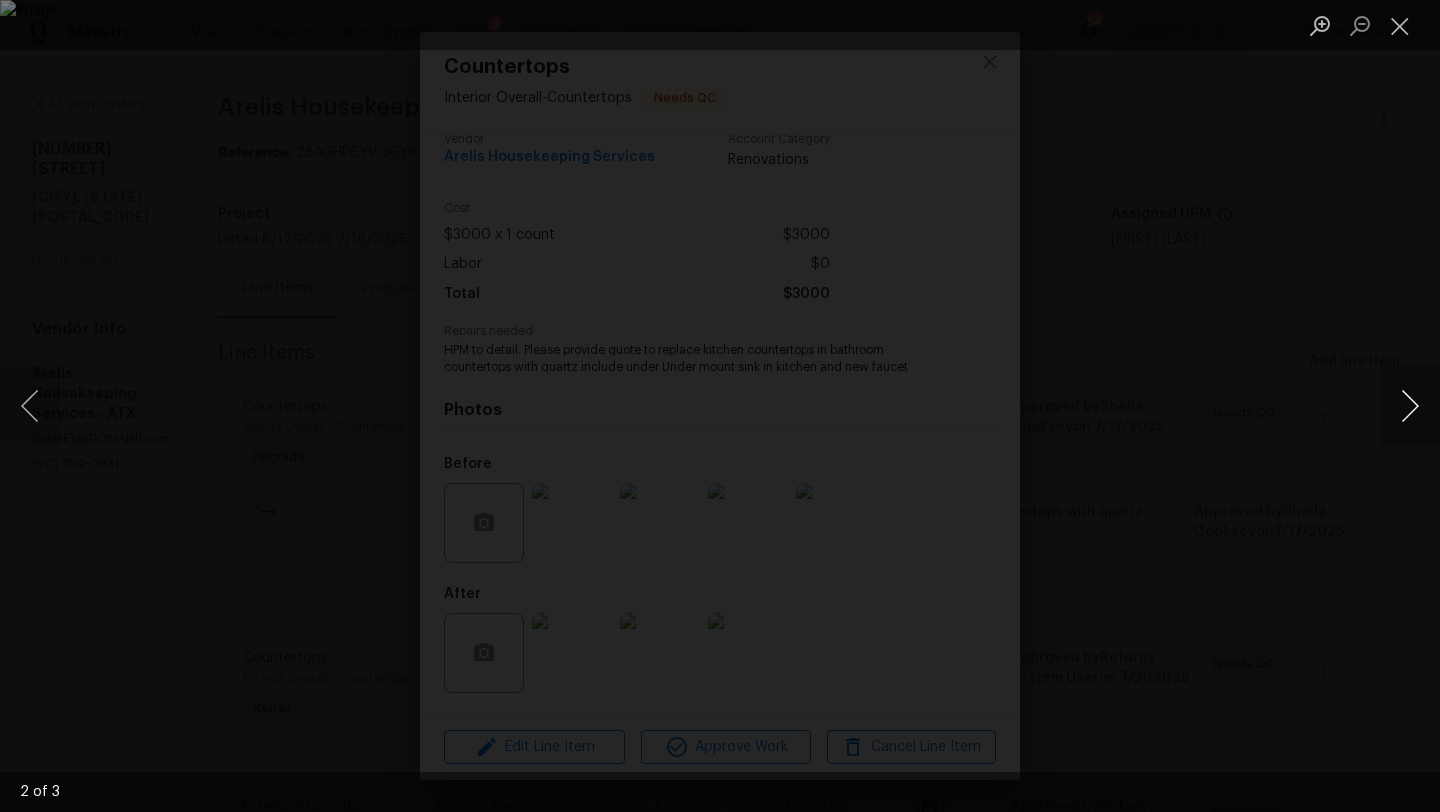 click at bounding box center [1410, 406] 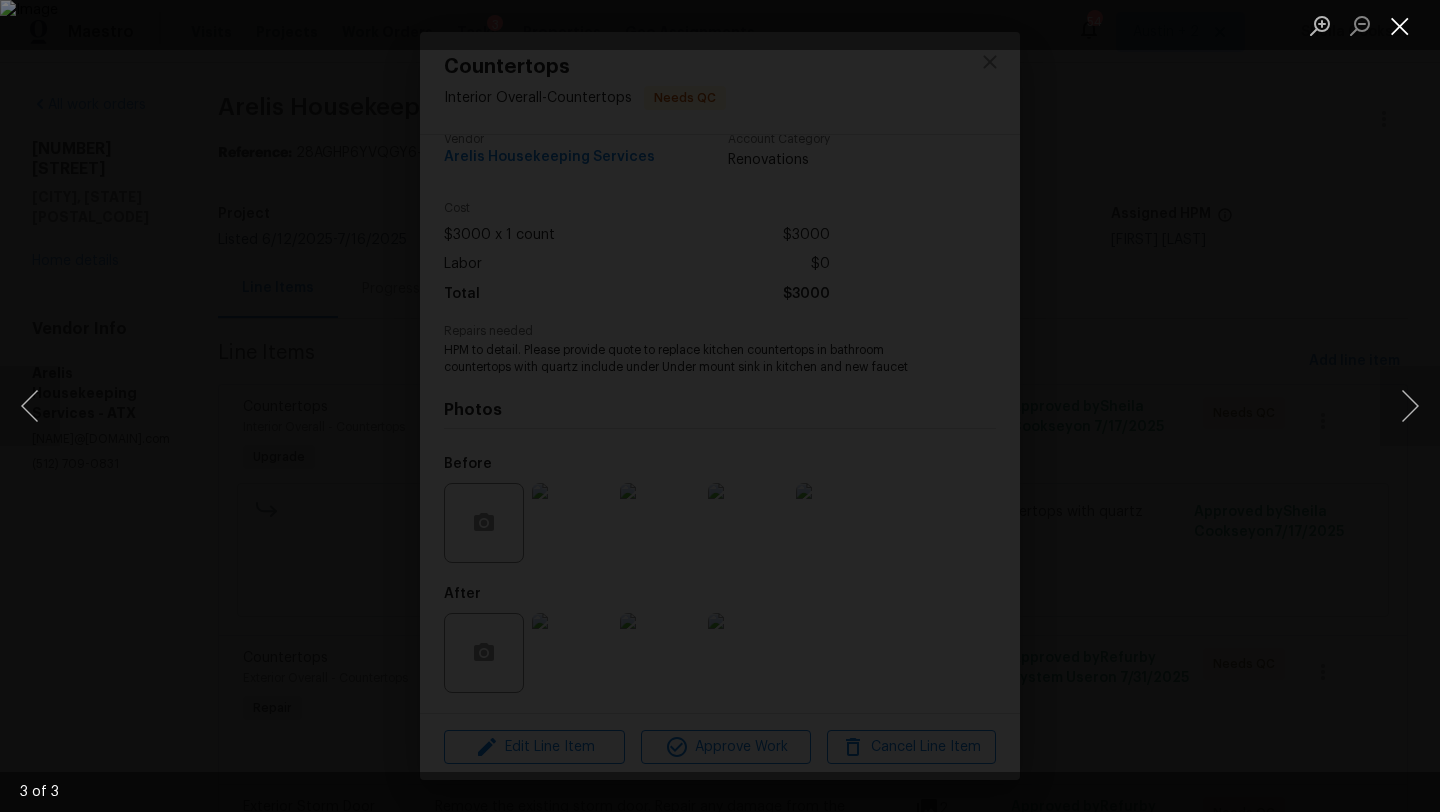 click at bounding box center (1400, 25) 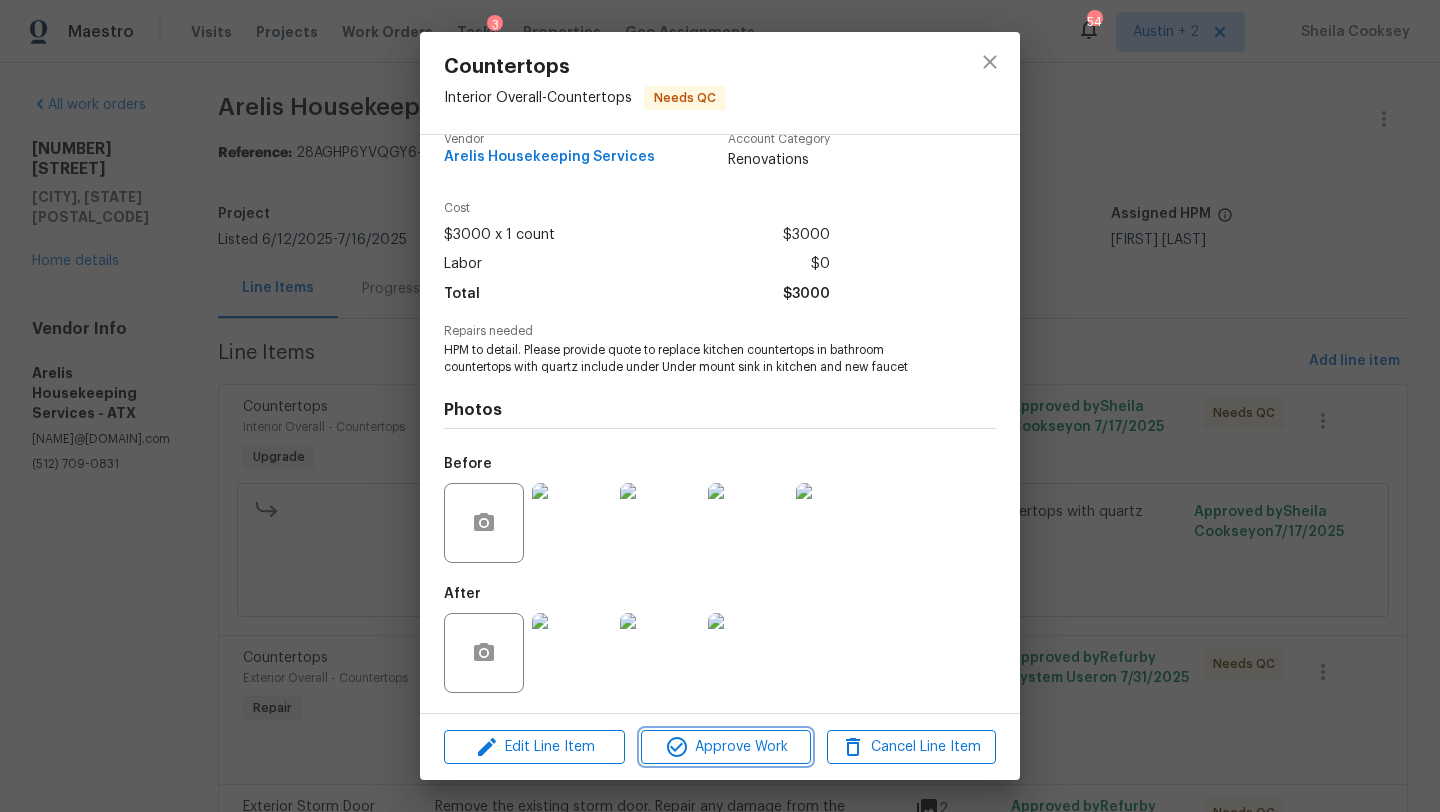 click on "Approve Work" at bounding box center [725, 747] 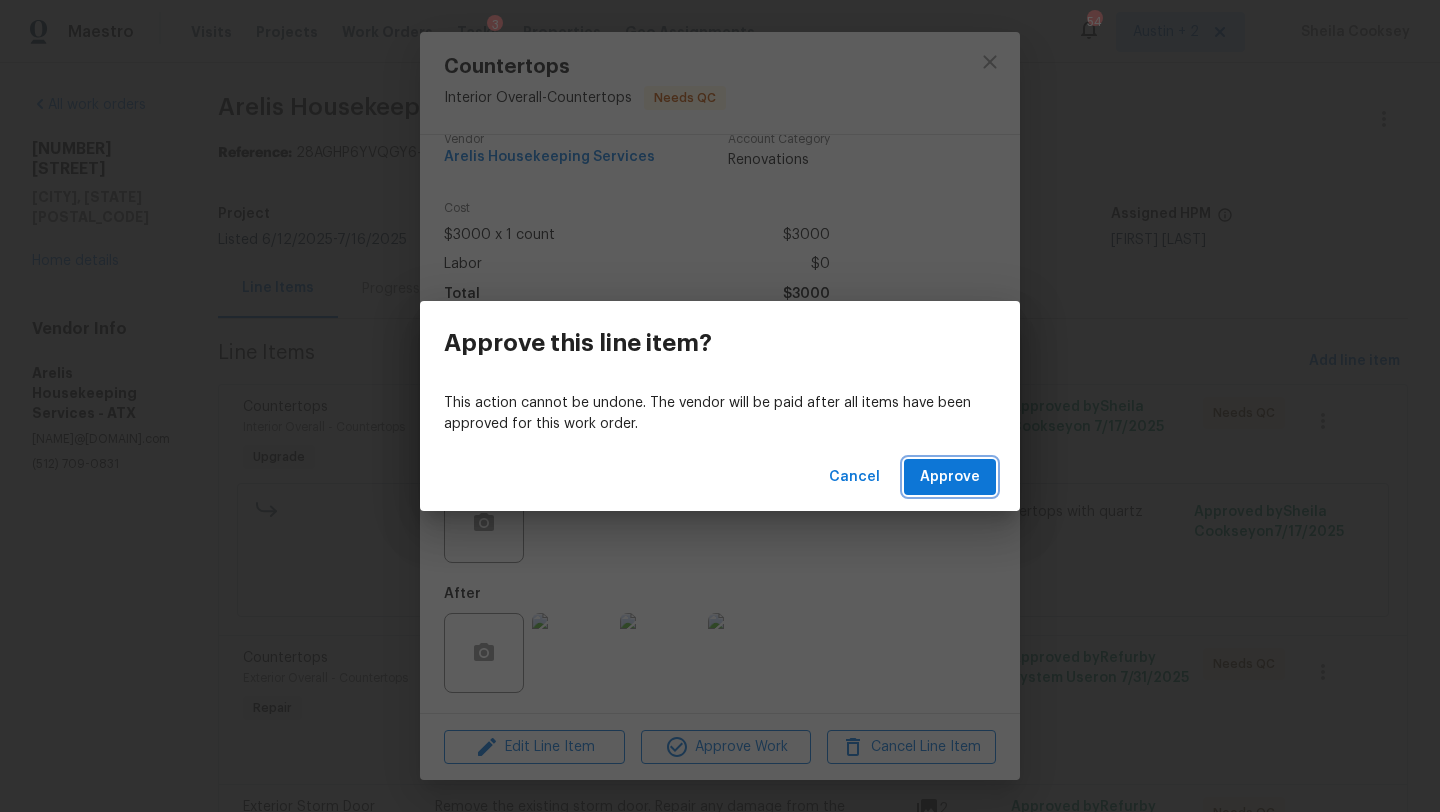 click on "Approve" at bounding box center (950, 477) 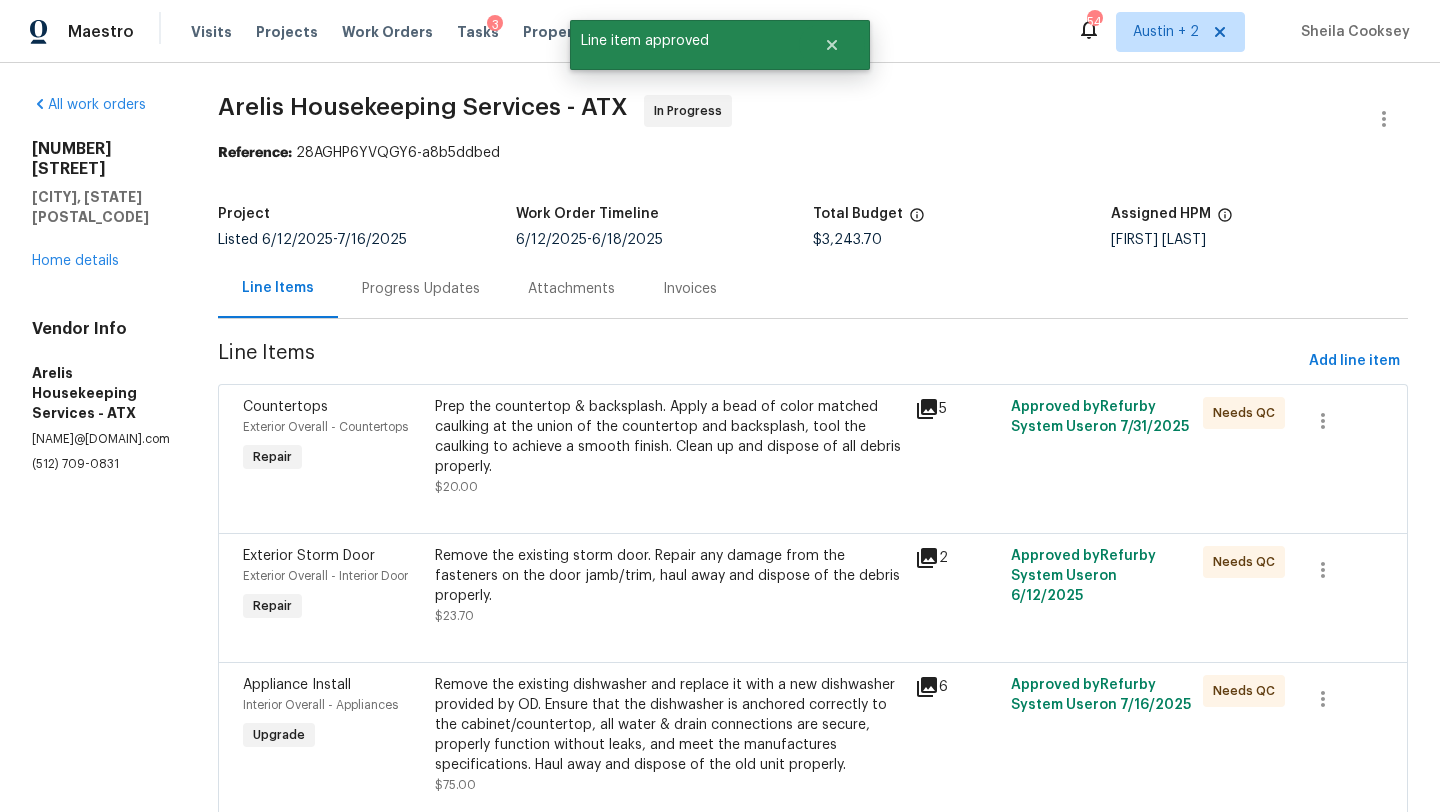 scroll, scrollTop: 66, scrollLeft: 0, axis: vertical 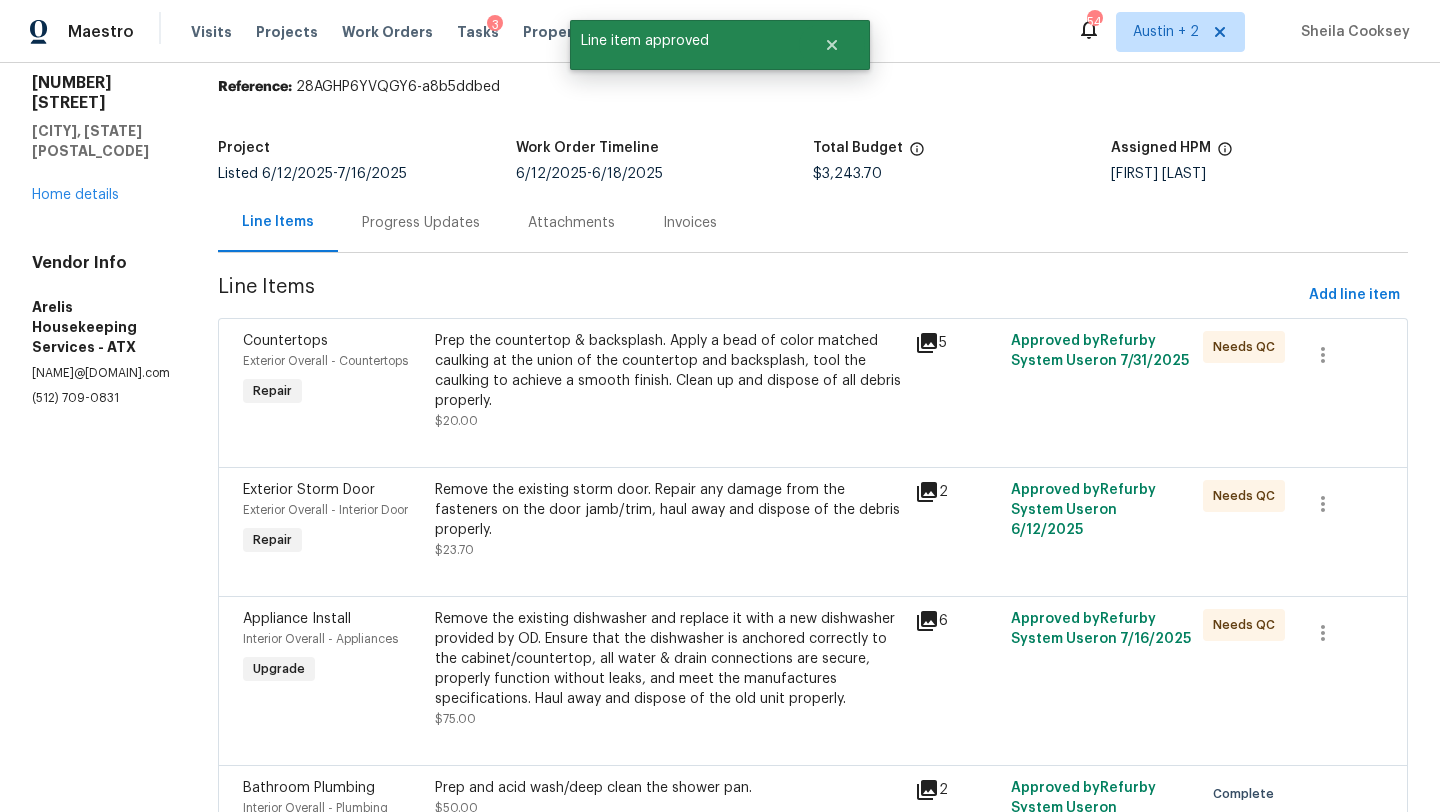 click on "Prep the countertop & backsplash. Apply a bead of color matched caulking at the union of the countertop and backsplash, tool the caulking to achieve a smooth finish. Clean up and dispose of all debris properly." at bounding box center [669, 371] 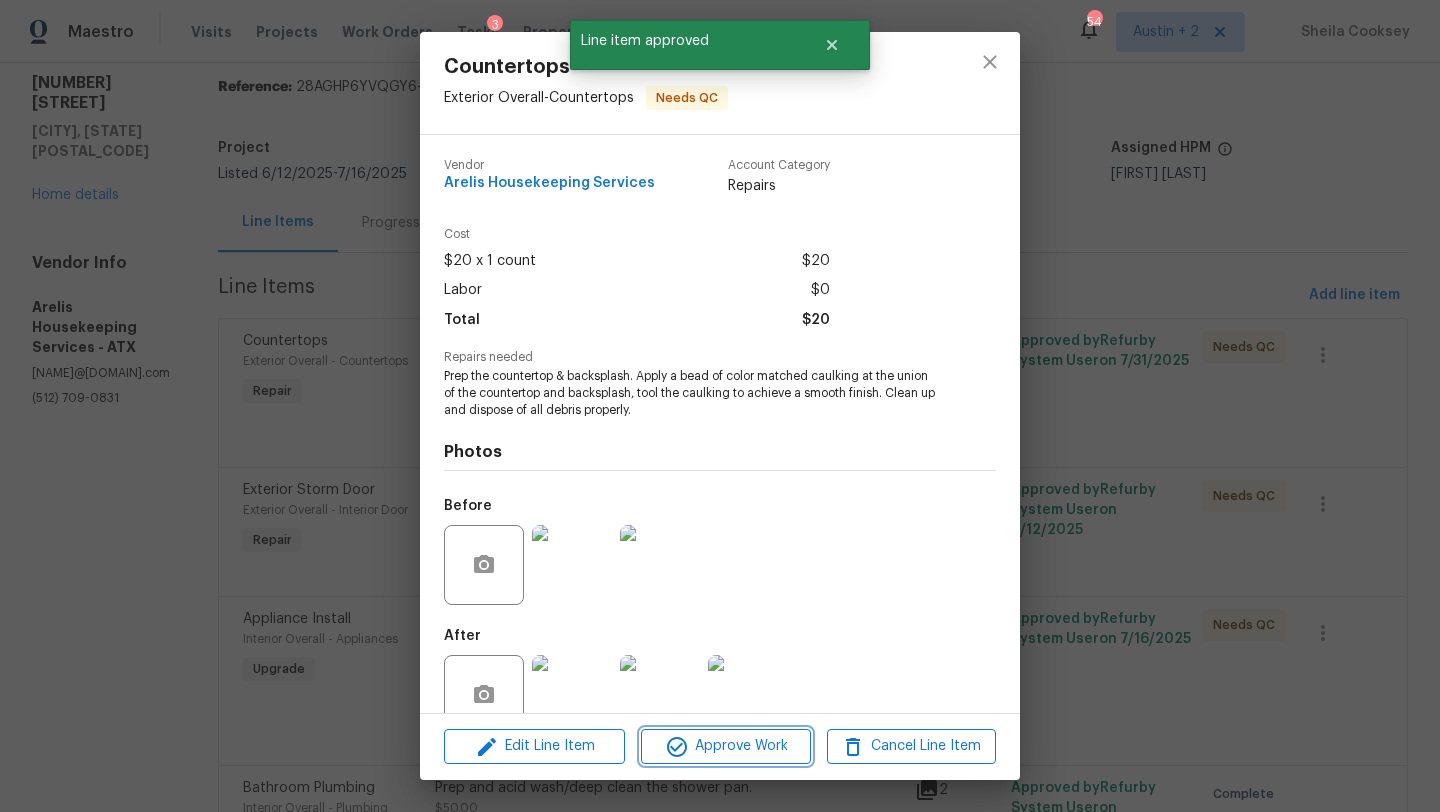 click on "Approve Work" at bounding box center [725, 746] 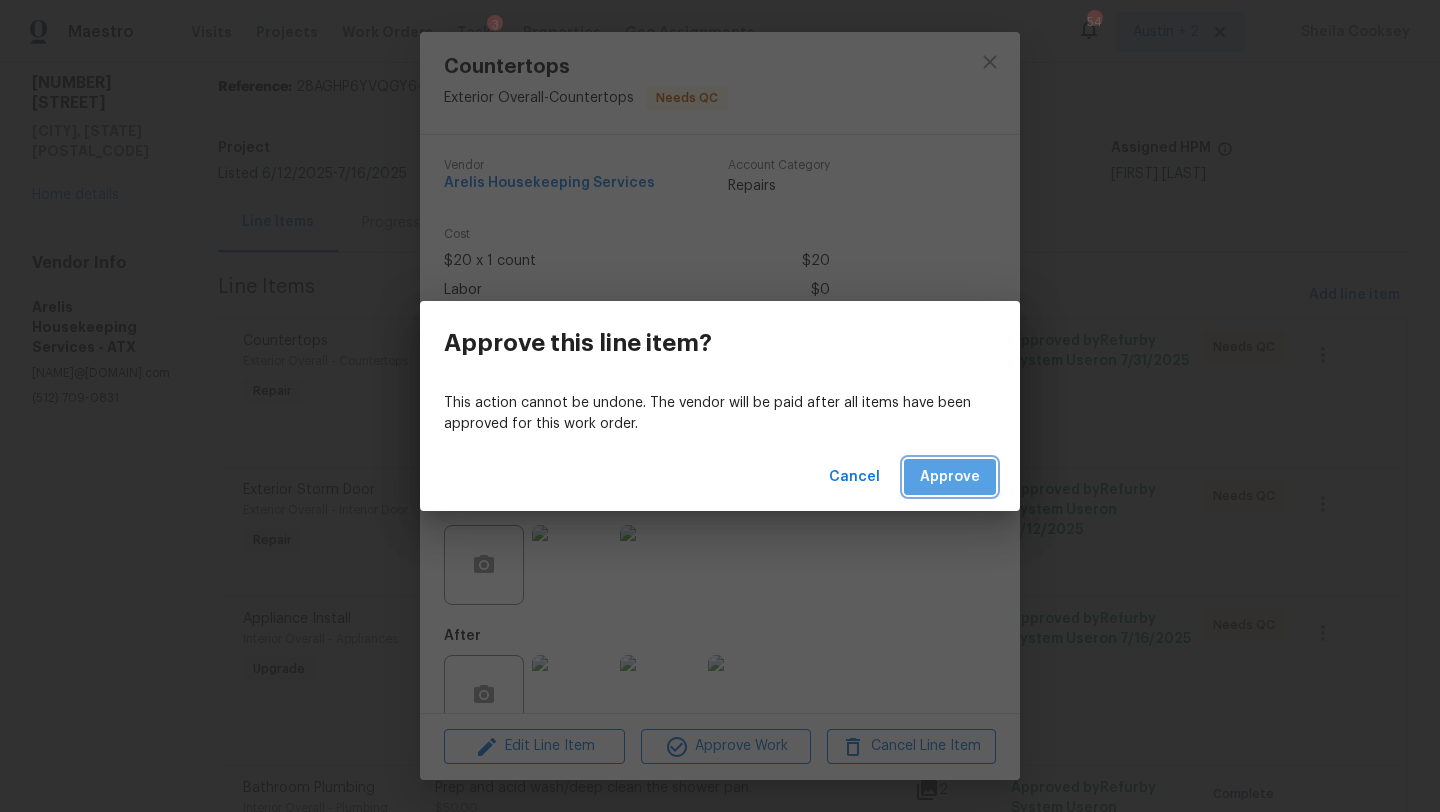 click on "Approve" at bounding box center (950, 477) 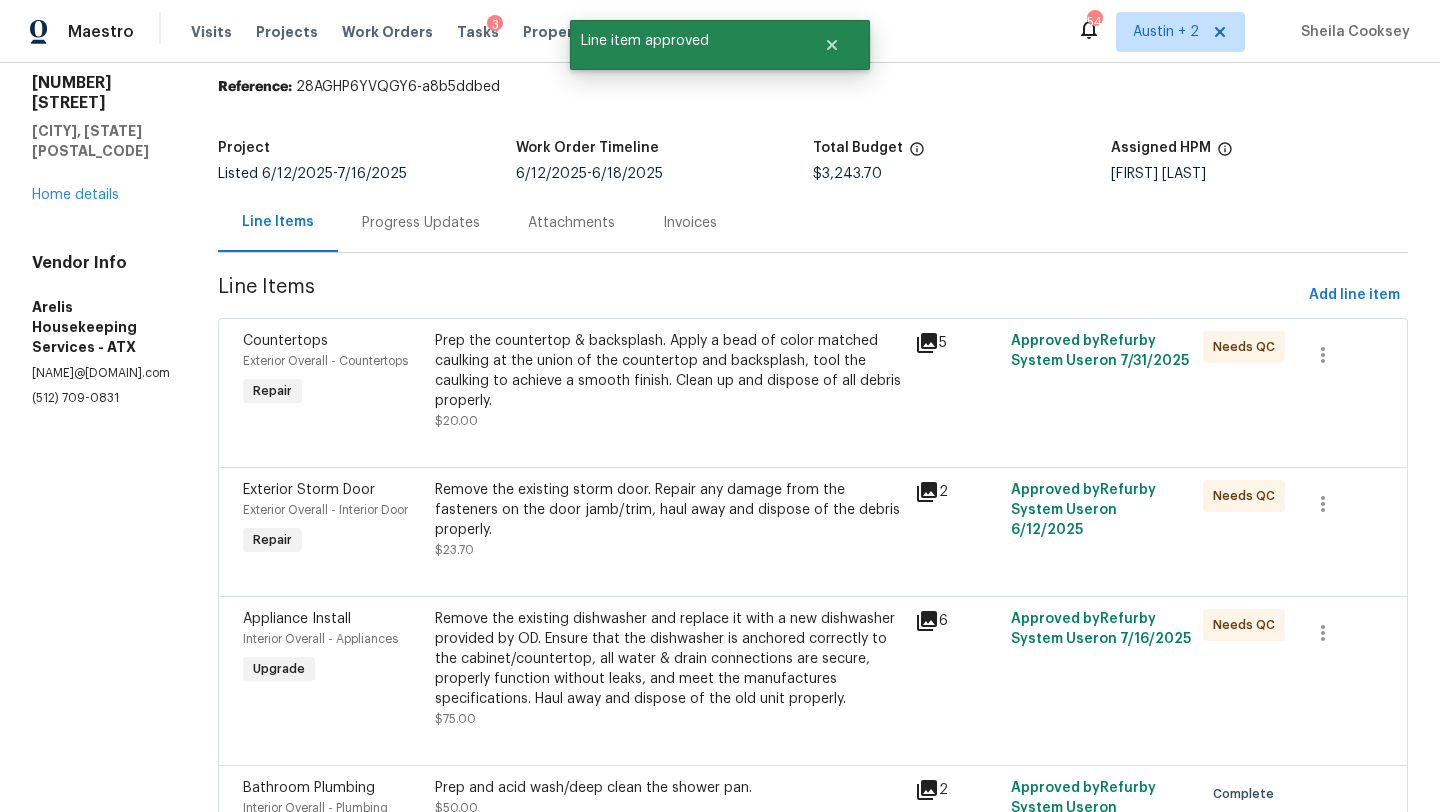 scroll, scrollTop: 0, scrollLeft: 0, axis: both 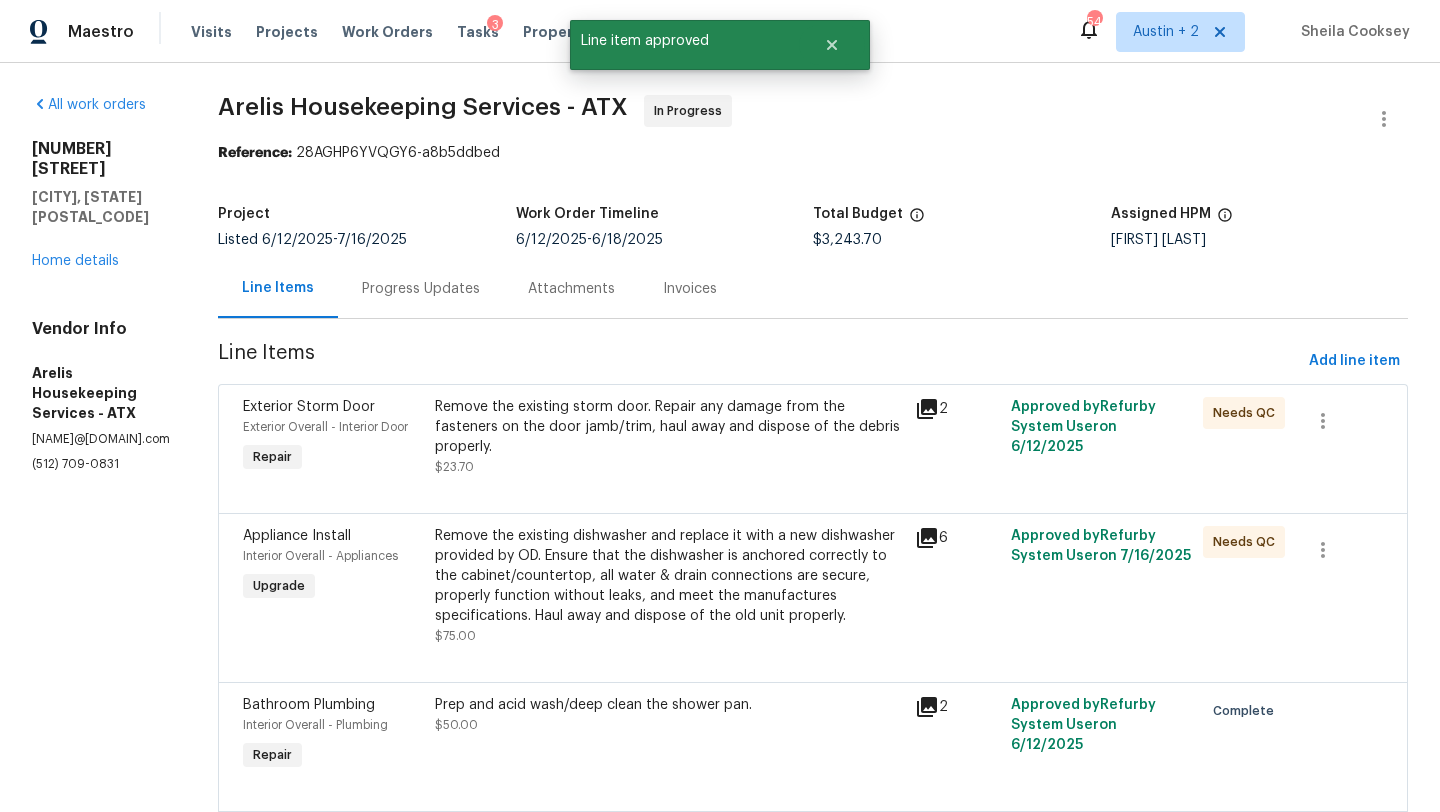 click on "Remove the existing storm door. Repair any damage from the fasteners on the door jamb/trim, haul away and dispose of the debris properly." at bounding box center (669, 427) 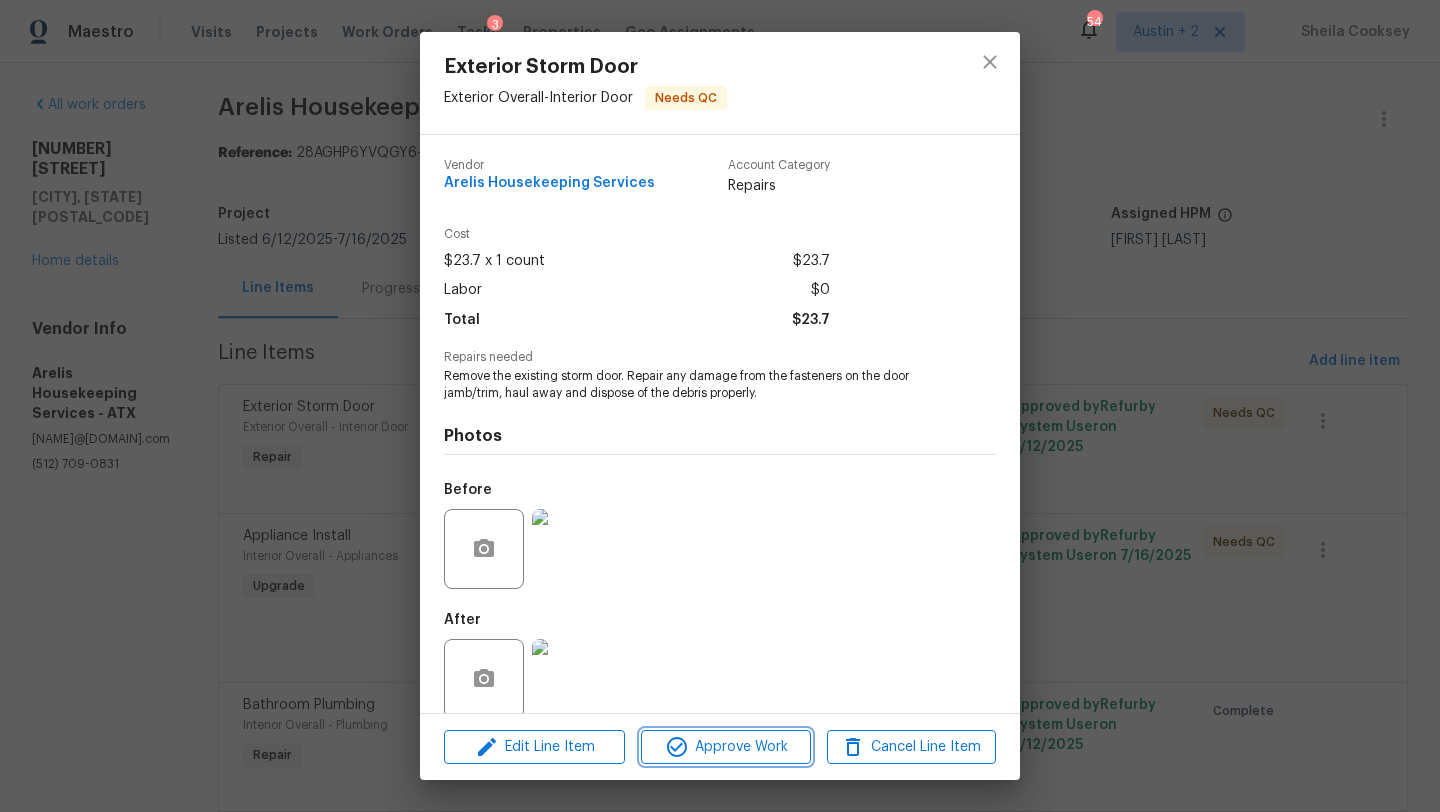 click on "Approve Work" at bounding box center (725, 747) 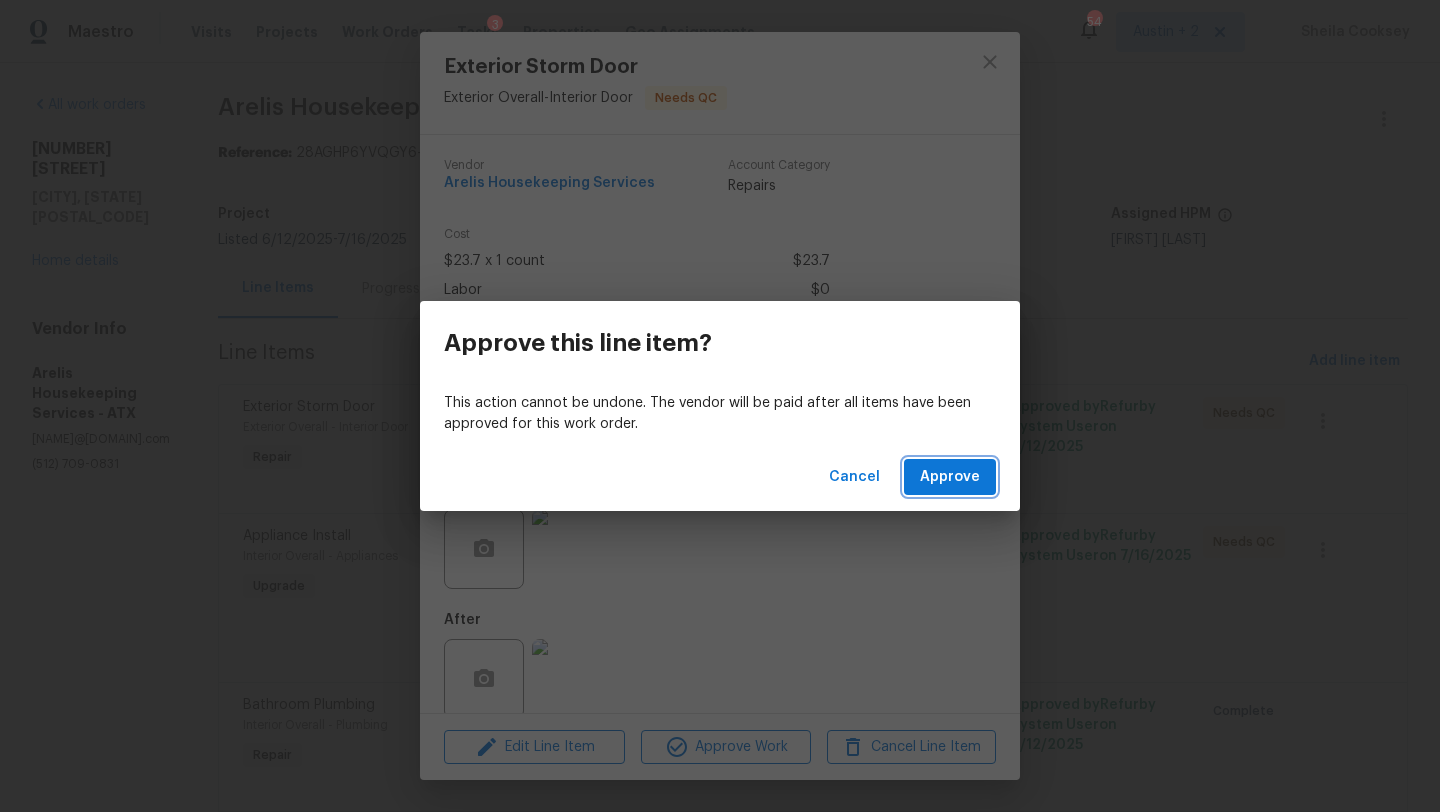 click on "Approve" at bounding box center [950, 477] 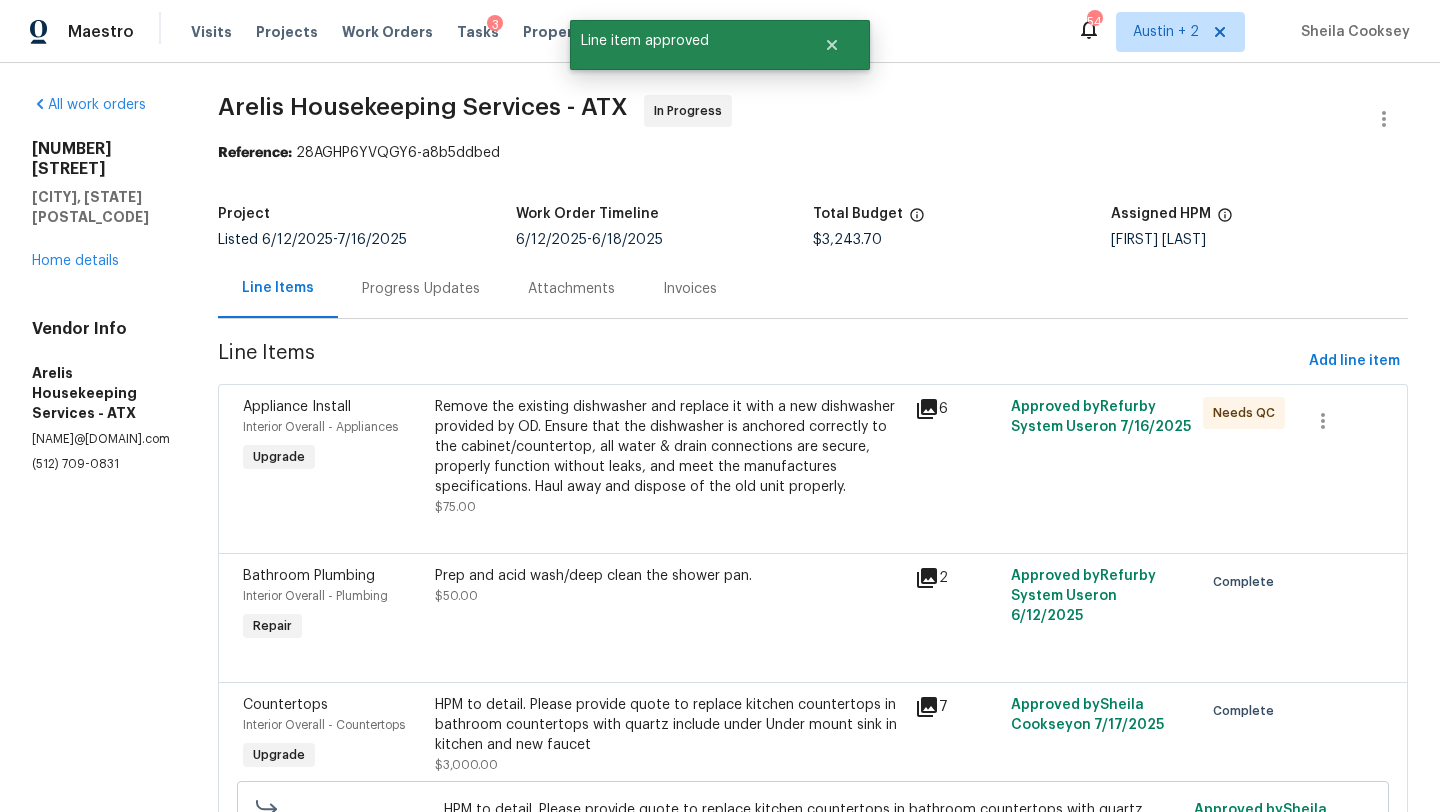 click on "Remove the existing dishwasher and replace it with a new dishwasher provided by OD. Ensure that the dishwasher is anchored correctly to the cabinet/countertop, all water & drain connections are secure, properly function without leaks, and meet the manufactures specifications. Haul away and dispose of the old unit properly." at bounding box center [669, 447] 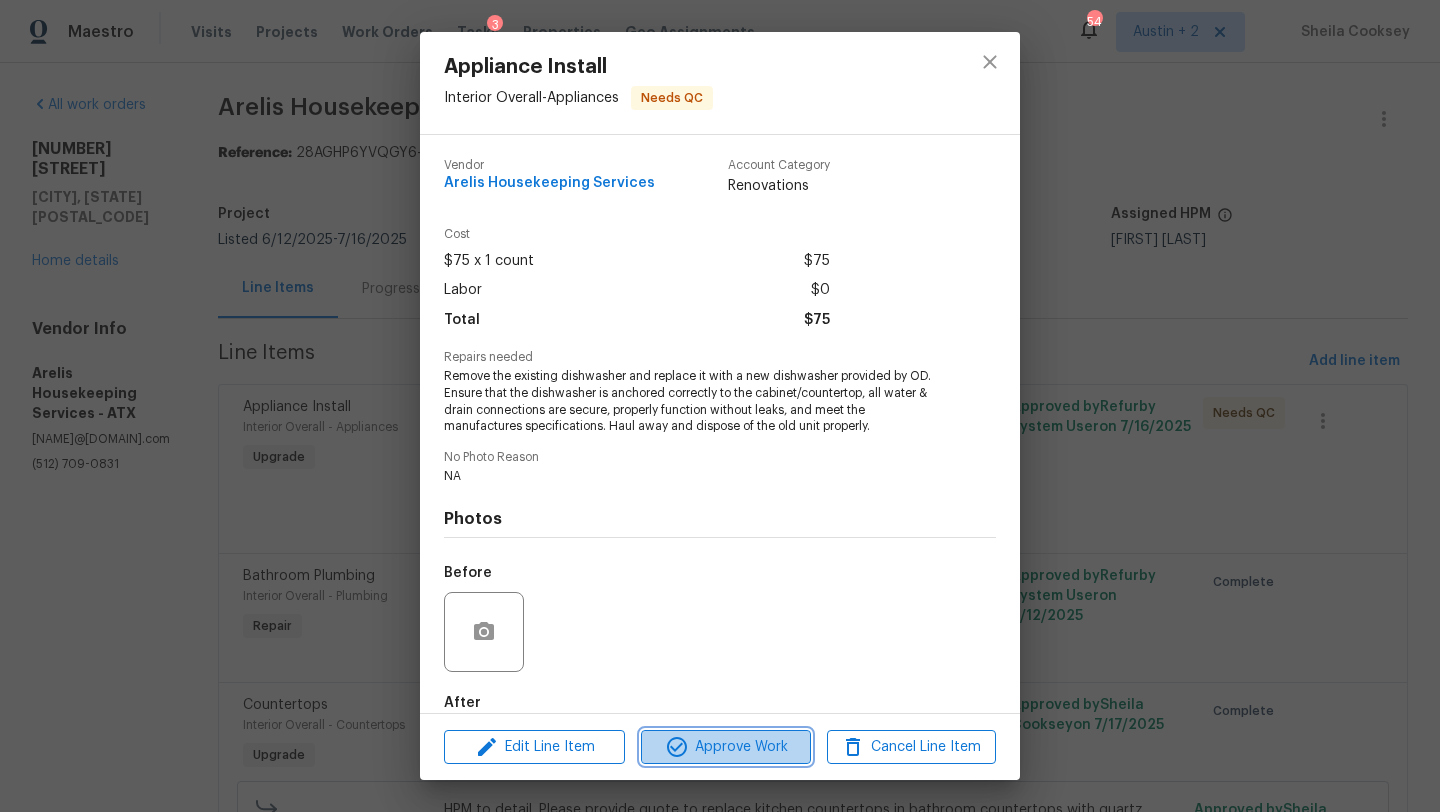 click on "Approve Work" at bounding box center (725, 747) 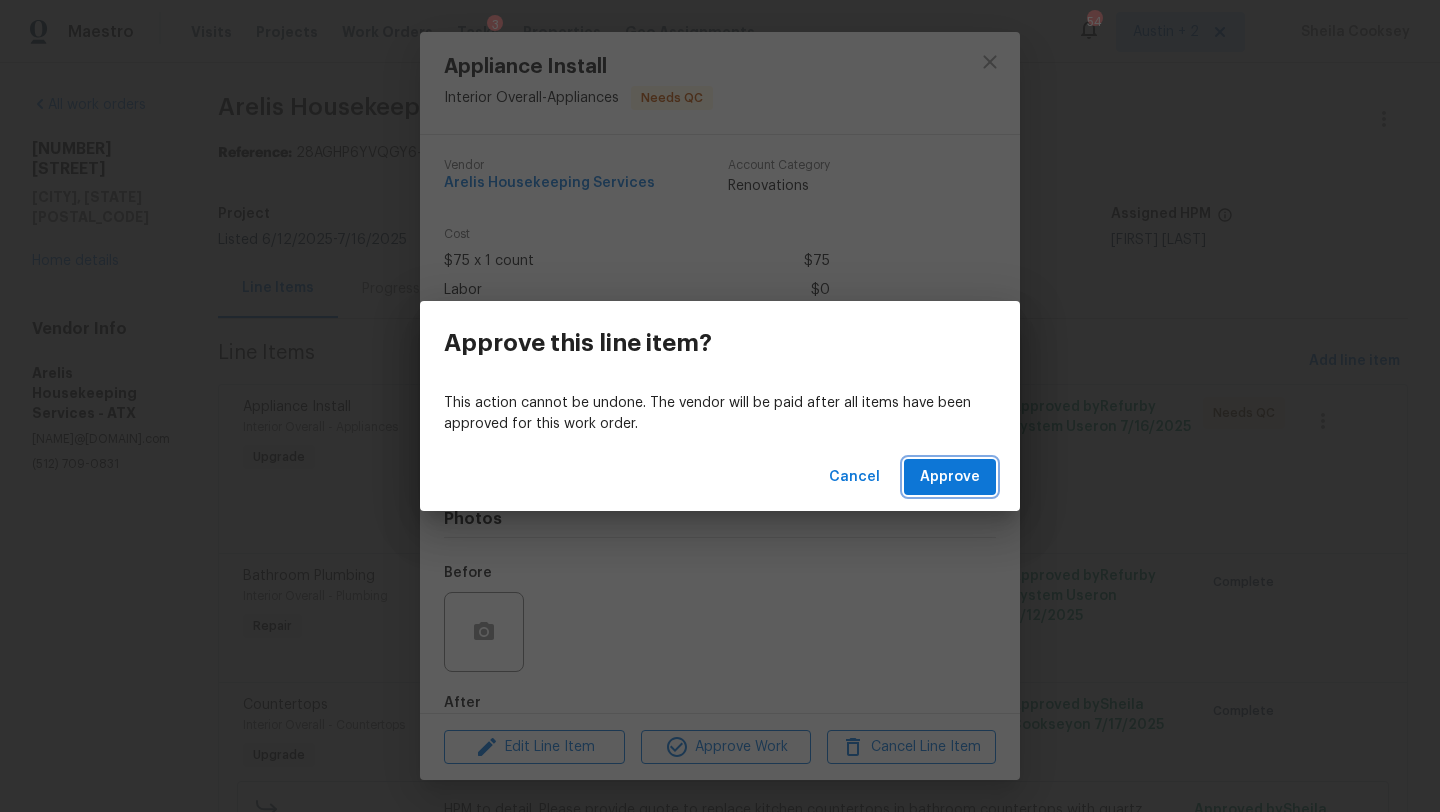 click on "Approve" at bounding box center [950, 477] 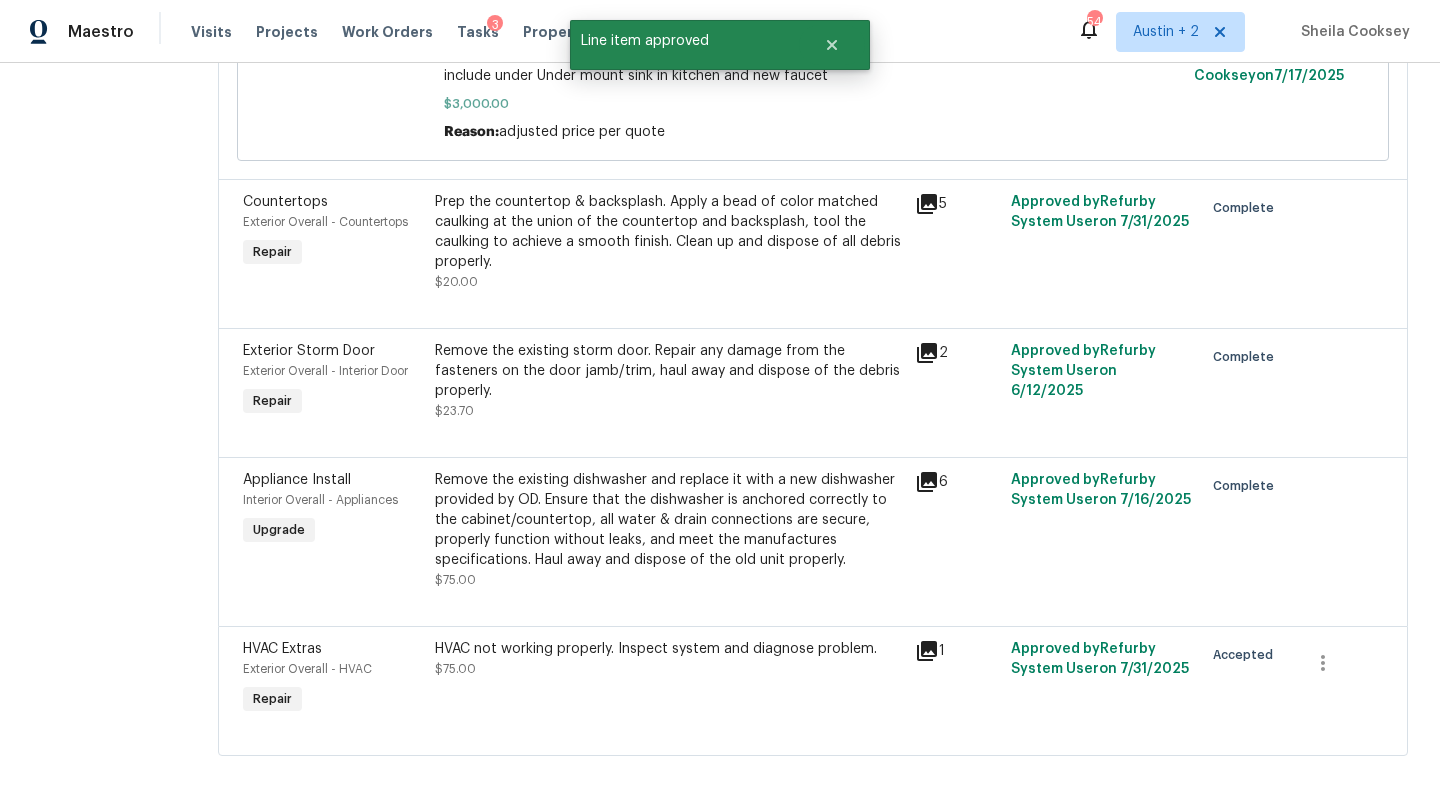 scroll, scrollTop: 608, scrollLeft: 0, axis: vertical 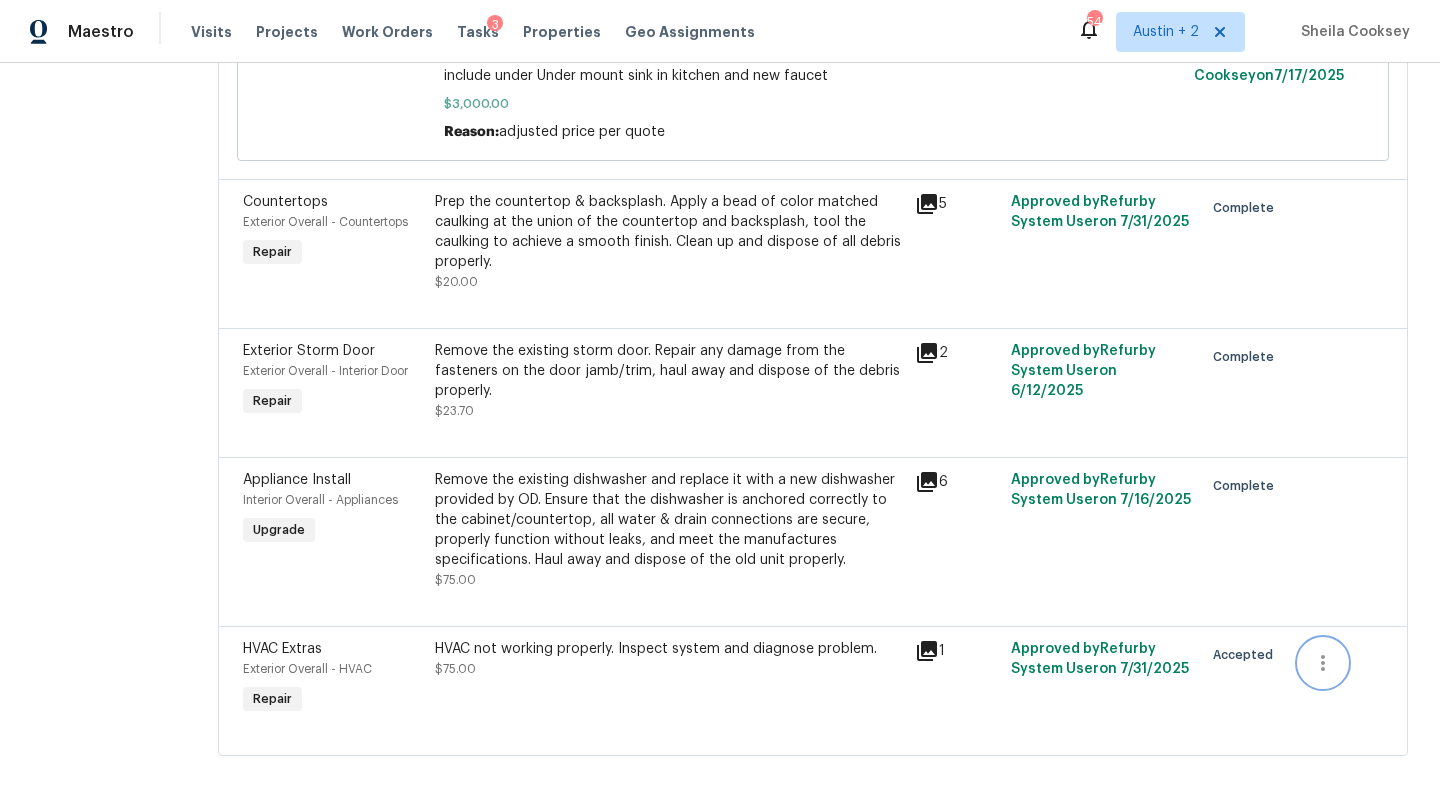 click 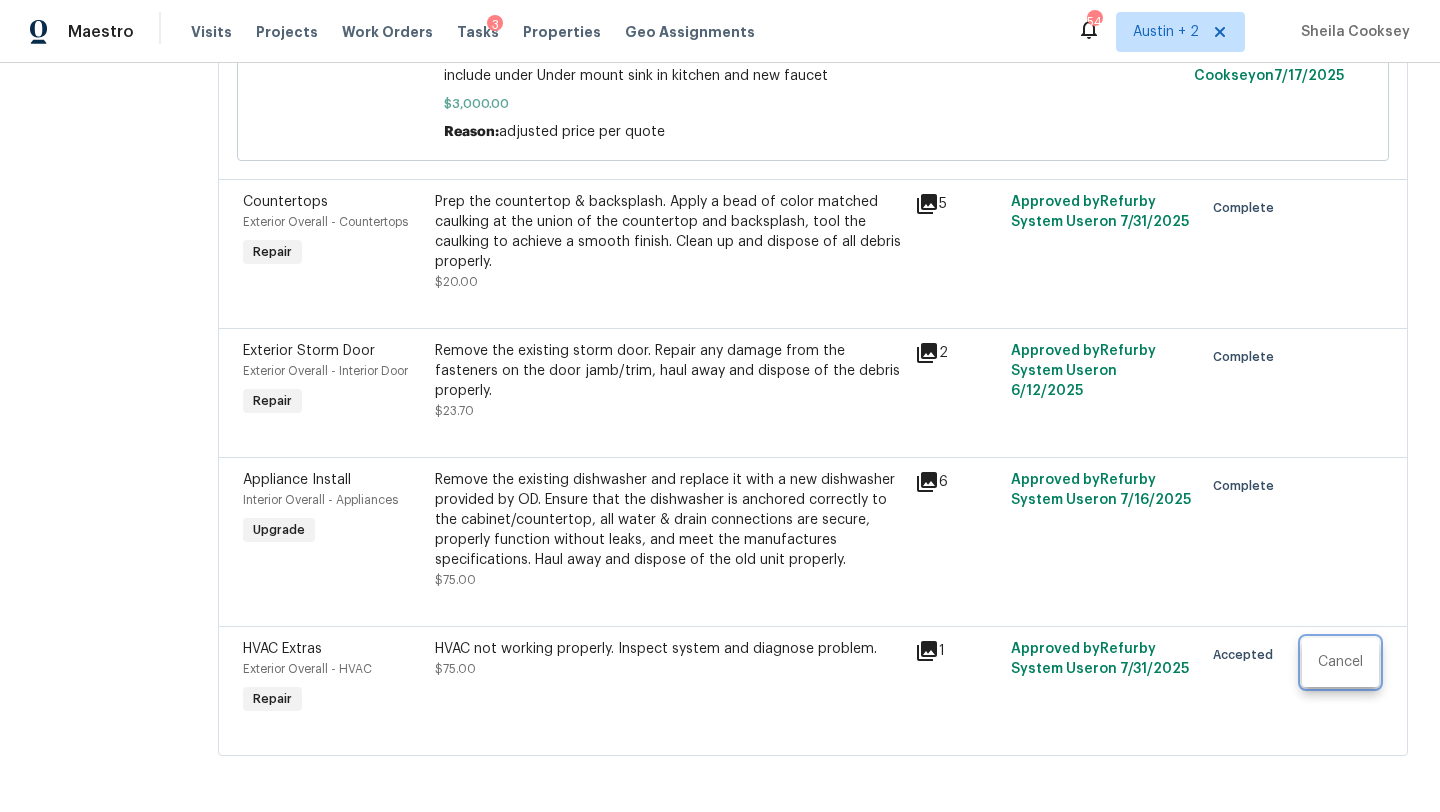 click at bounding box center (720, 406) 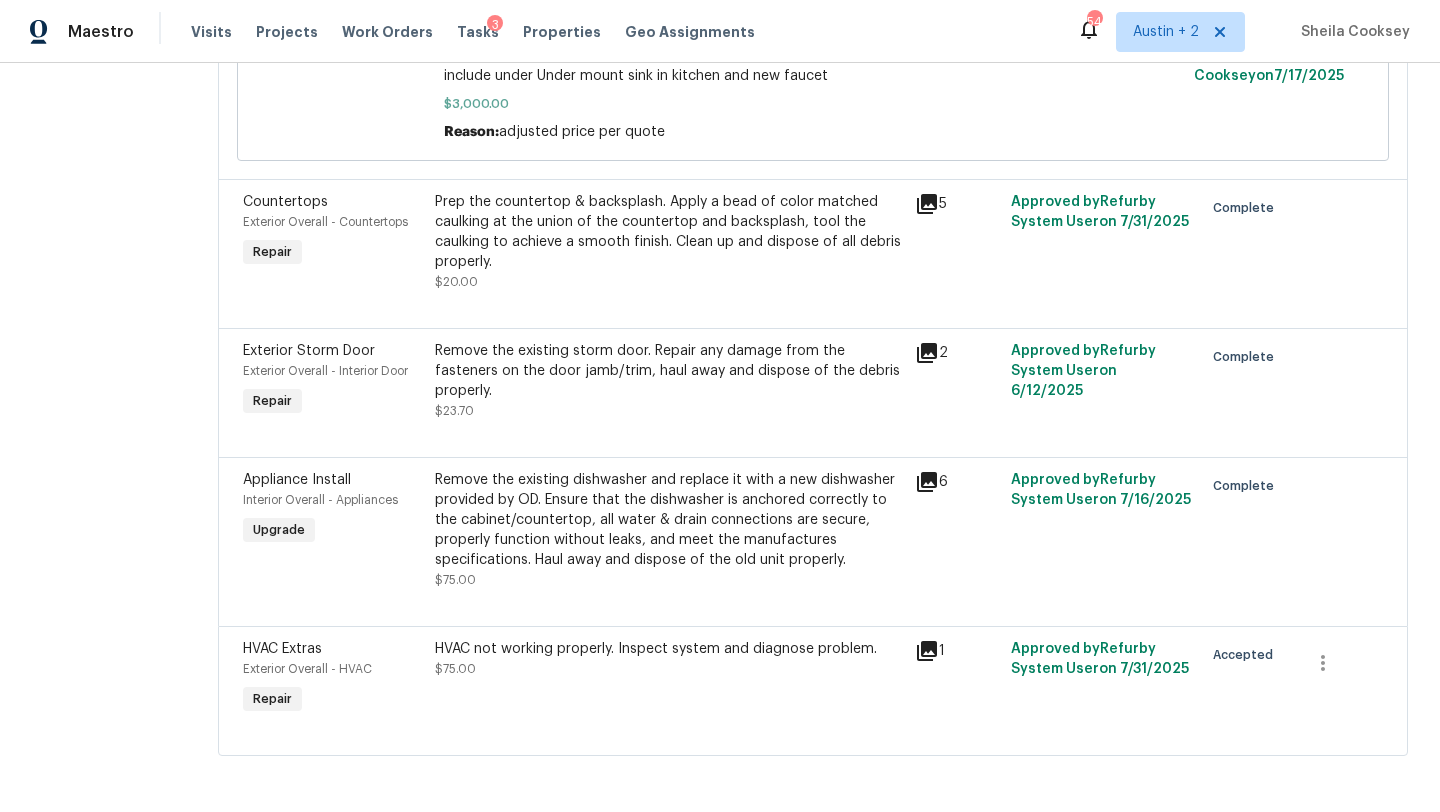 click 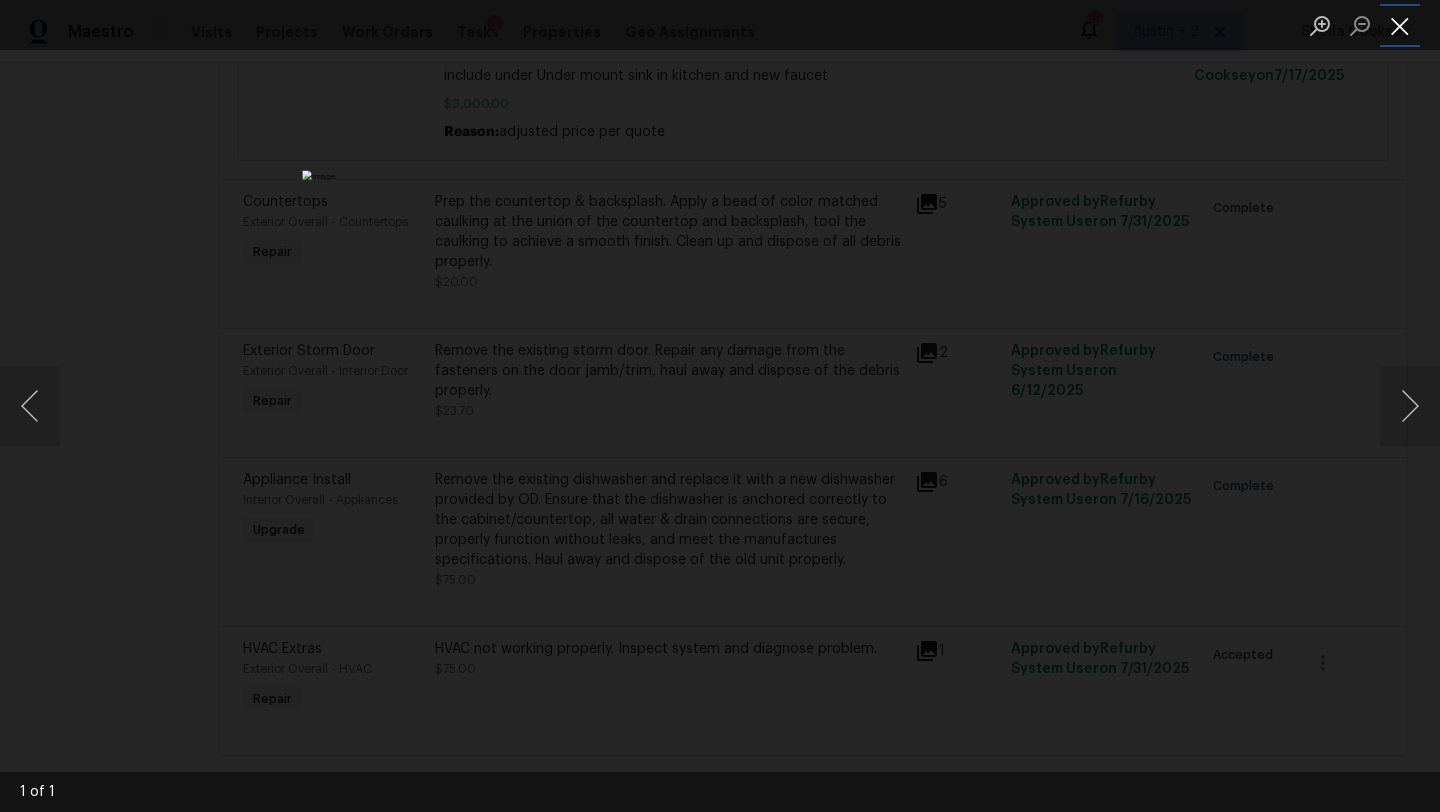 click at bounding box center [1400, 25] 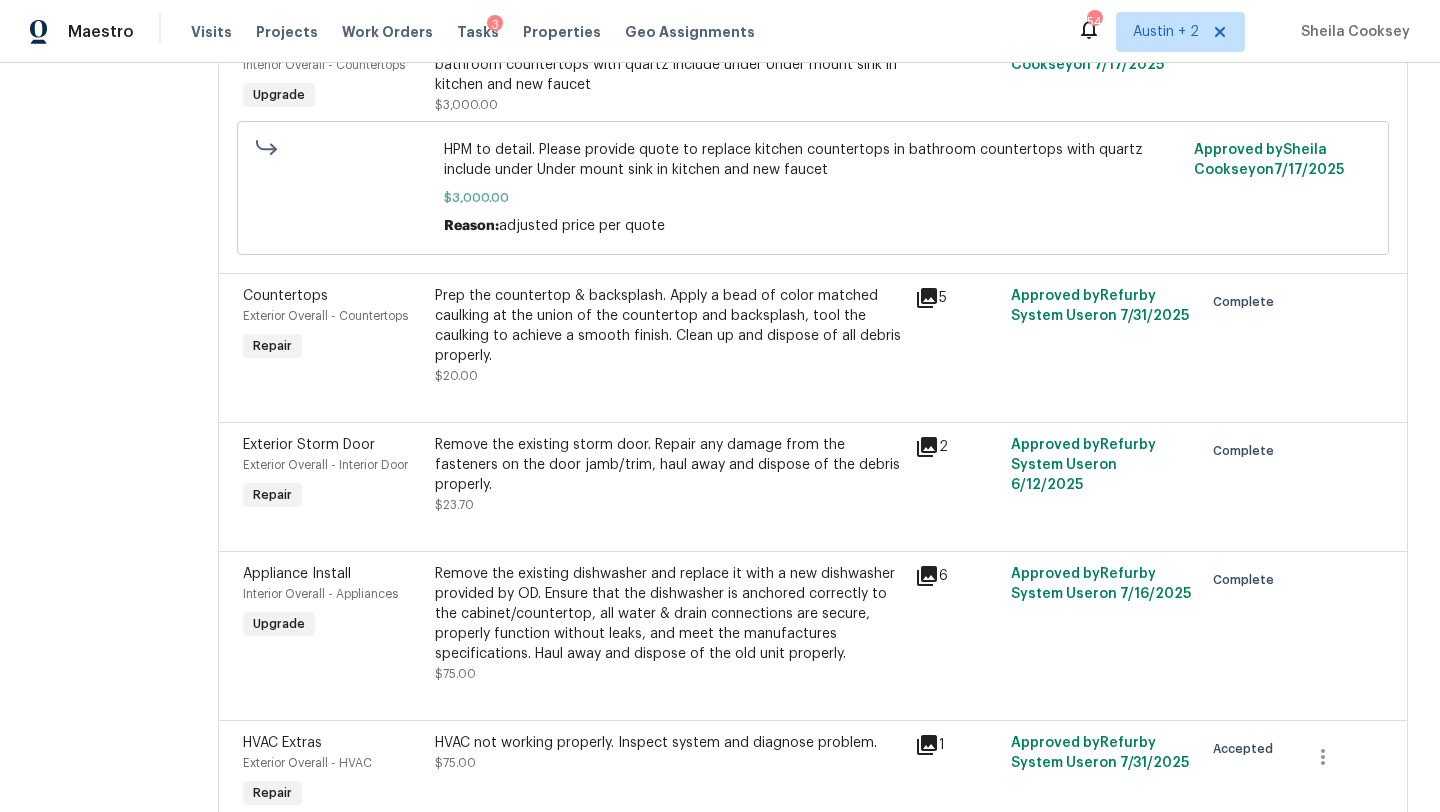 scroll, scrollTop: 608, scrollLeft: 0, axis: vertical 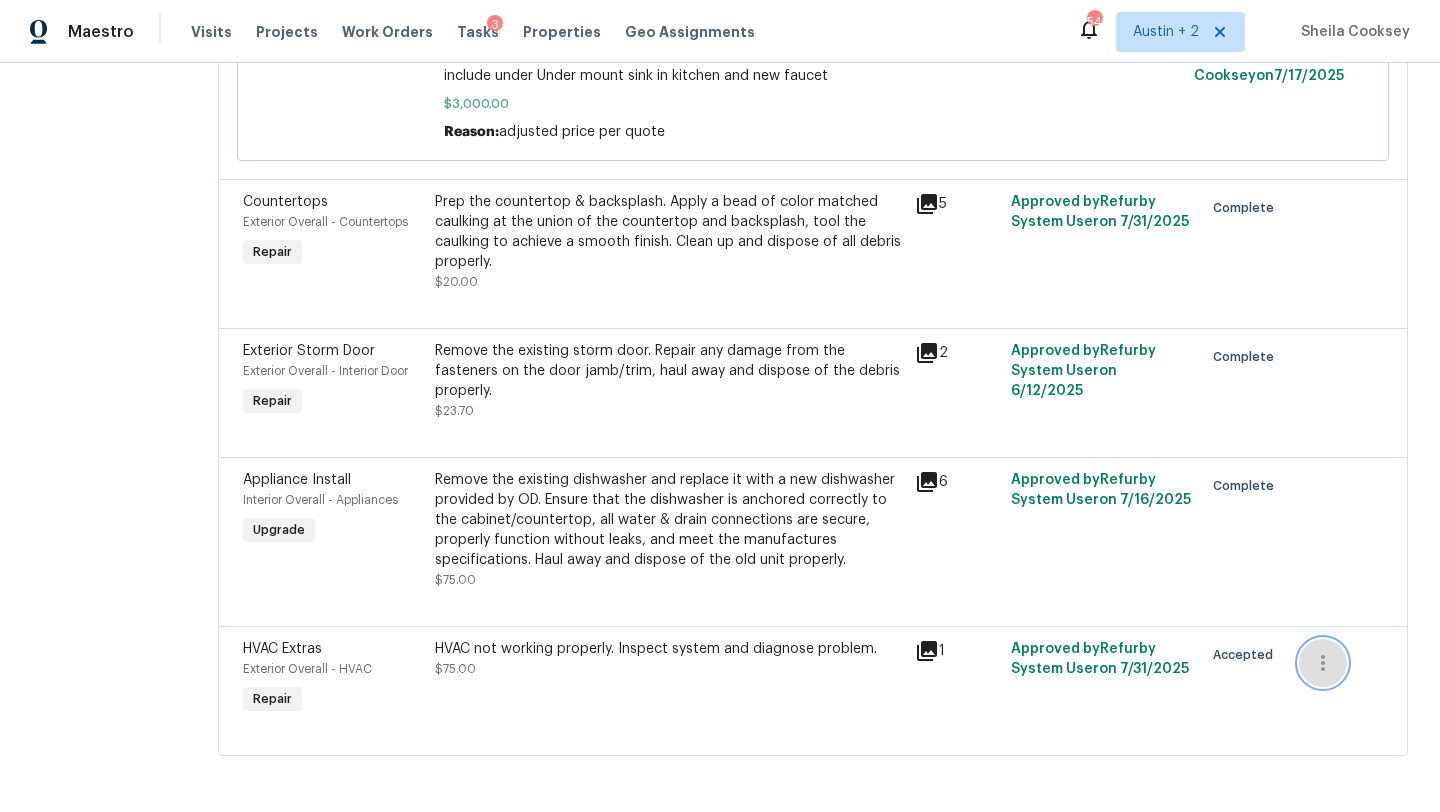click 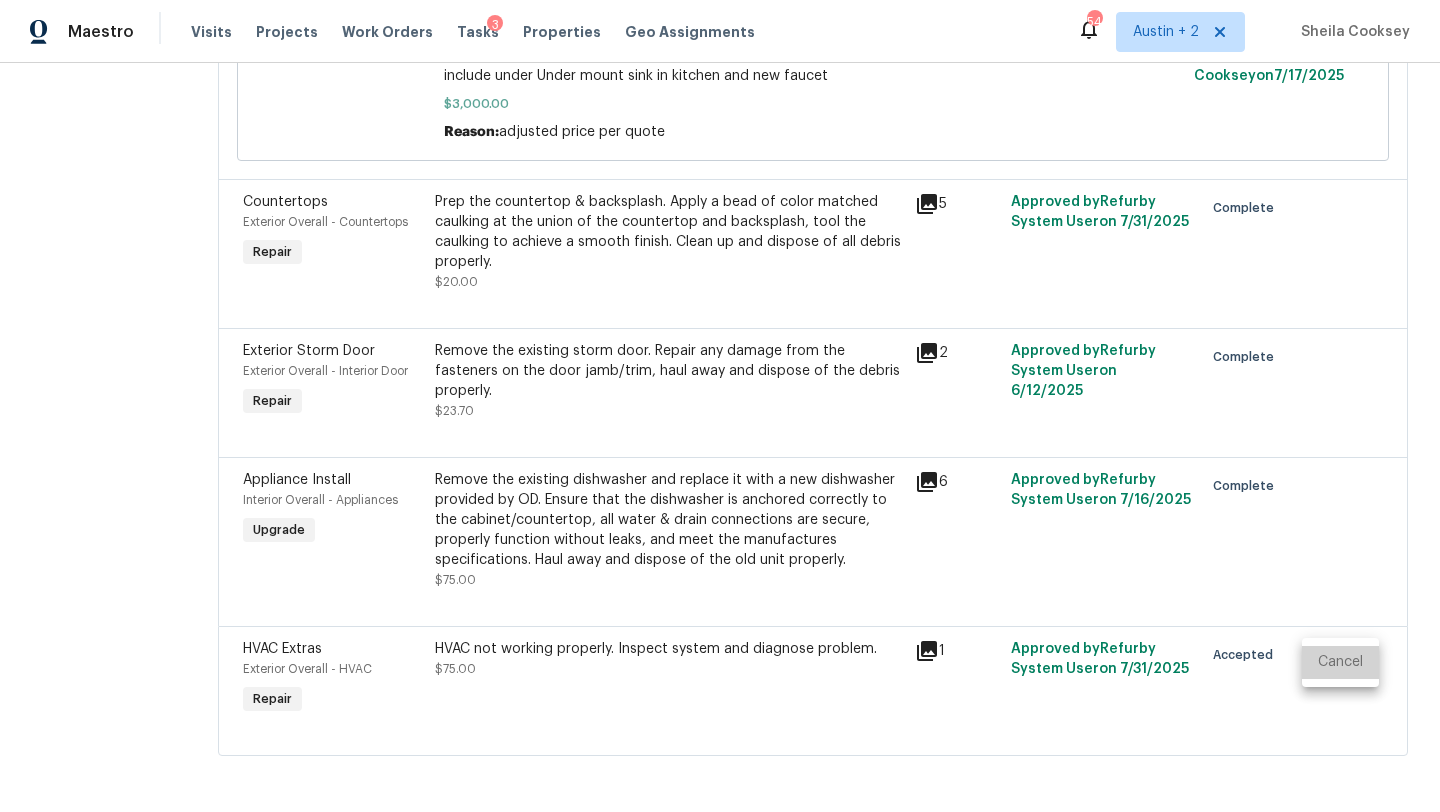 click on "Cancel" at bounding box center [1340, 662] 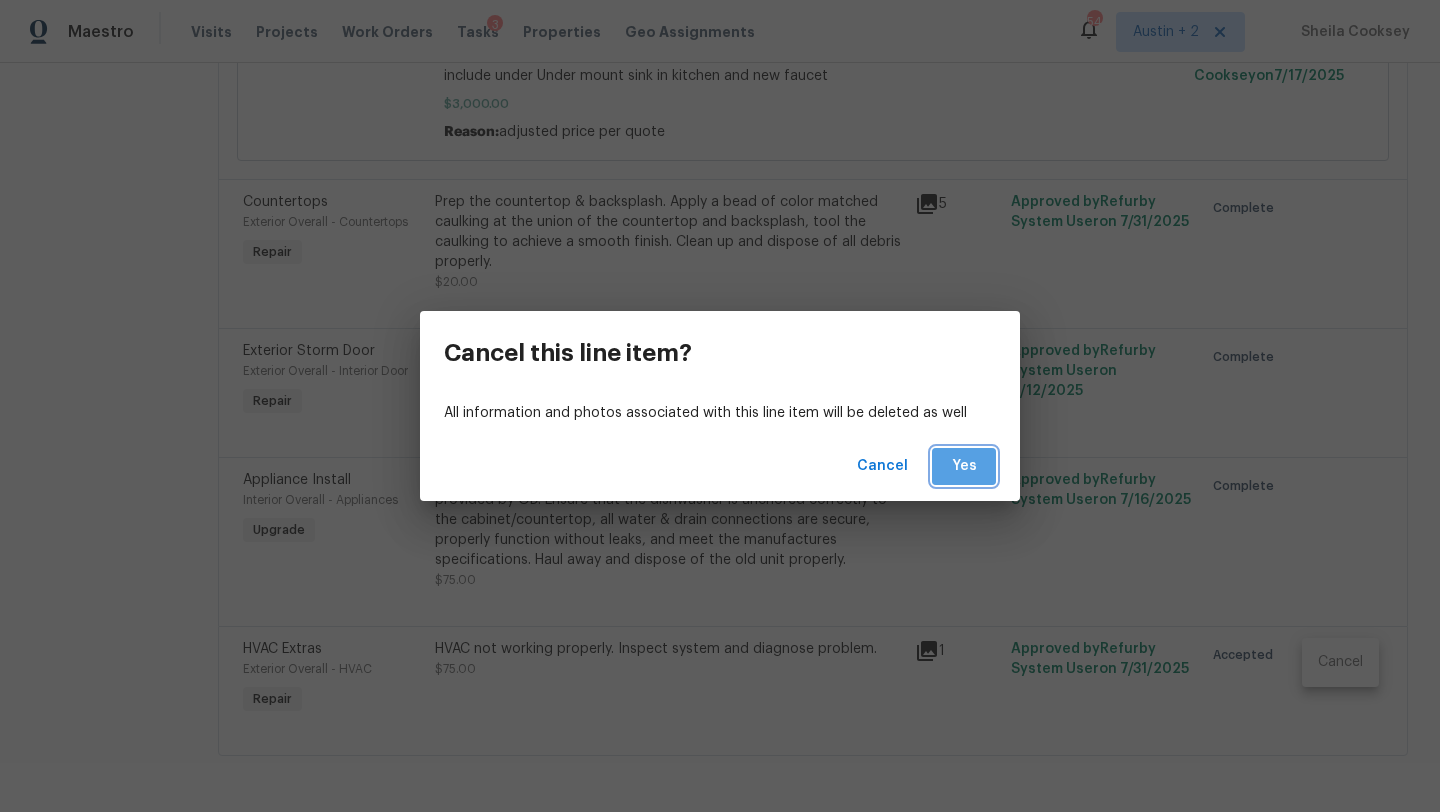 click on "Yes" at bounding box center (964, 466) 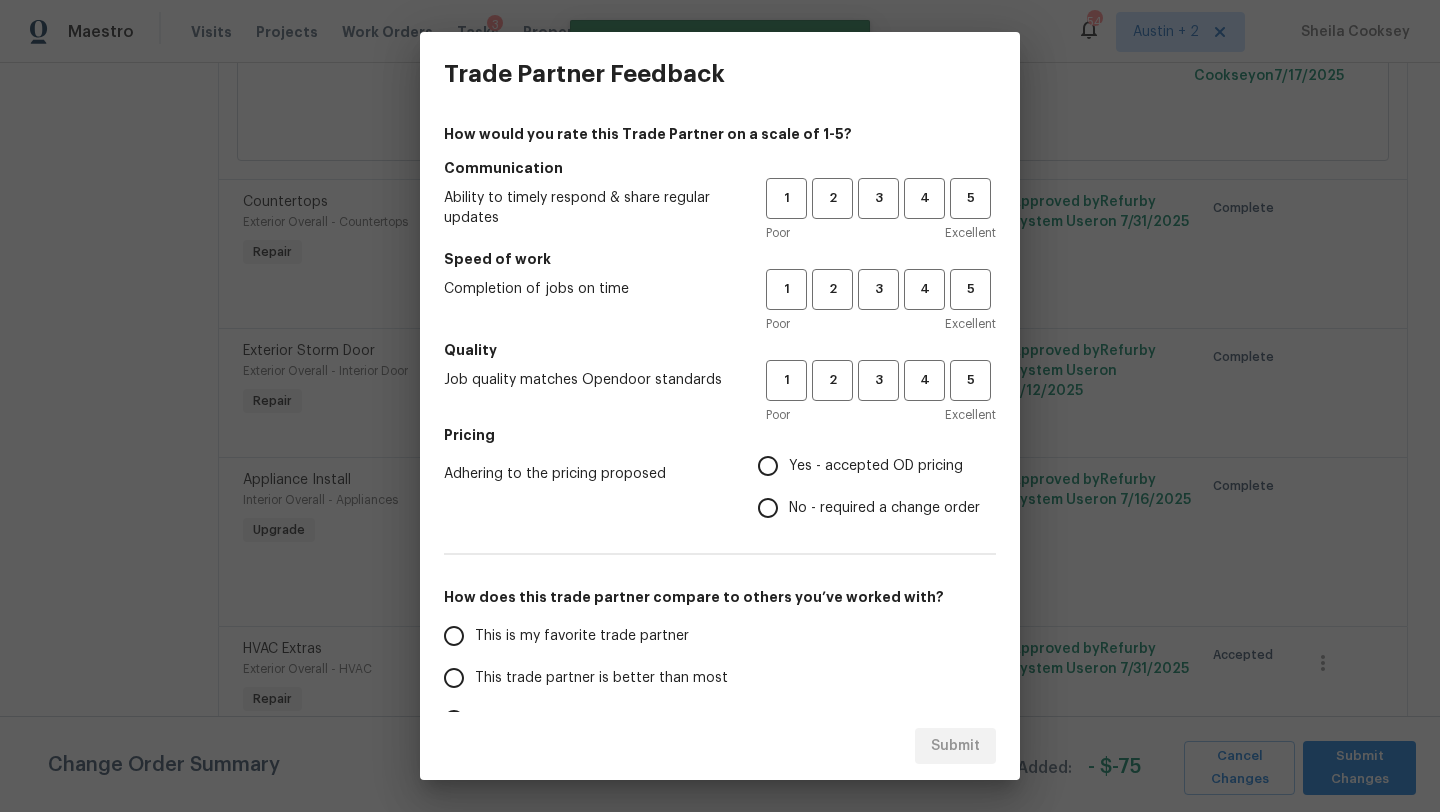 scroll, scrollTop: 0, scrollLeft: 0, axis: both 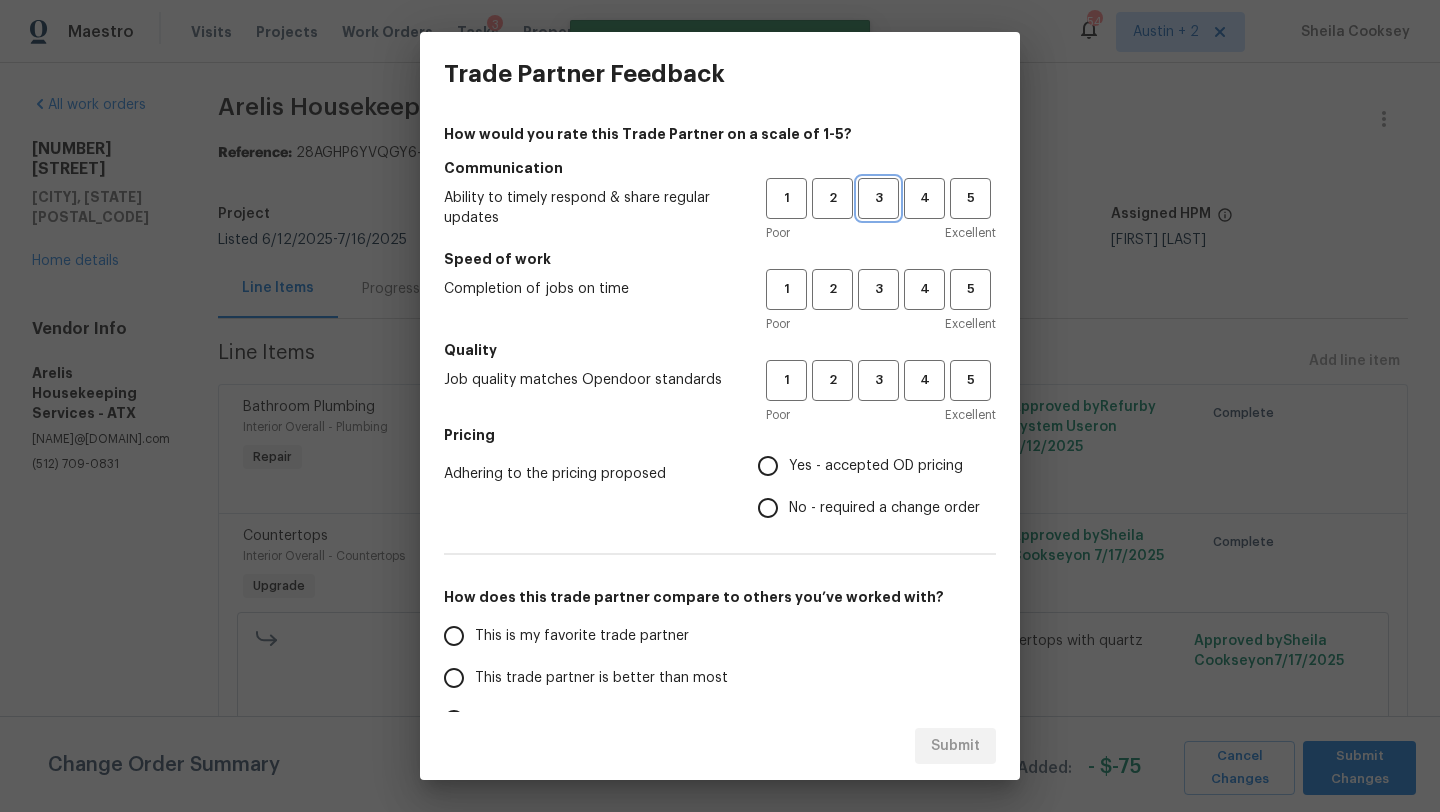 click on "3" at bounding box center [878, 198] 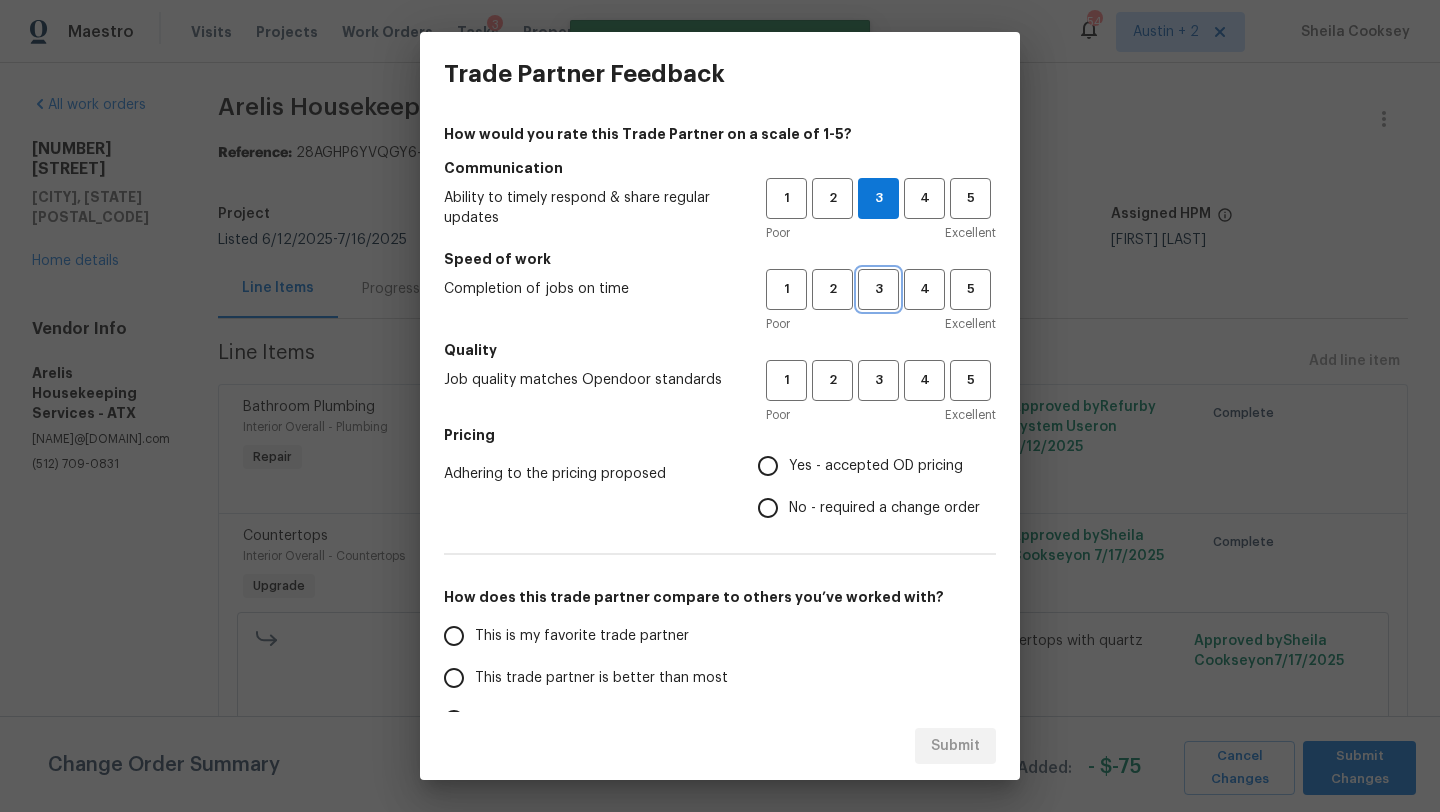 click on "3" at bounding box center [878, 289] 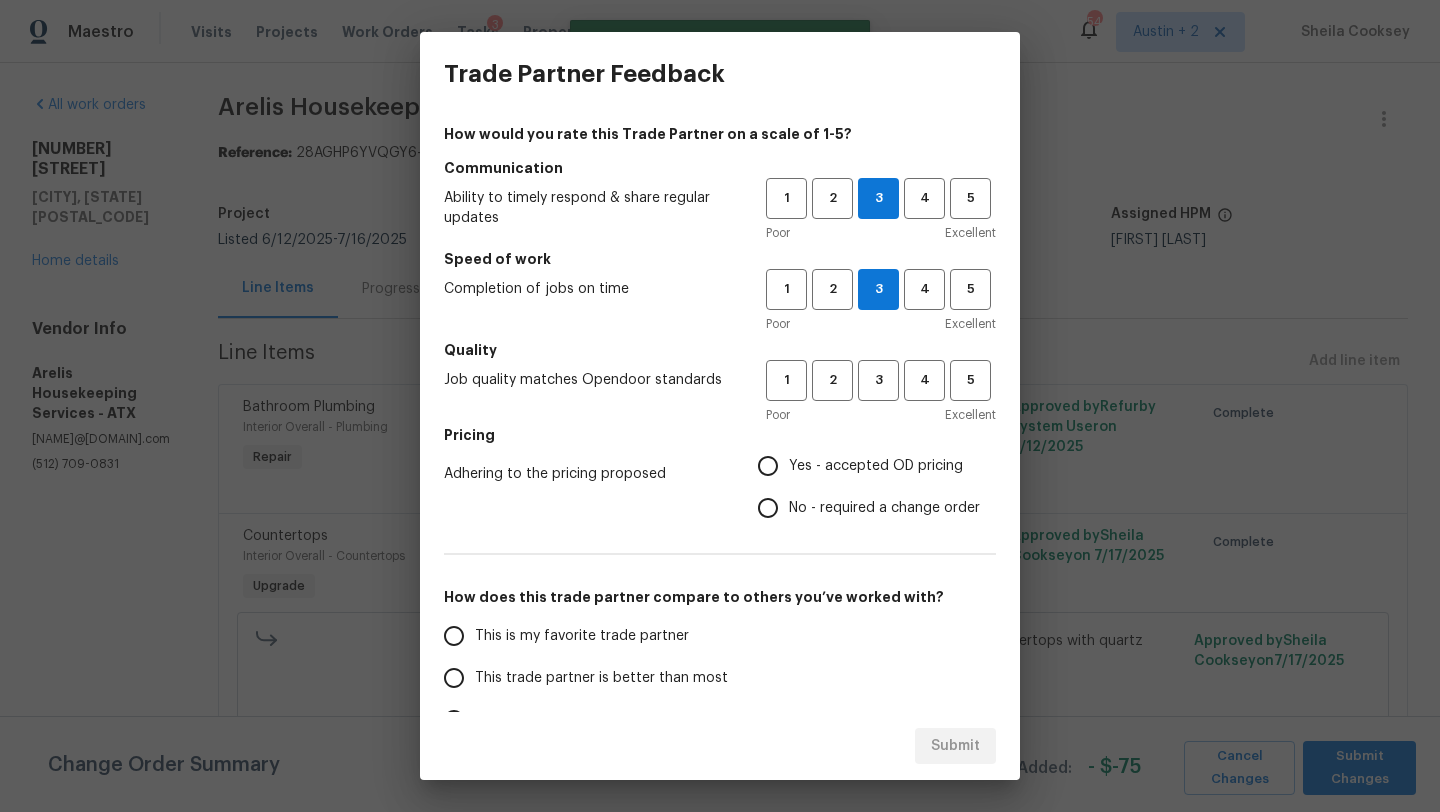 click on "Quality" at bounding box center [720, 350] 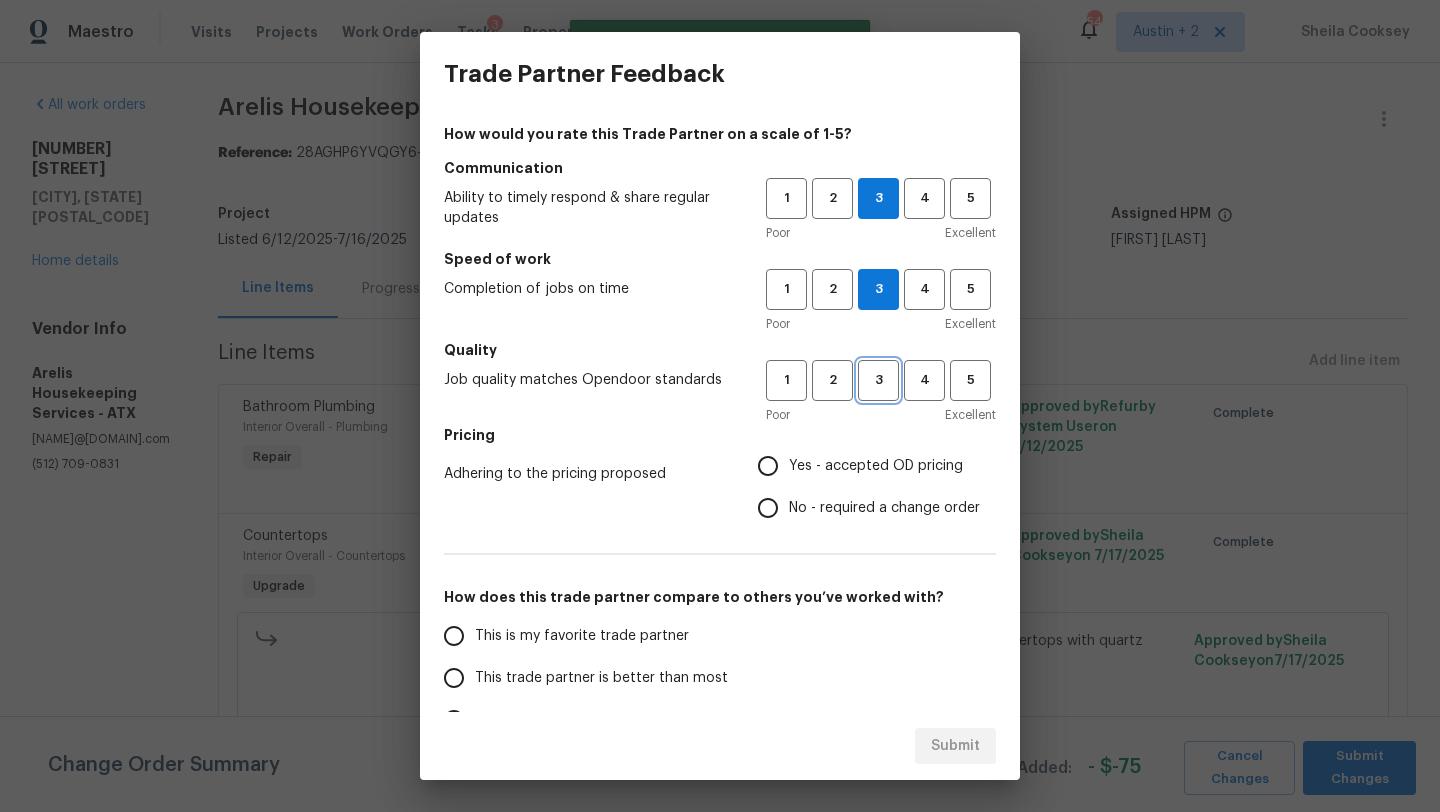 click on "3" at bounding box center [878, 380] 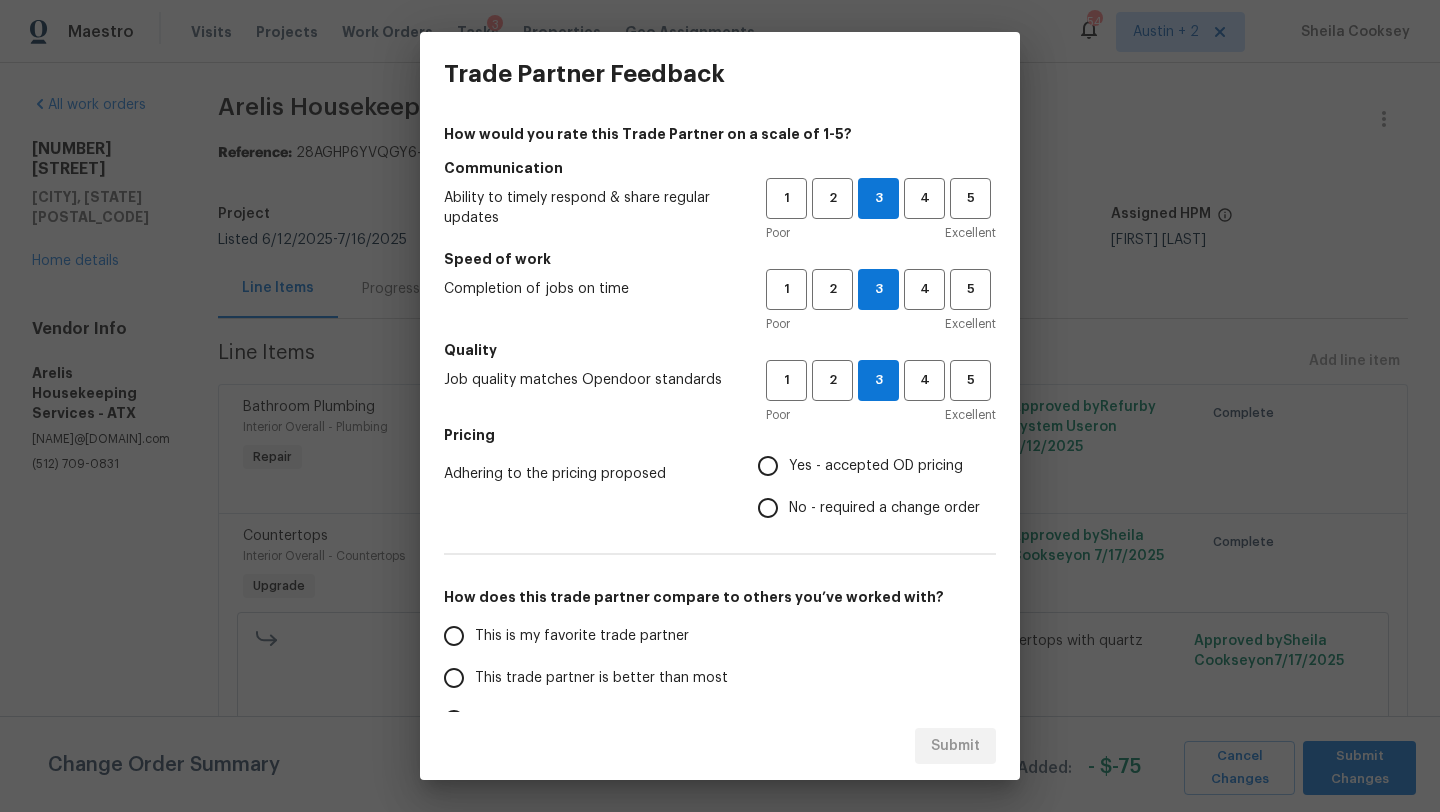 click on "Yes - accepted OD pricing" at bounding box center (876, 466) 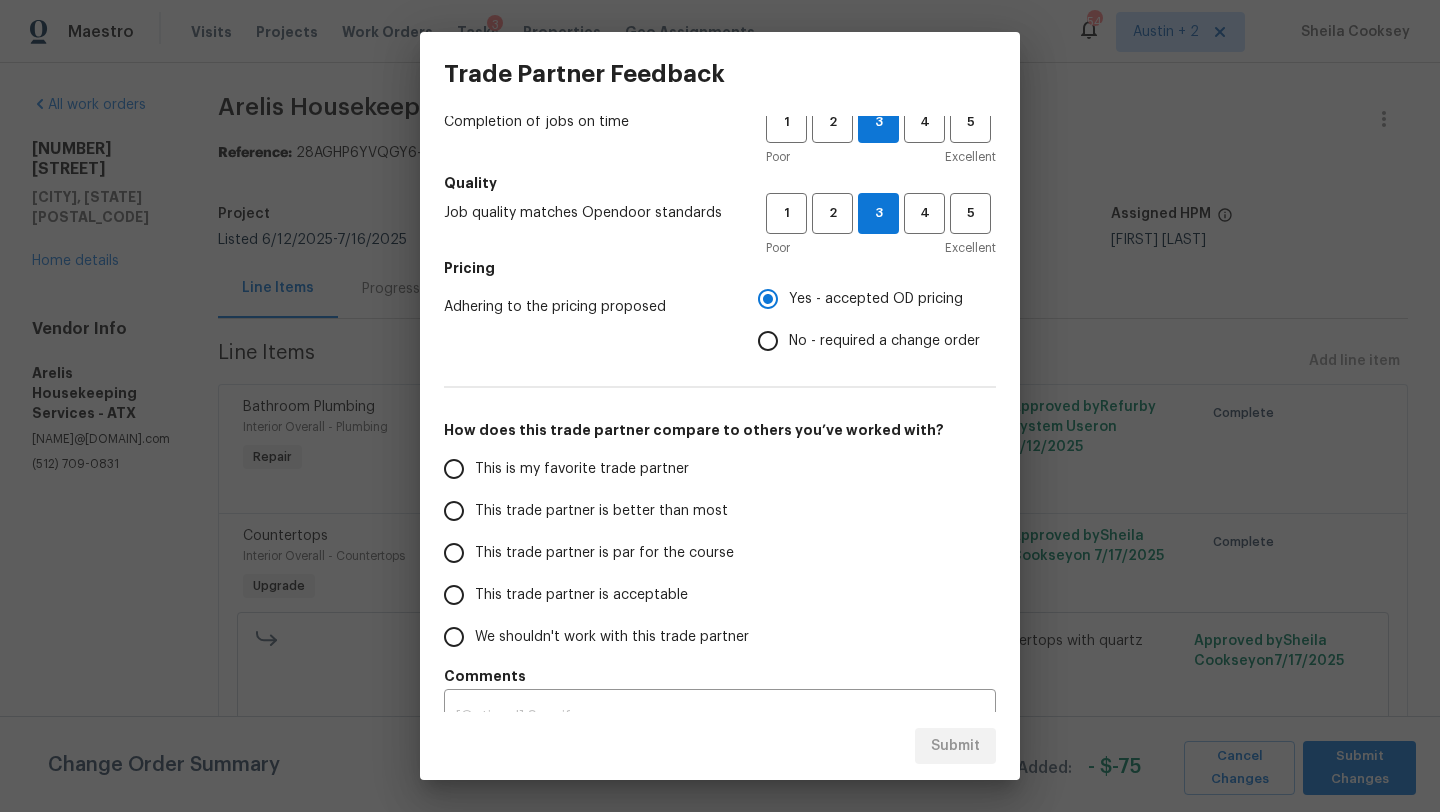 scroll, scrollTop: 203, scrollLeft: 0, axis: vertical 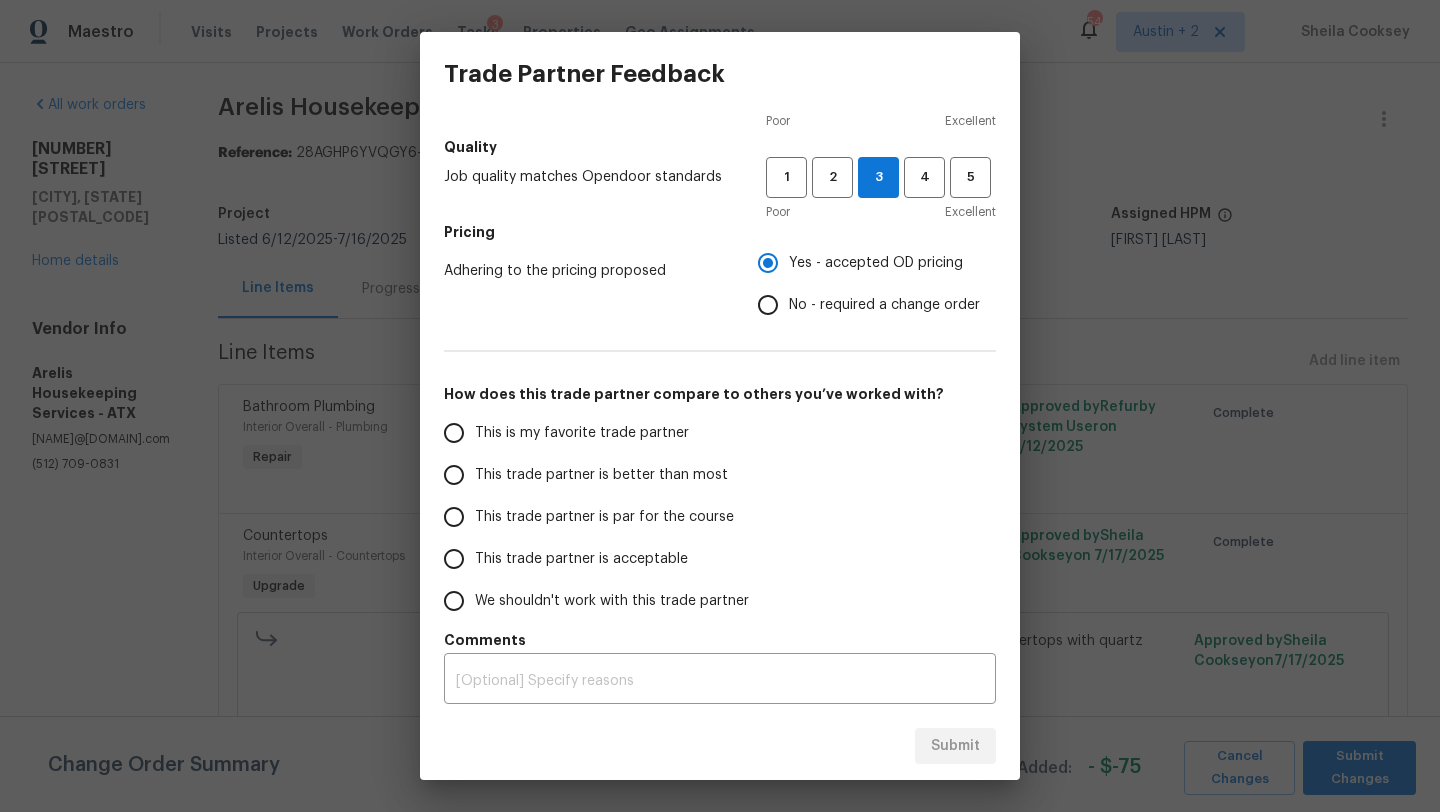 click on "This trade partner is par for the course" at bounding box center (604, 517) 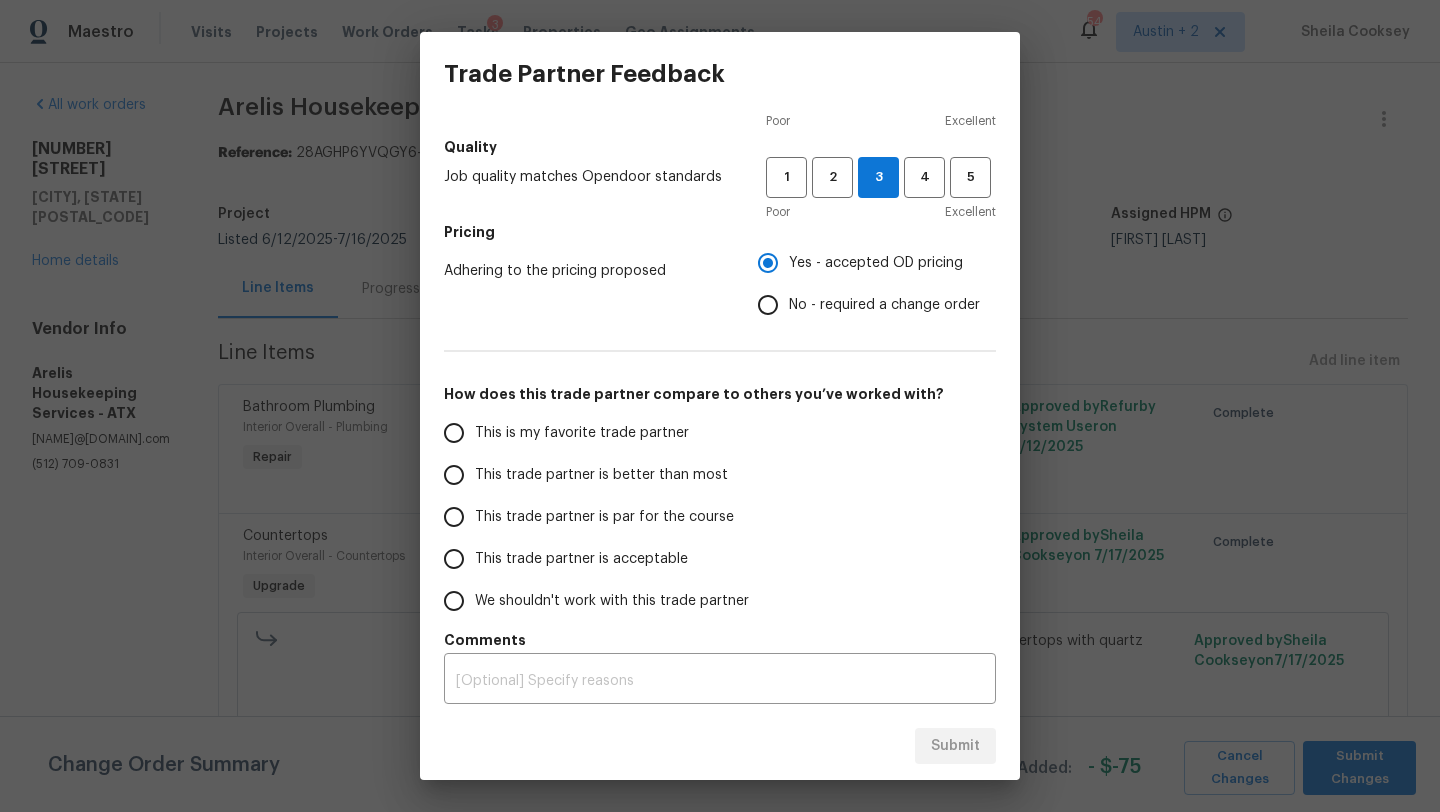 radio on "false" 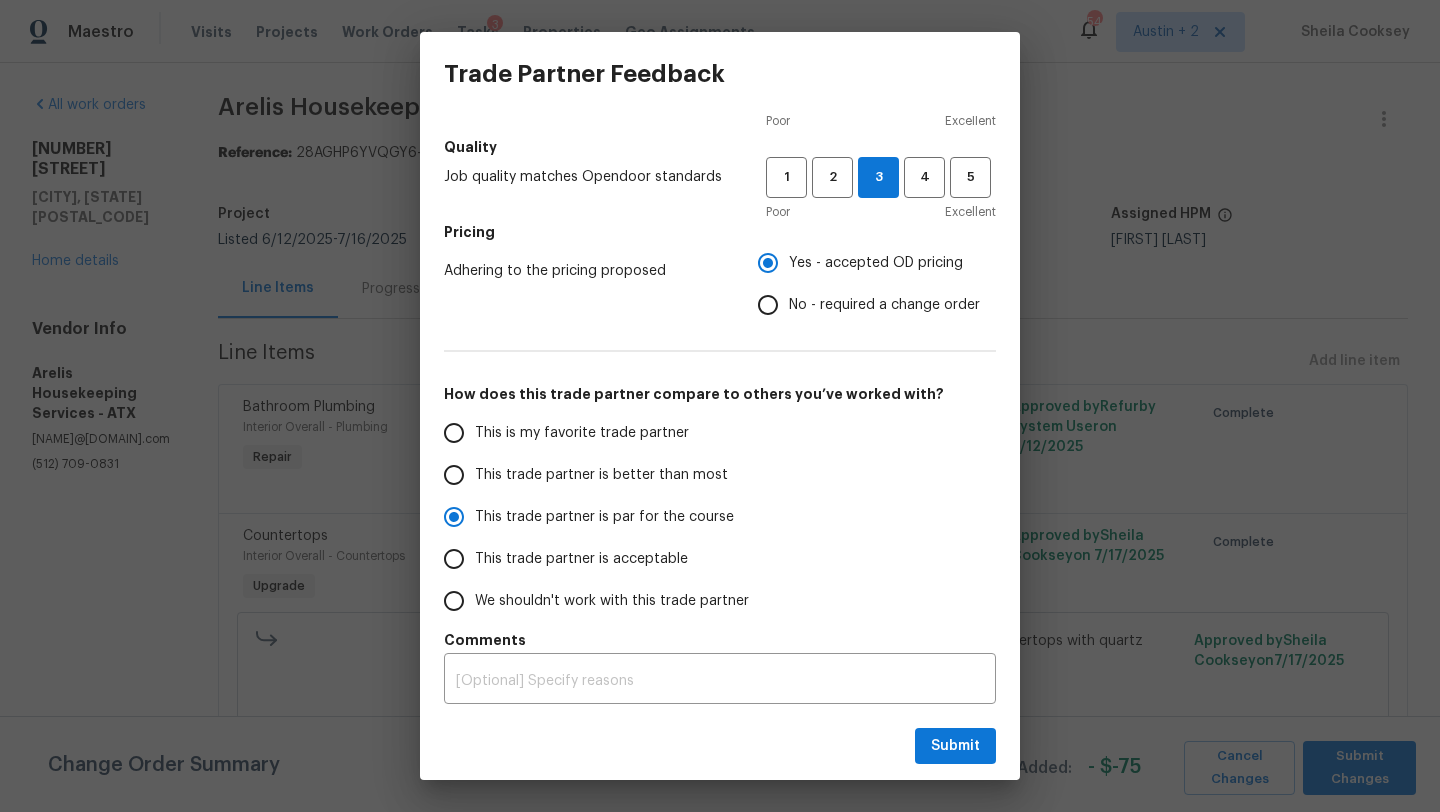 click on "This trade partner is better than most" at bounding box center (601, 475) 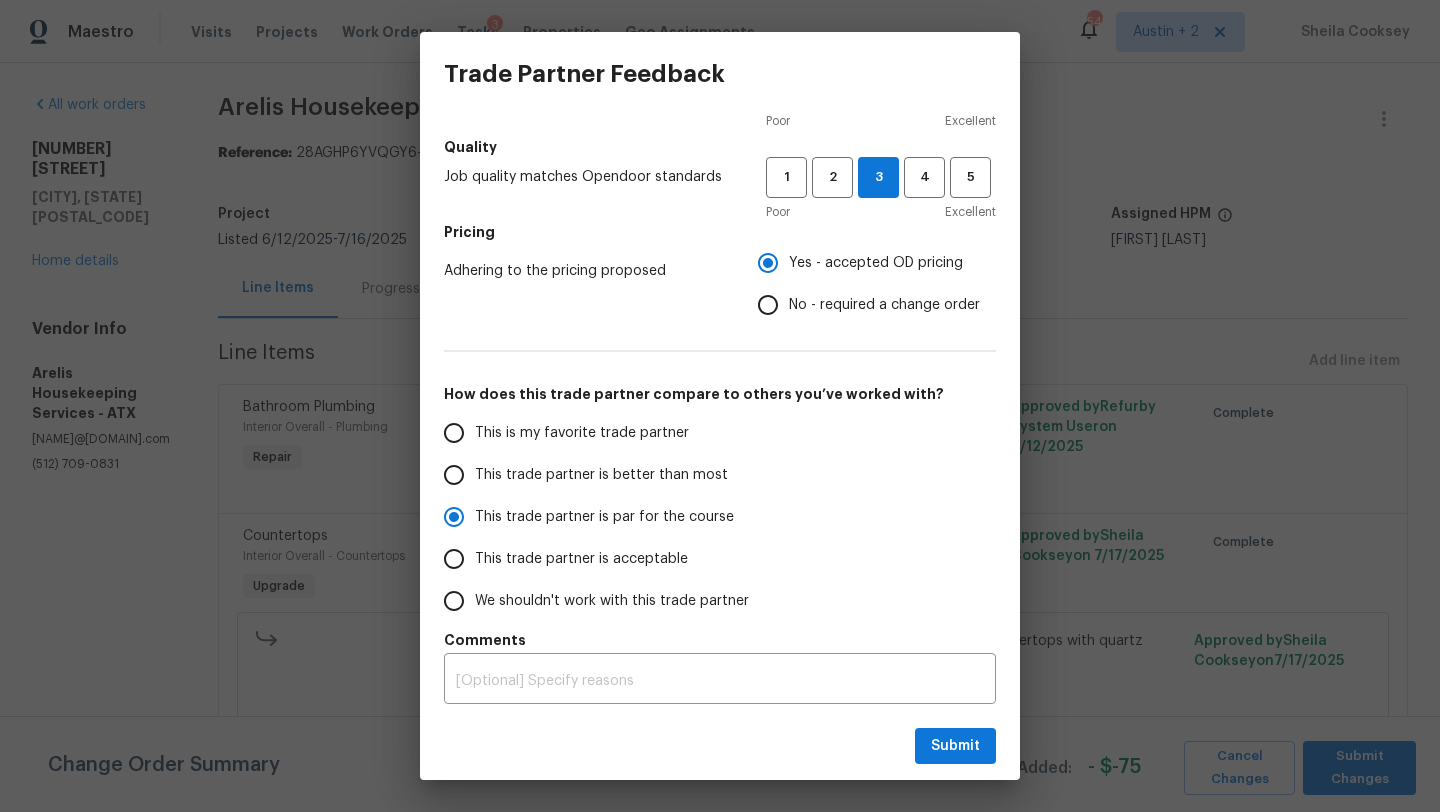 radio on "false" 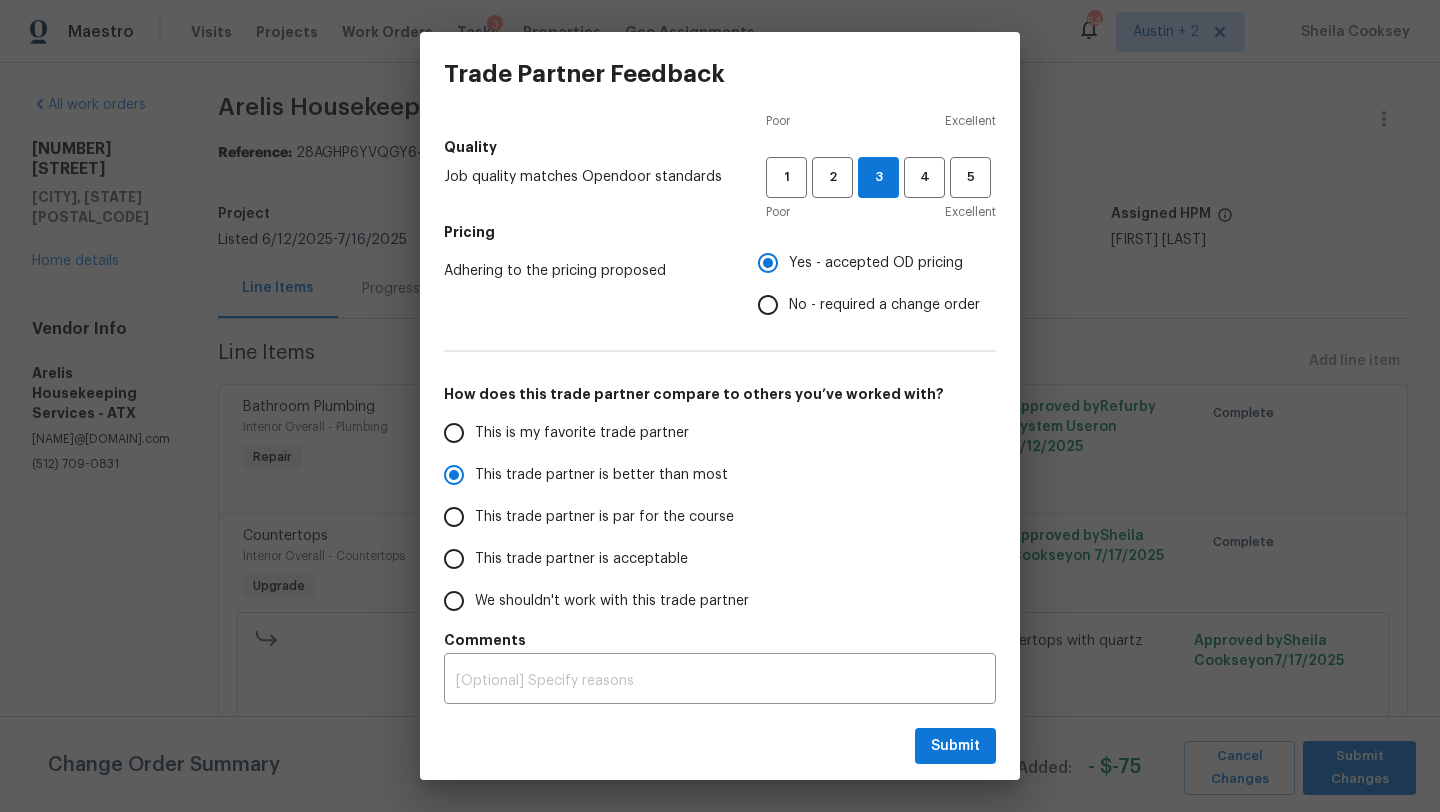 click on "This trade partner is par for the course" at bounding box center [604, 517] 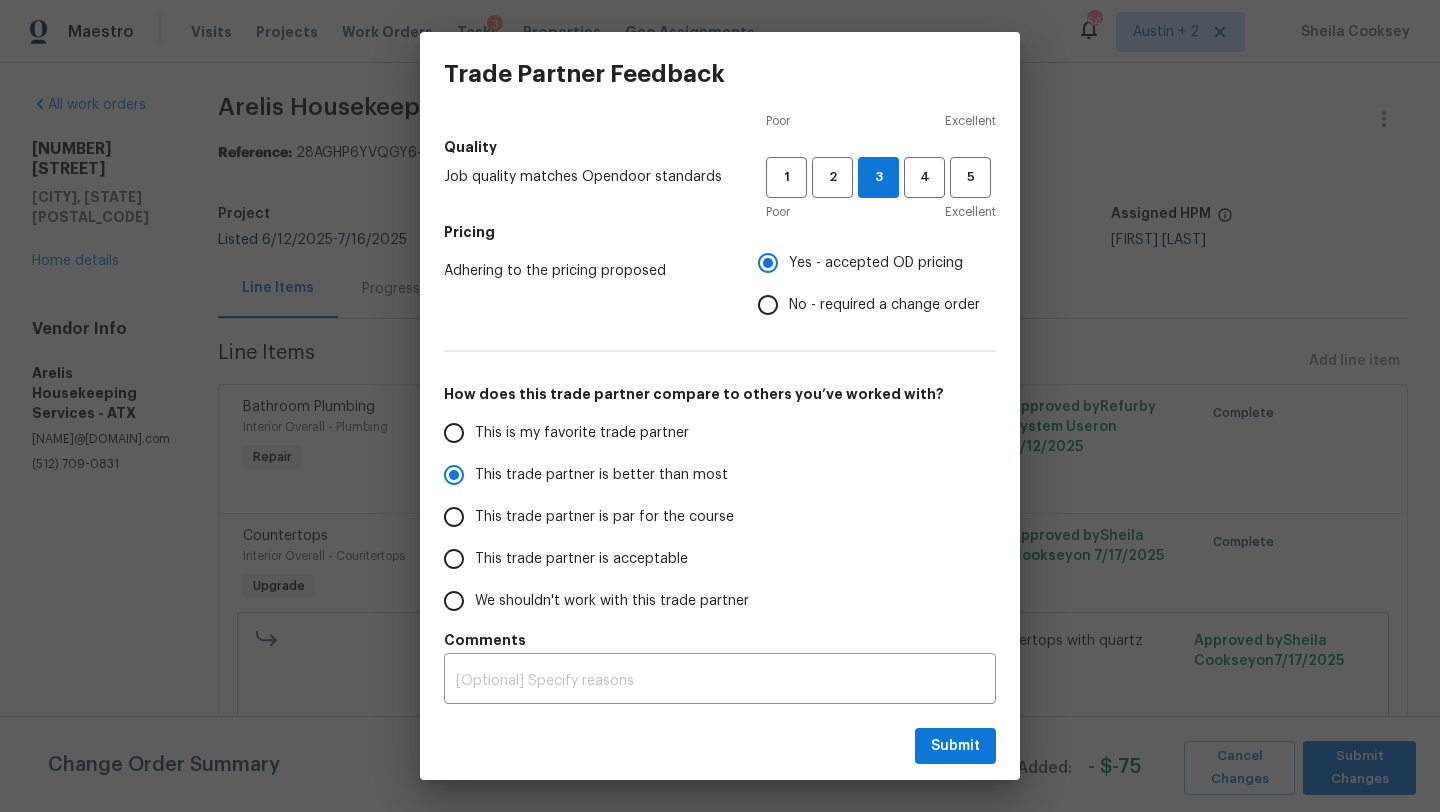 radio on "false" 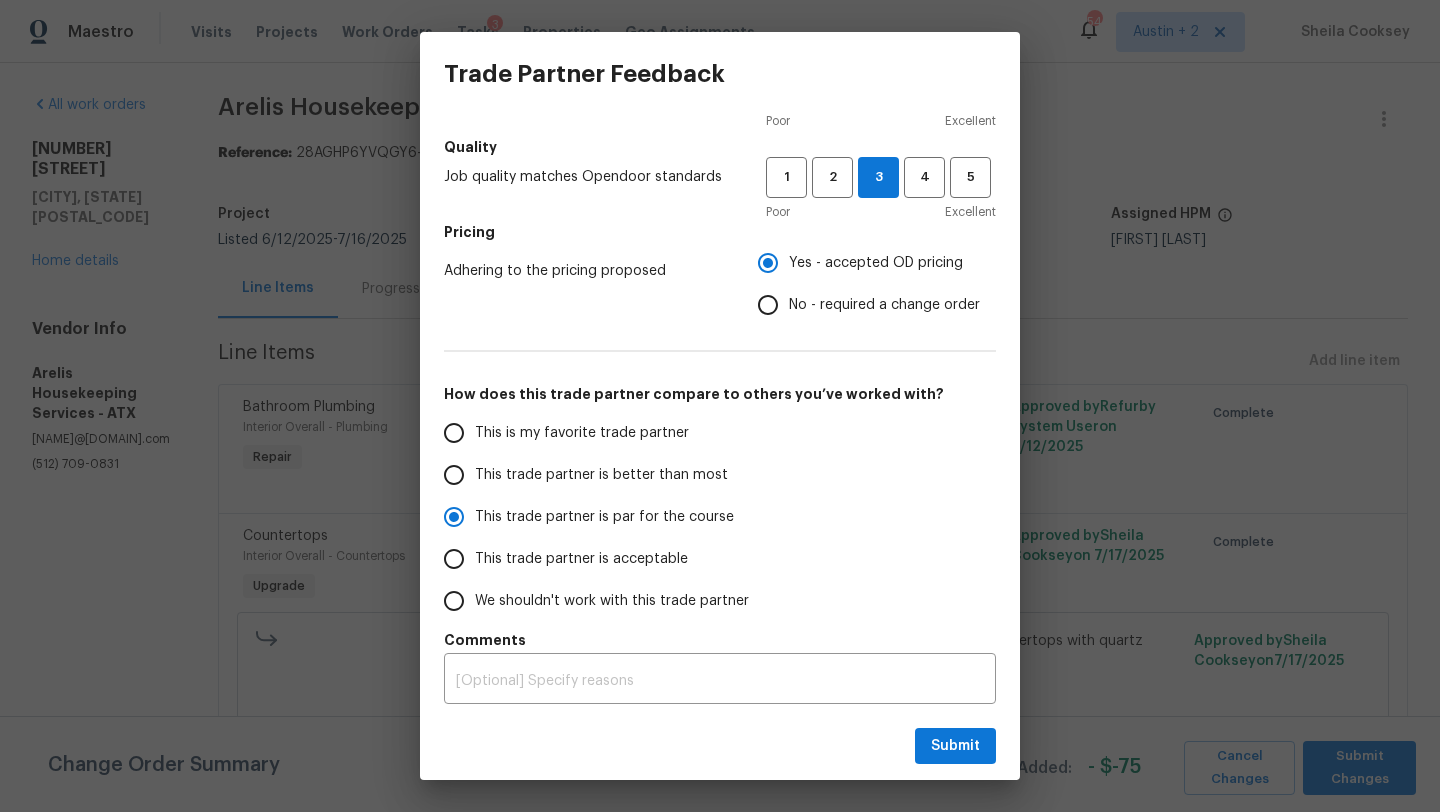 click on "This trade partner is better than most" at bounding box center (601, 475) 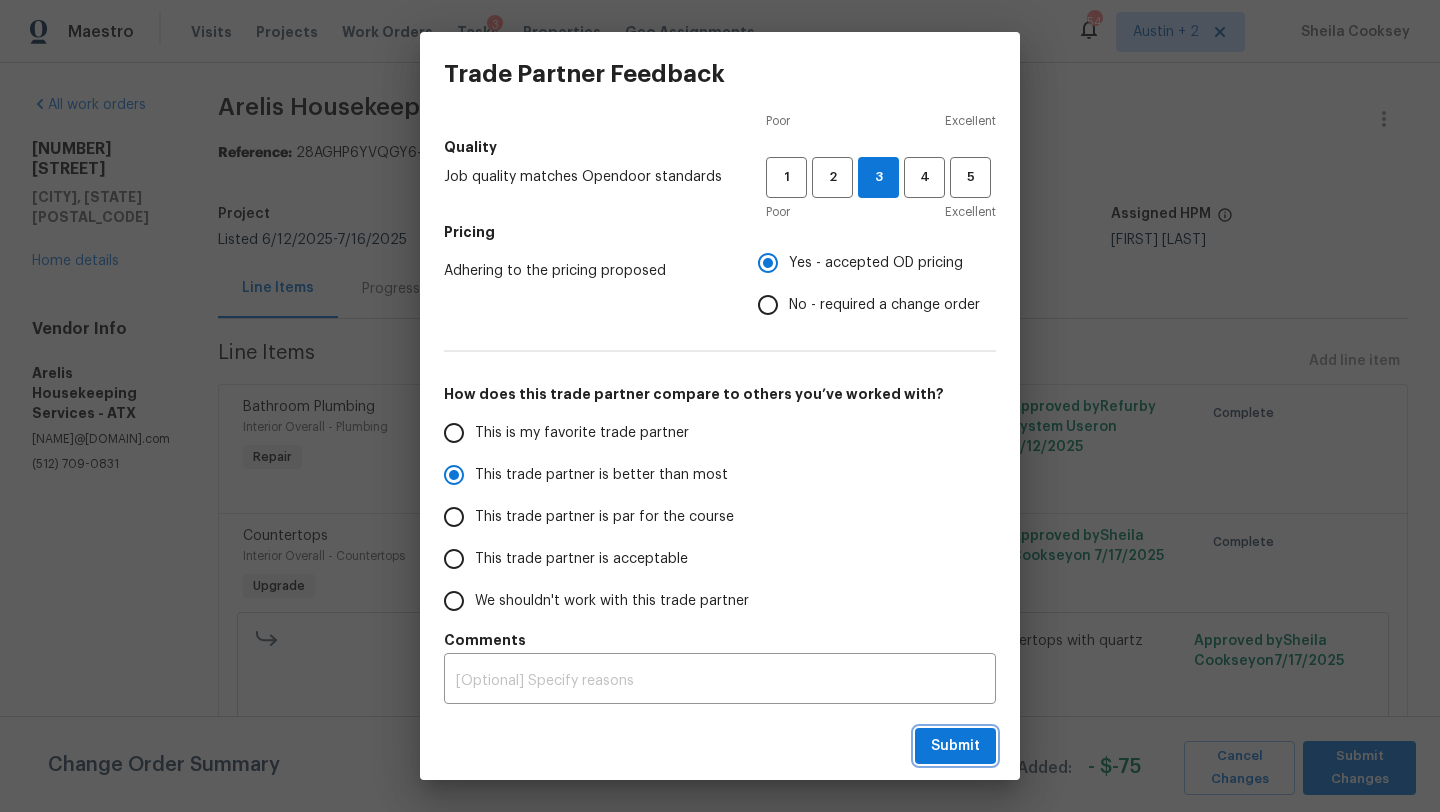 click on "Submit" at bounding box center [955, 746] 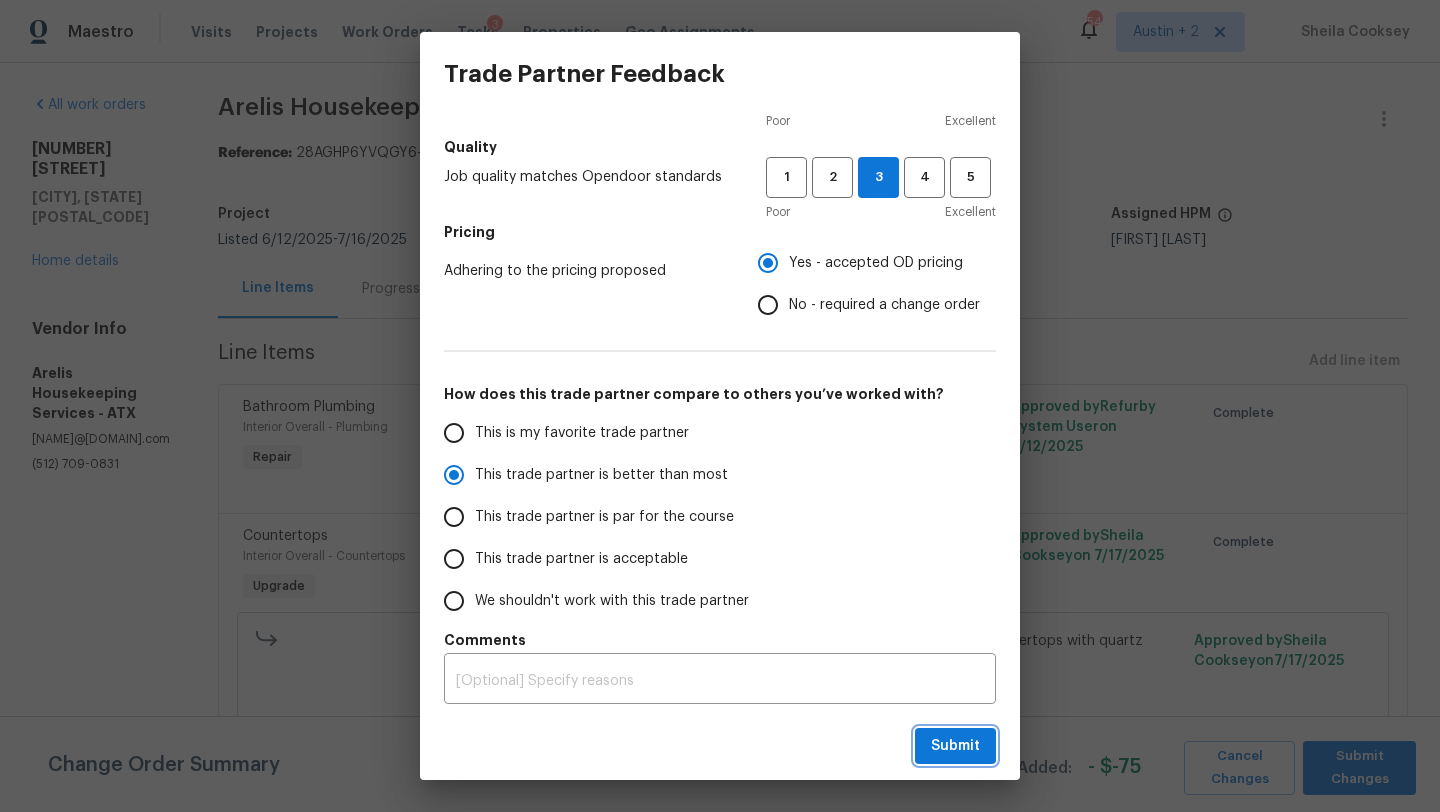 radio on "true" 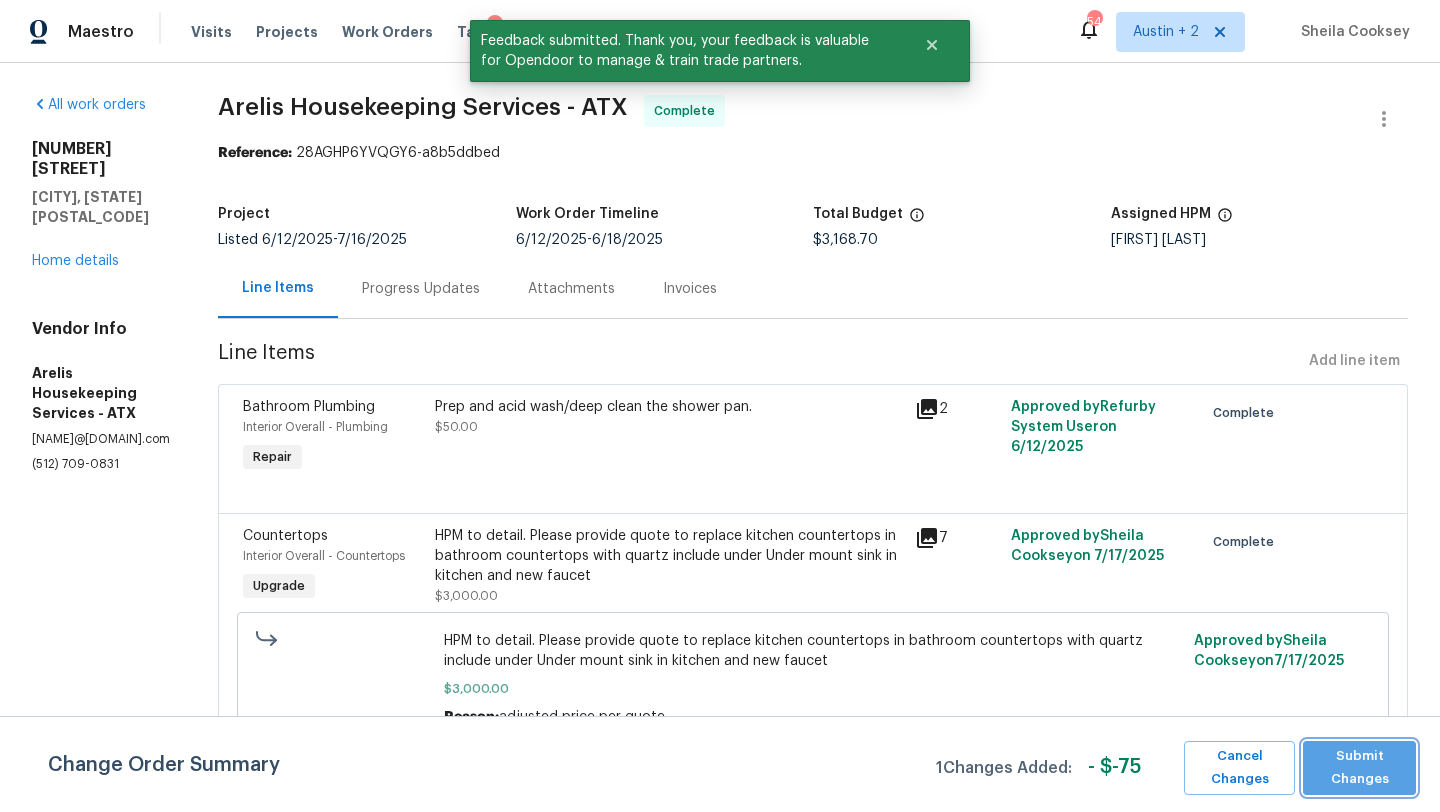 click on "Submit Changes" at bounding box center (1359, 768) 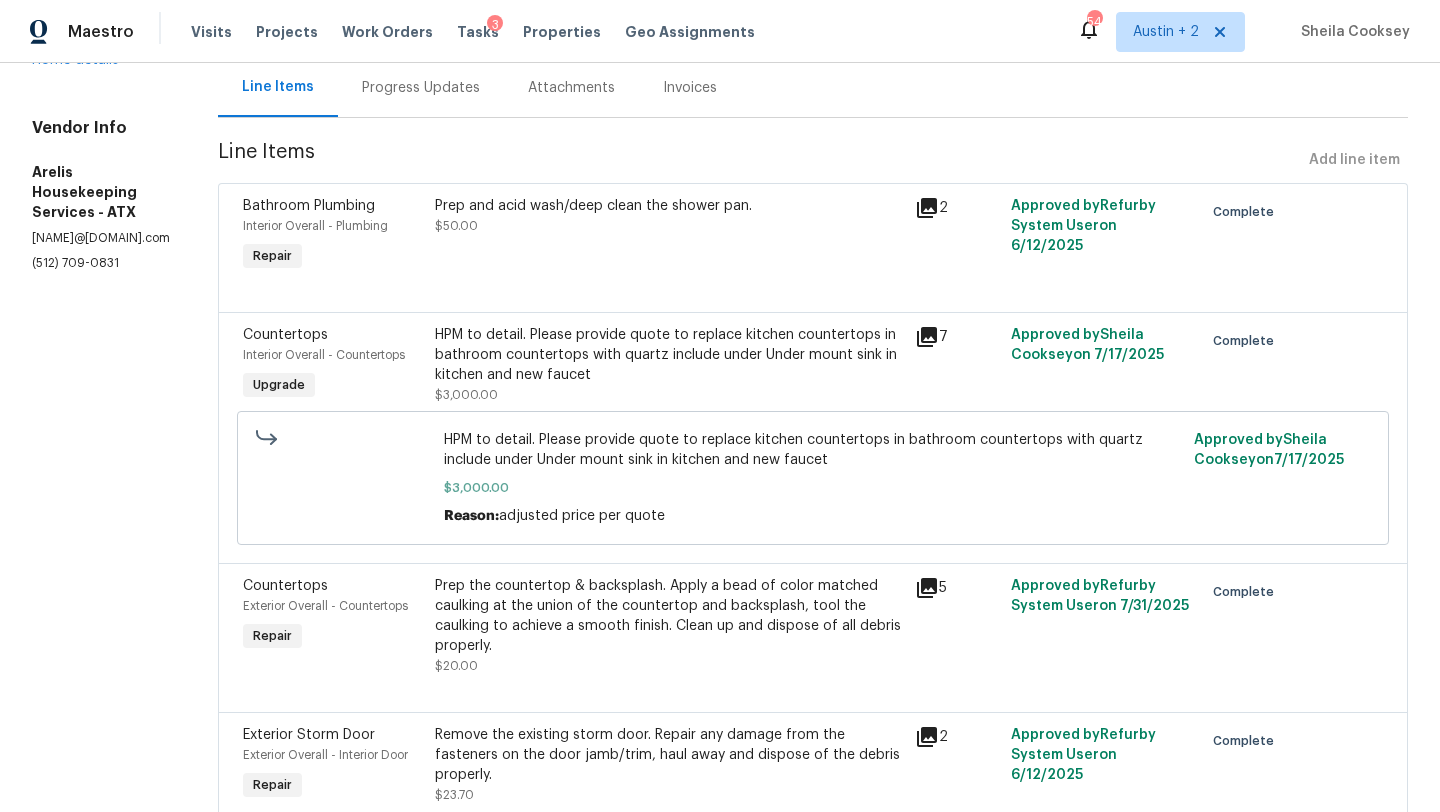 scroll, scrollTop: 0, scrollLeft: 0, axis: both 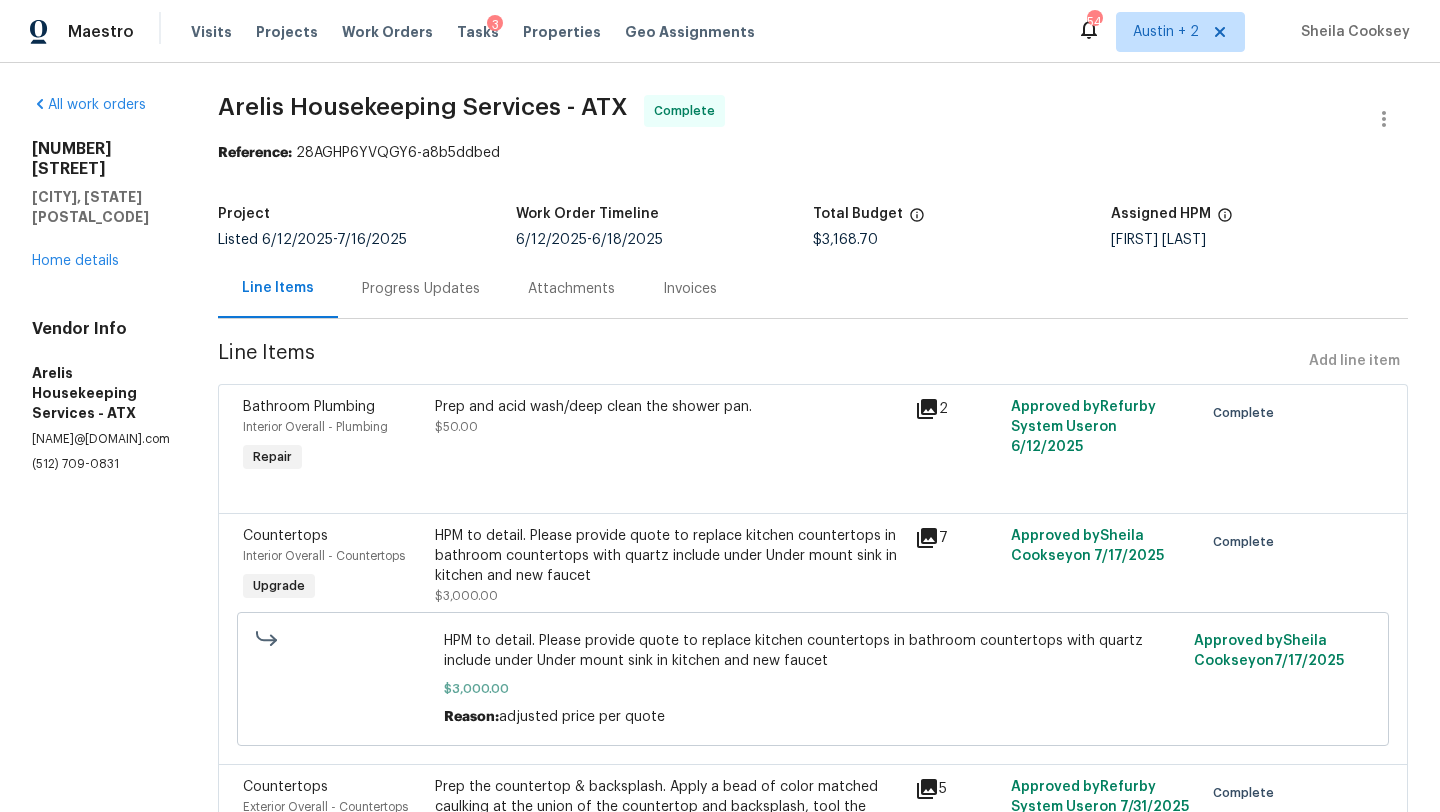 click on "Progress Updates" at bounding box center [421, 289] 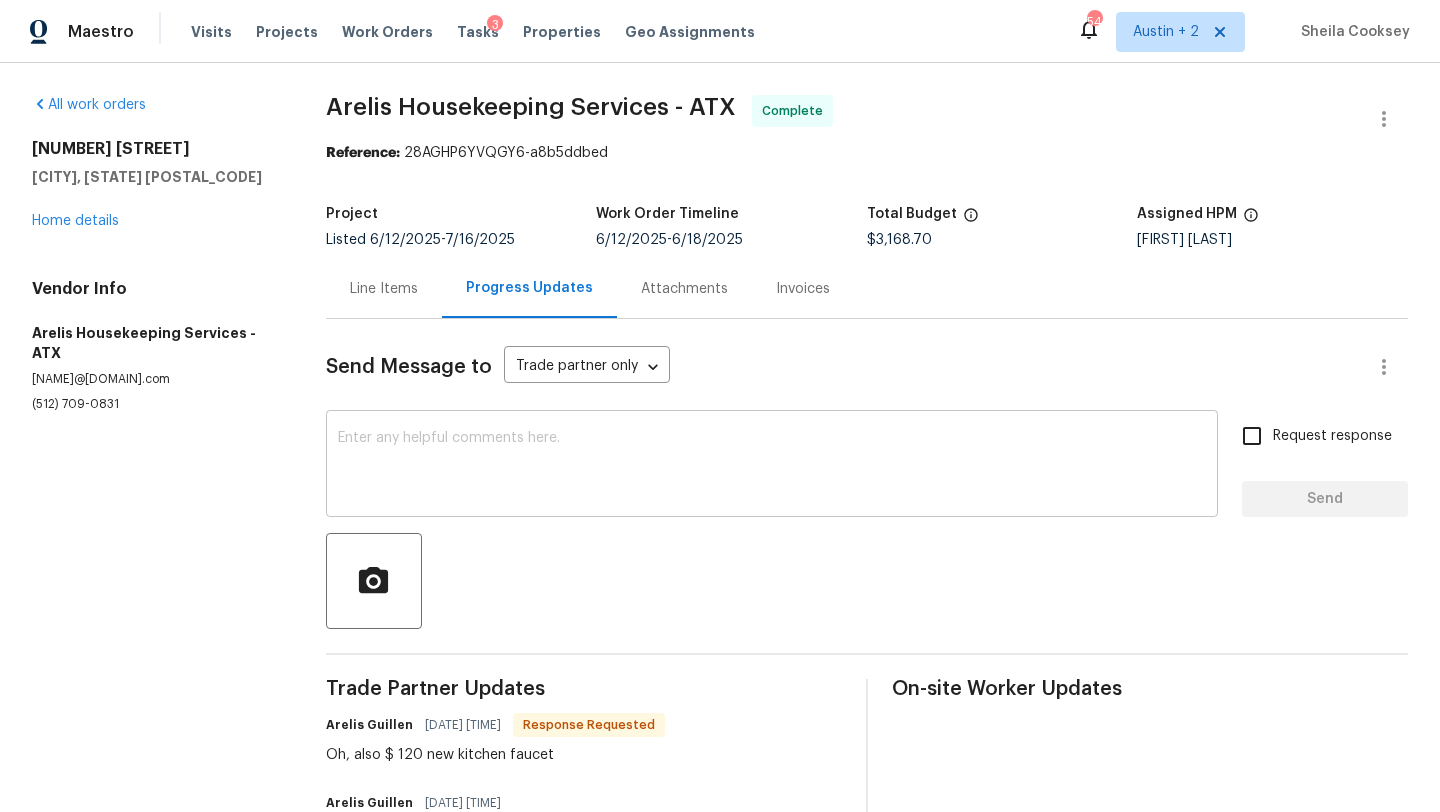 click at bounding box center [772, 466] 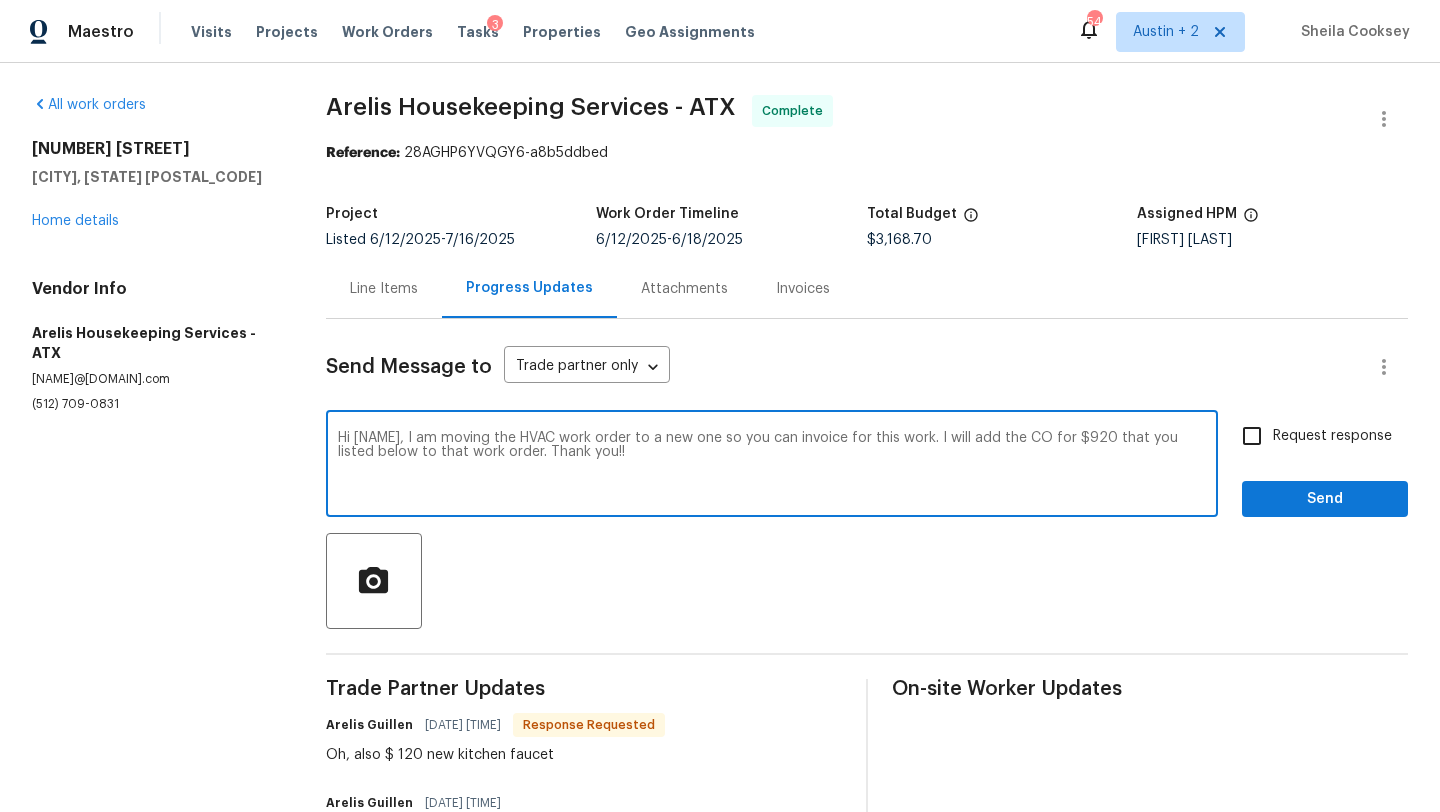 type on "Hi [NAME], I am moving the HVAC work order to a new one so you can invoice for this work. I will add the CO for $920 that you listed below to that work order. Thank you!!" 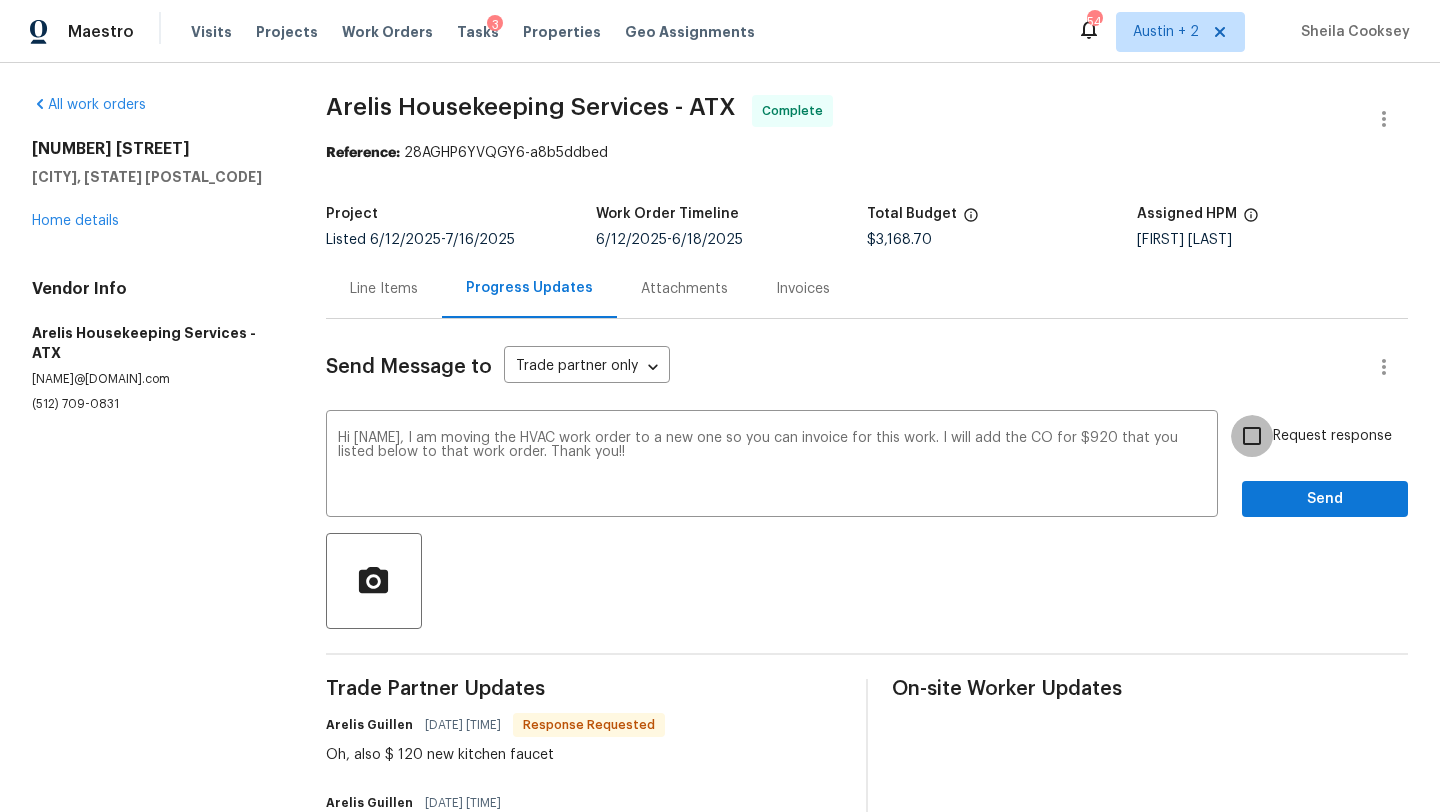 click on "Request response" at bounding box center [1252, 436] 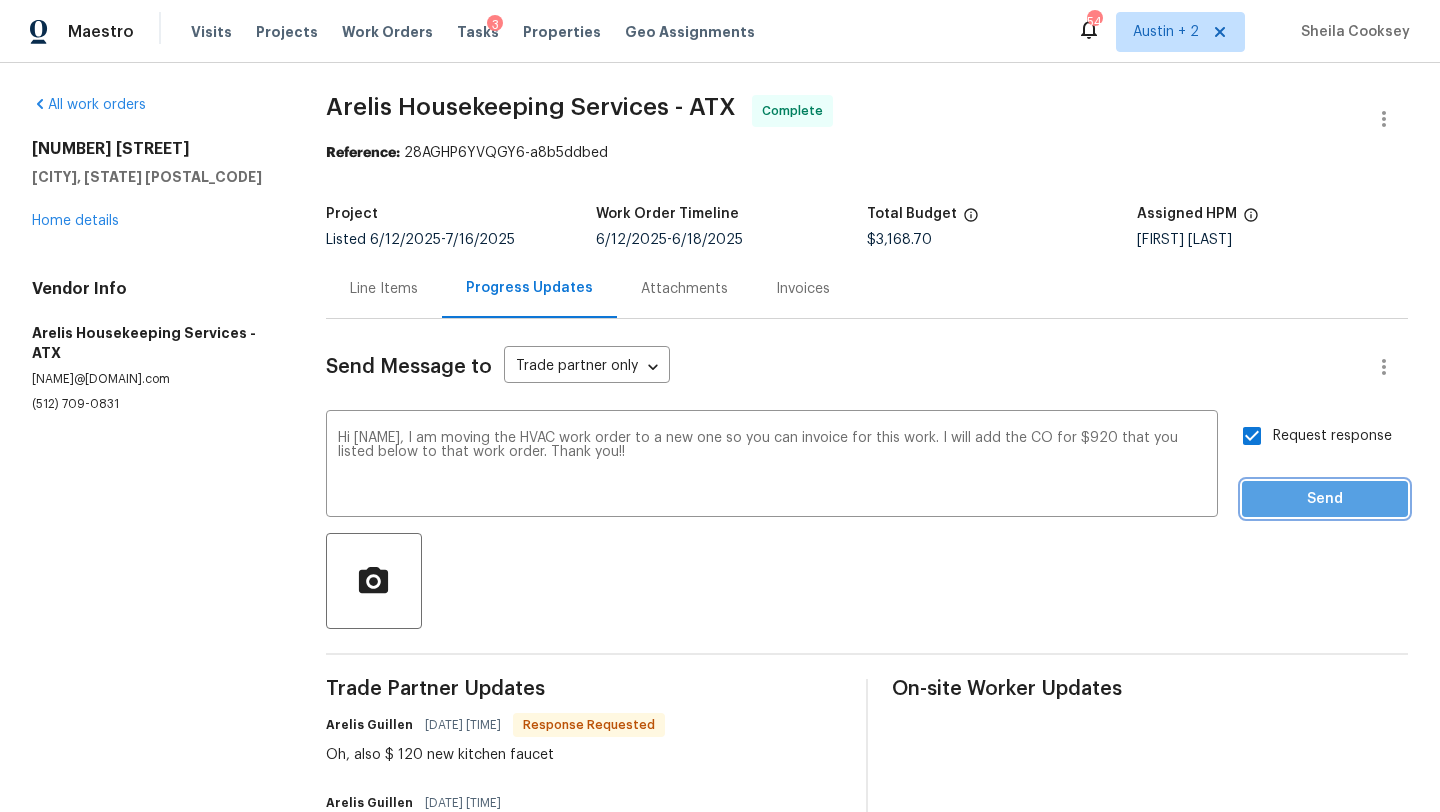 click on "Send" at bounding box center (1325, 499) 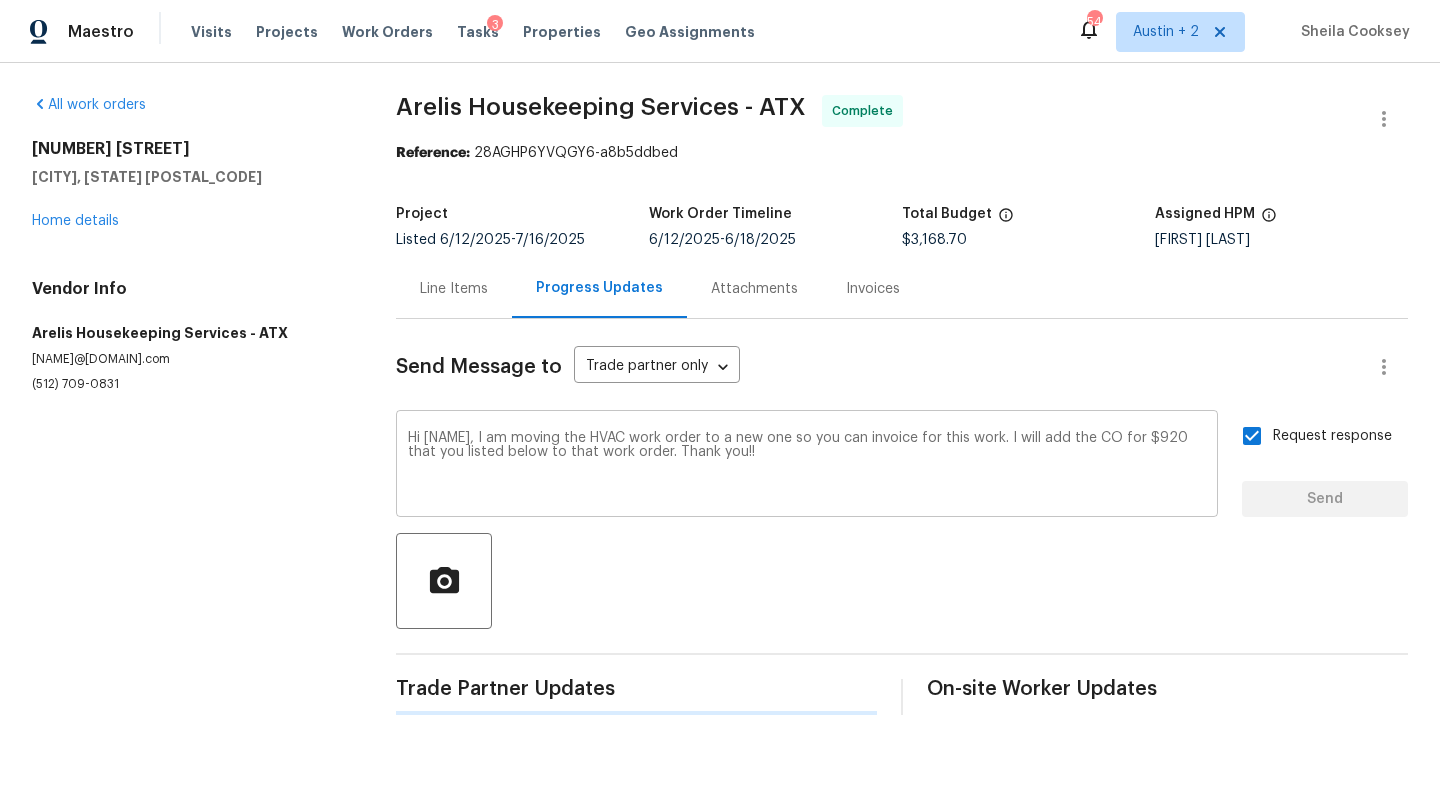 type 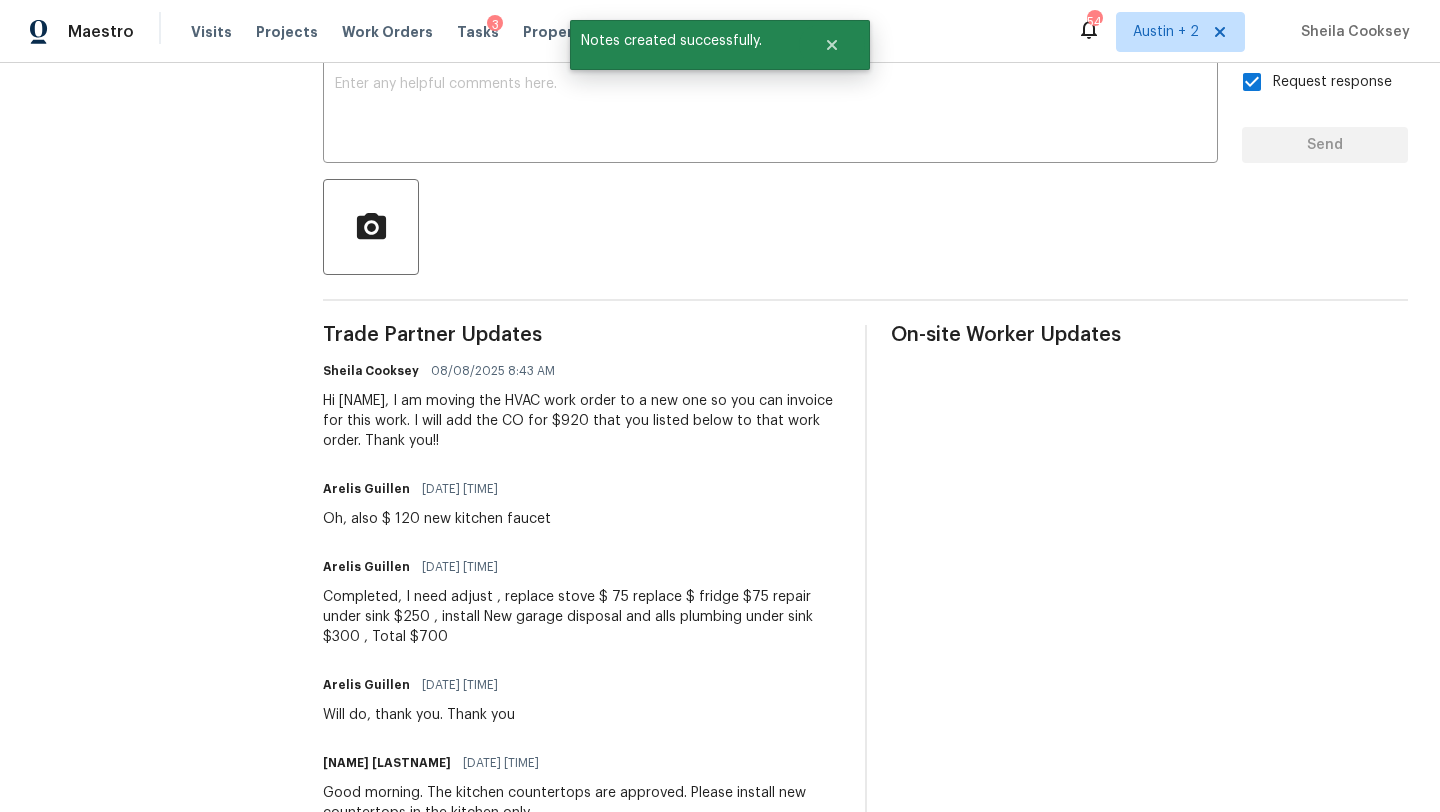scroll, scrollTop: 356, scrollLeft: 0, axis: vertical 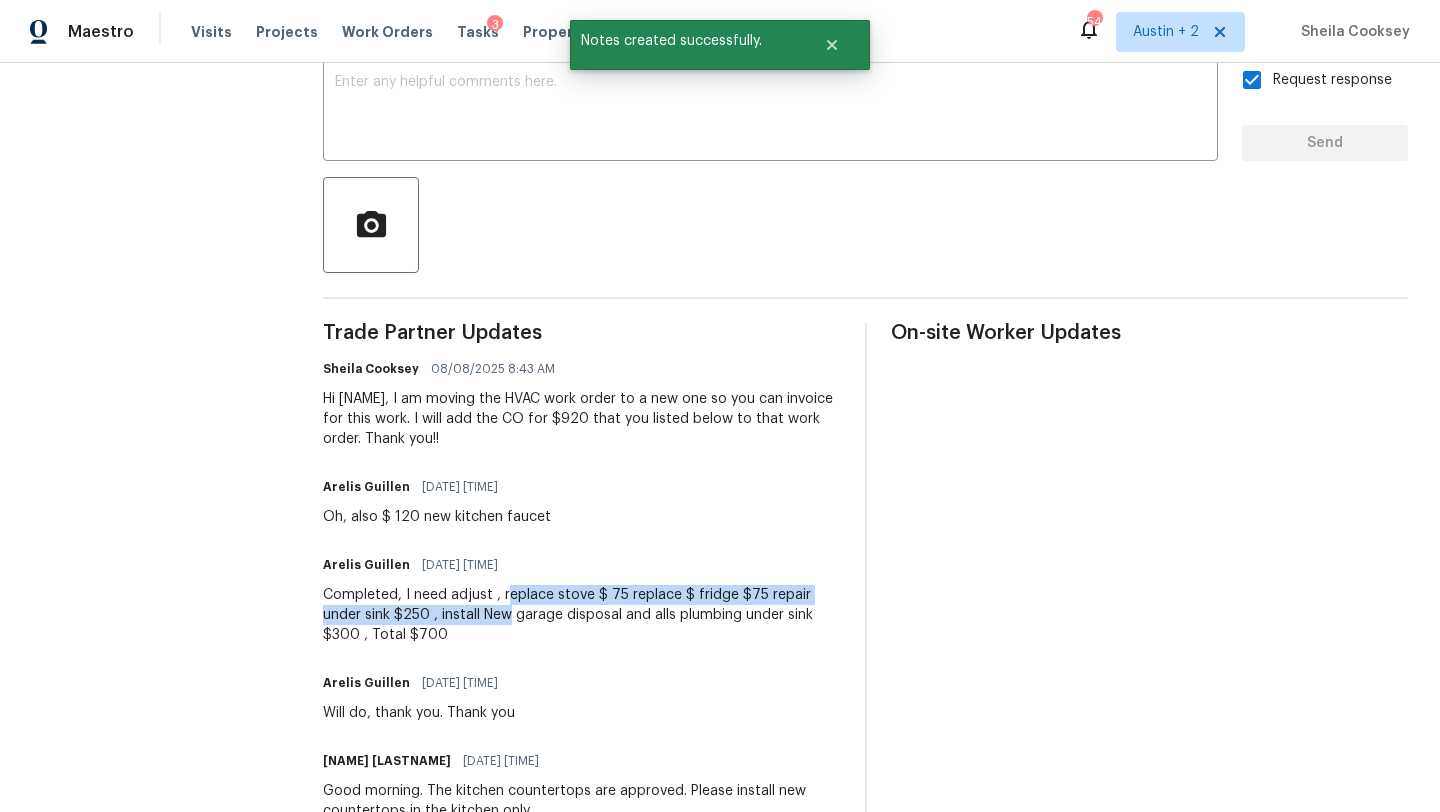 drag, startPoint x: 507, startPoint y: 597, endPoint x: 509, endPoint y: 615, distance: 18.110771 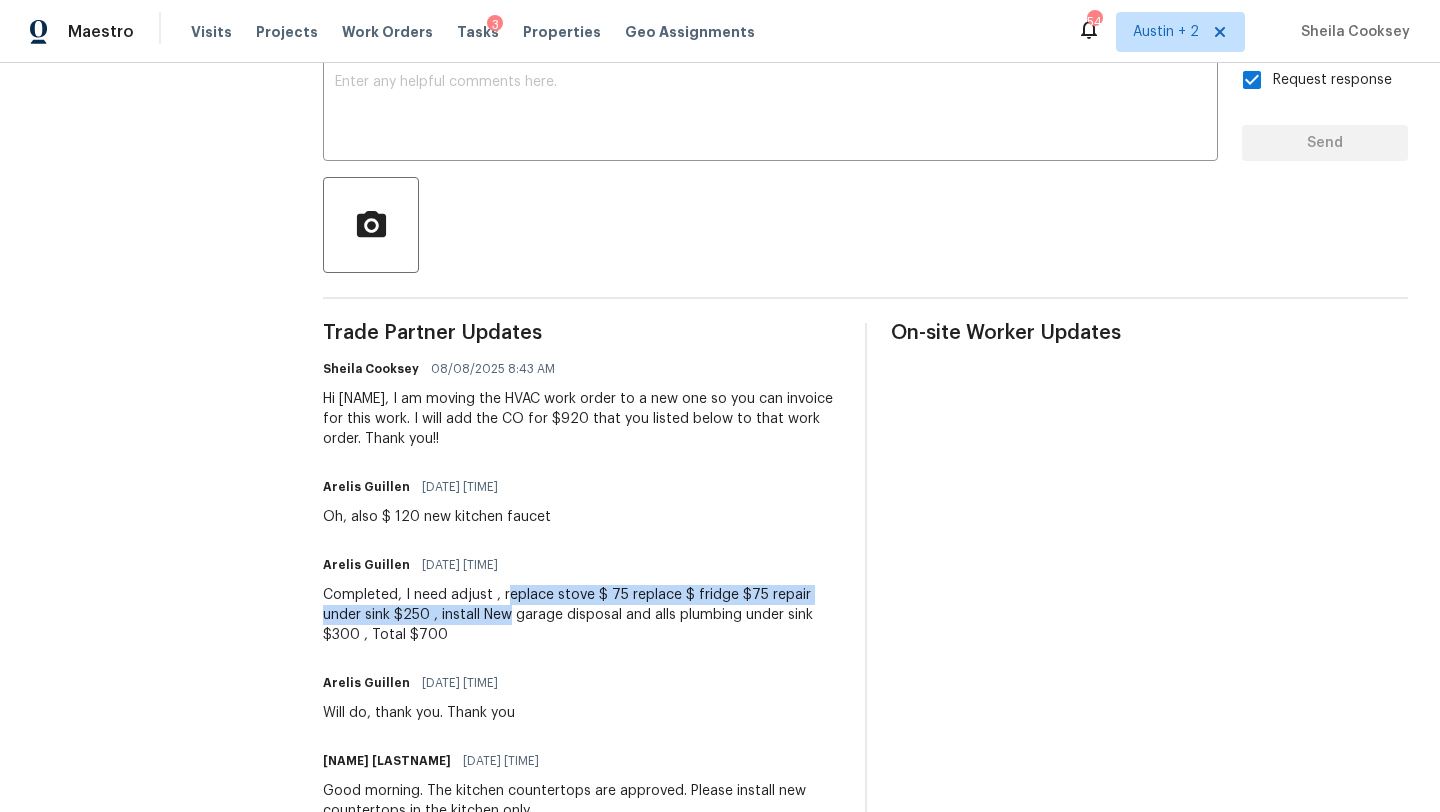 drag, startPoint x: 504, startPoint y: 597, endPoint x: 507, endPoint y: 634, distance: 37.12142 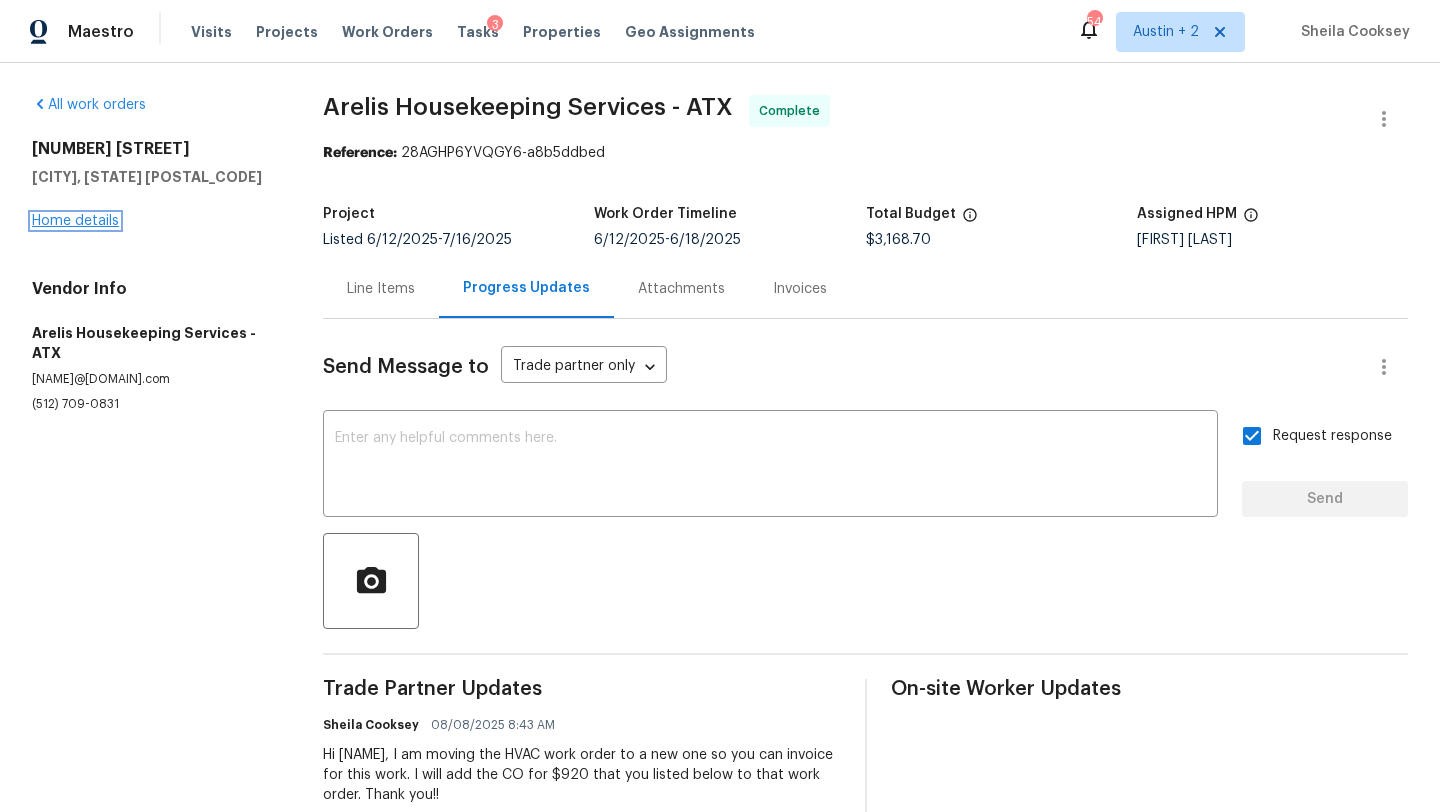 click on "Home details" at bounding box center (75, 221) 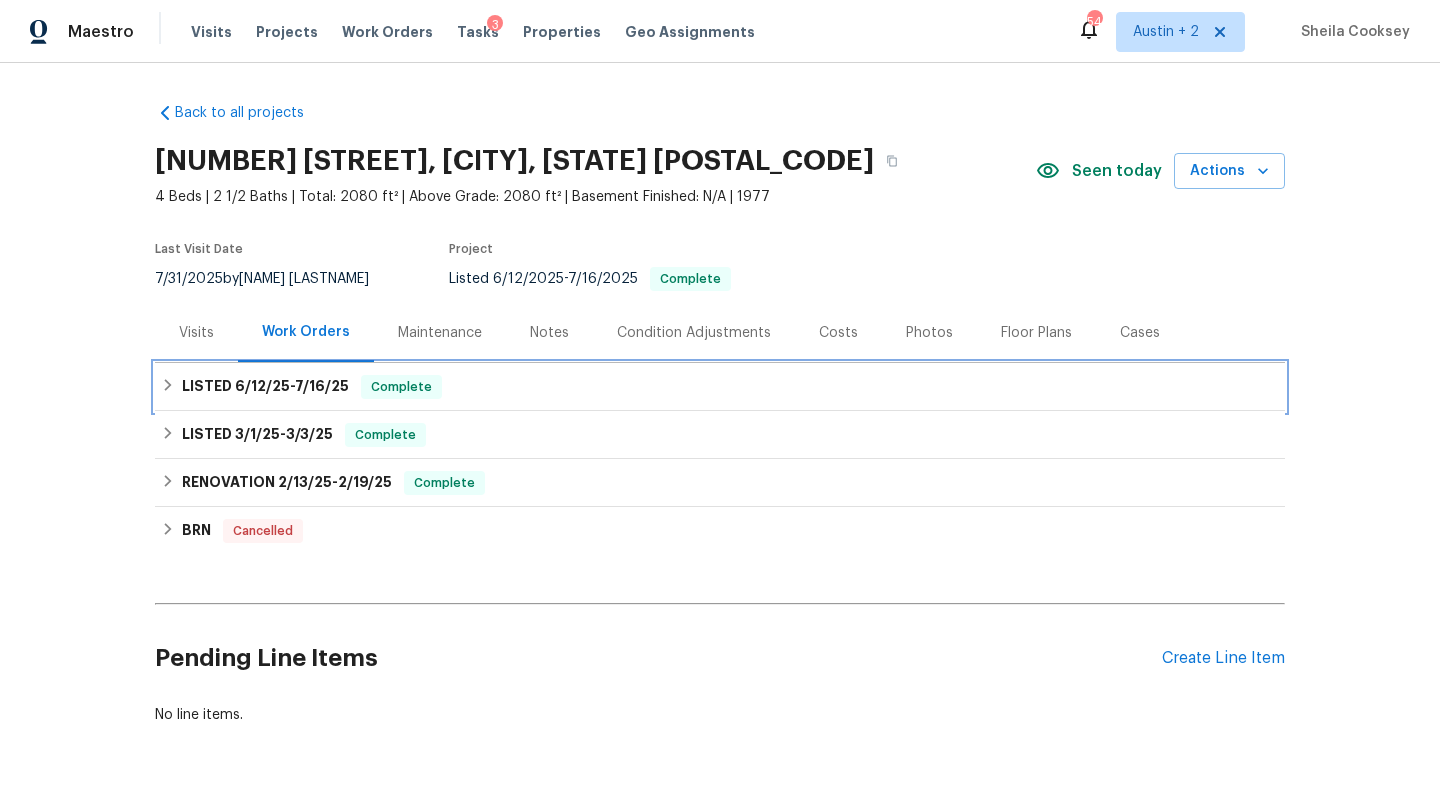 click on "LISTED   [DATE]  -  [DATE] Complete" at bounding box center [720, 387] 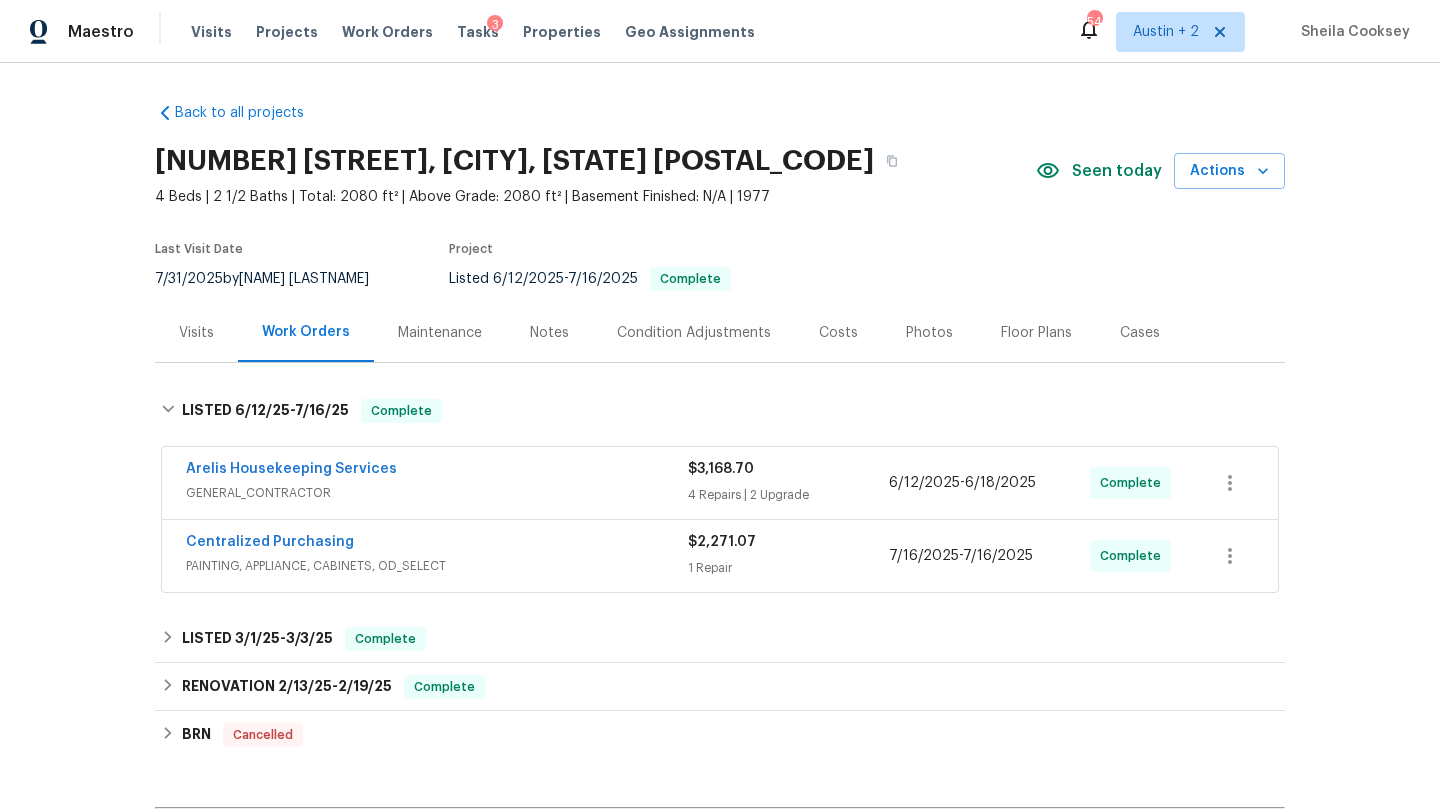 click on "Notes" at bounding box center (549, 333) 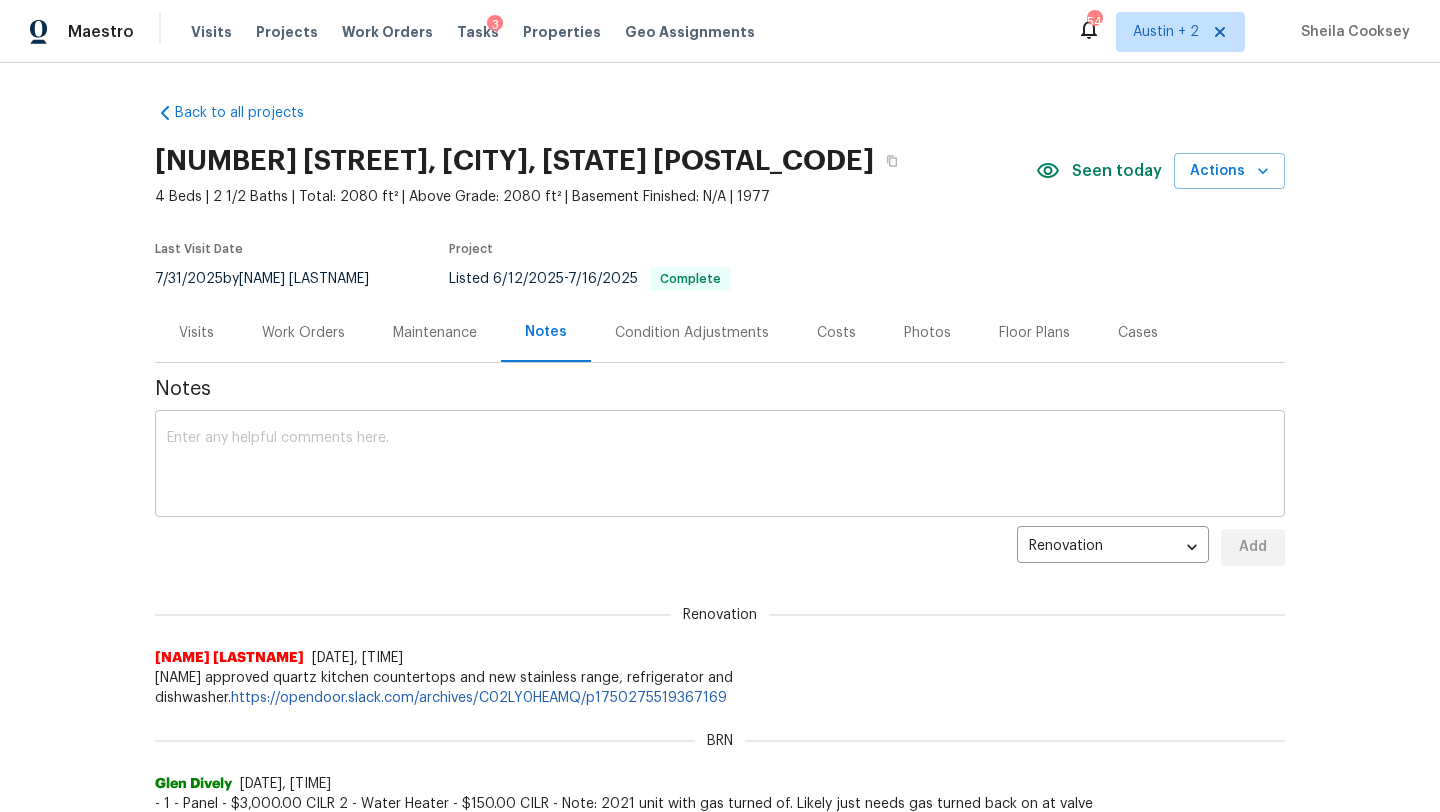 click at bounding box center [720, 466] 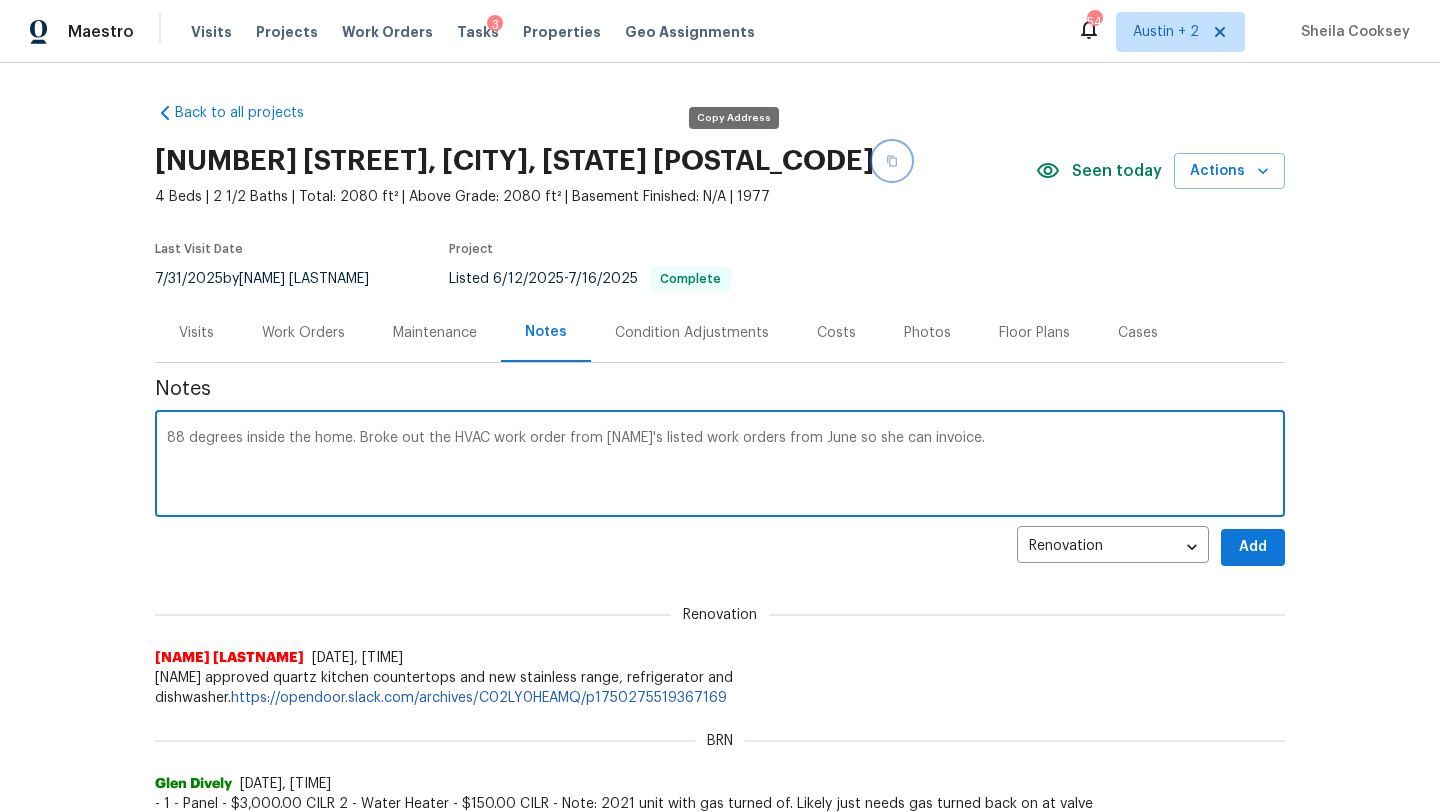 click at bounding box center (892, 161) 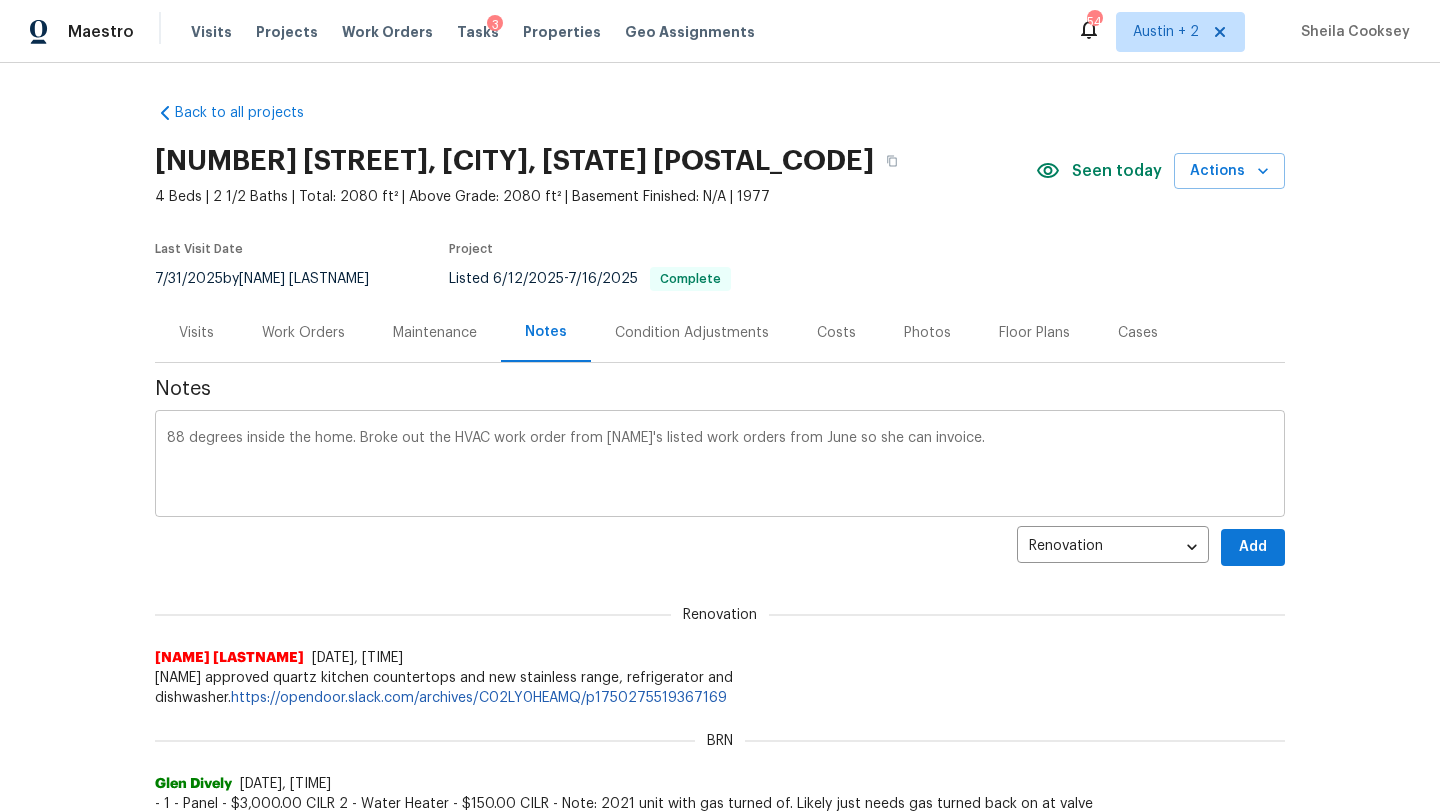 click on "88 degrees inside the home. Broke out the HVAC work order from [NAME]'s listed work orders from June so she can invoice." at bounding box center (720, 466) 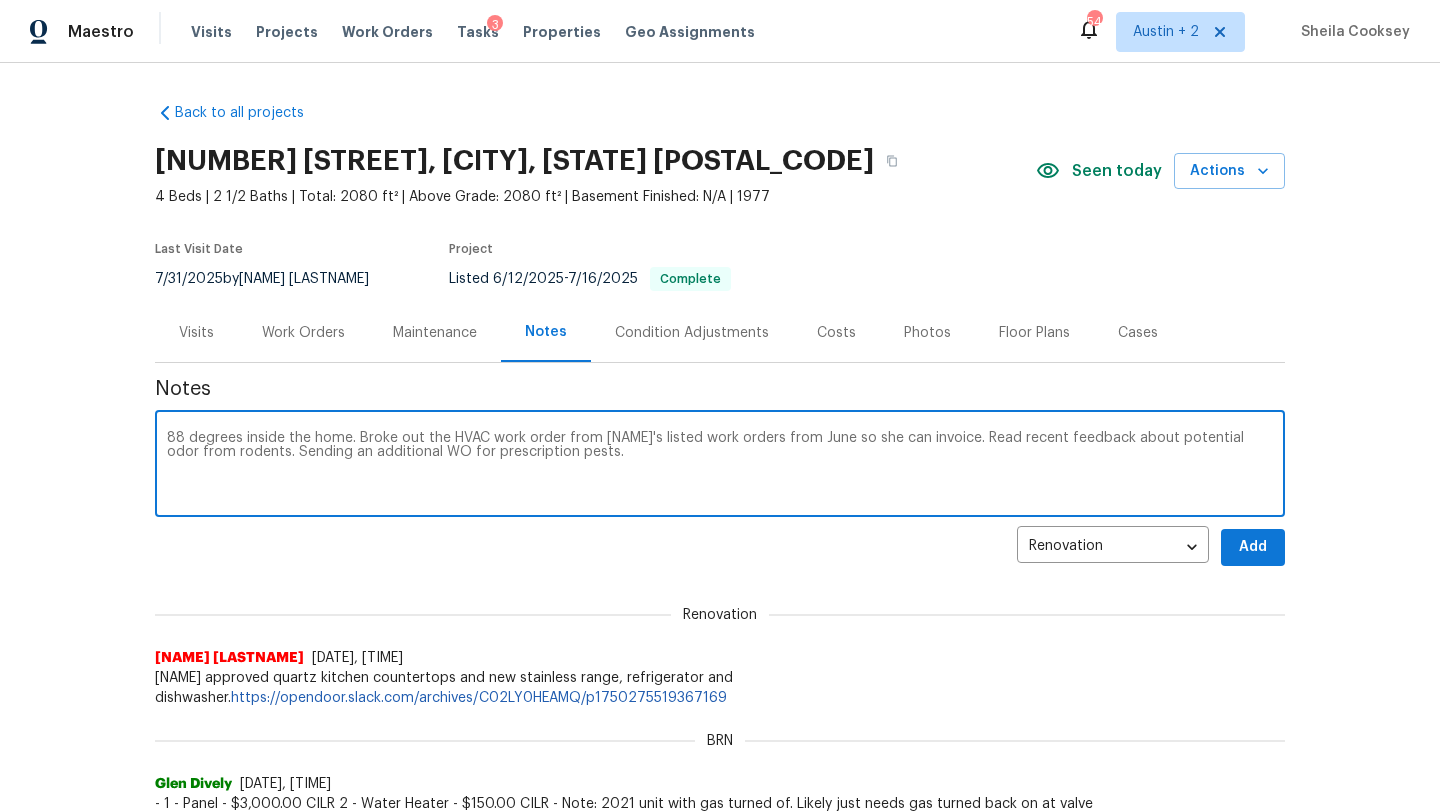 type on "88 degrees inside the home. Broke out the HVAC work order from [NAME]'s listed work orders from June so she can invoice. Read recent feedback about potential odor from rodents. Sending an additional WO for prescription pests." 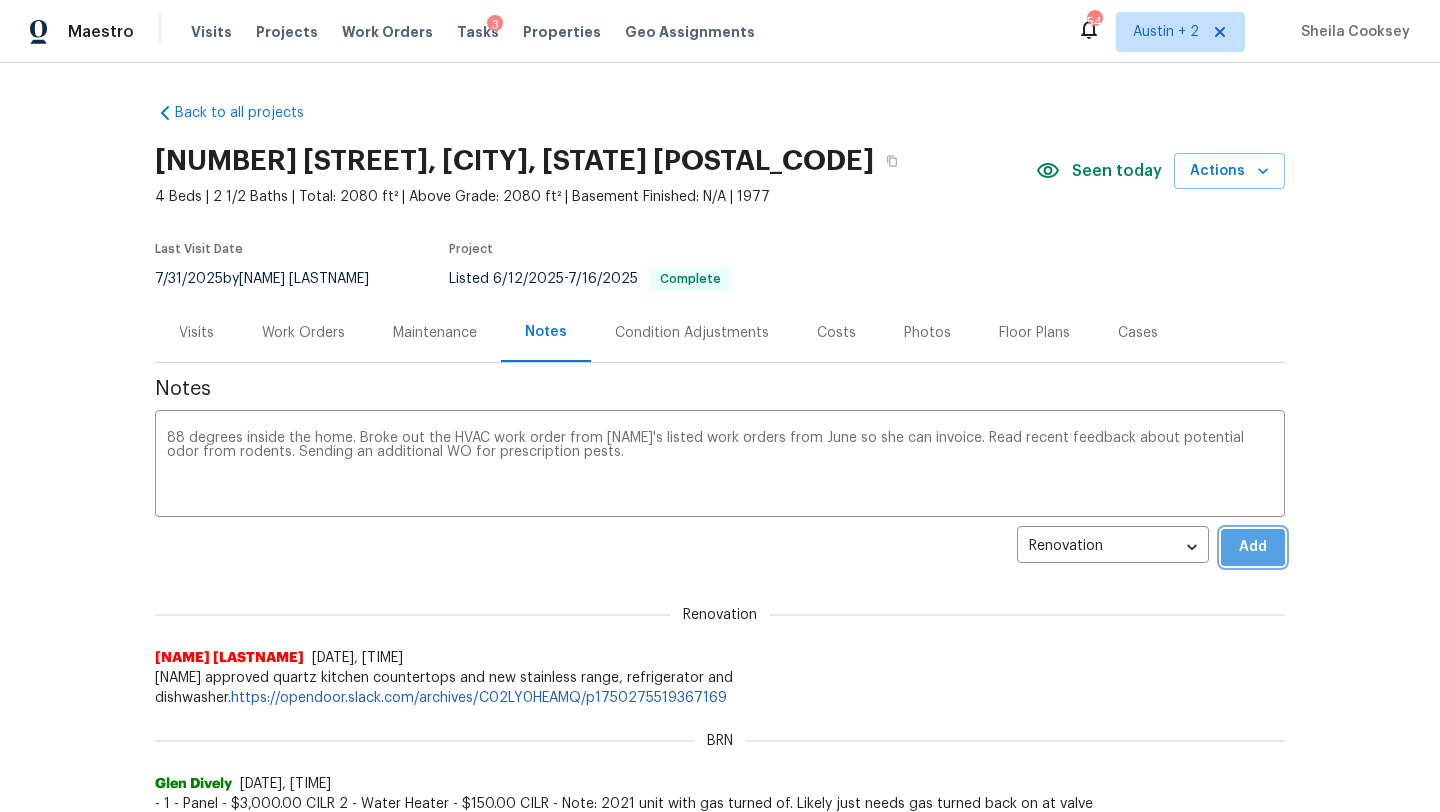 click on "Add" at bounding box center (1253, 547) 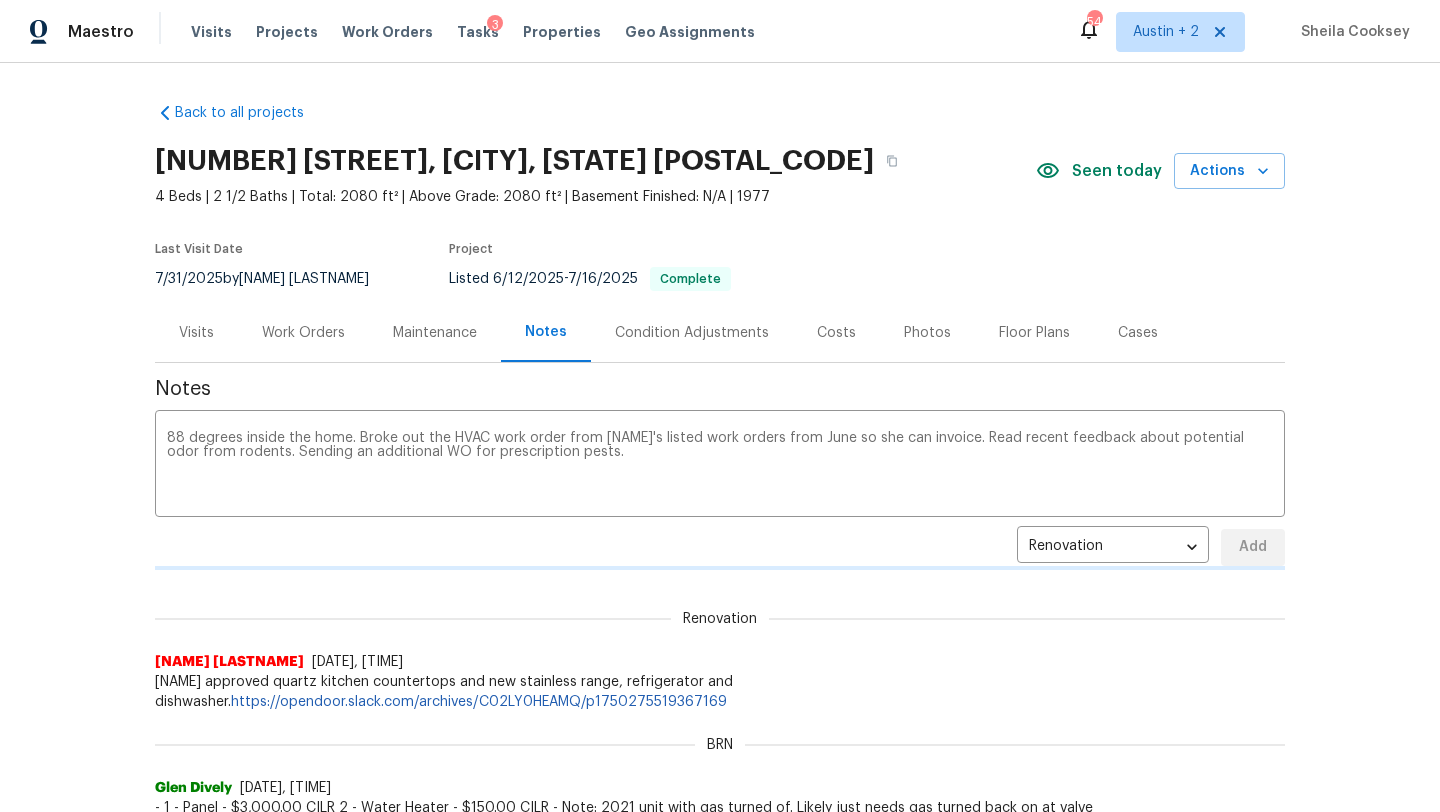 type 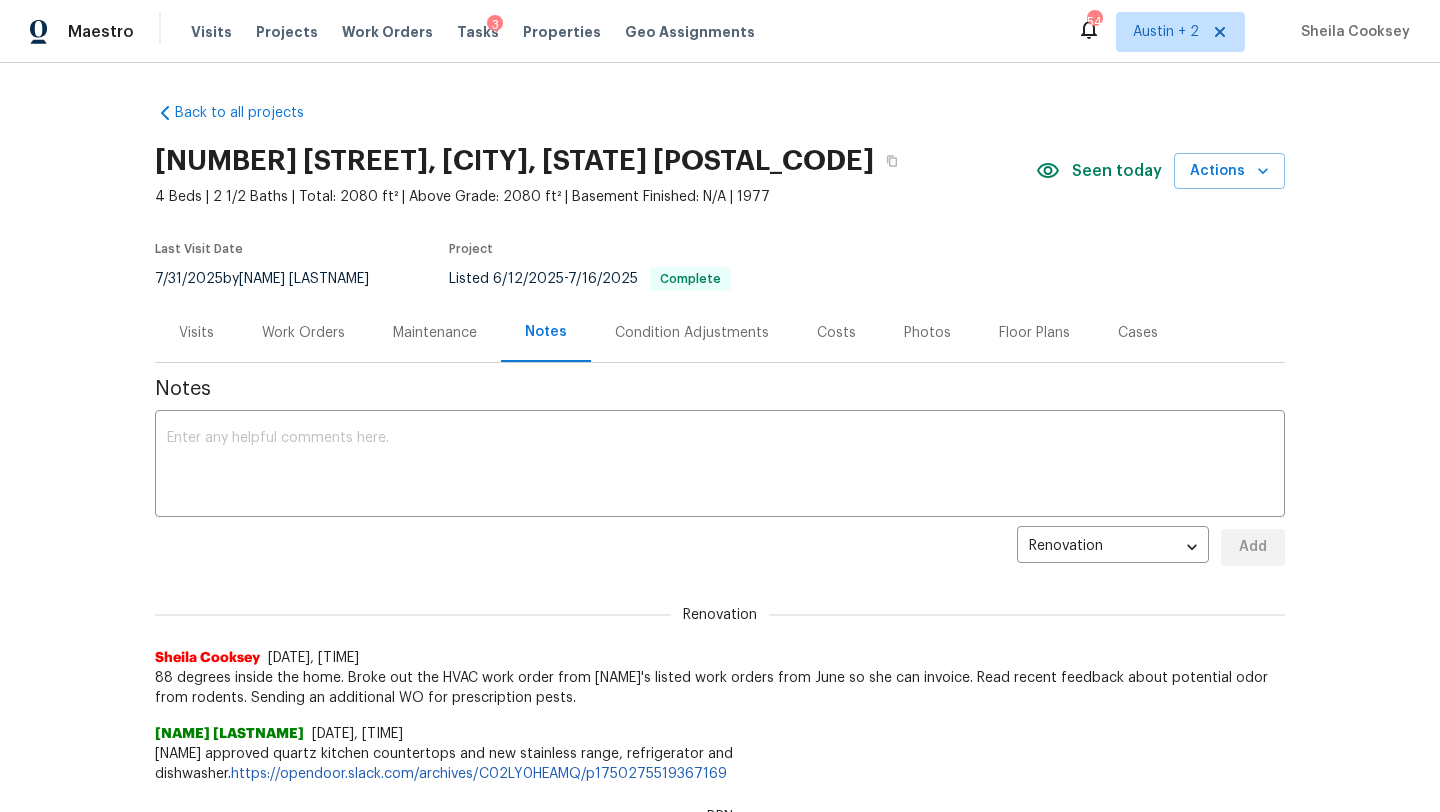 click on "Work Orders" at bounding box center [303, 333] 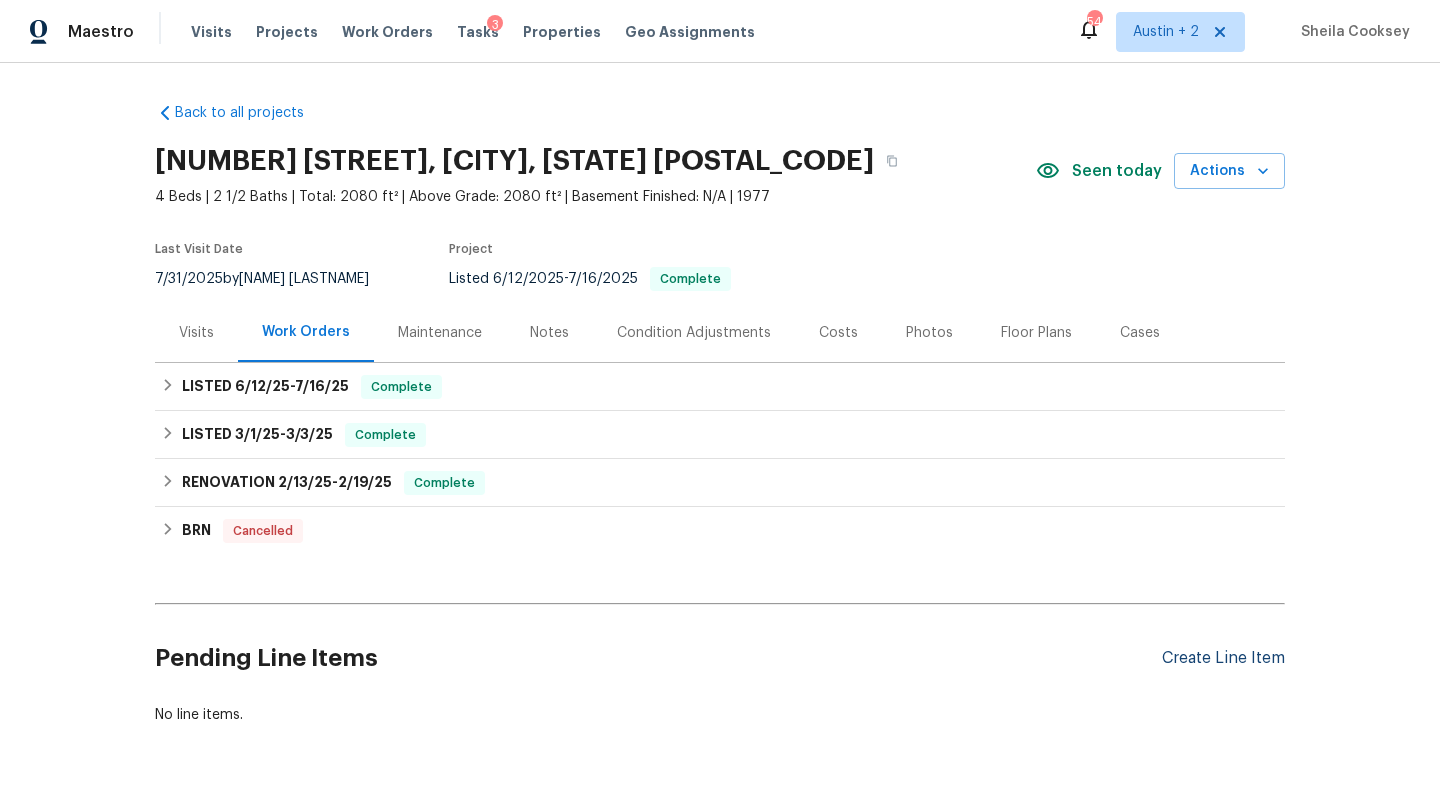 click on "Create Line Item" at bounding box center [1223, 658] 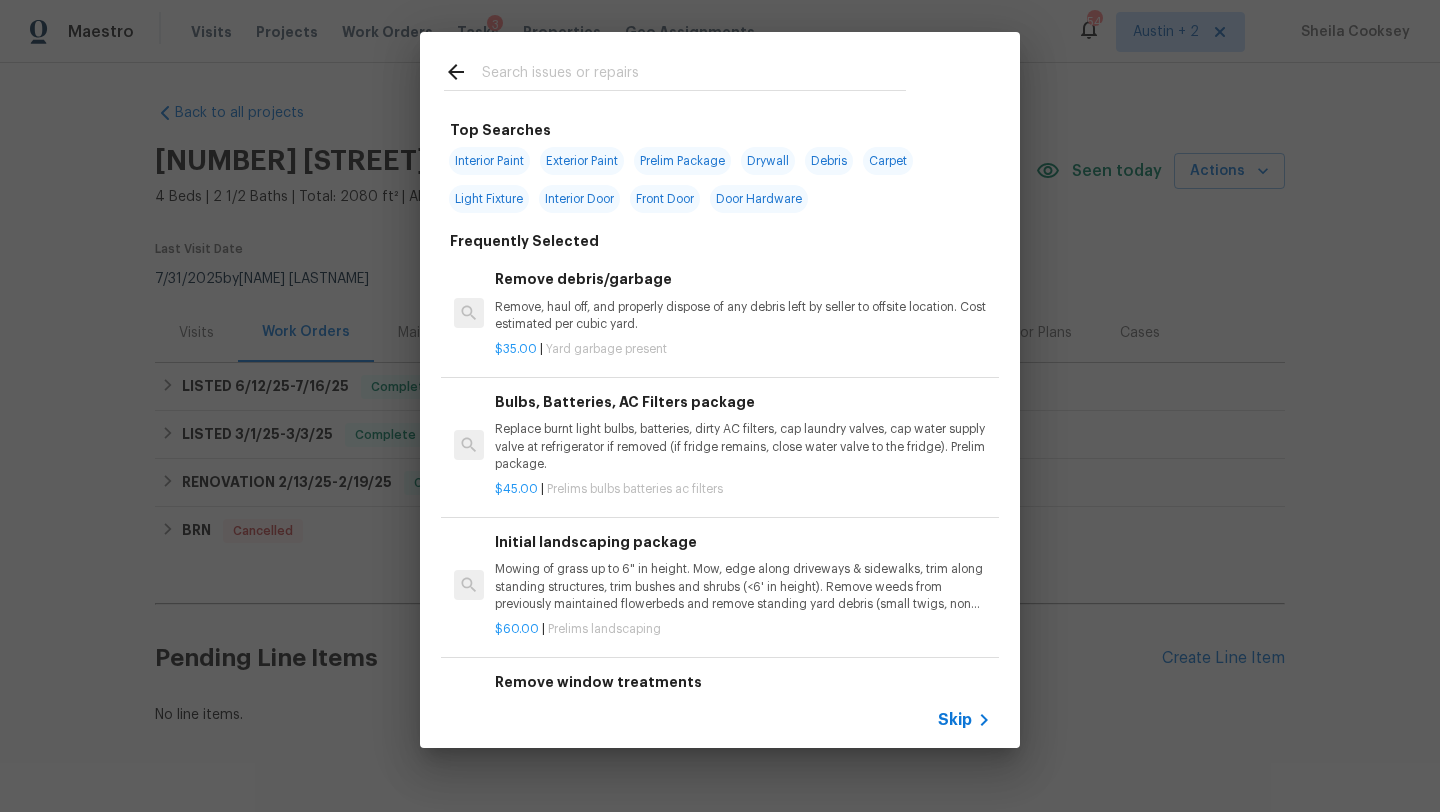 click at bounding box center (694, 75) 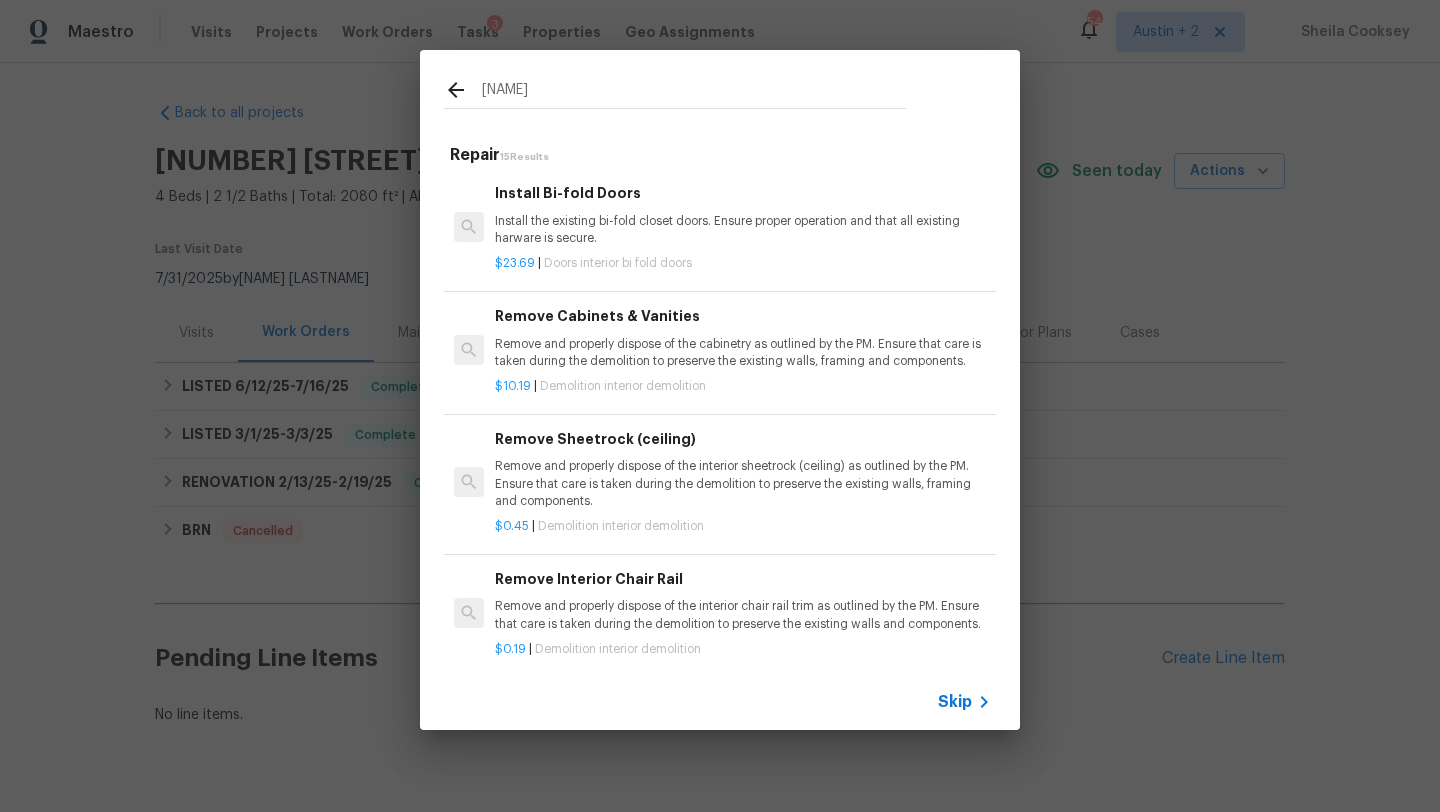 drag, startPoint x: 563, startPoint y: 102, endPoint x: 405, endPoint y: 81, distance: 159.38947 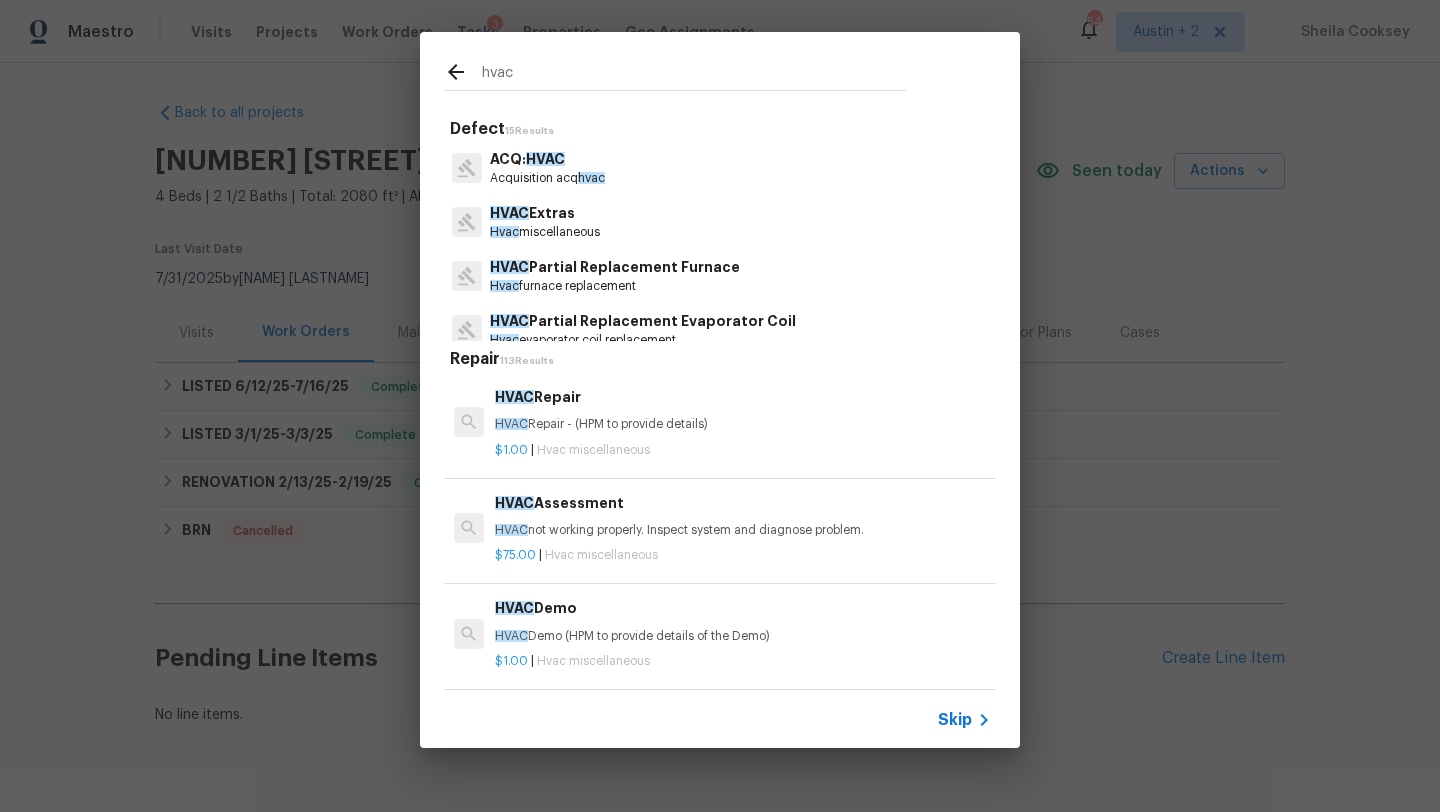 type on "hvac" 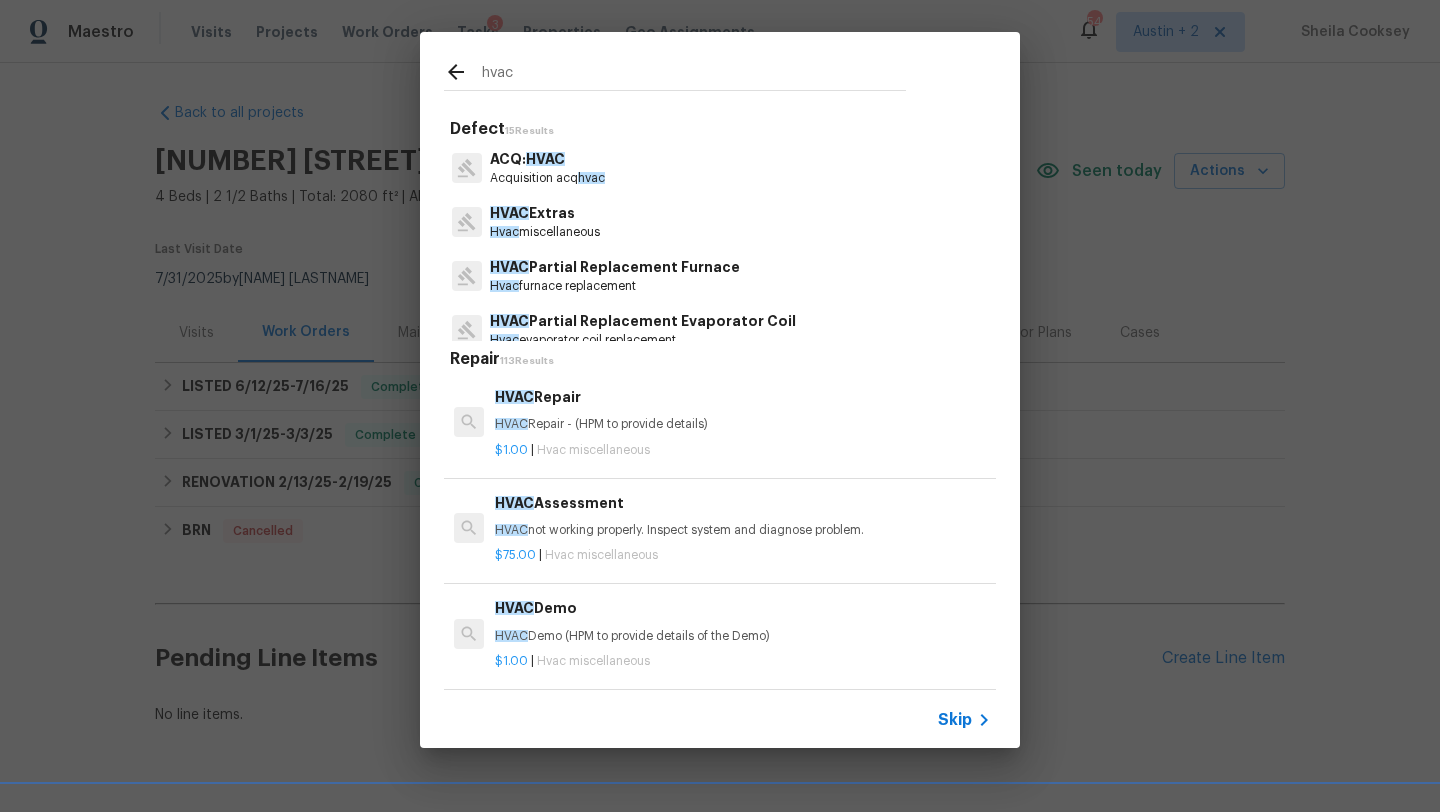 click on "Acquisition acq  hvac" at bounding box center (547, 178) 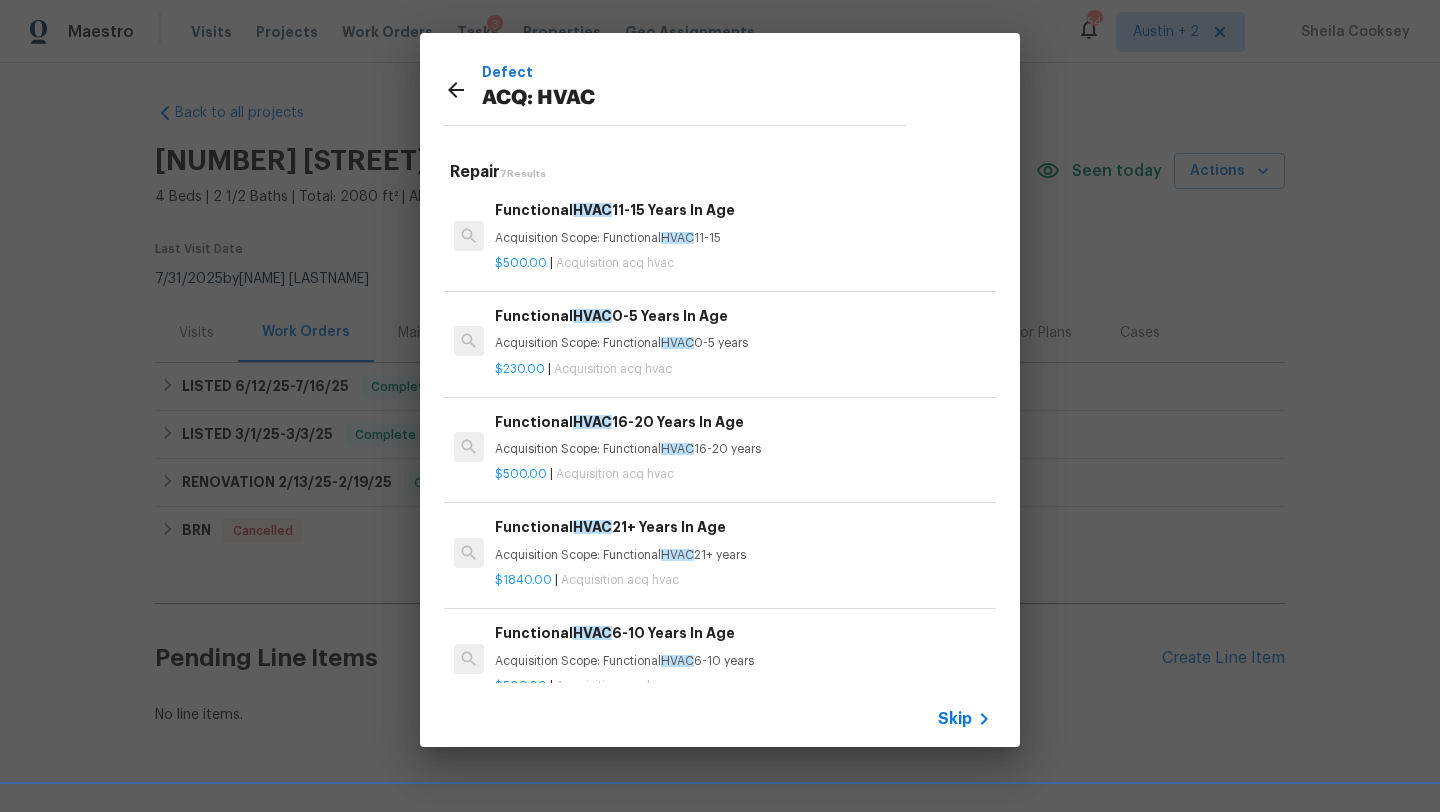 click 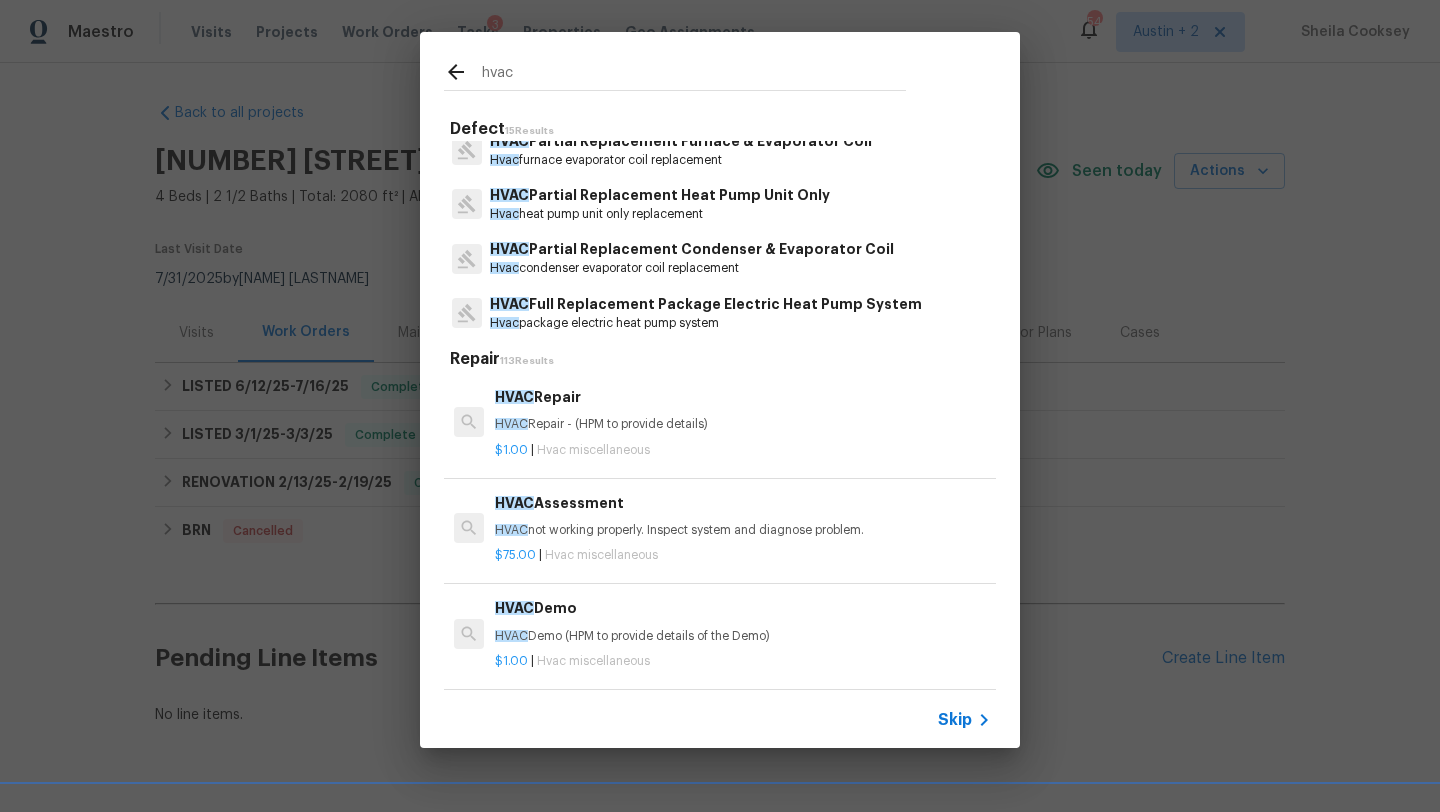 scroll, scrollTop: 506, scrollLeft: 0, axis: vertical 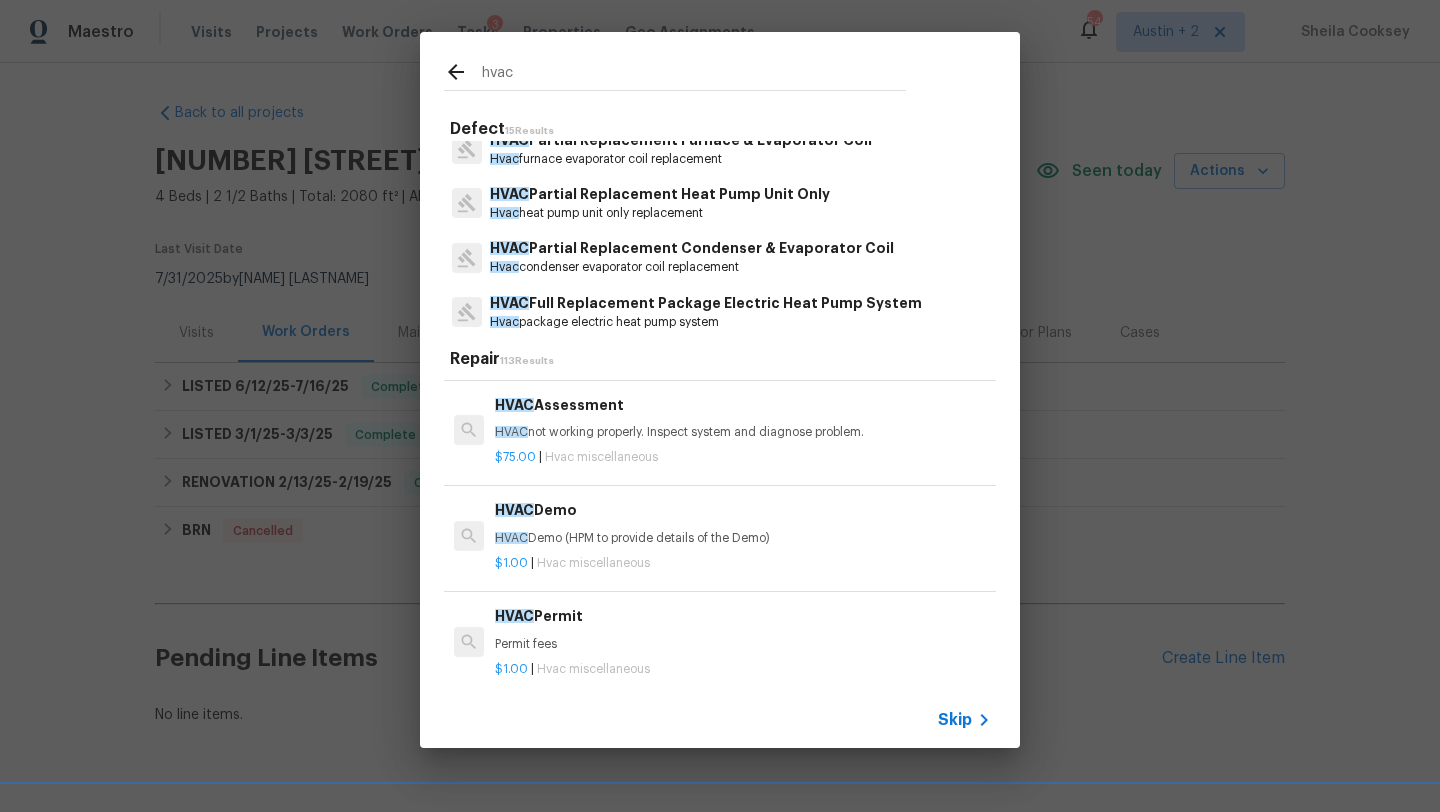 click on "HVAC  not working properly. Inspect system and diagnose problem." at bounding box center (743, 432) 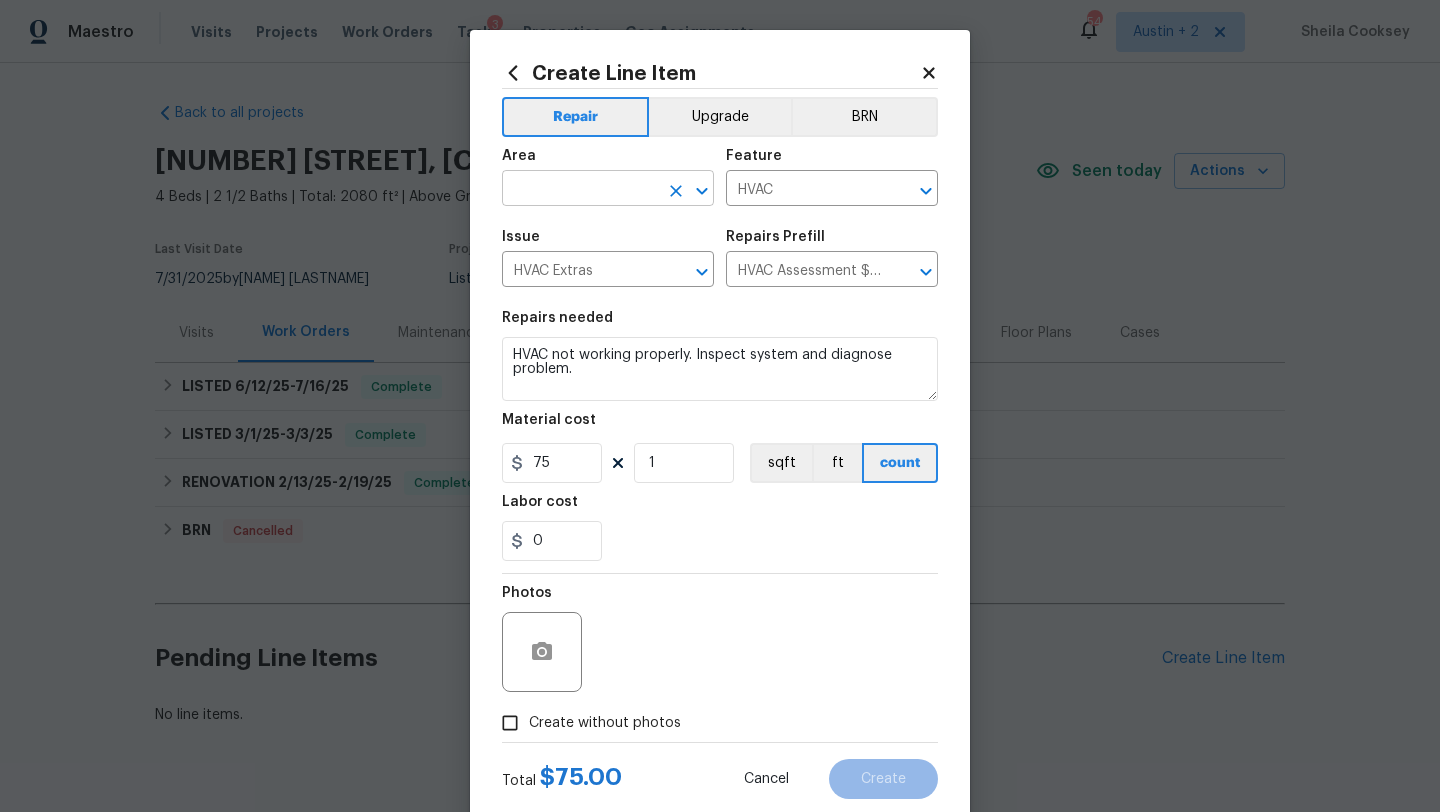 click at bounding box center (580, 190) 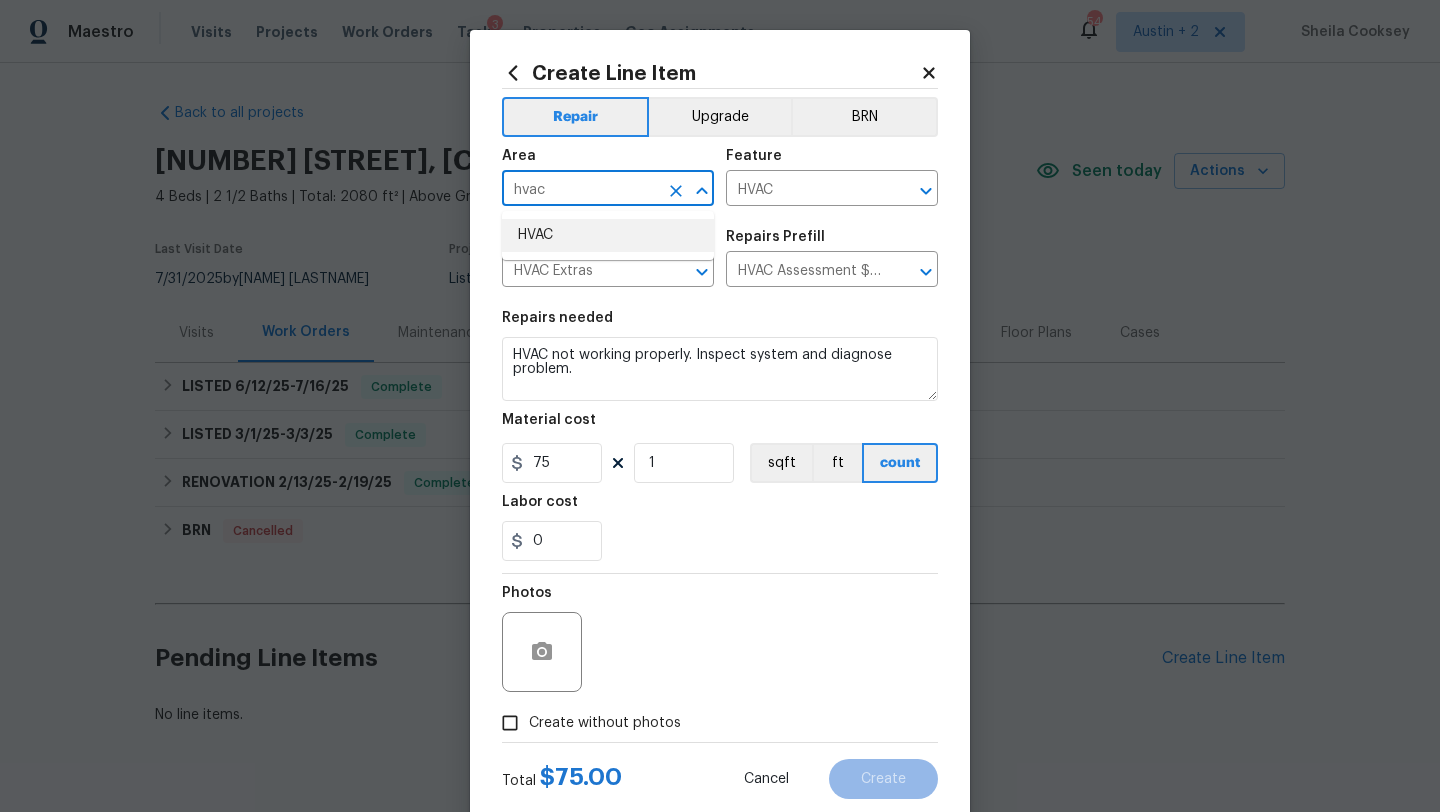 click on "HVAC" at bounding box center (608, 235) 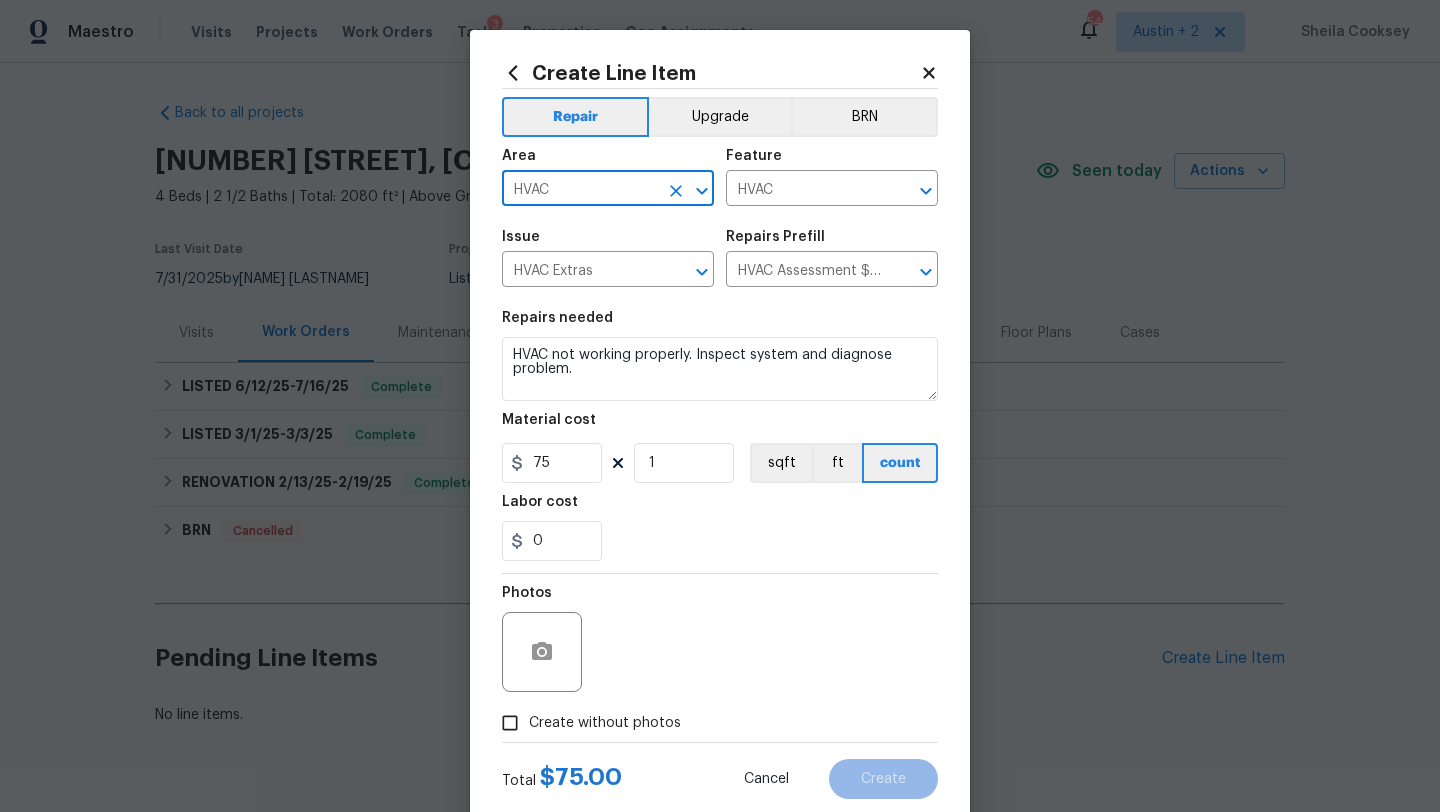 scroll, scrollTop: 50, scrollLeft: 0, axis: vertical 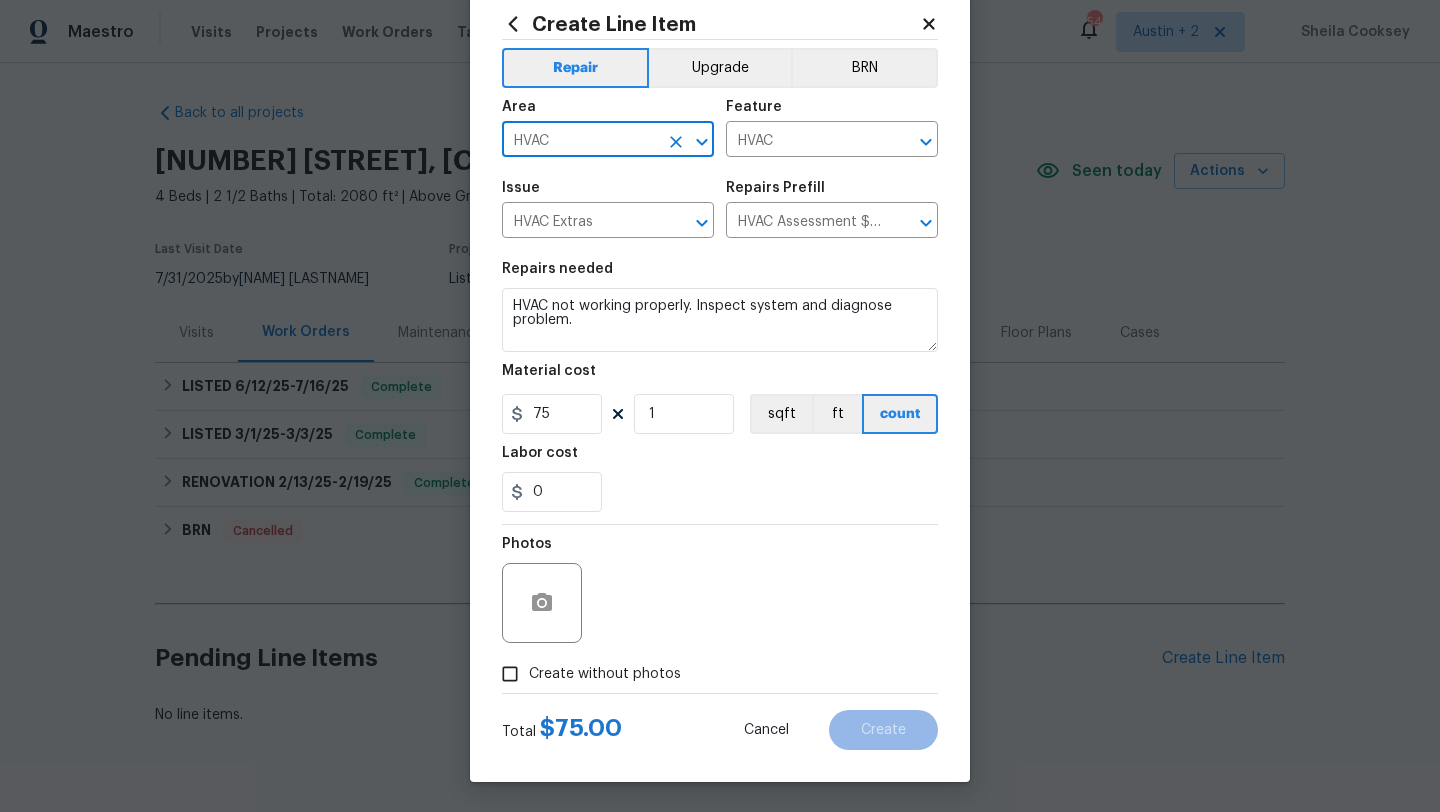 type on "HVAC" 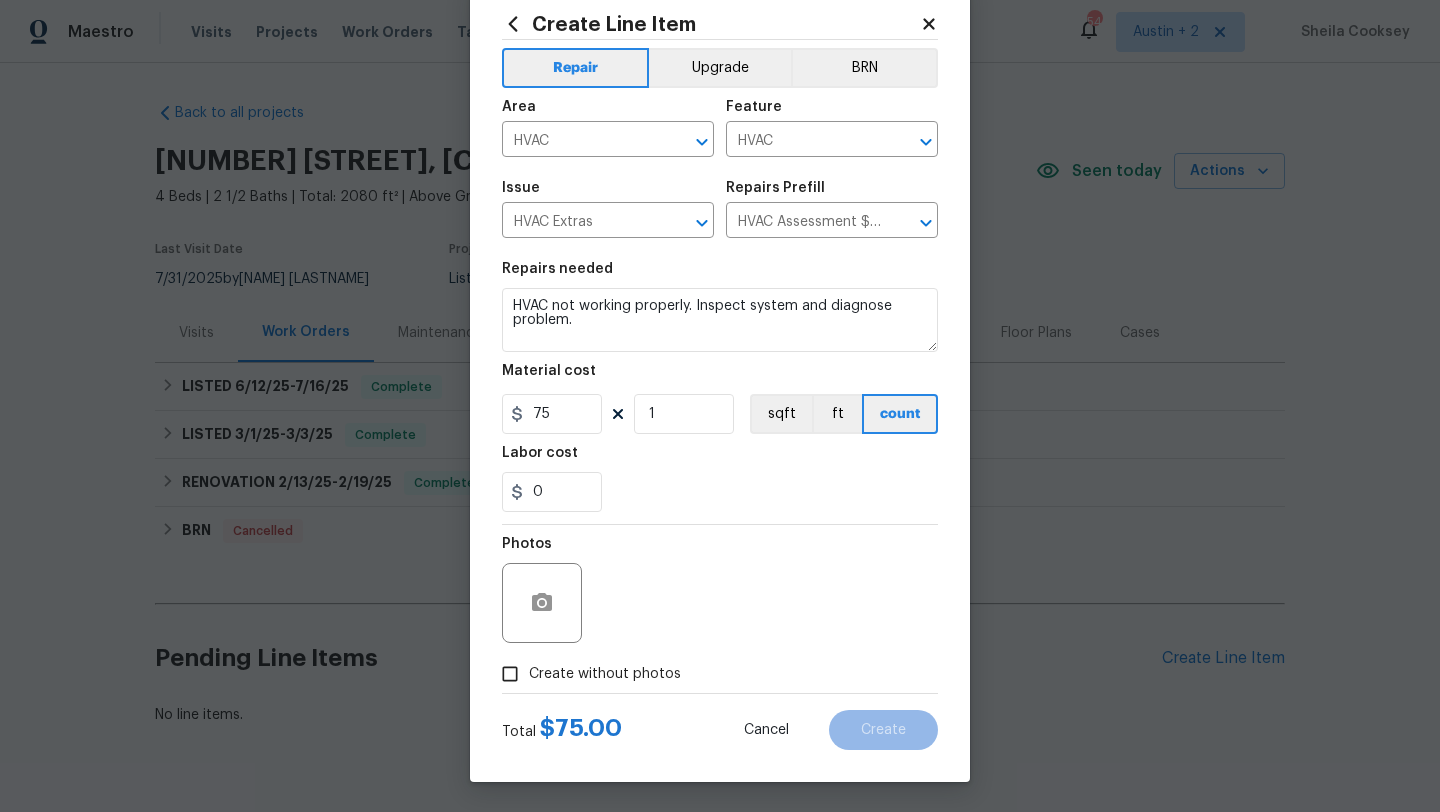 click on "Repairs needed HVAC not working properly. Inspect system and diagnose problem.  Material cost 75 1 sqft ft count Labor cost 0" at bounding box center [720, 387] 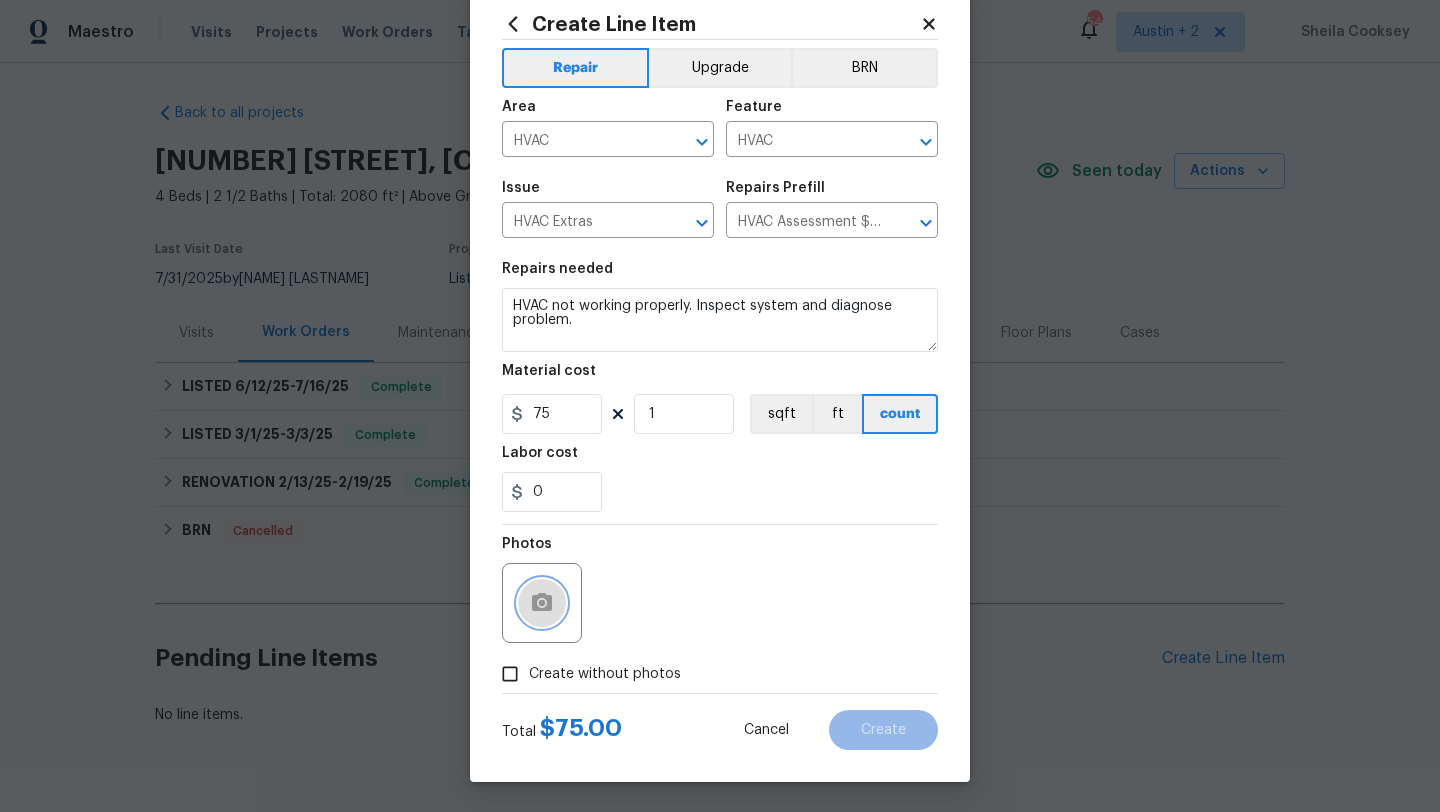 click 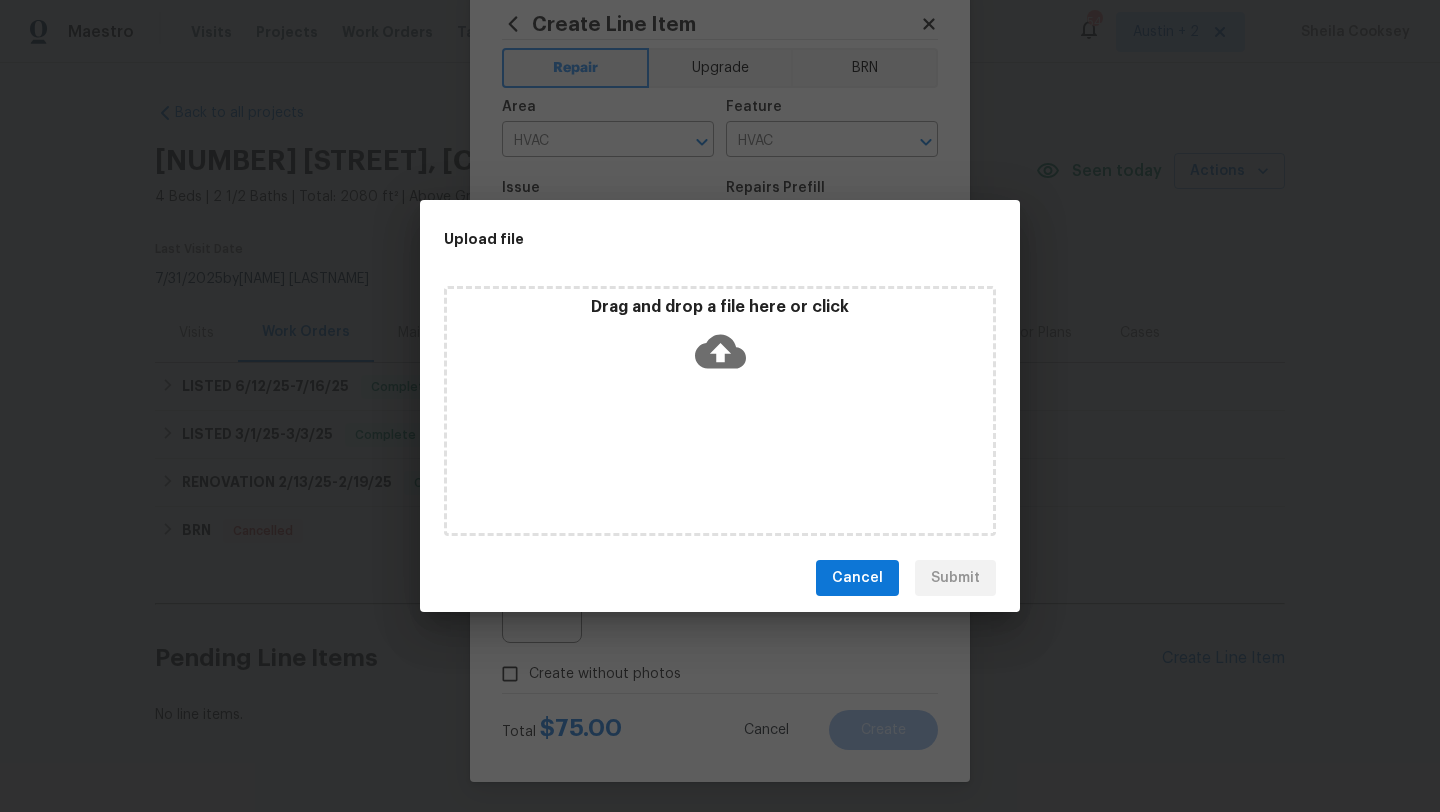 click 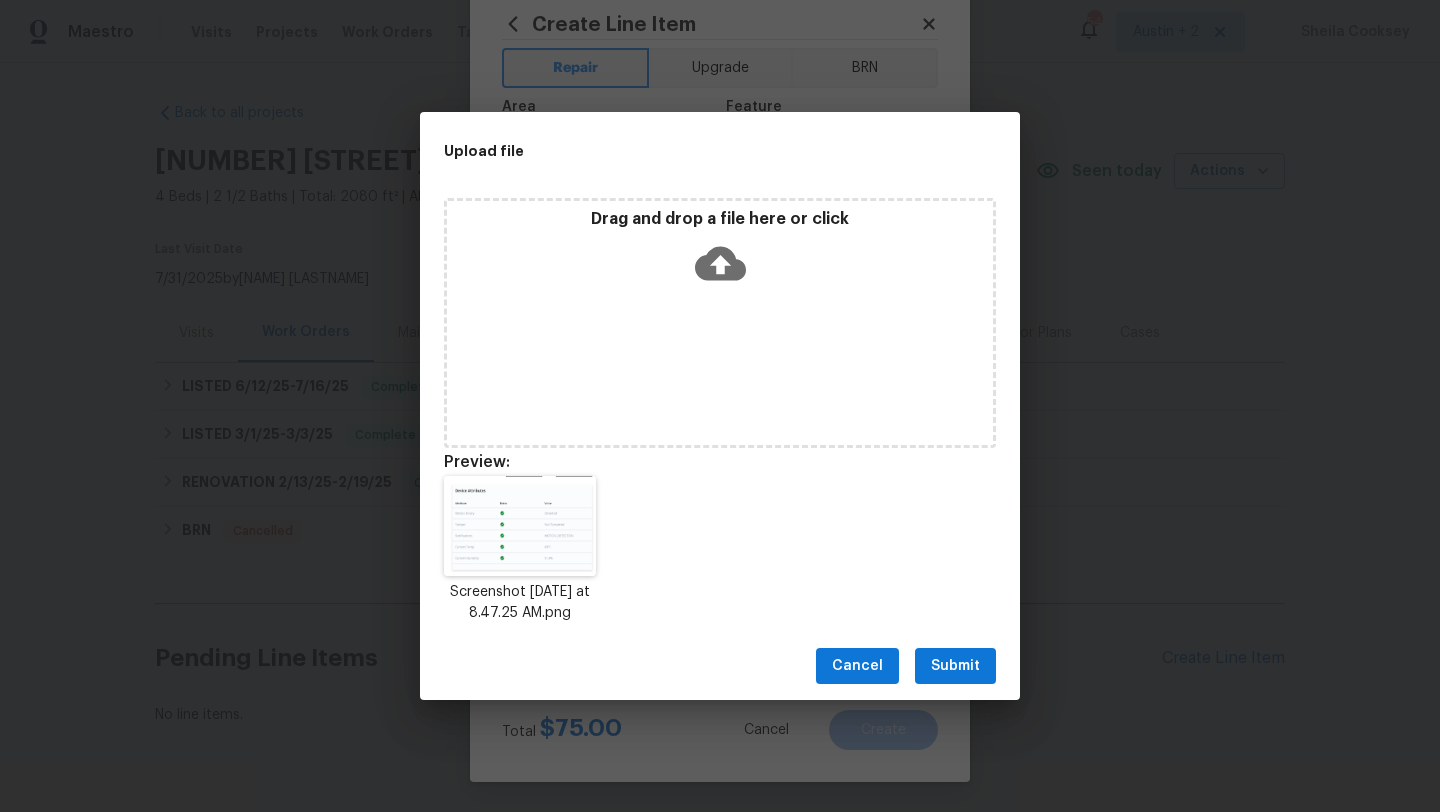click on "Submit" at bounding box center (955, 666) 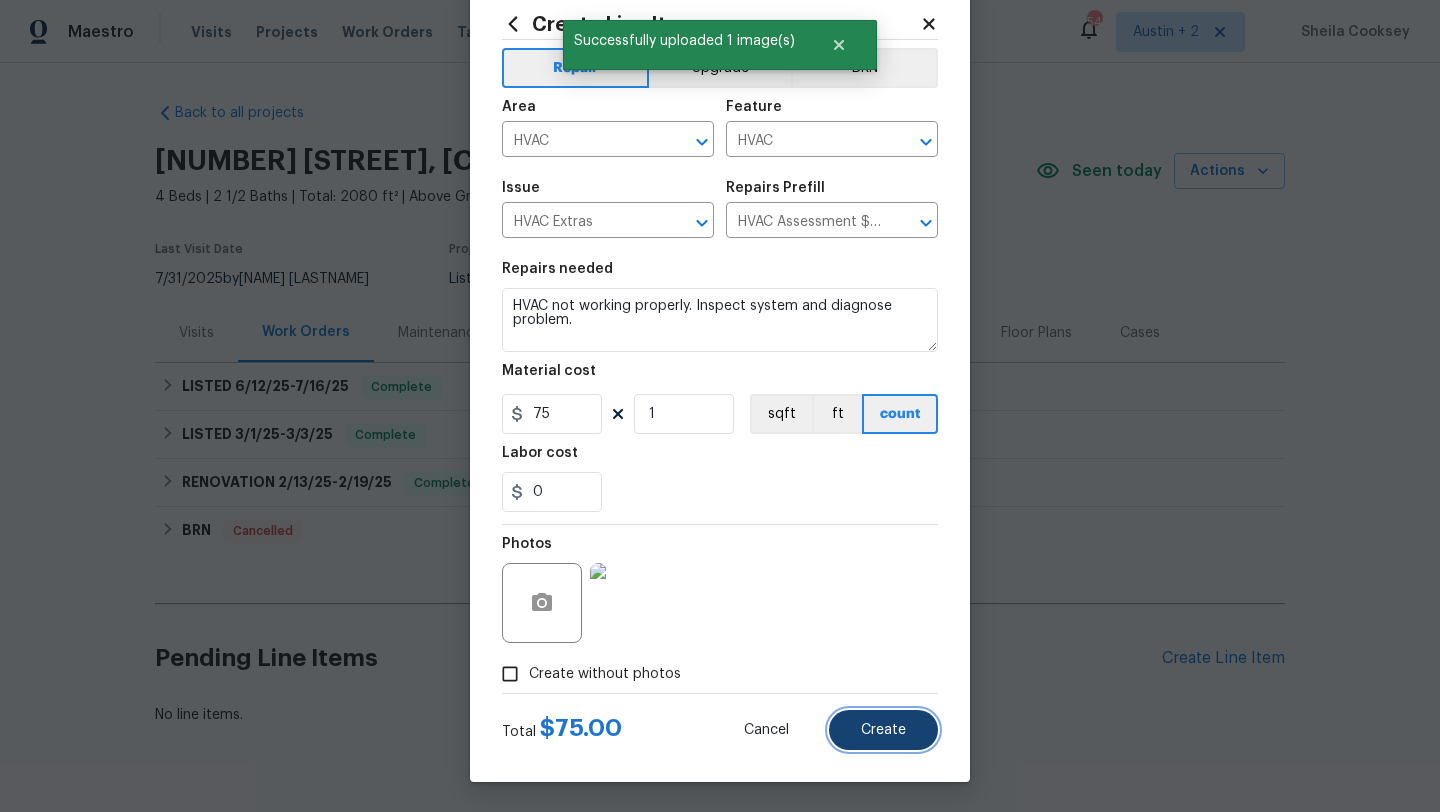 click on "Create" at bounding box center [883, 730] 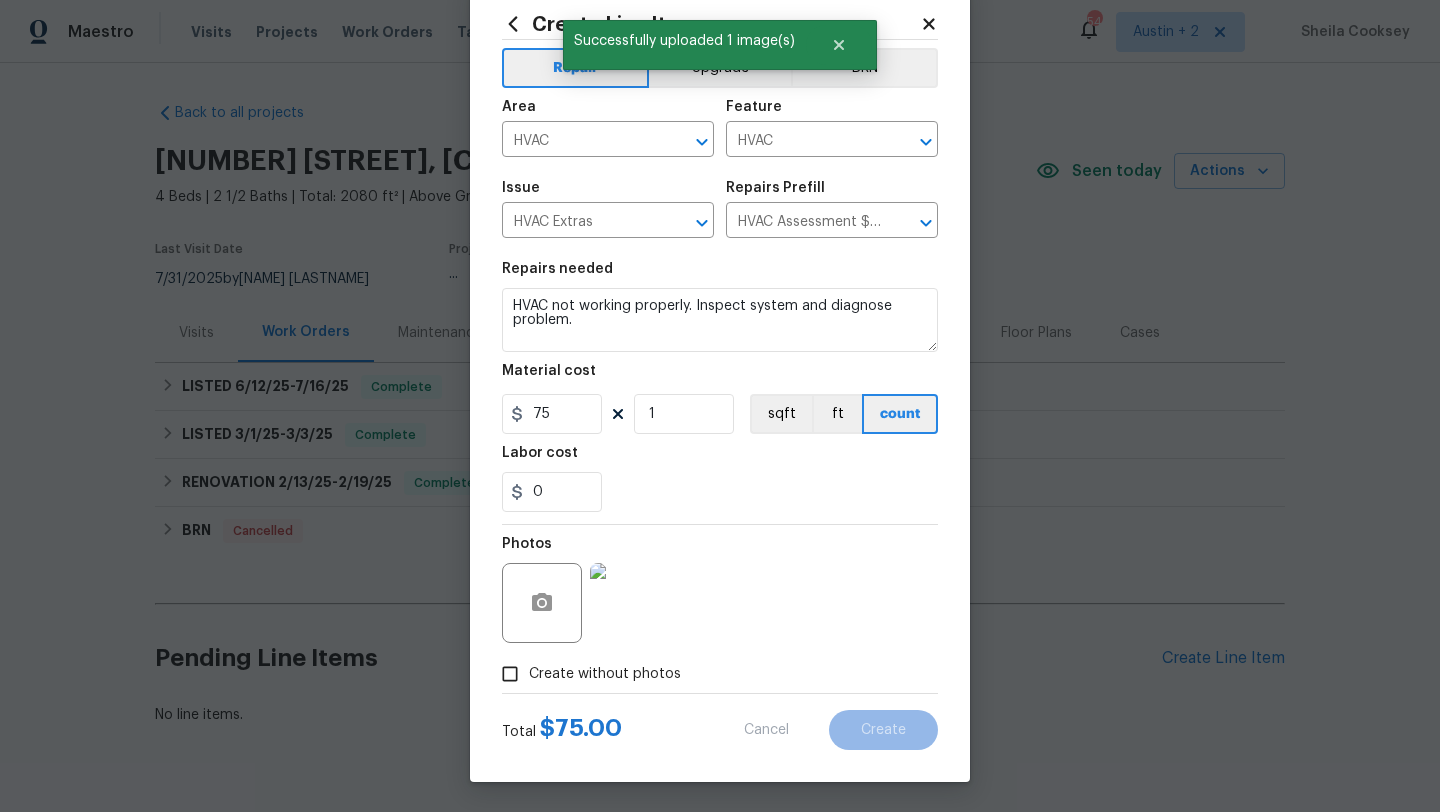 type 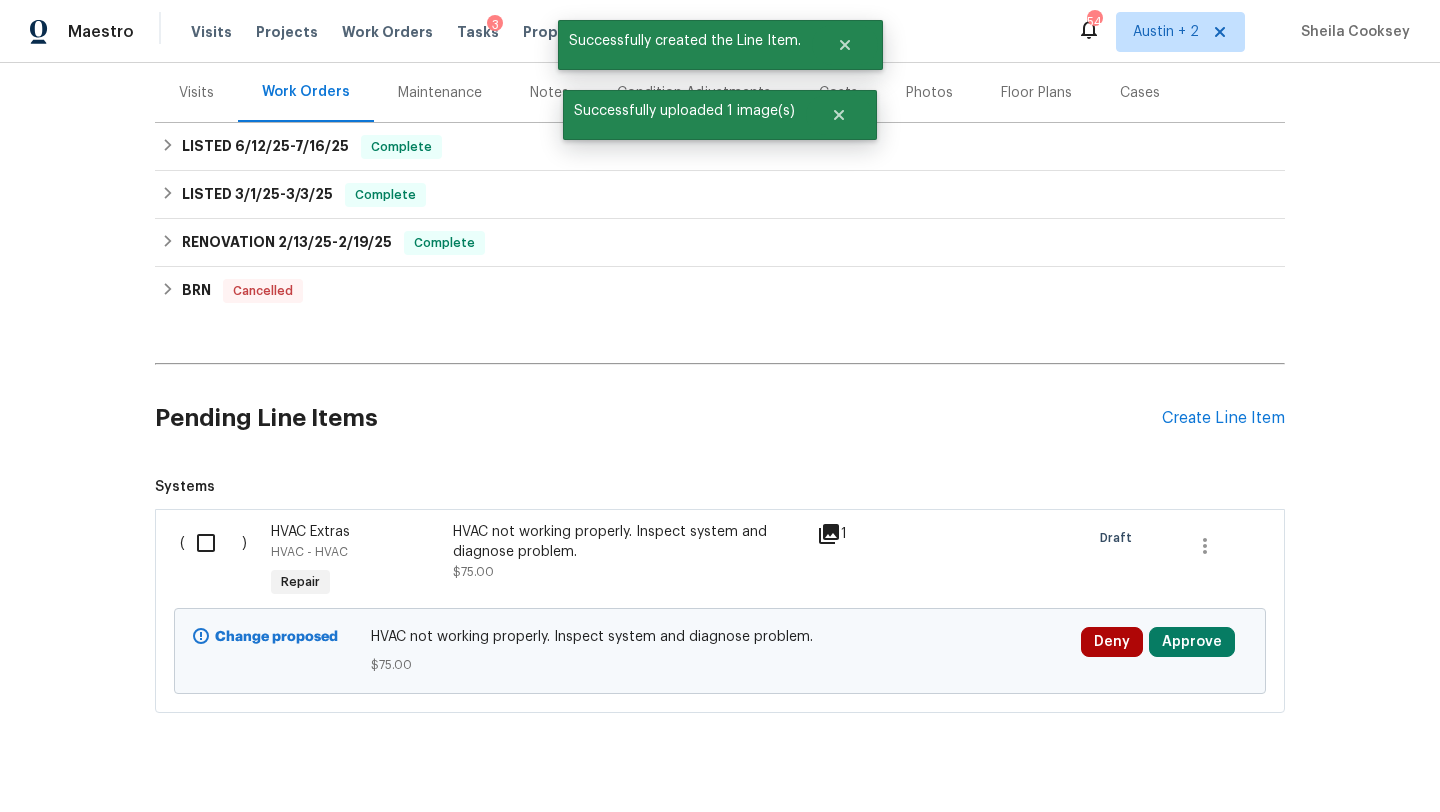 scroll, scrollTop: 277, scrollLeft: 0, axis: vertical 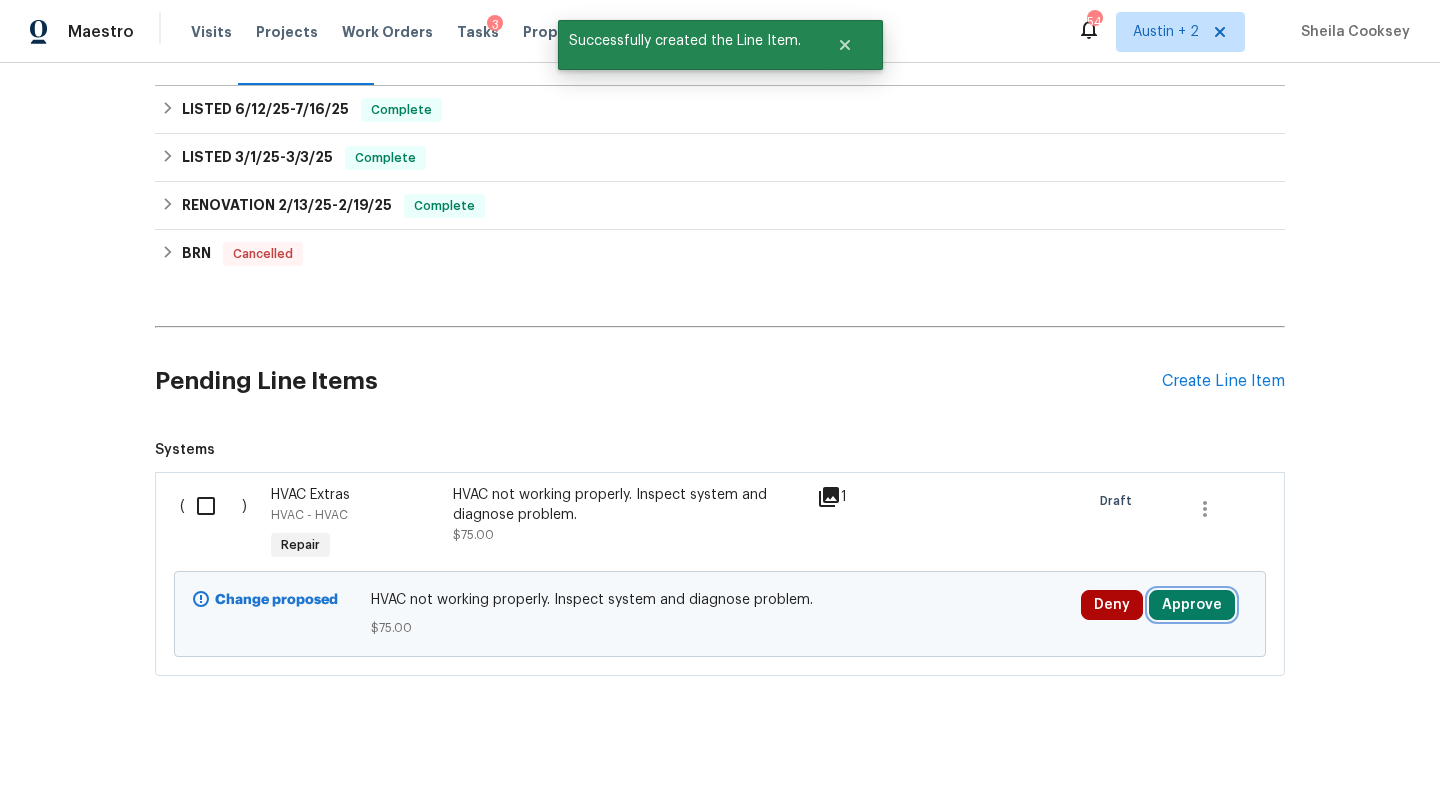 click on "Approve" at bounding box center (1192, 605) 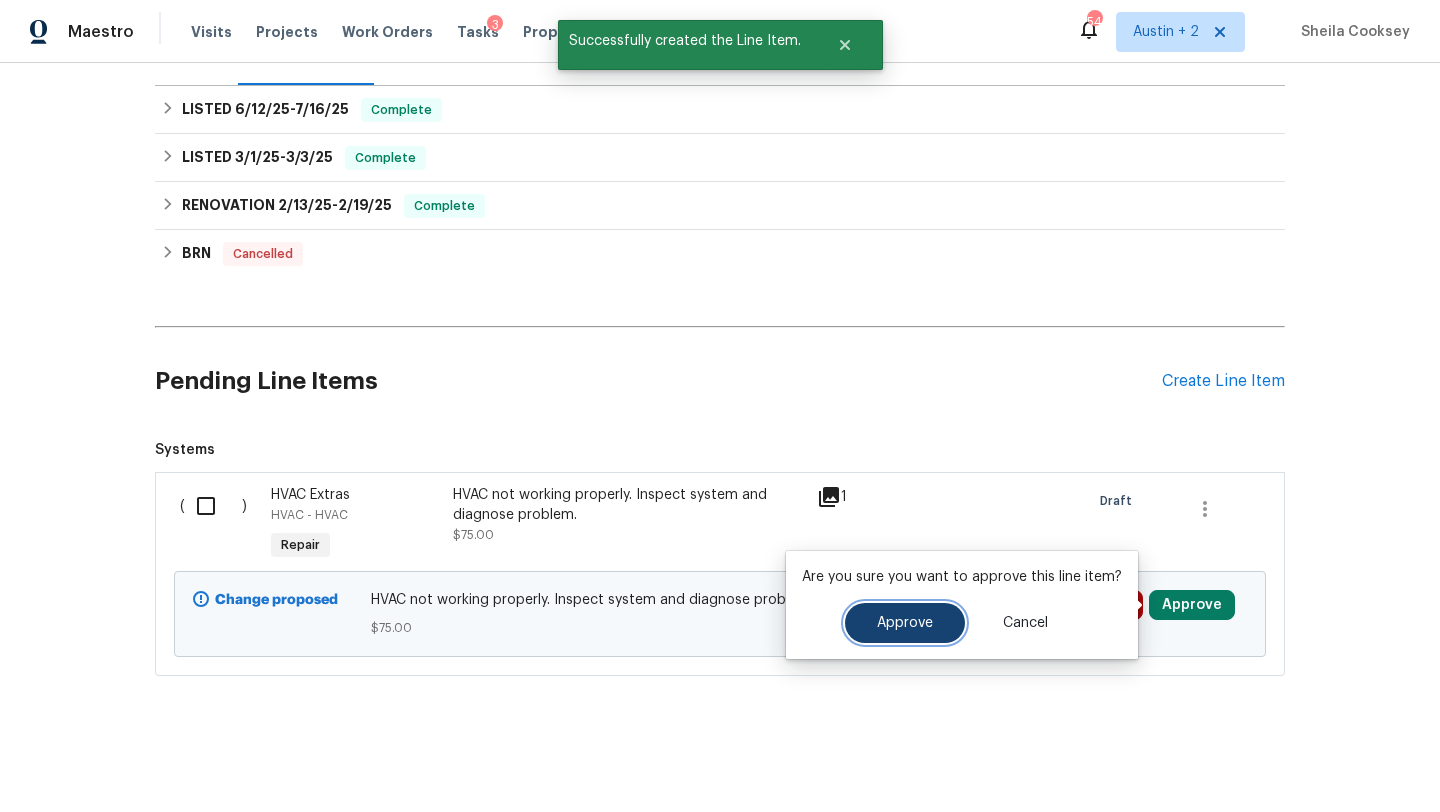 click on "Approve" at bounding box center (905, 623) 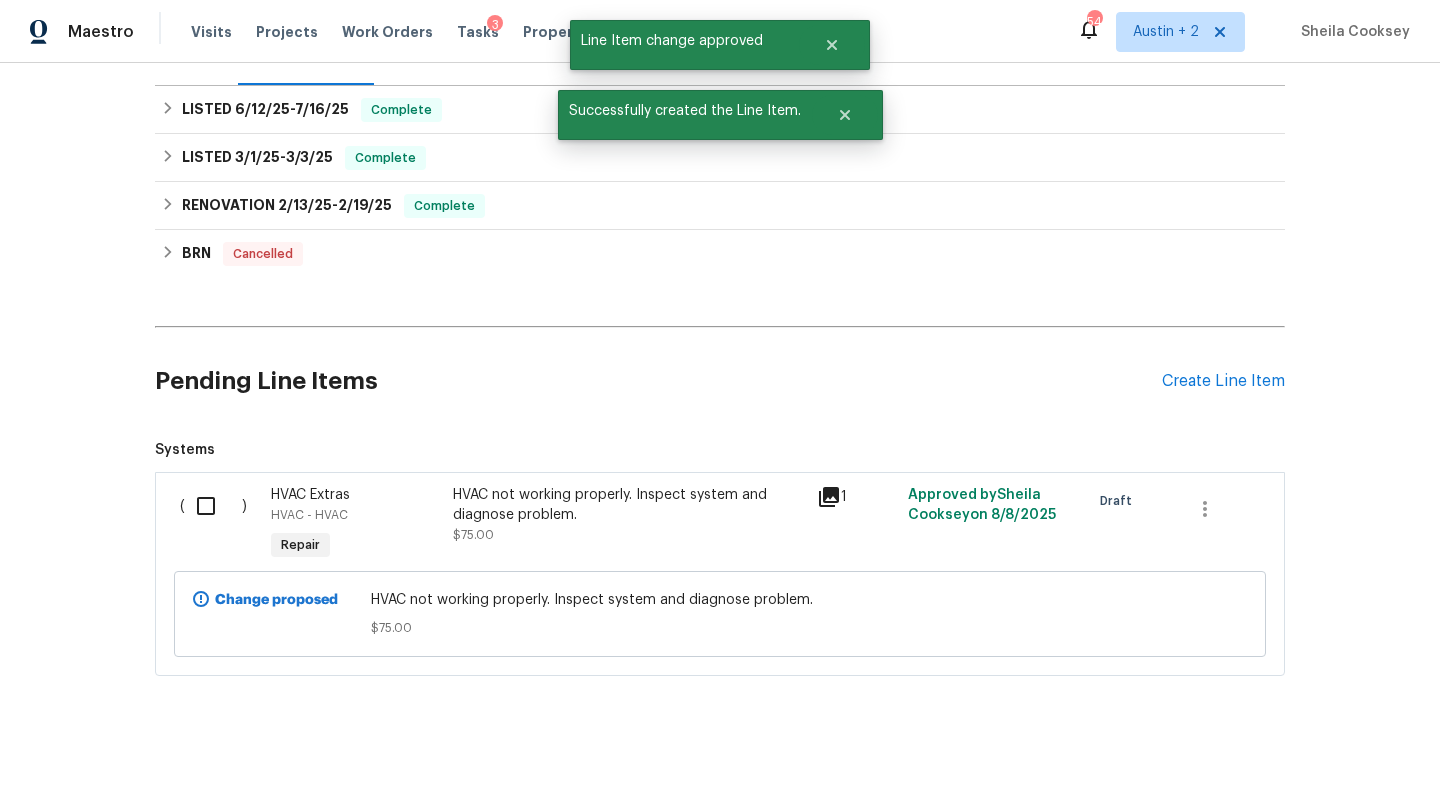 click at bounding box center (213, 506) 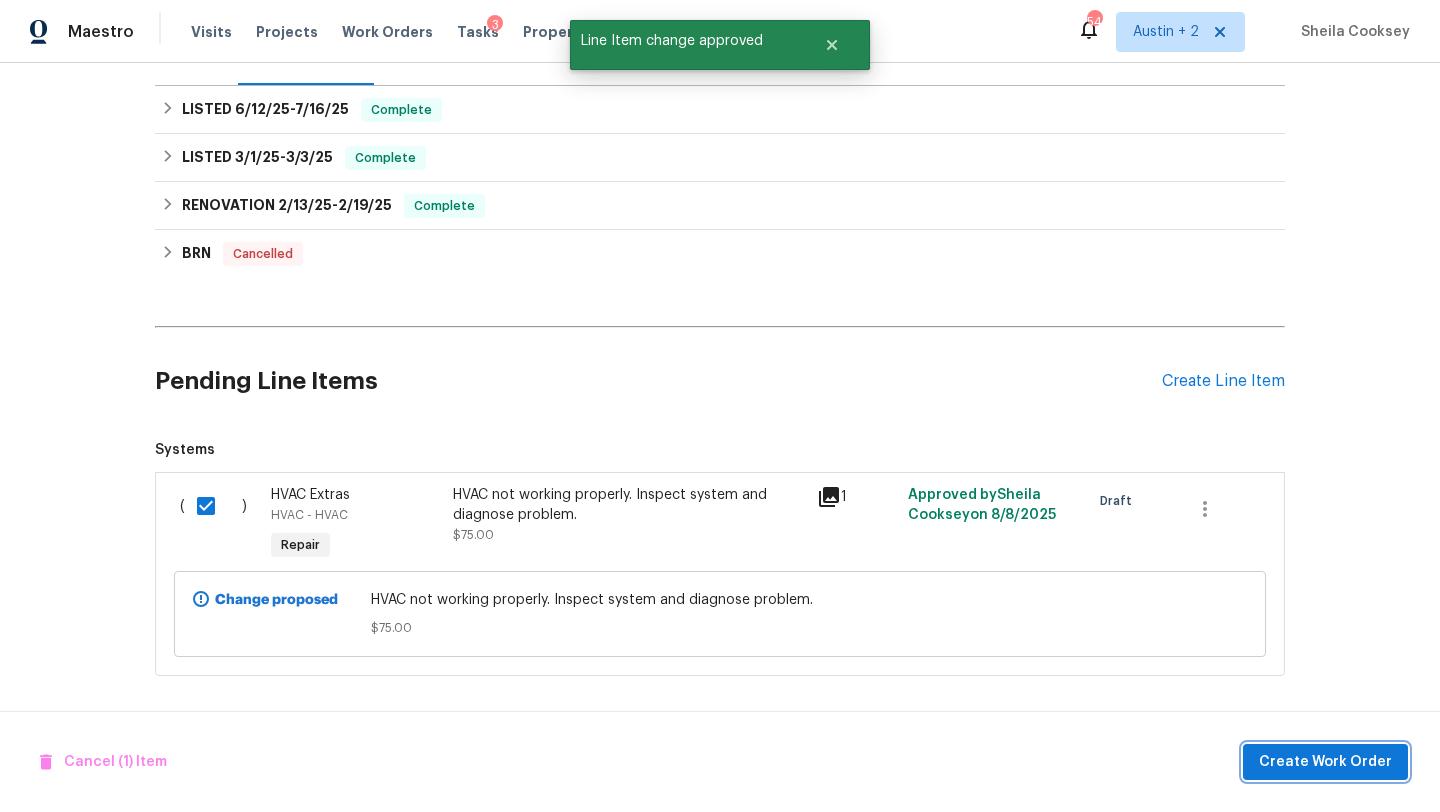 click on "Create Work Order" at bounding box center [1325, 762] 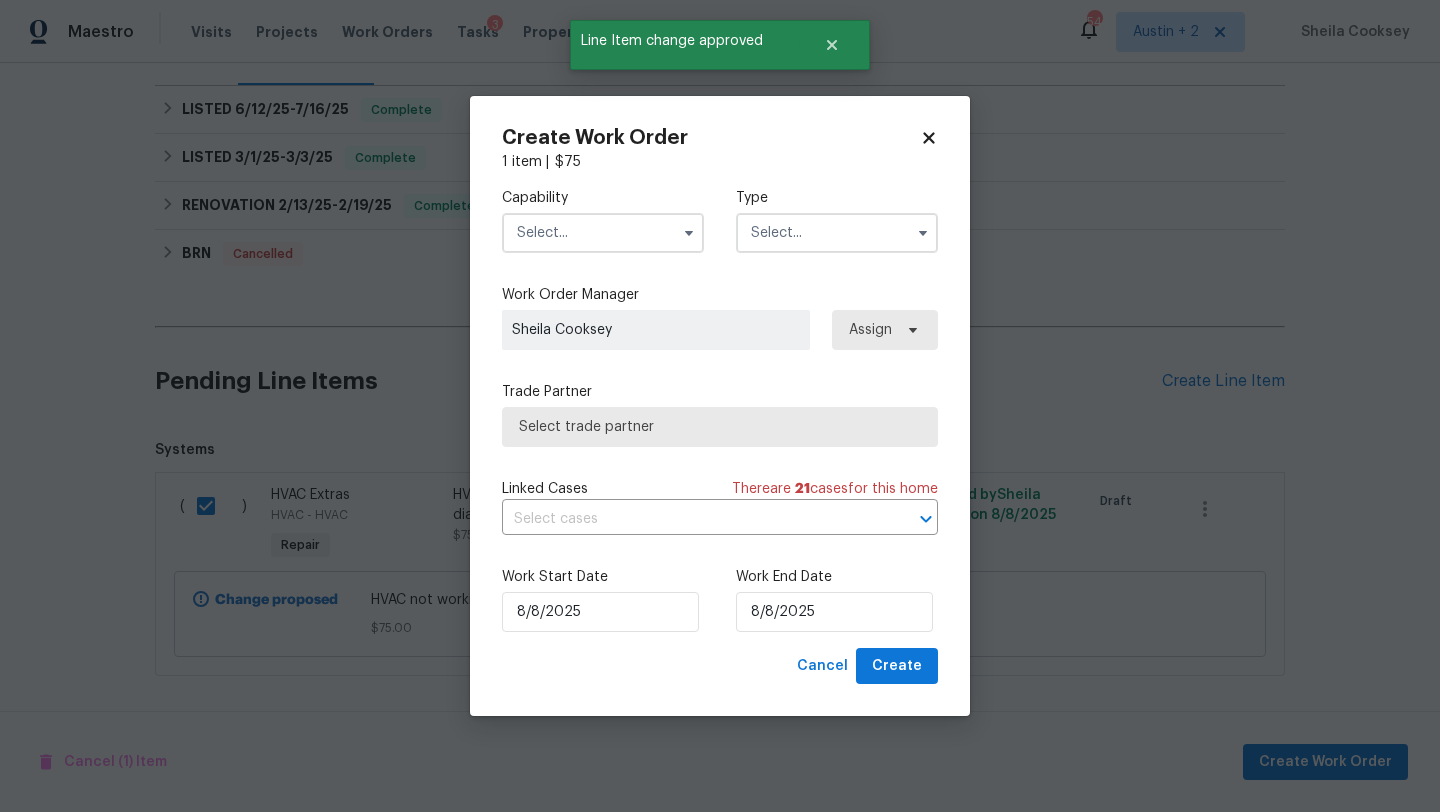 click at bounding box center [603, 233] 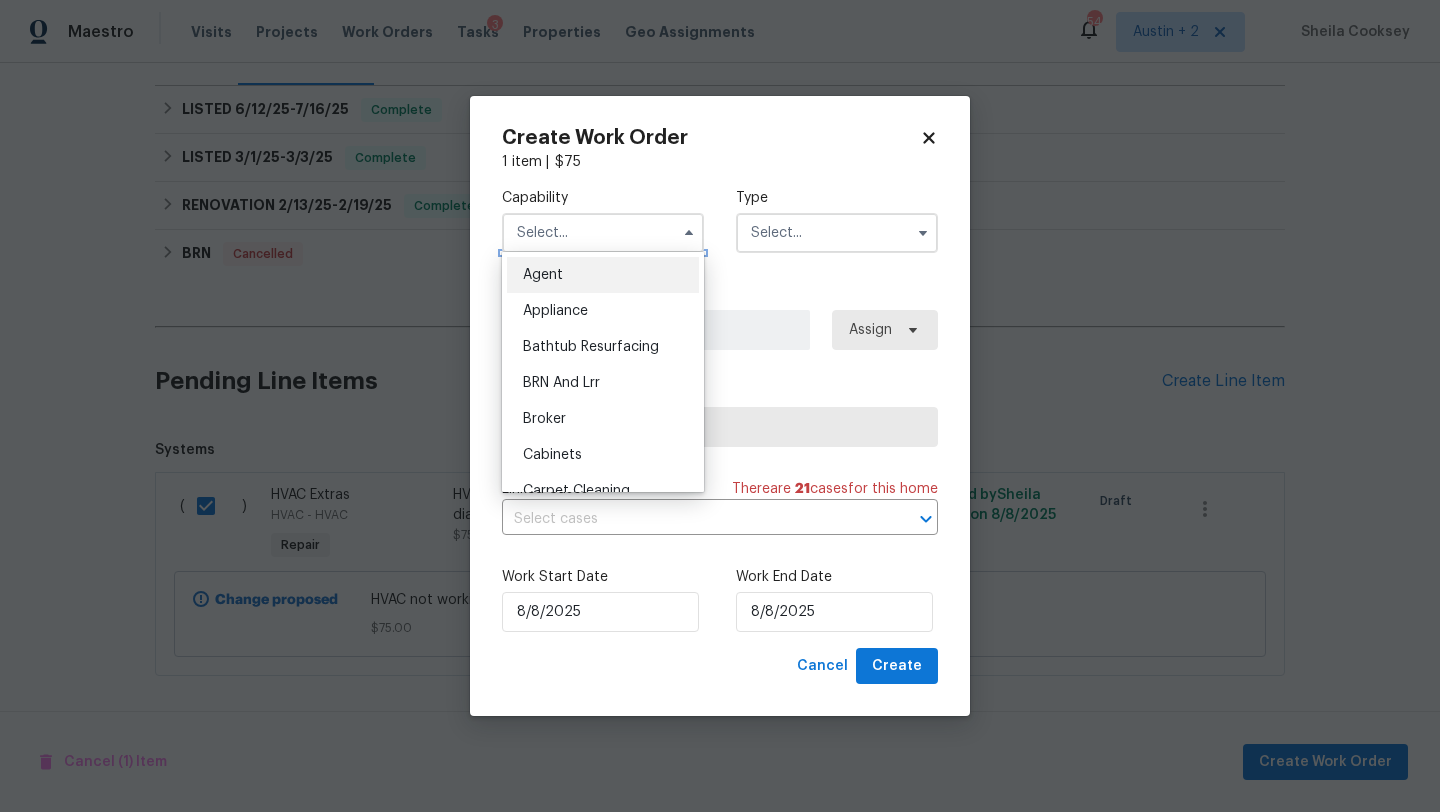 click at bounding box center (603, 233) 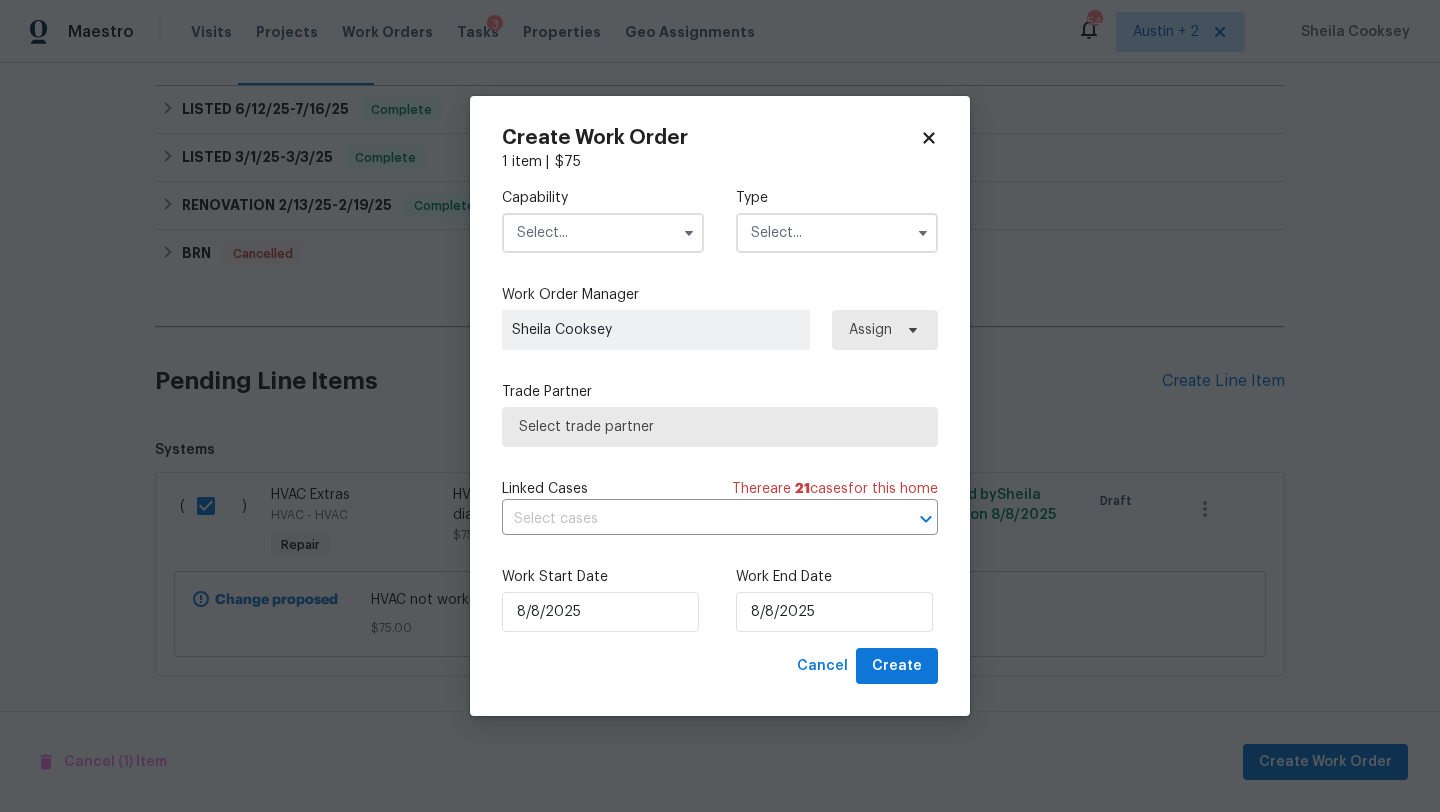 click at bounding box center [603, 233] 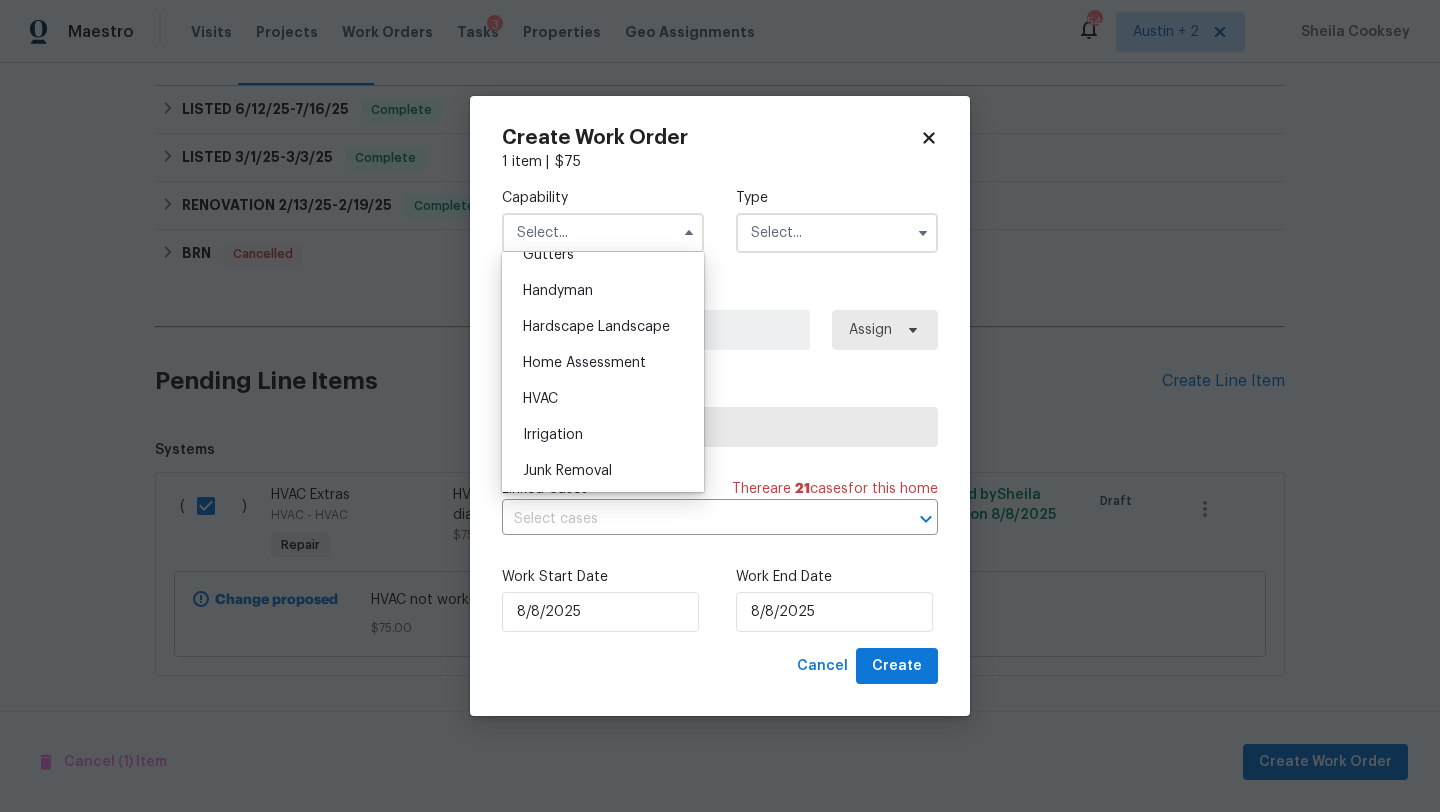 scroll, scrollTop: 1109, scrollLeft: 0, axis: vertical 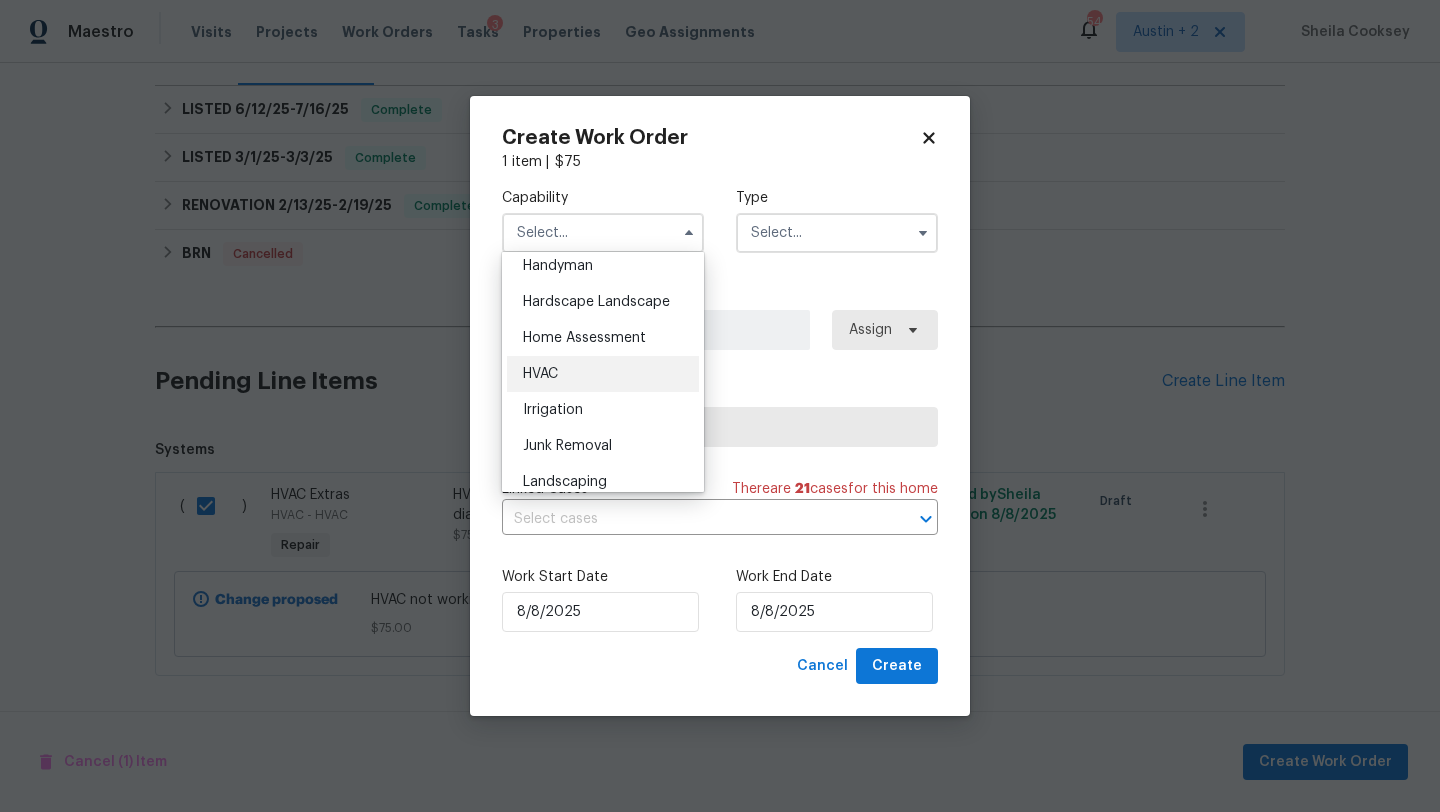 click on "HVAC" at bounding box center (603, 374) 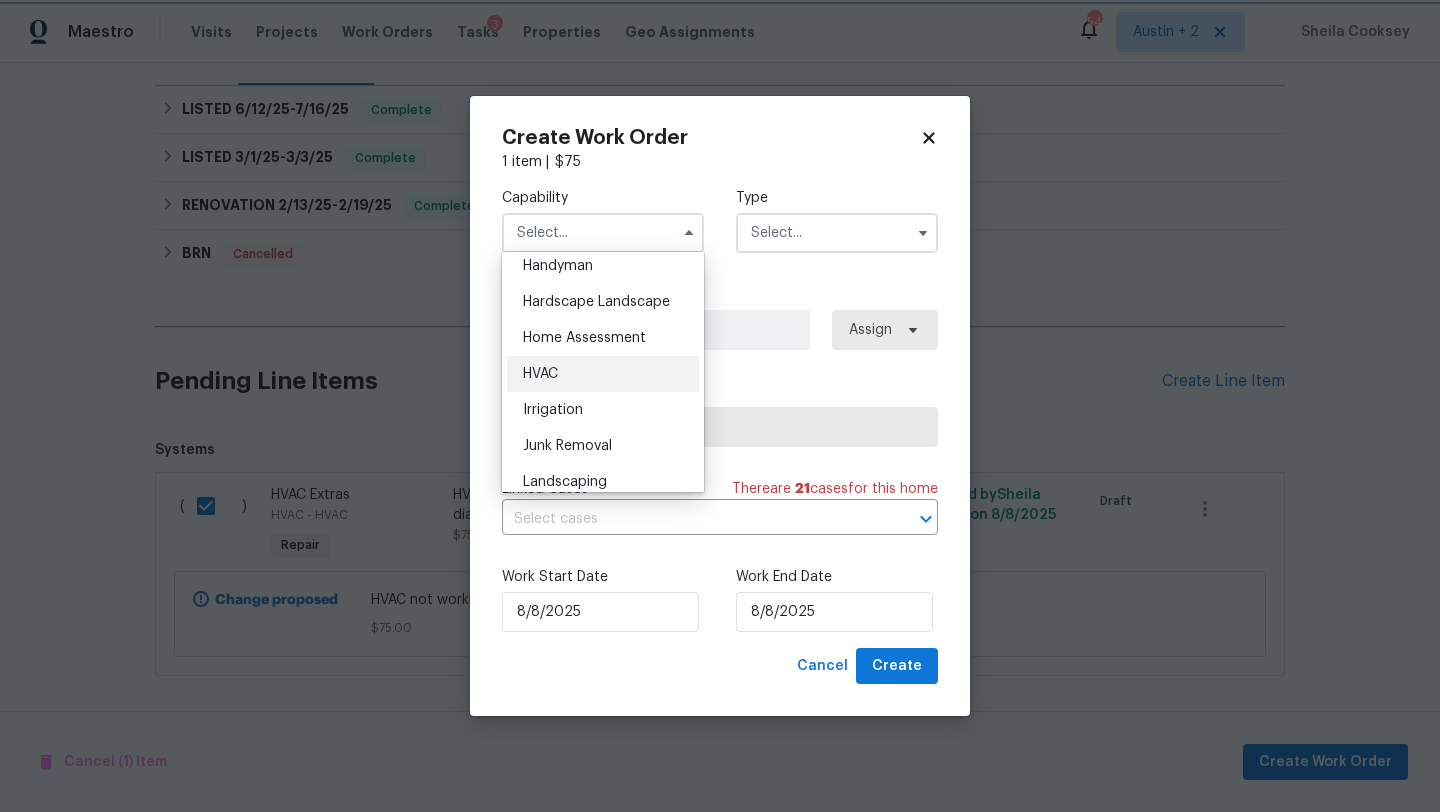 type on "HVAC" 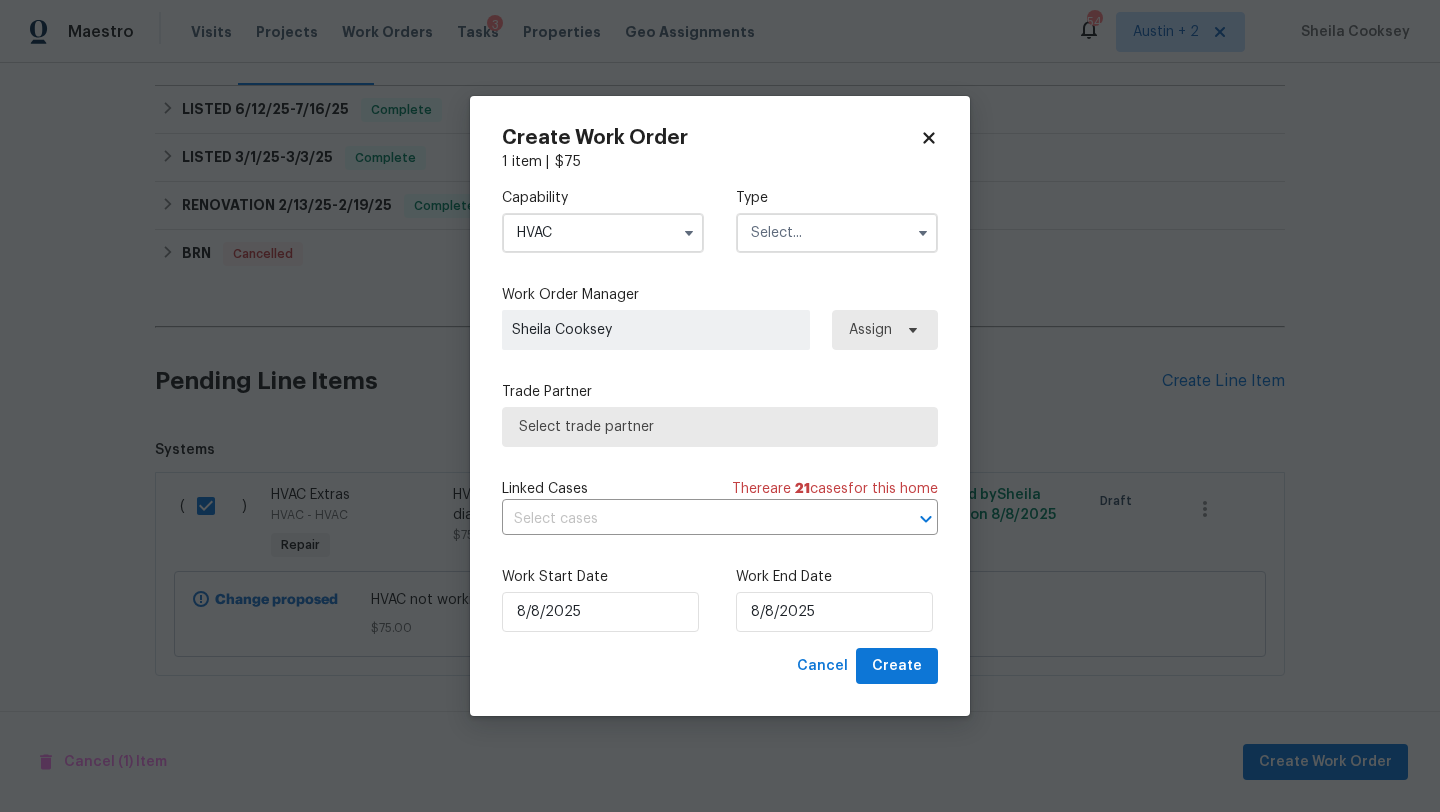 click at bounding box center [837, 233] 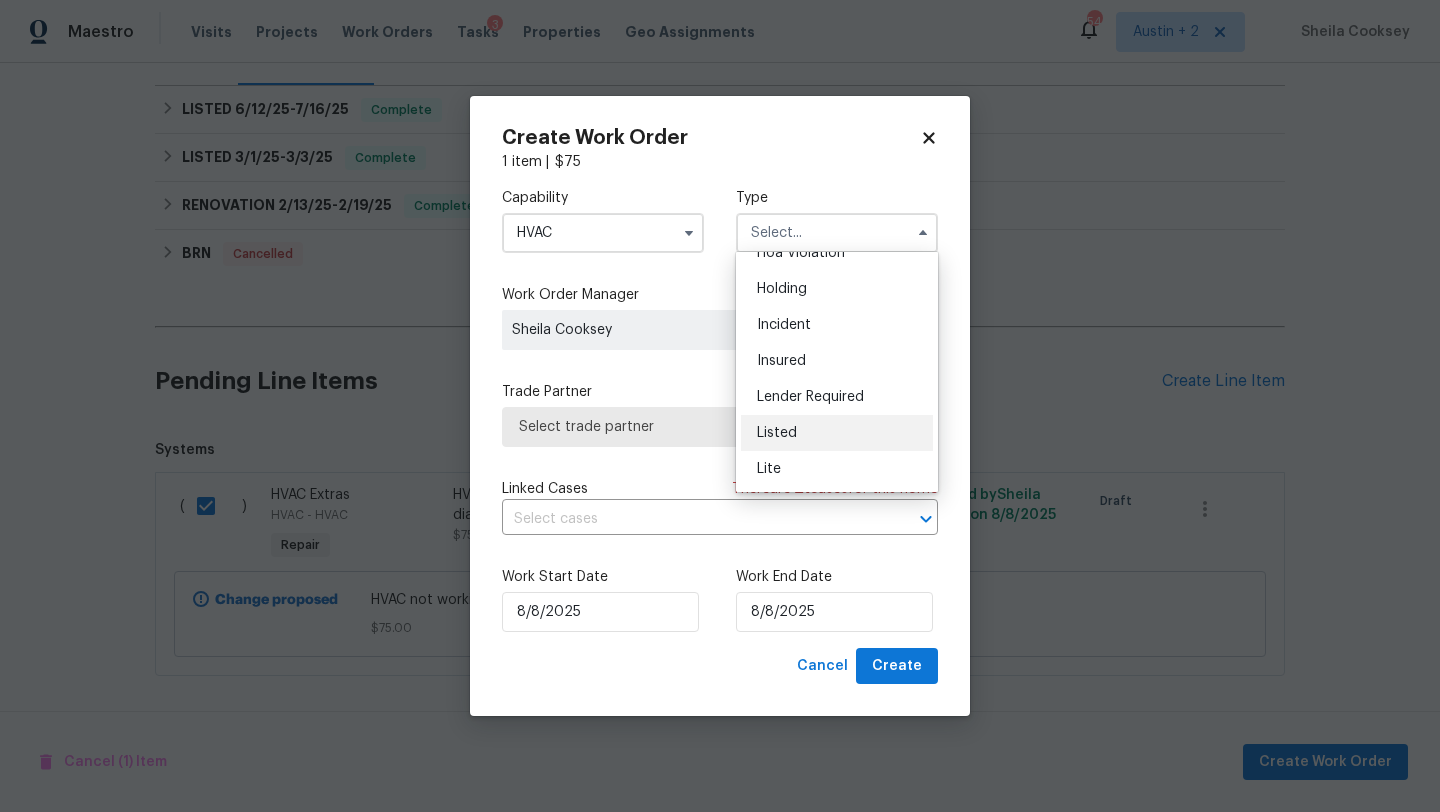 scroll, scrollTop: 59, scrollLeft: 0, axis: vertical 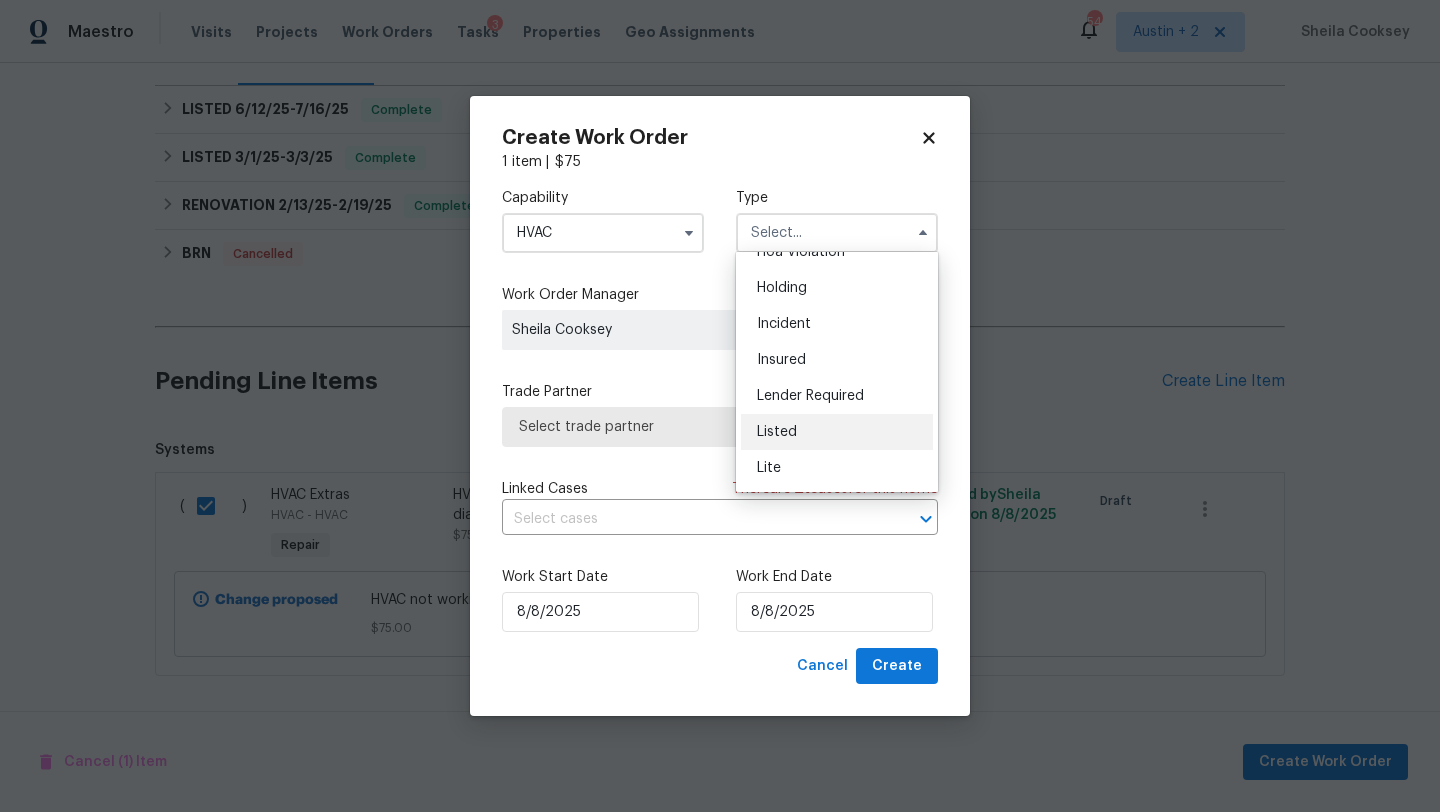 click on "Listed" at bounding box center [837, 432] 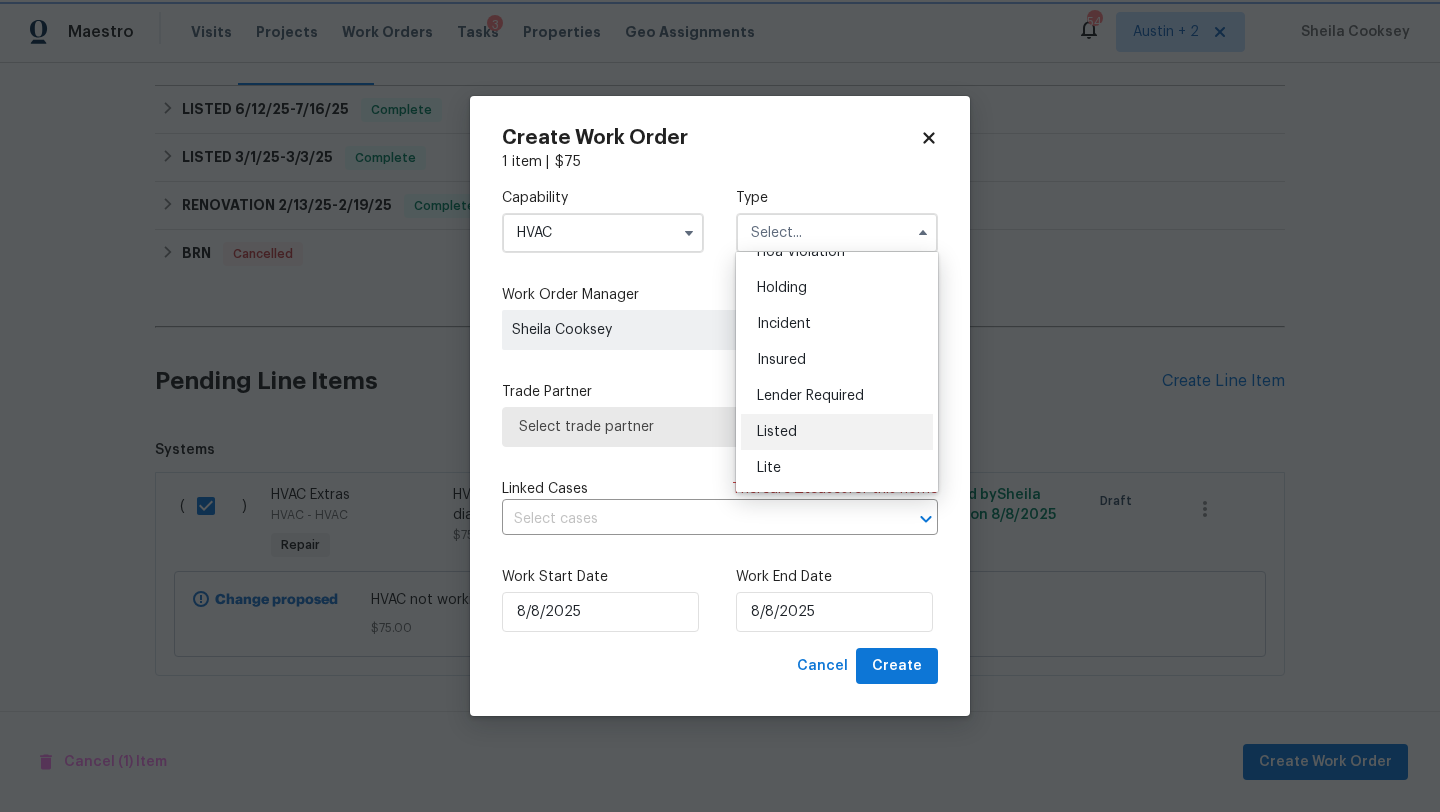 type on "Listed" 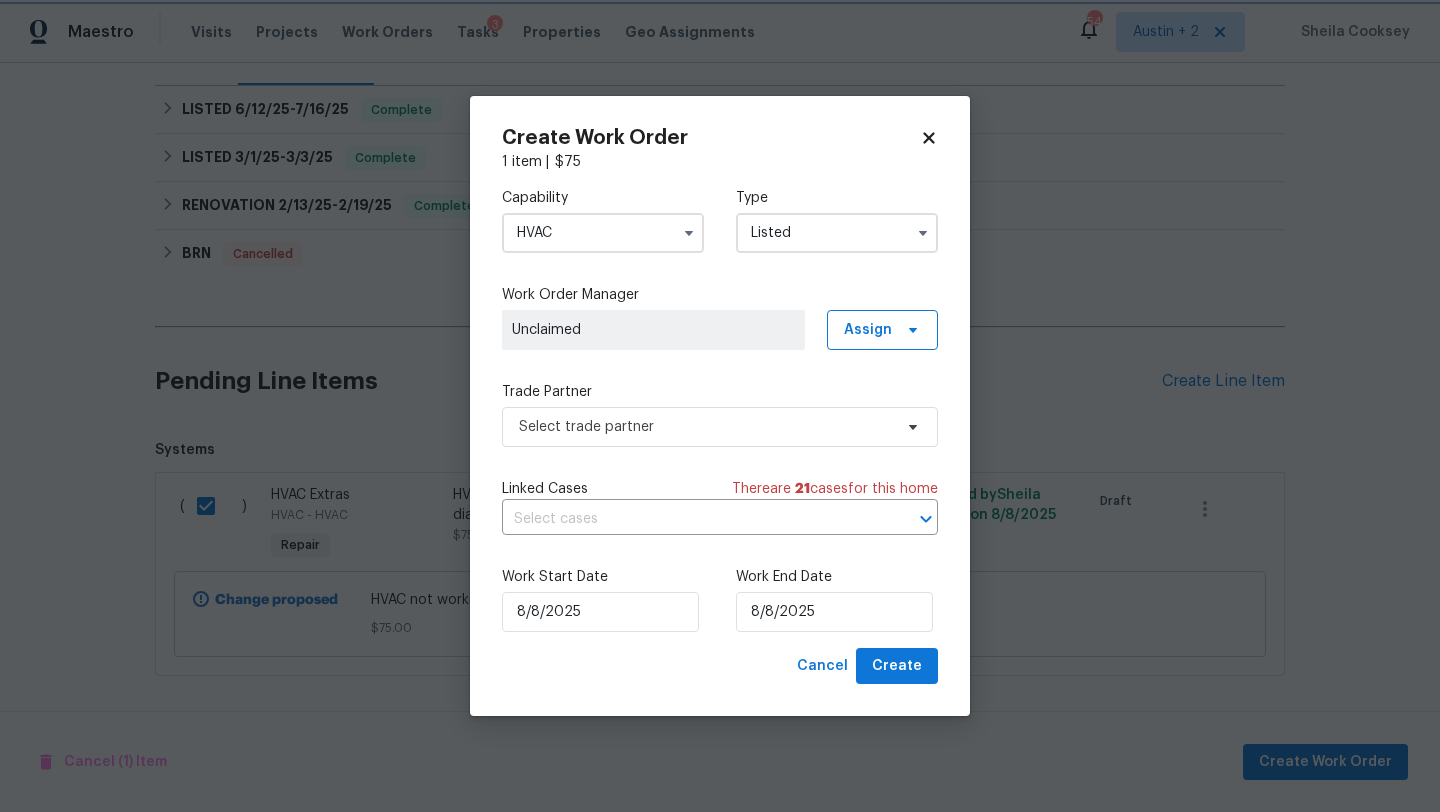 scroll, scrollTop: 0, scrollLeft: 0, axis: both 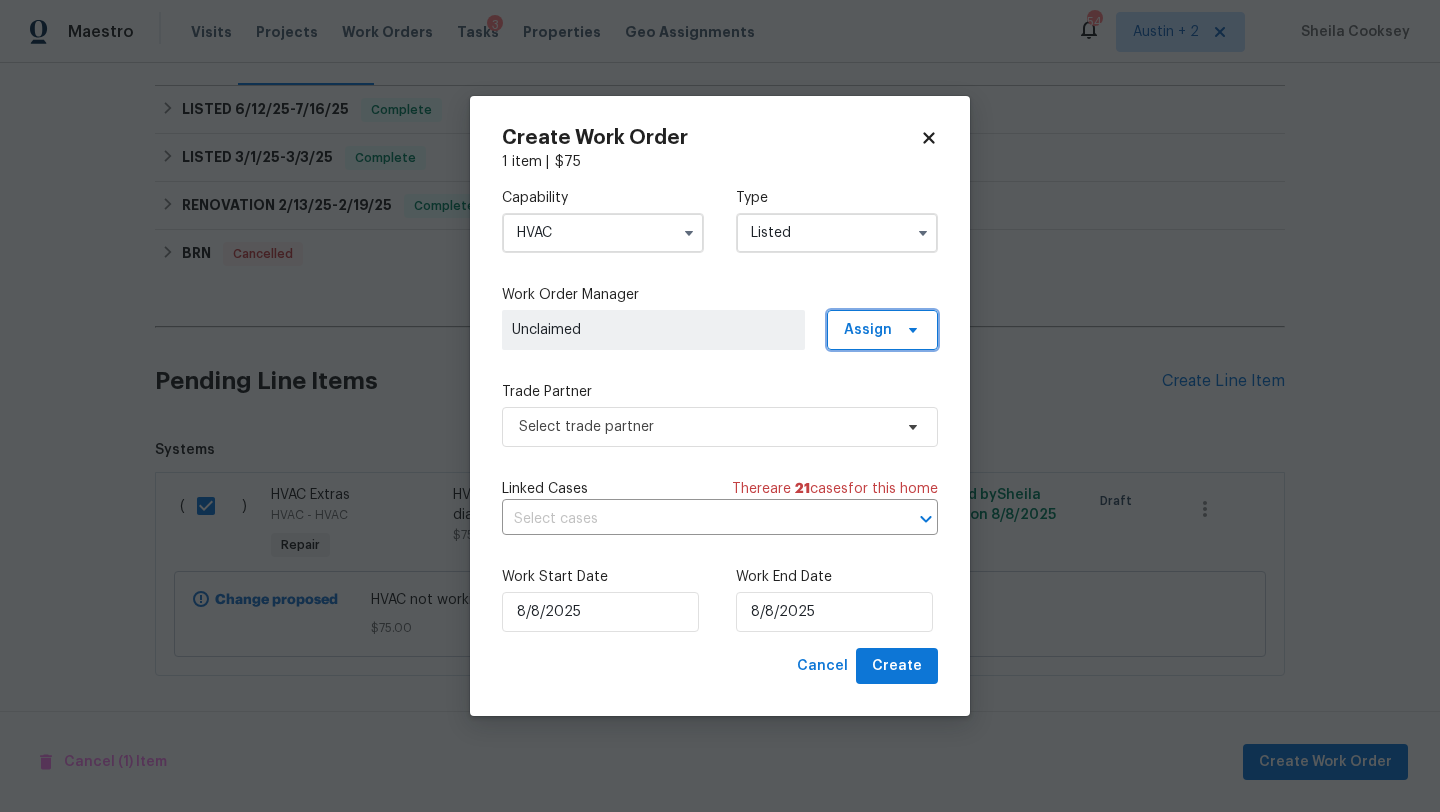 click on "Assign" at bounding box center (868, 330) 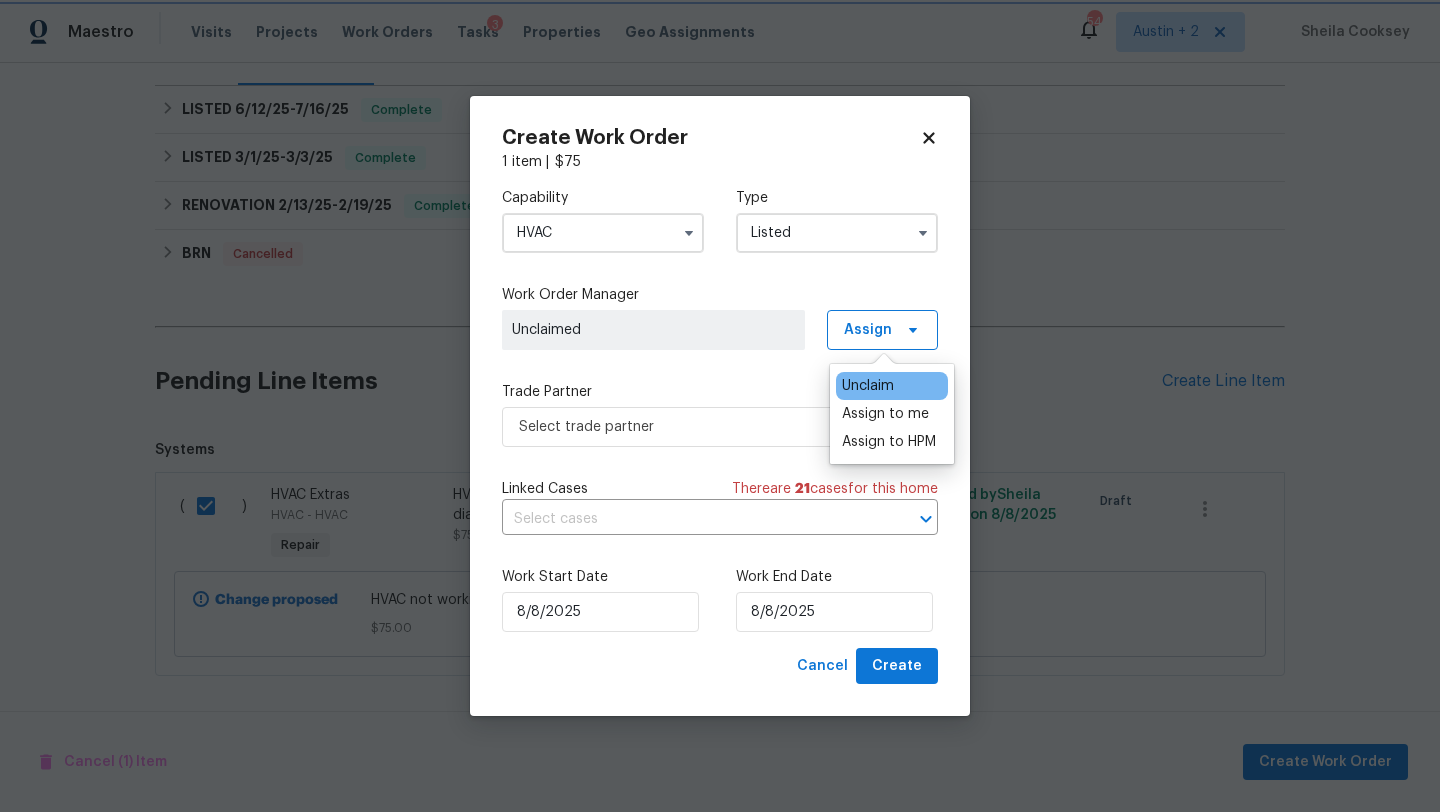 click on "Capability   HVAC Type   Listed Work Order Manager   Unclaimed Assign Trade Partner   Select trade partner Linked Cases There  are   21  case s  for this home   ​ Work Start Date   [DATE] Work End Date   [DATE]" at bounding box center [720, 410] 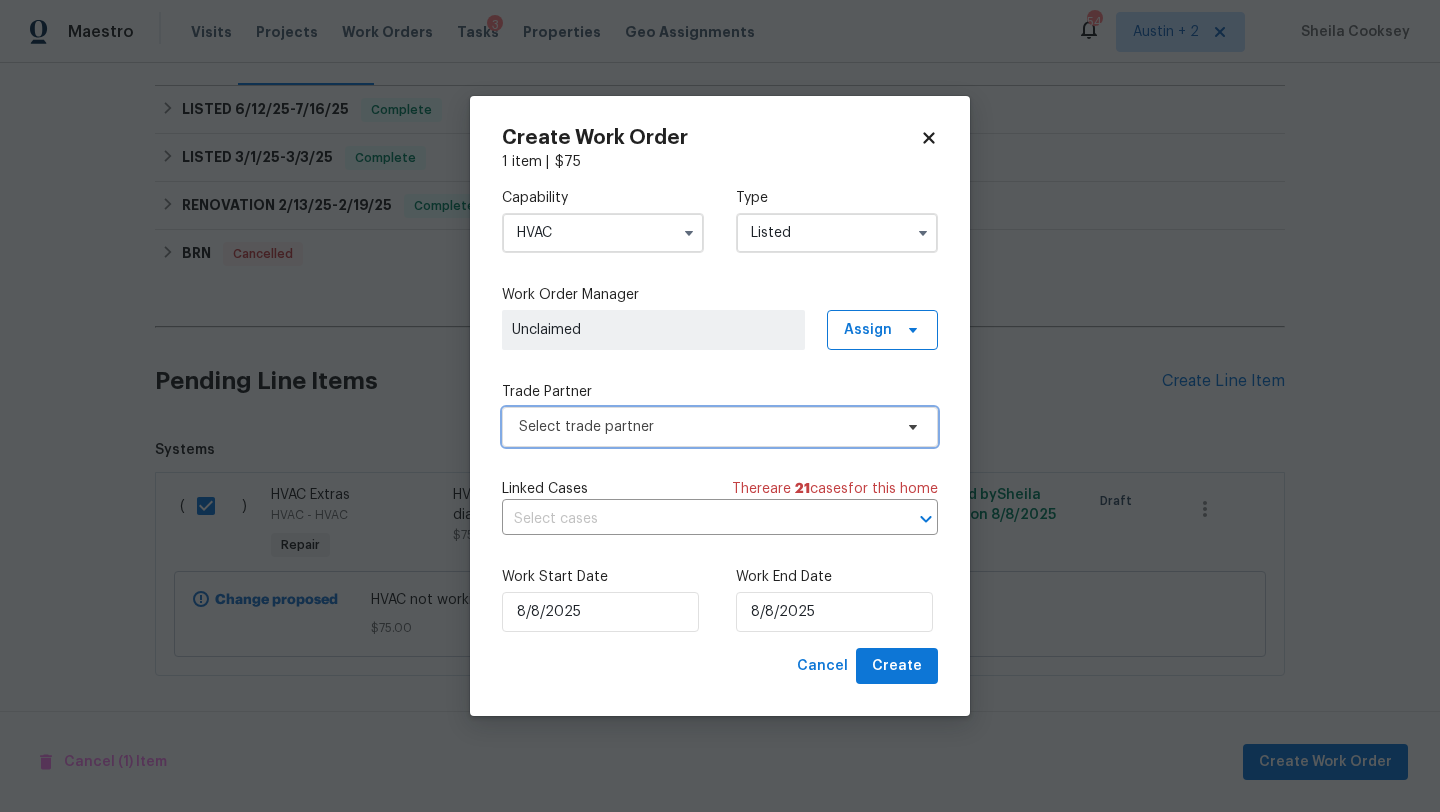 click on "Select trade partner" at bounding box center [705, 427] 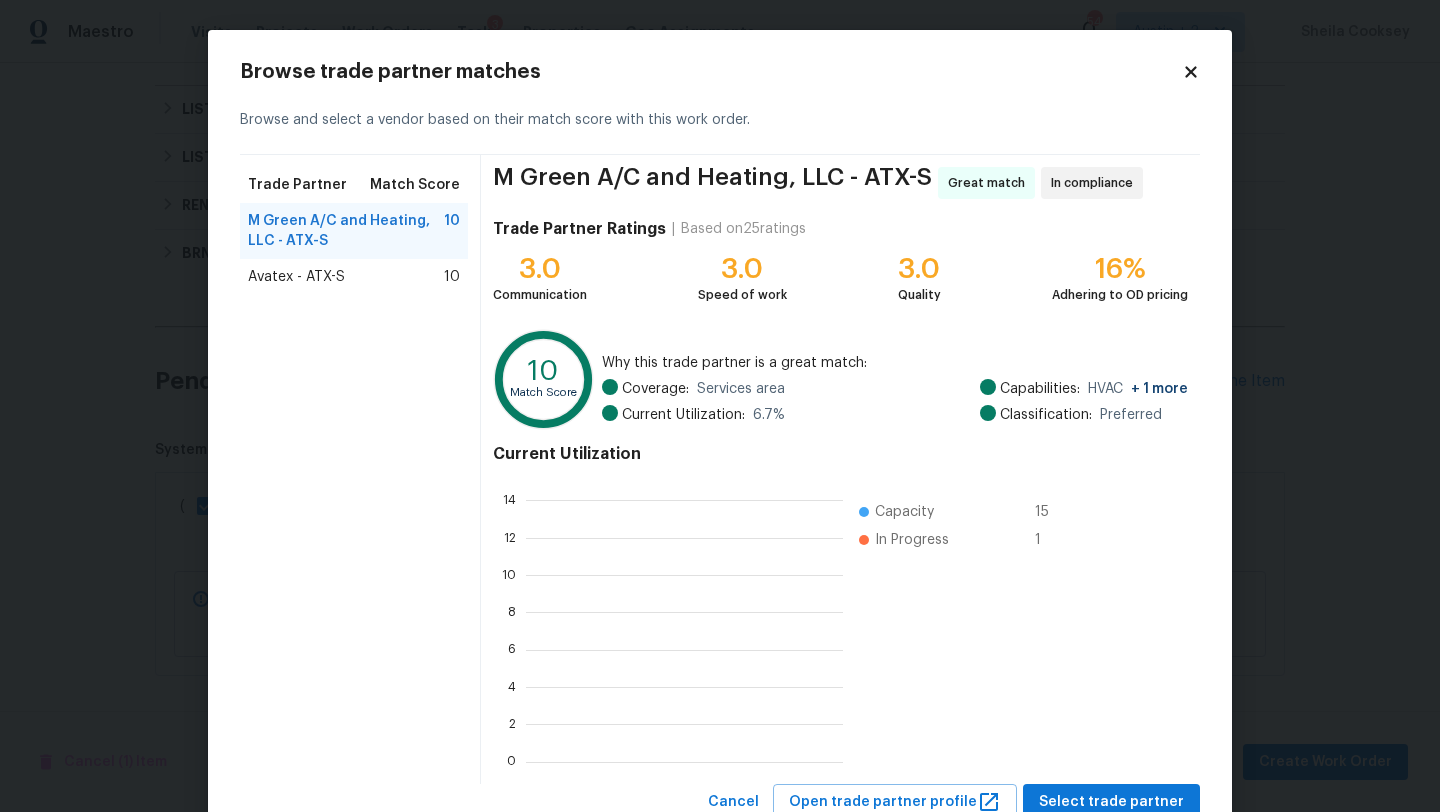 scroll, scrollTop: 2, scrollLeft: 2, axis: both 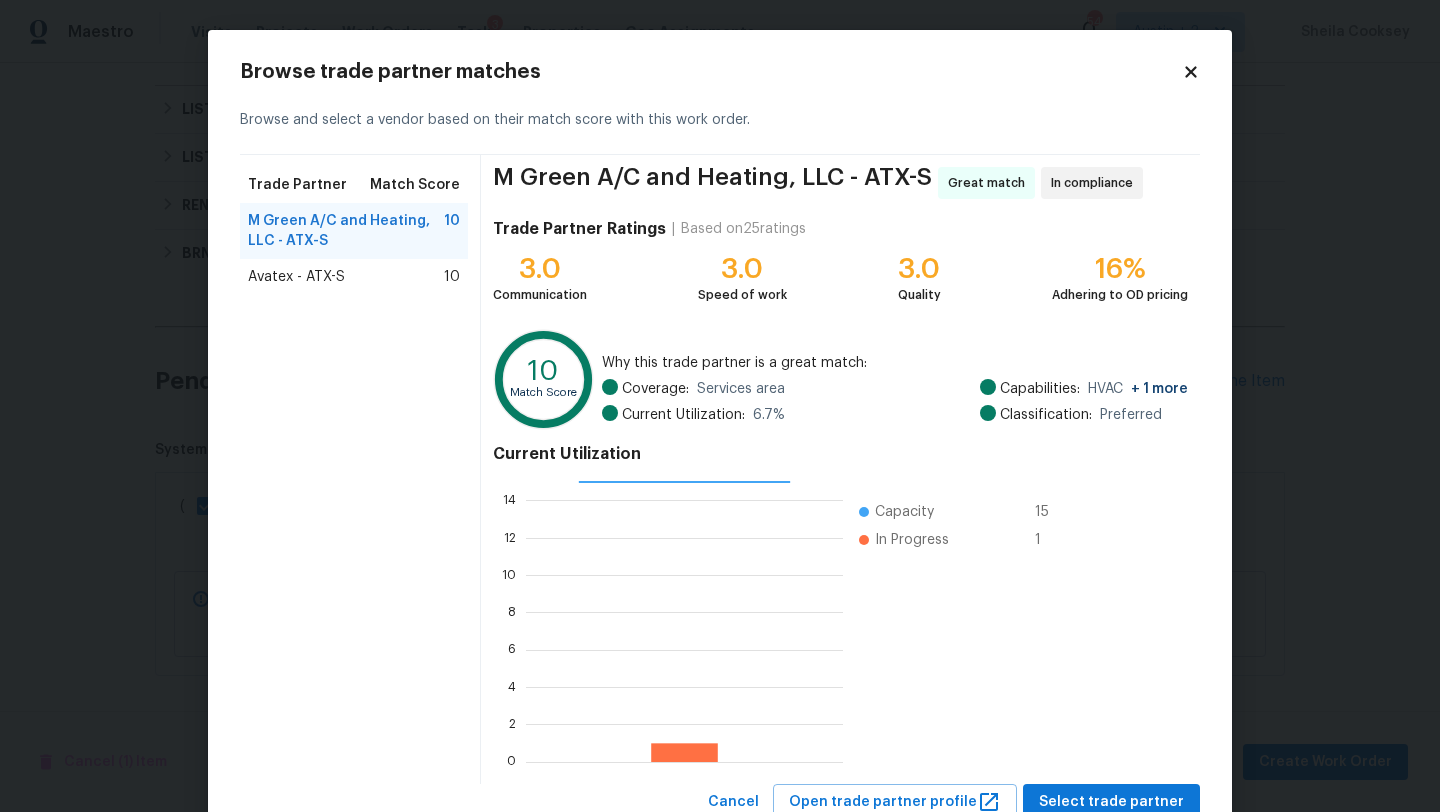 click on "Avatex - ATX-S" at bounding box center (296, 277) 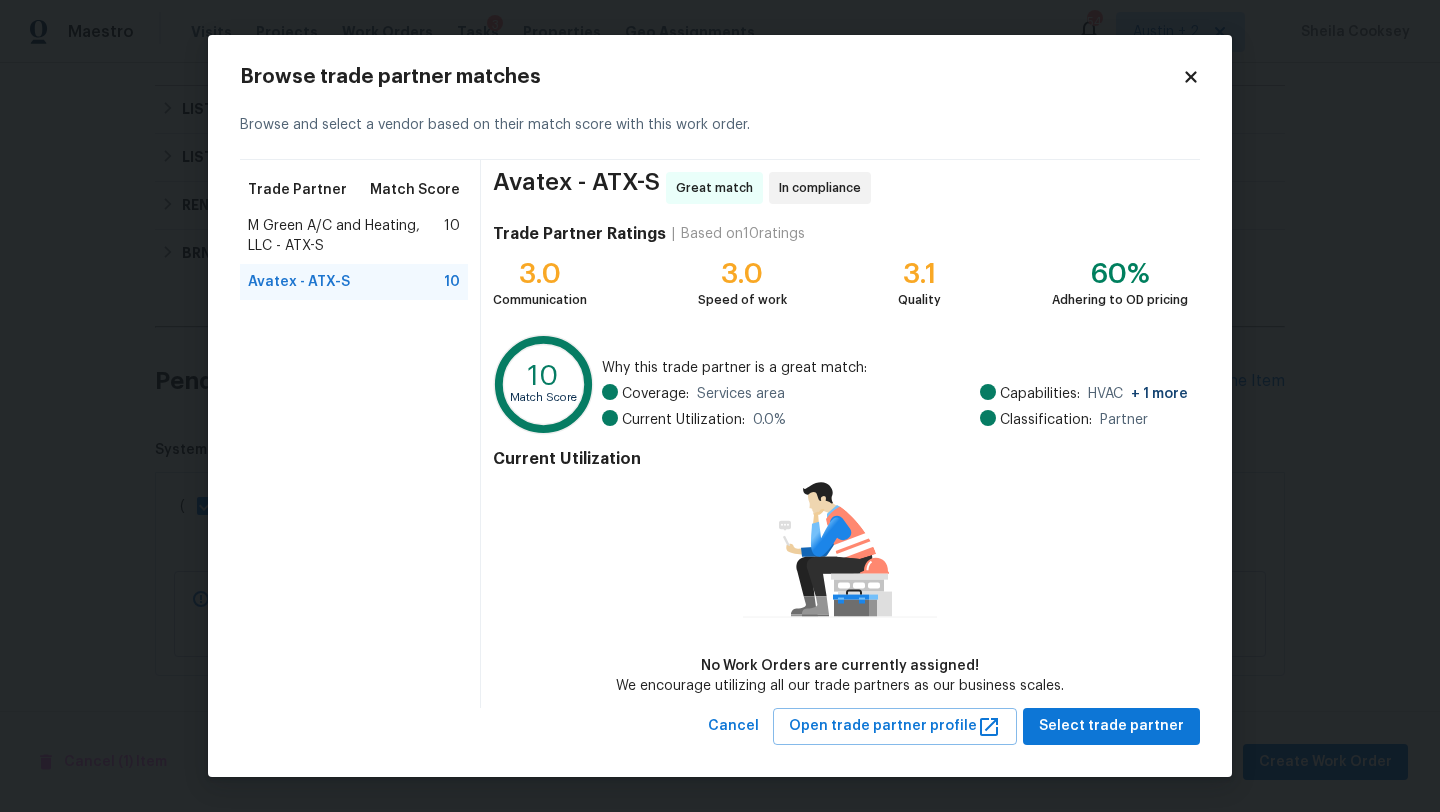 click 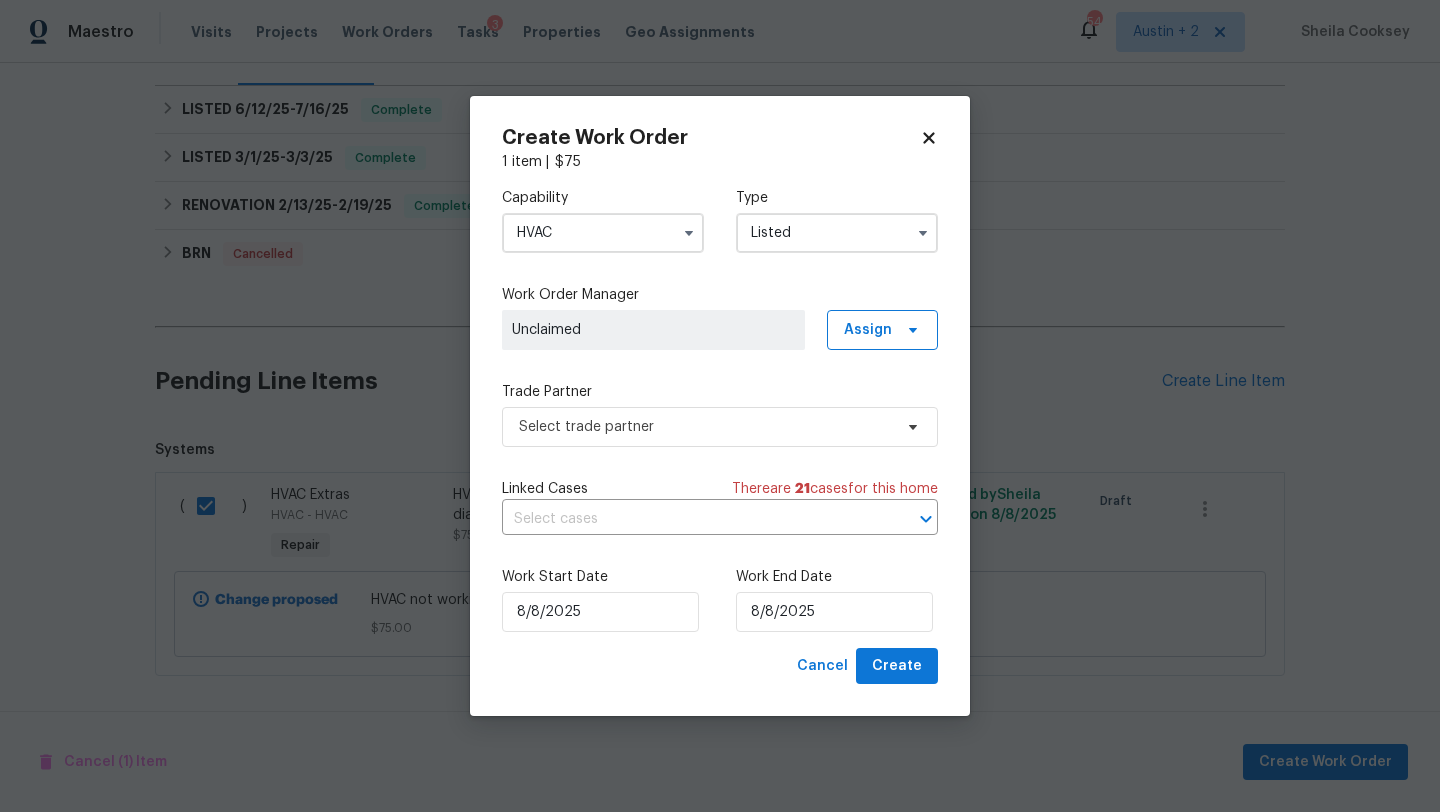 click on "HVAC" at bounding box center (603, 233) 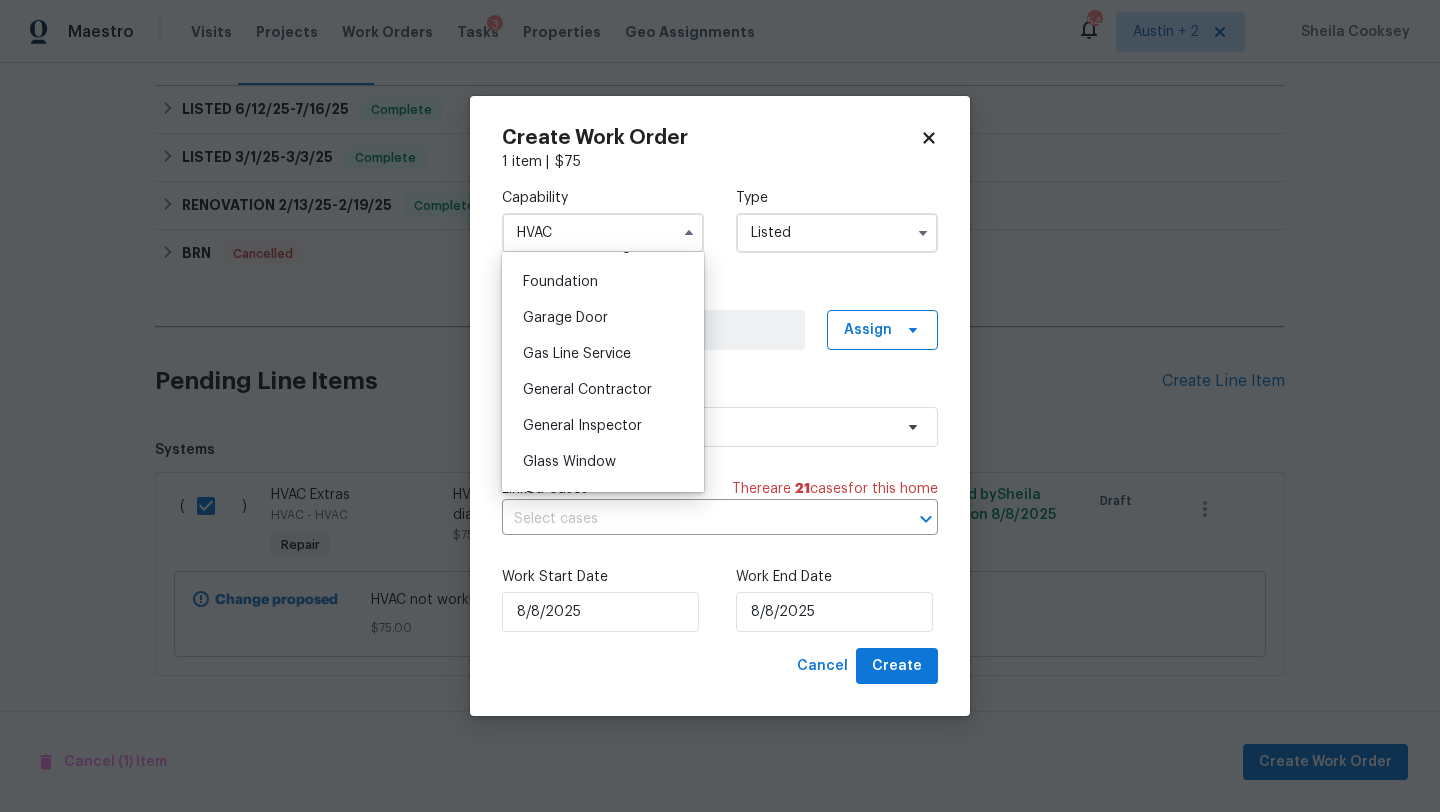 scroll, scrollTop: 861, scrollLeft: 0, axis: vertical 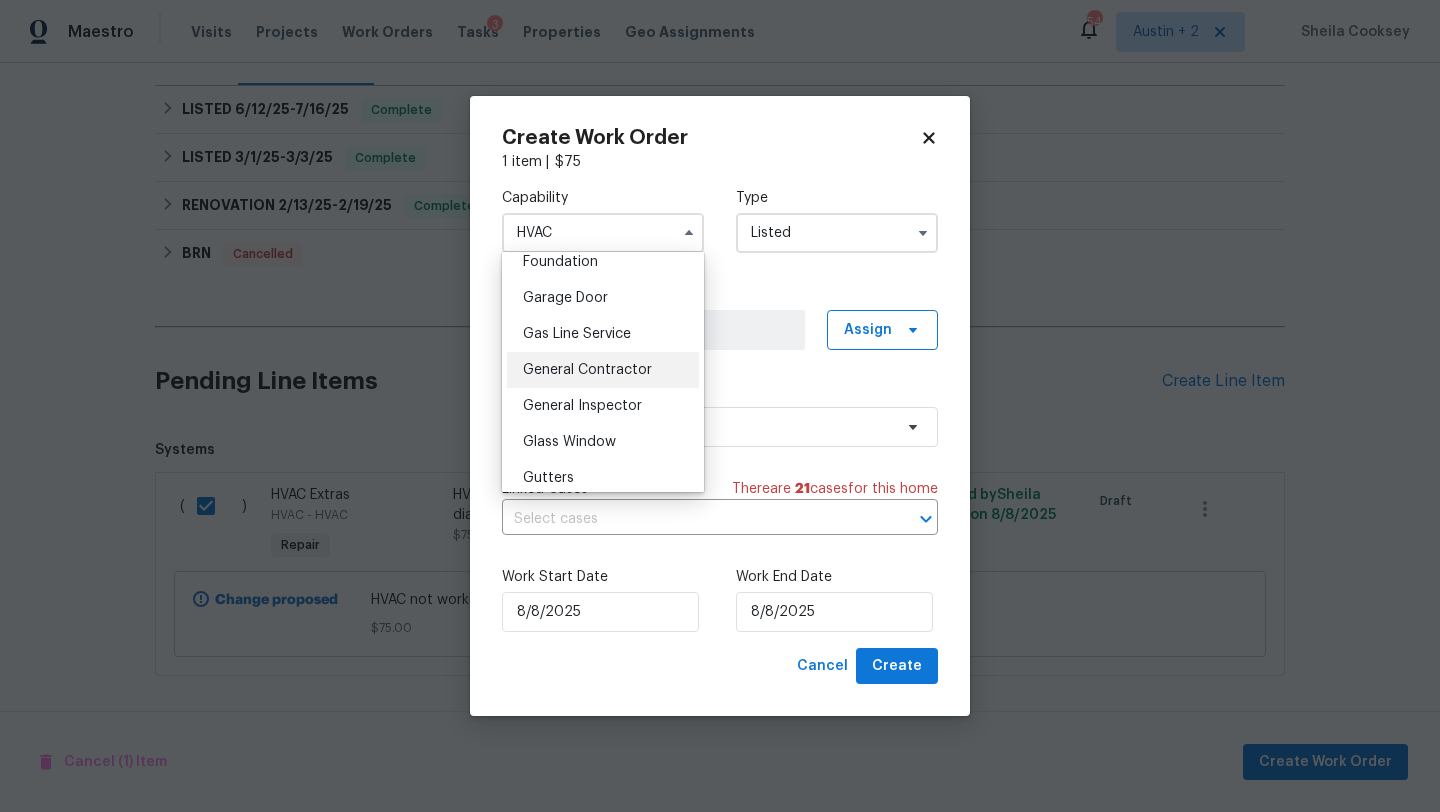click on "General Contractor" at bounding box center (587, 370) 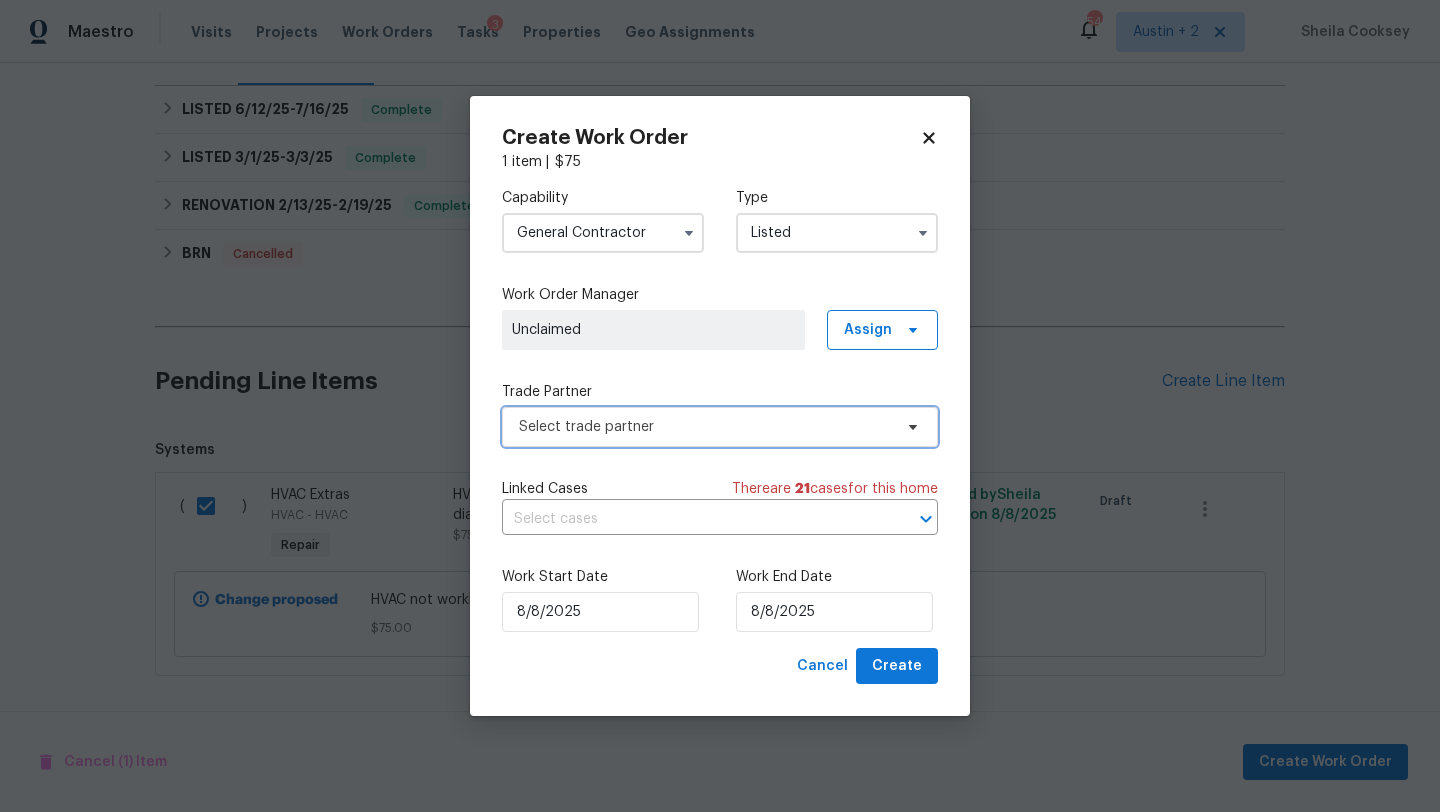 click on "Select trade partner" at bounding box center (705, 427) 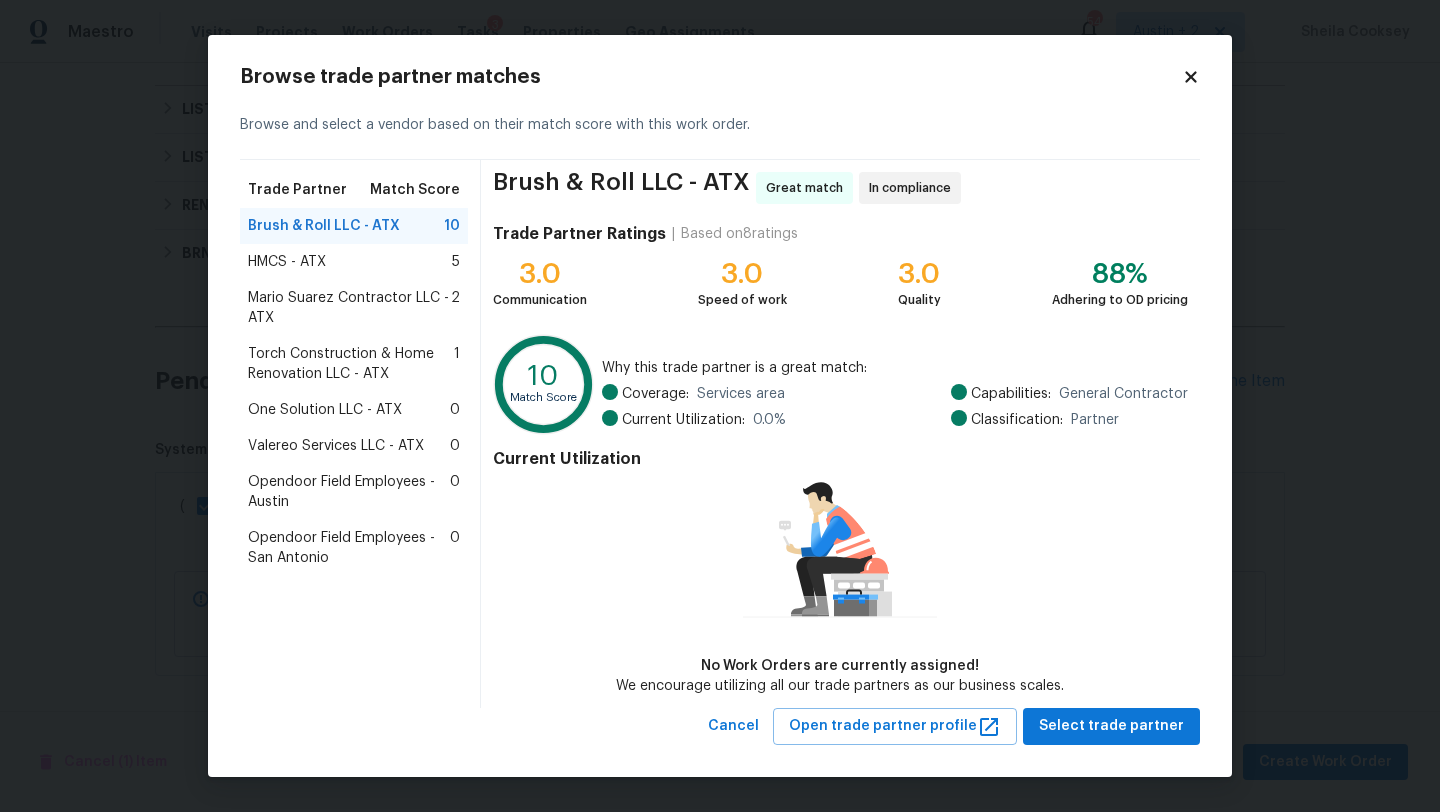 click 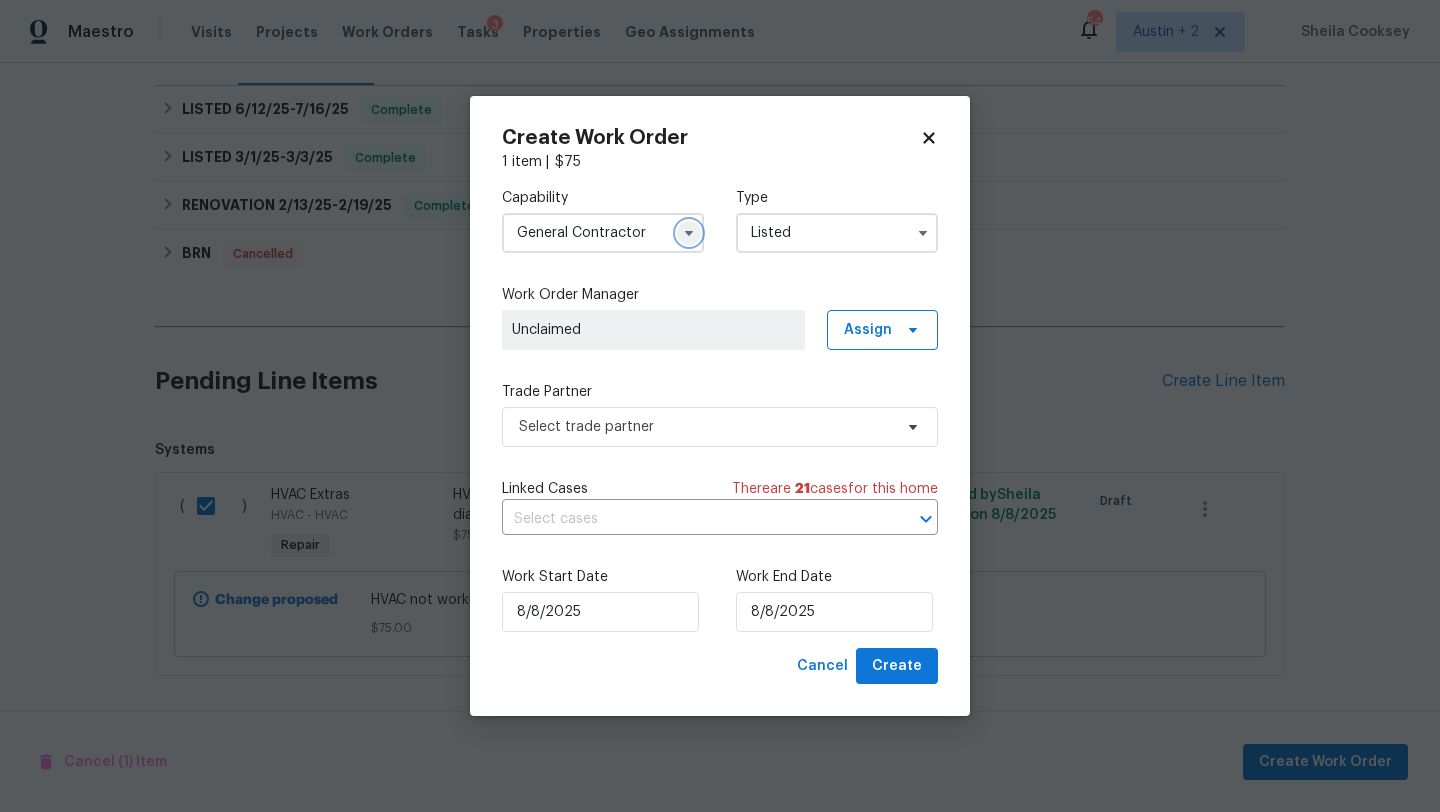 click 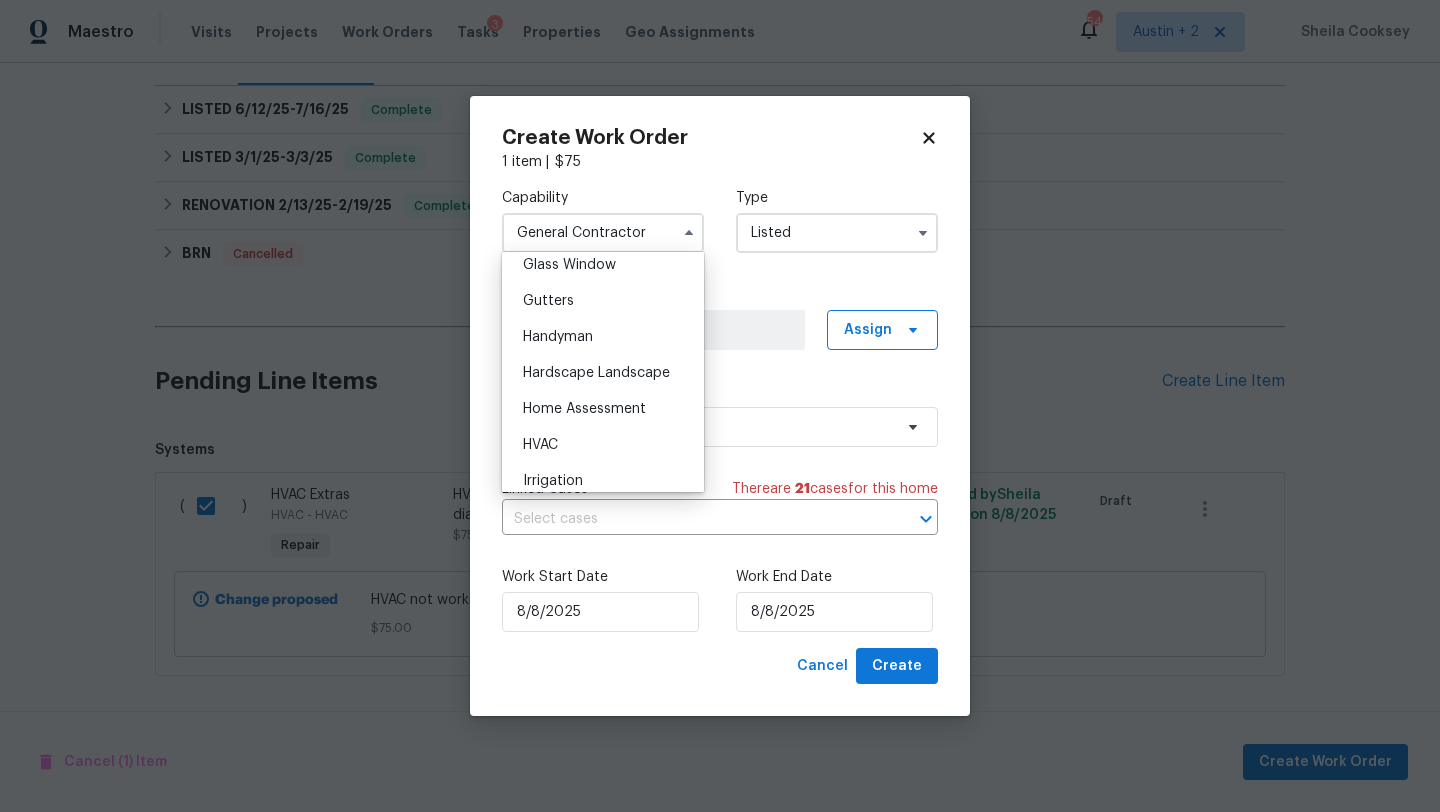 scroll, scrollTop: 1033, scrollLeft: 0, axis: vertical 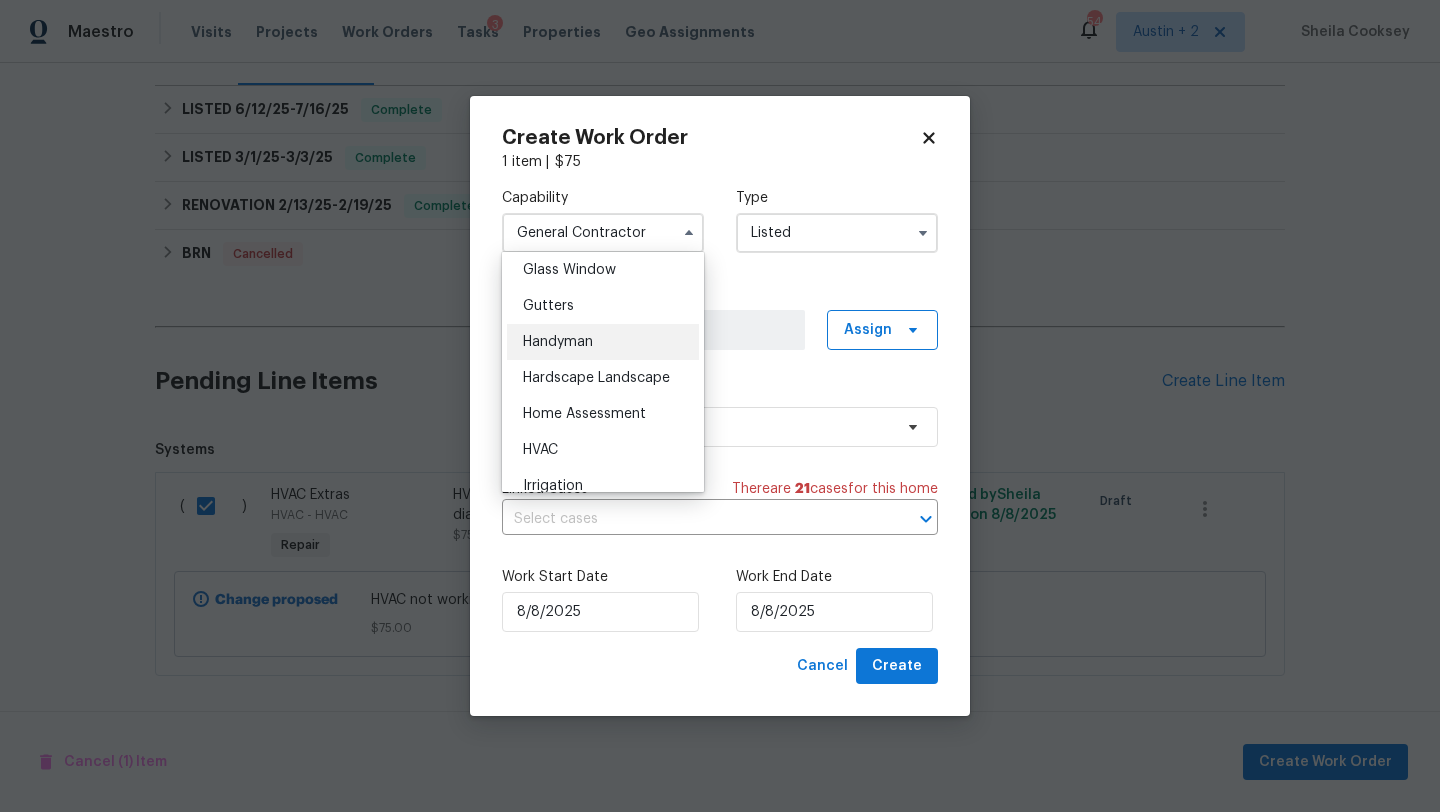 click on "Handyman" at bounding box center (603, 342) 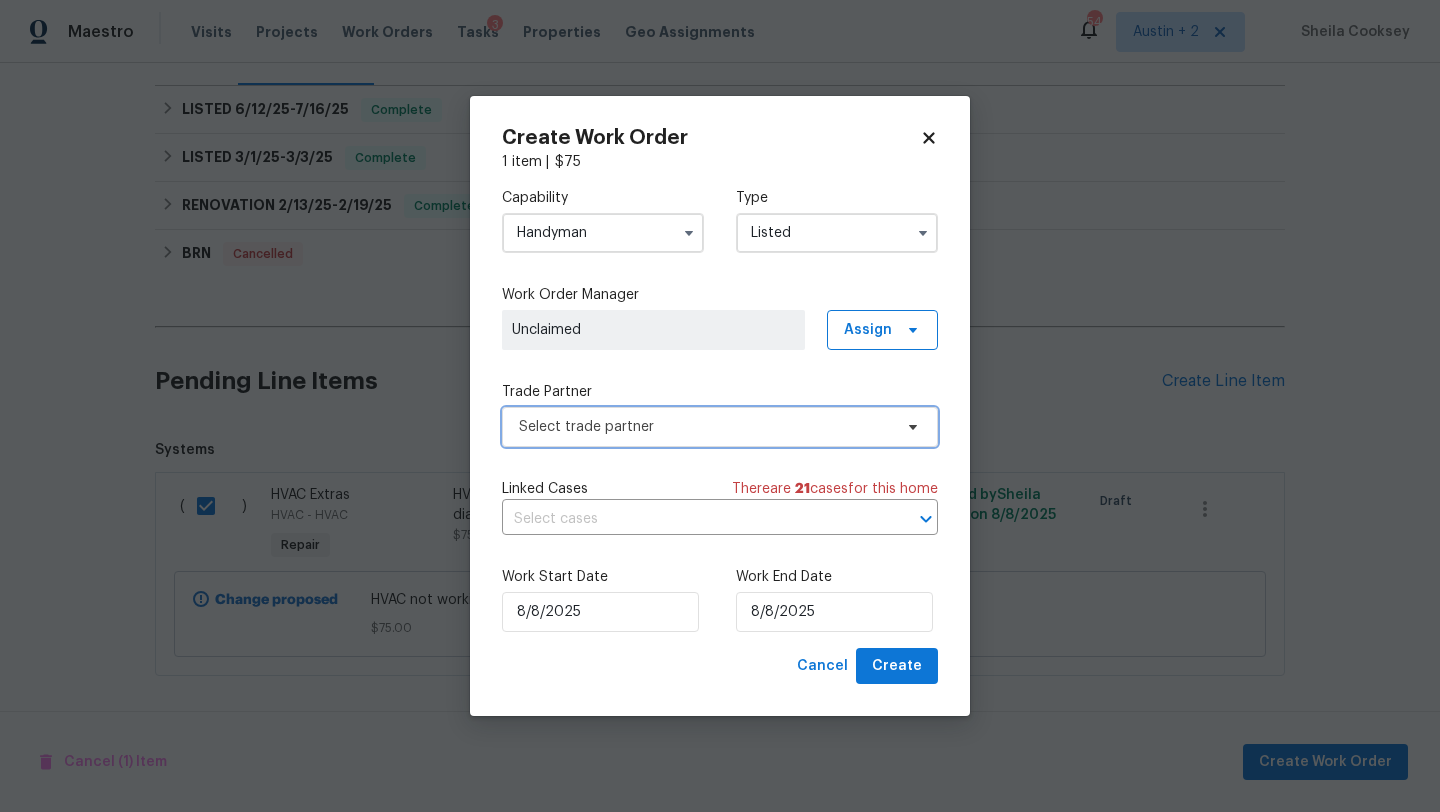 click on "Select trade partner" at bounding box center (705, 427) 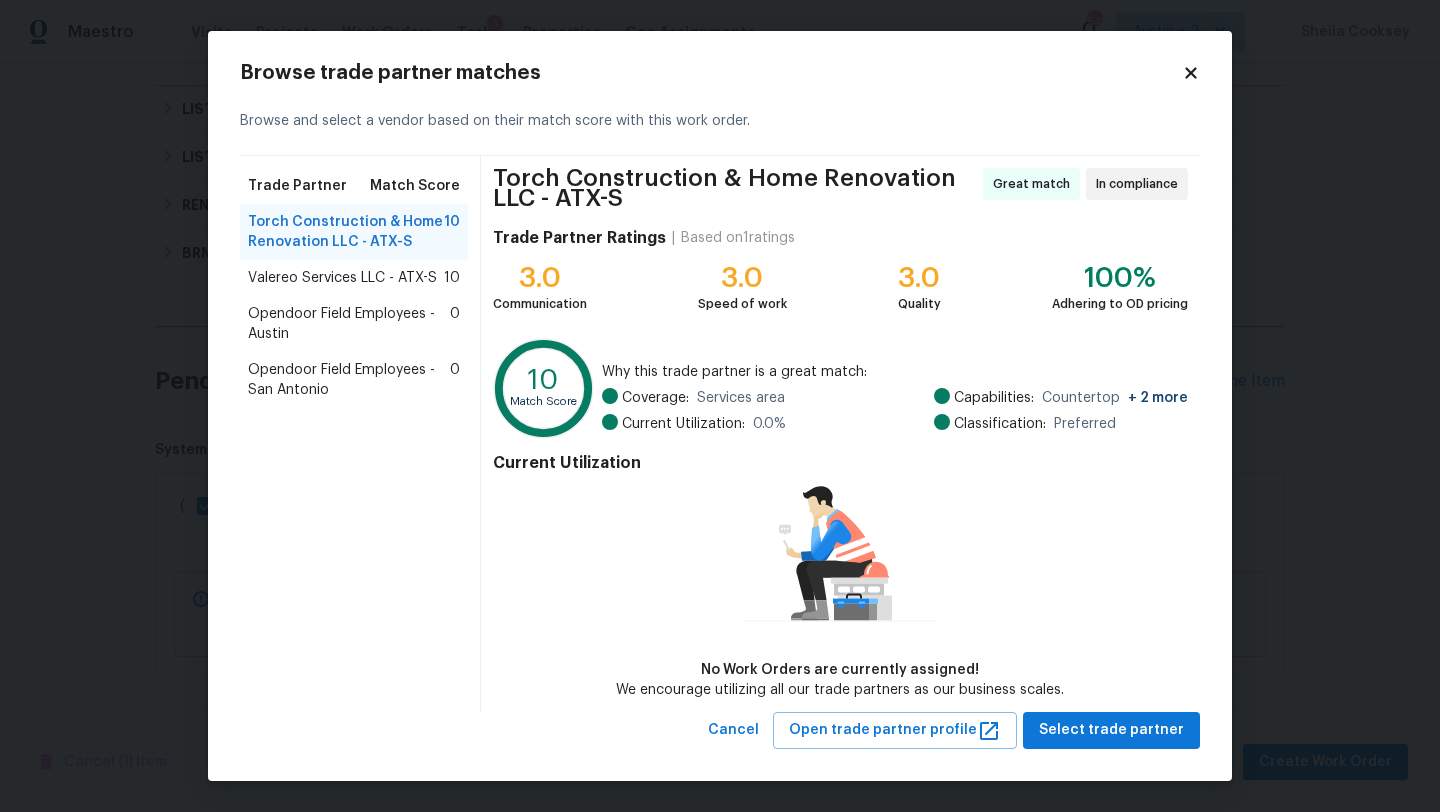 click 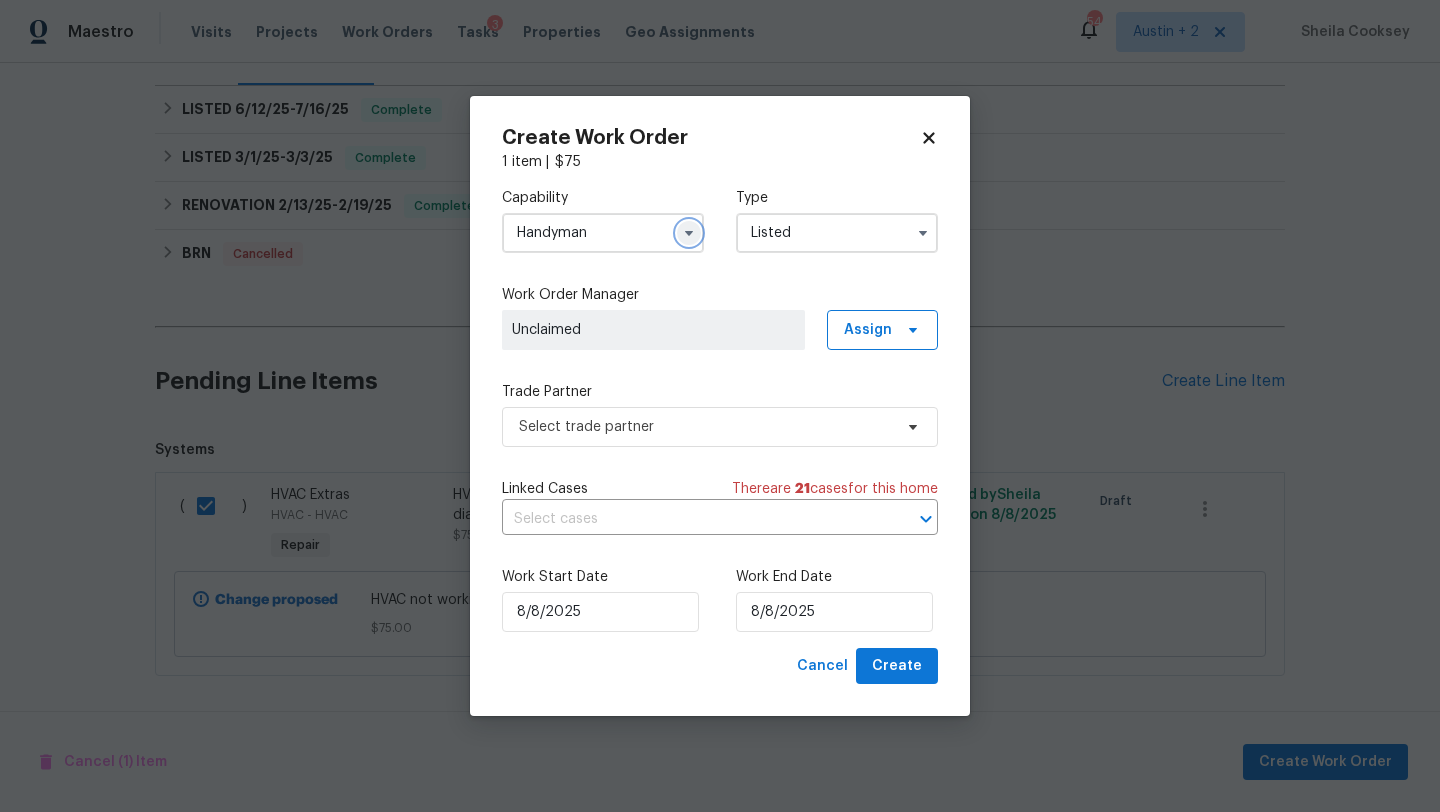 click 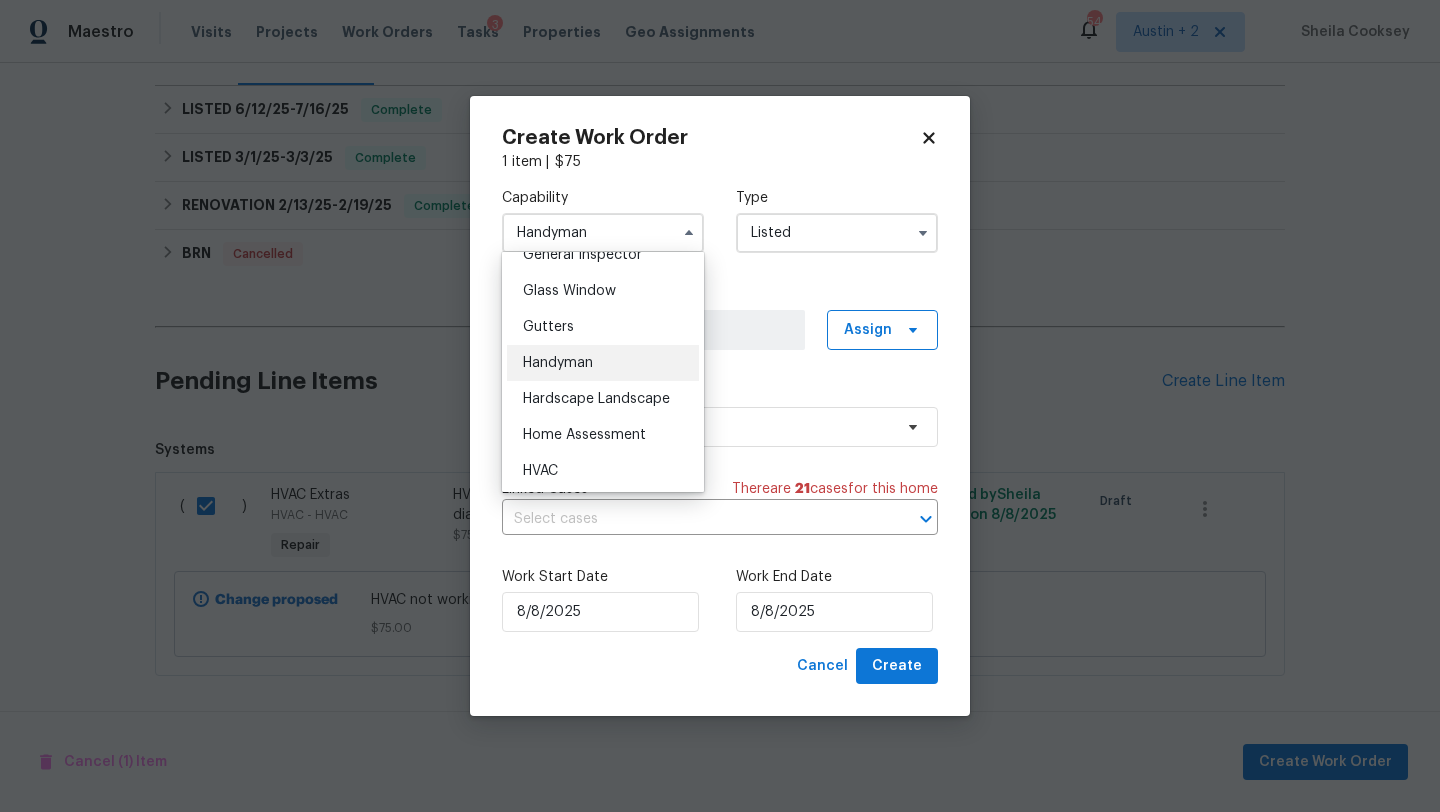 scroll, scrollTop: 1015, scrollLeft: 0, axis: vertical 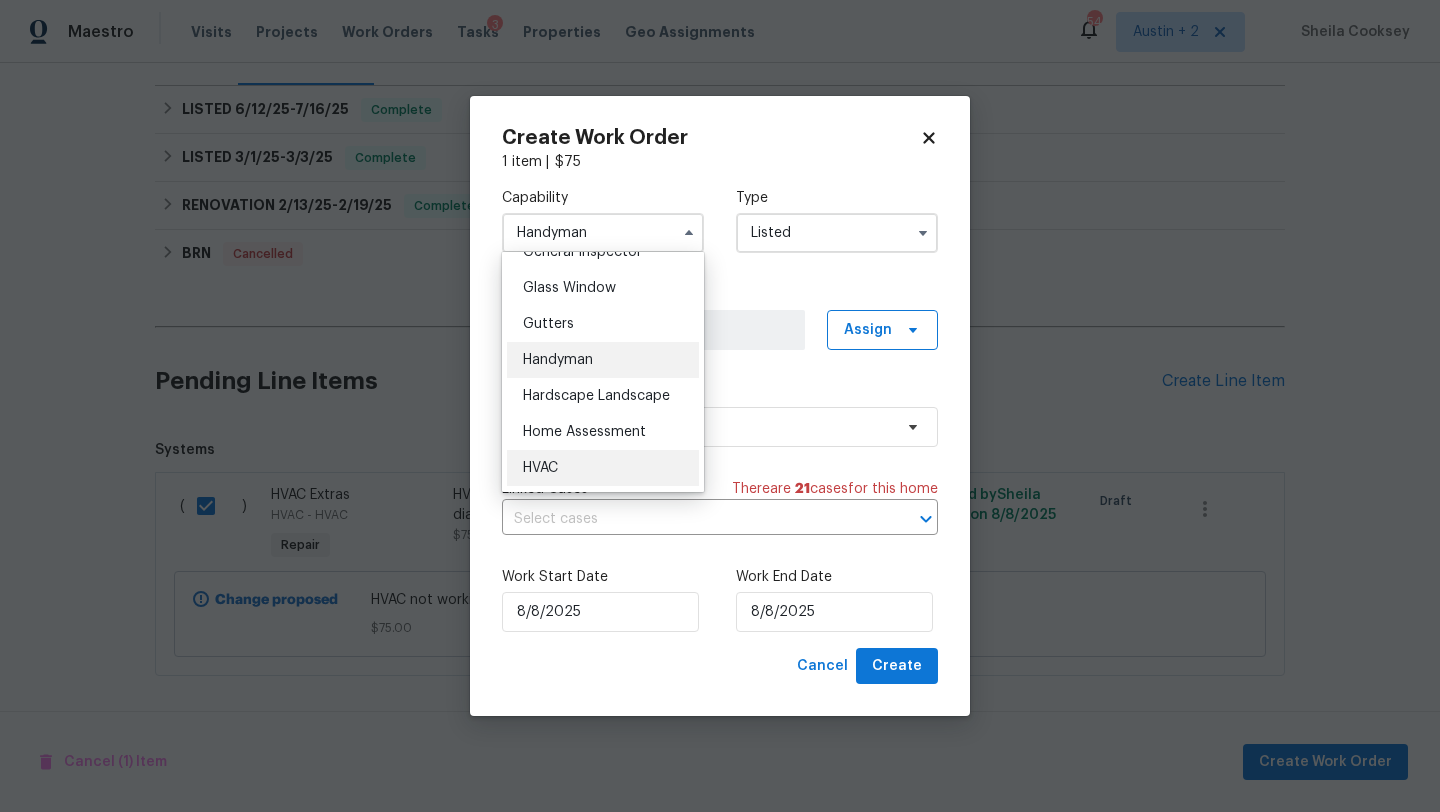 click on "HVAC" at bounding box center [603, 468] 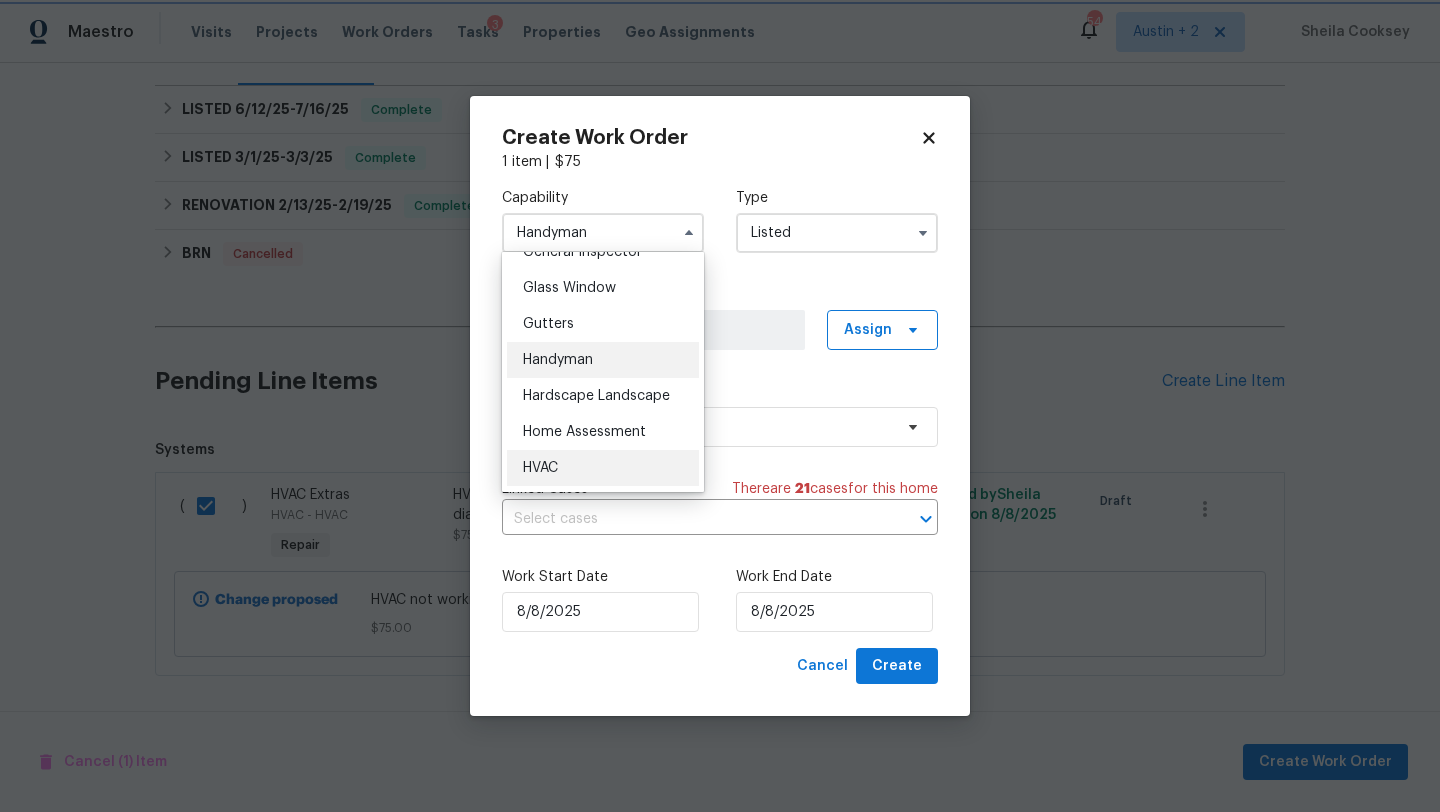 type on "HVAC" 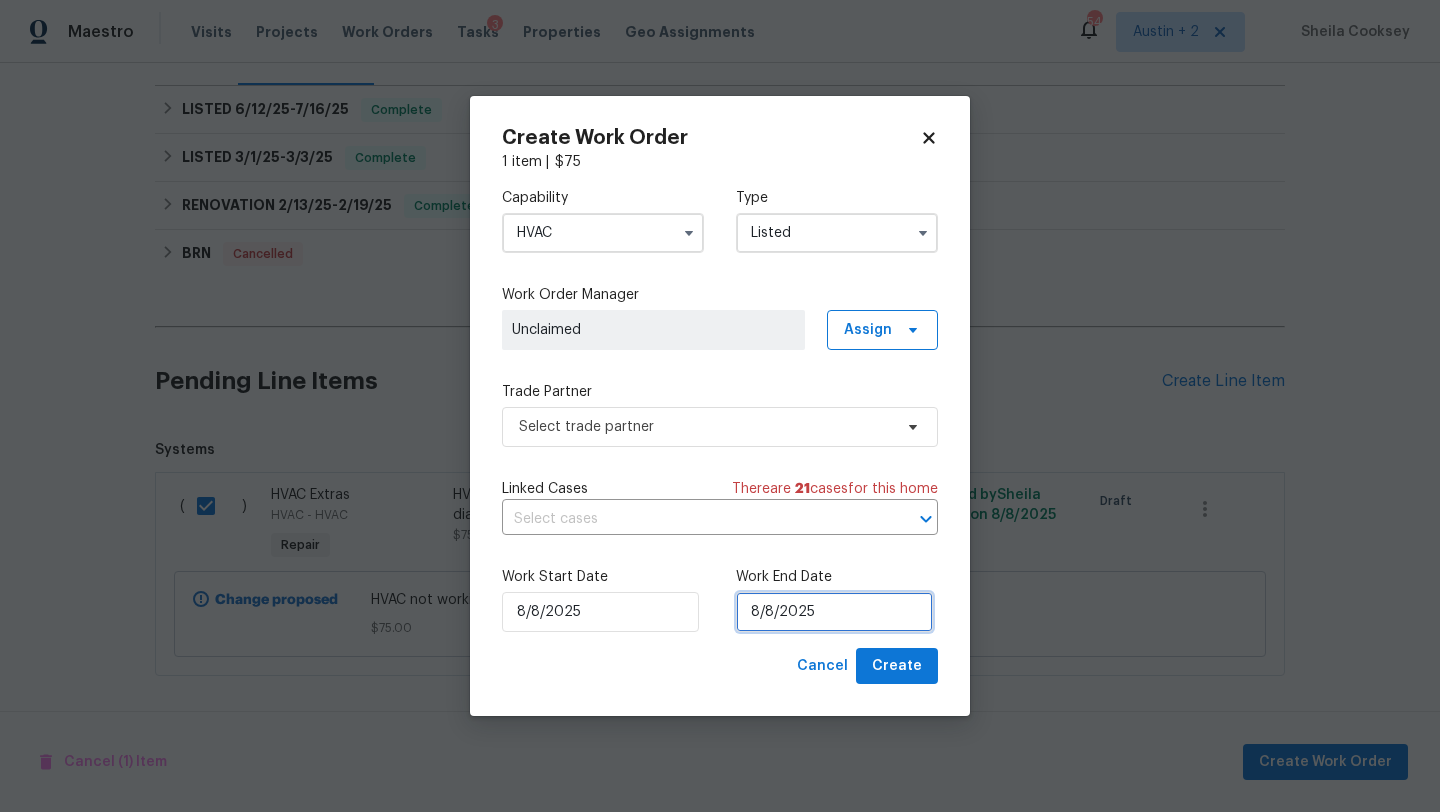 click on "8/8/2025" at bounding box center [834, 612] 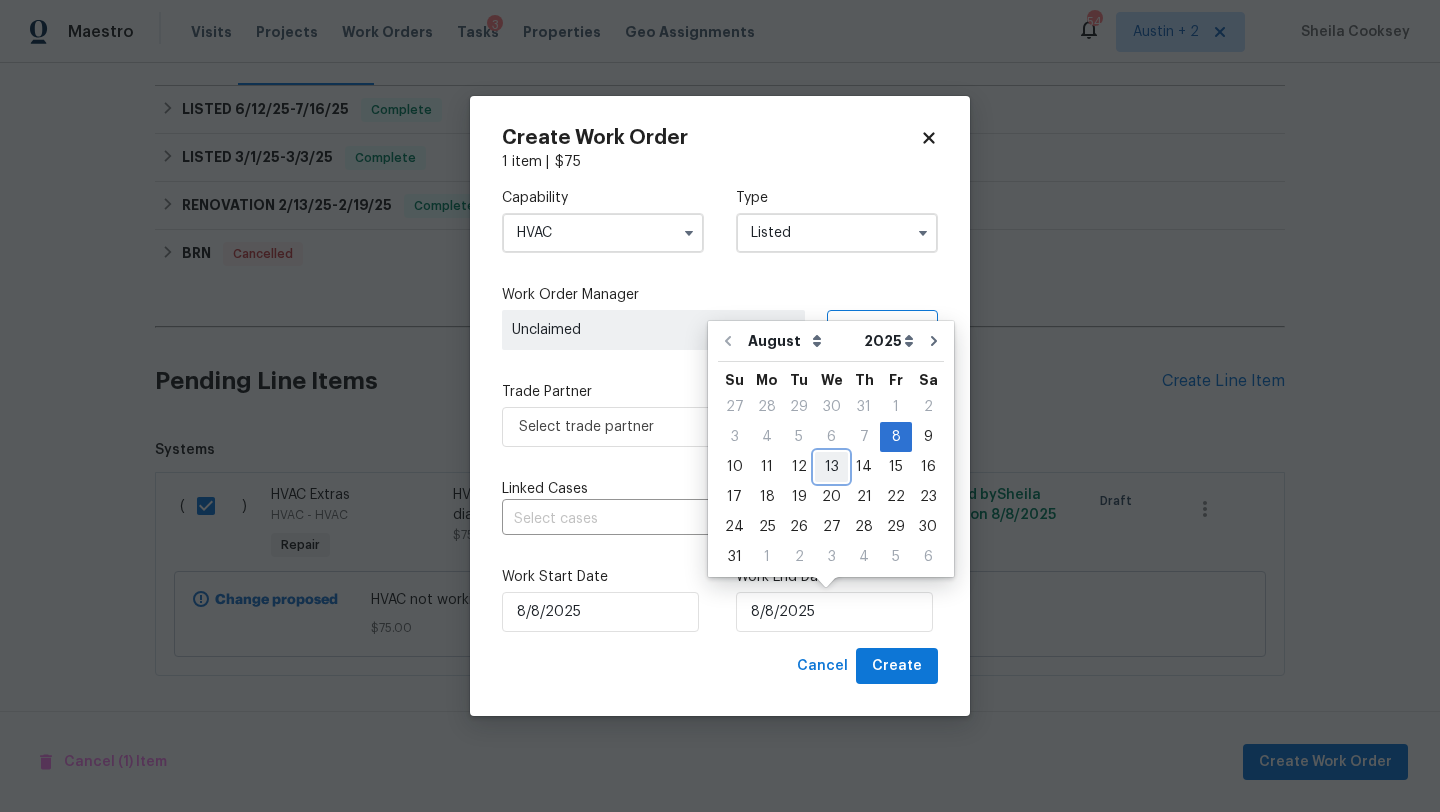 click on "13" at bounding box center (831, 467) 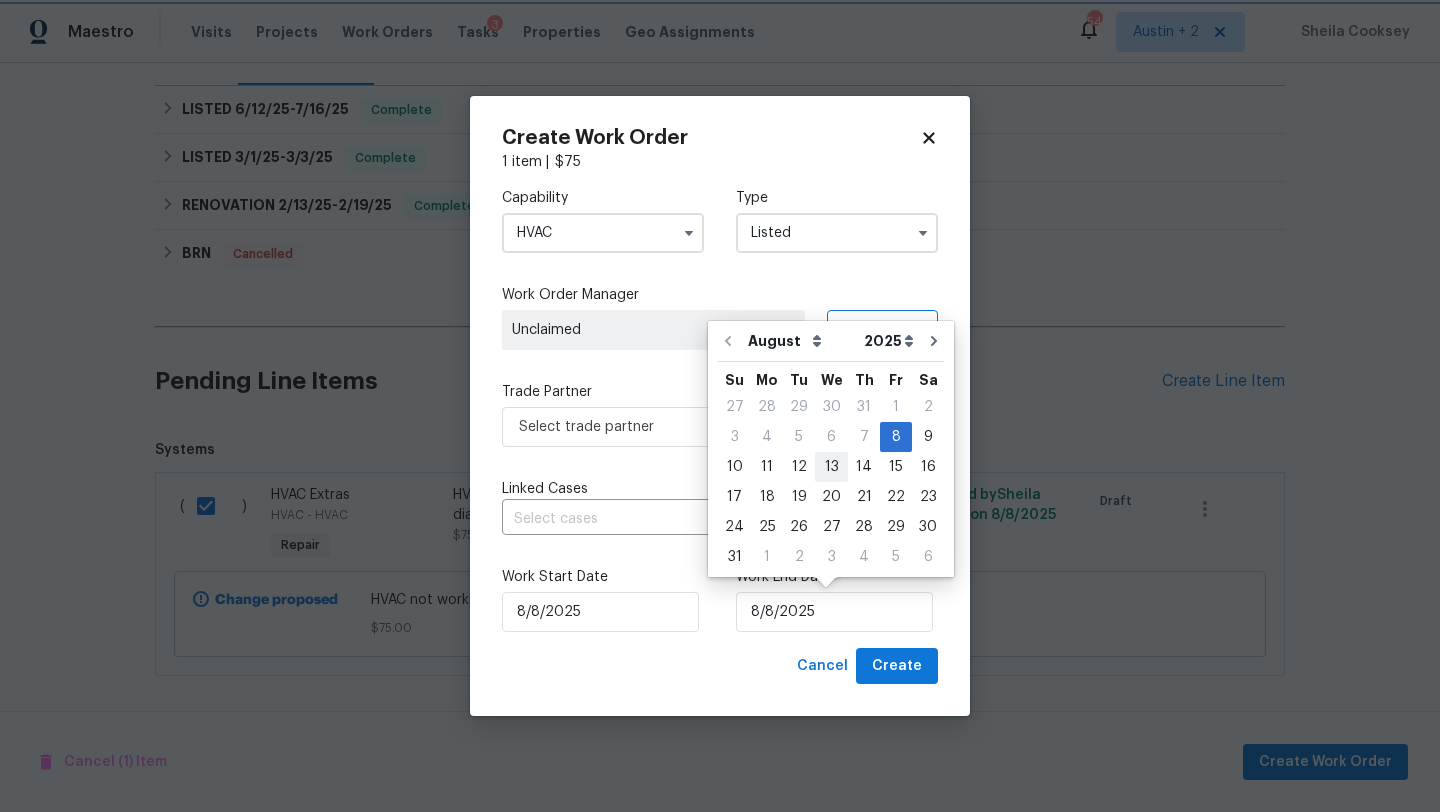 type on "8/13/2025" 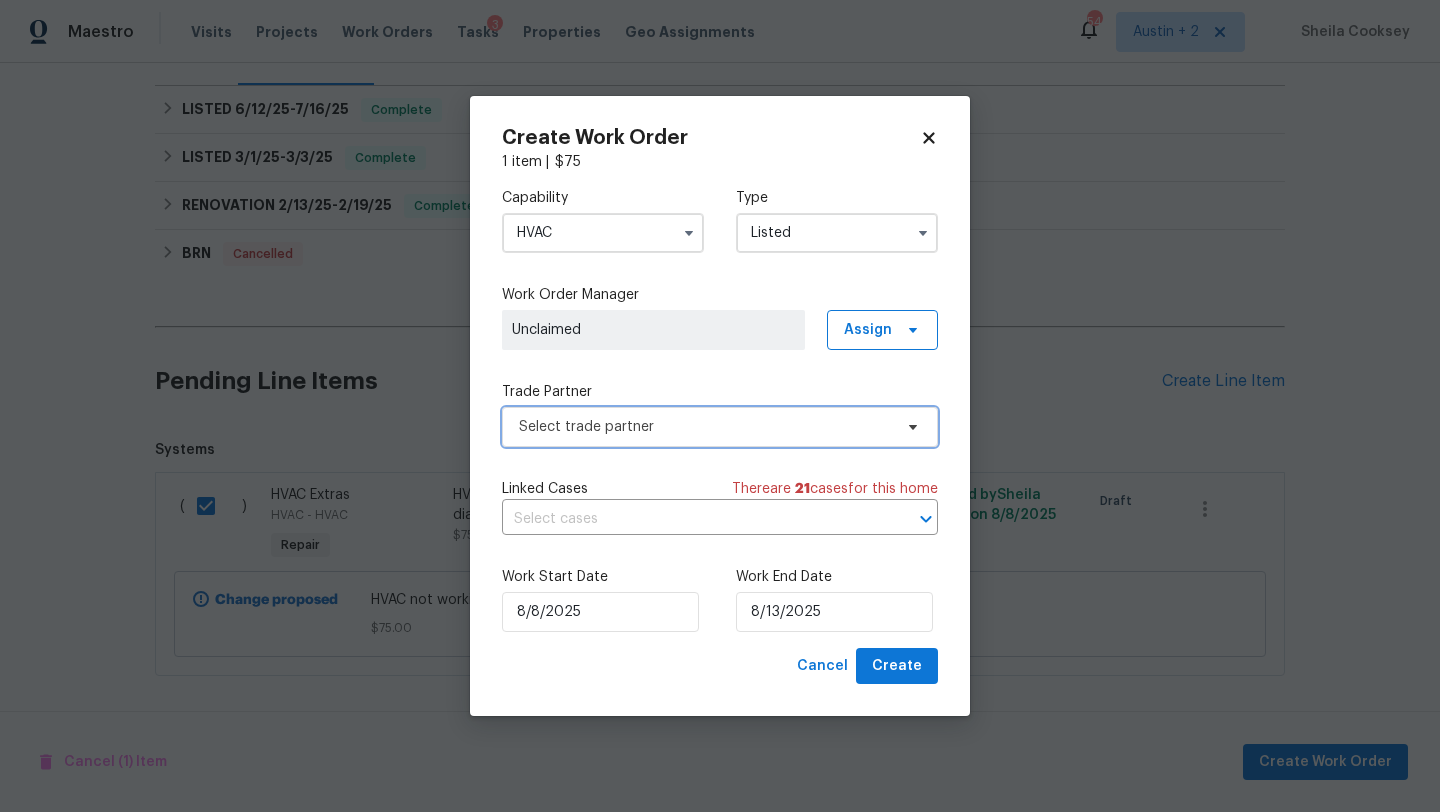 click on "Select trade partner" at bounding box center (705, 427) 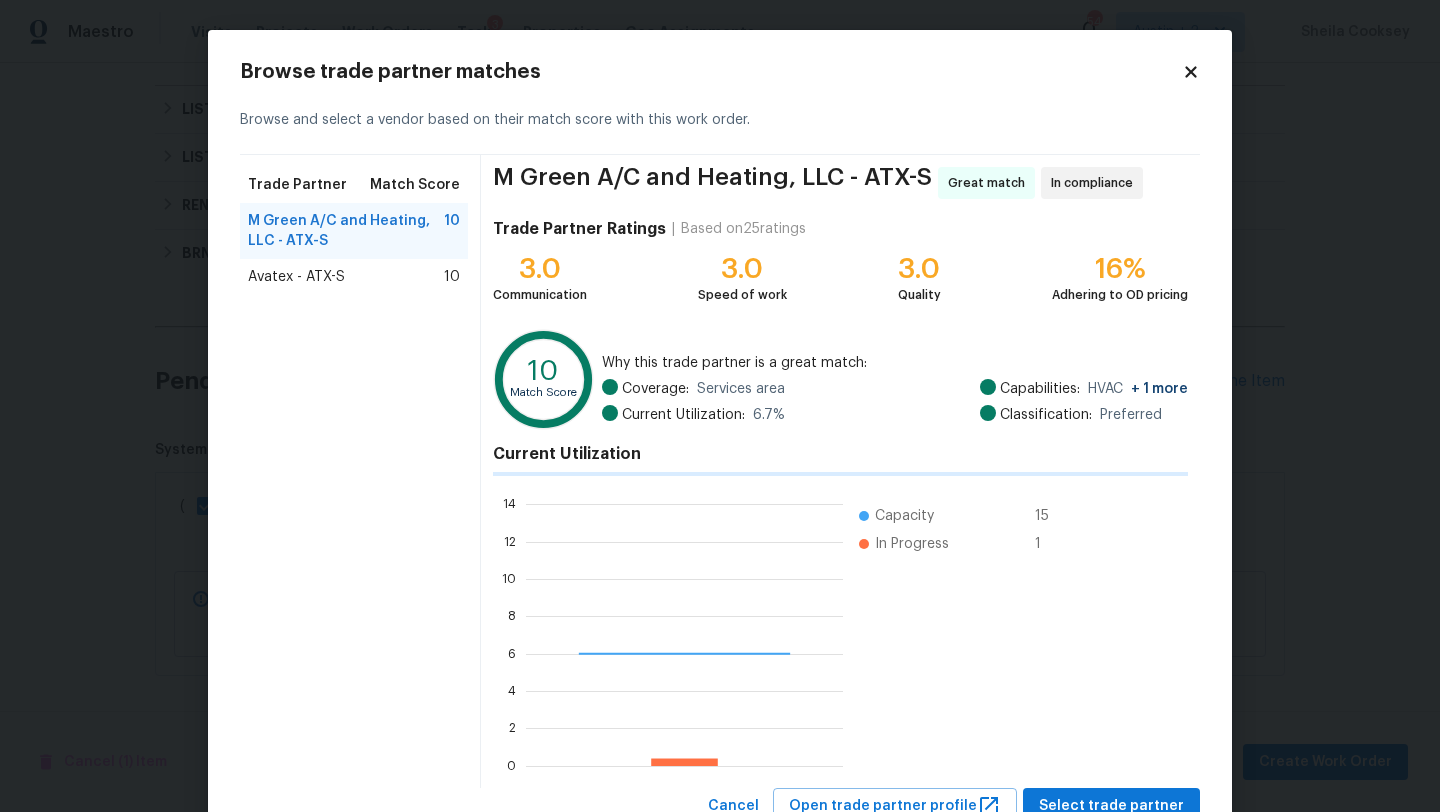 scroll, scrollTop: 2, scrollLeft: 2, axis: both 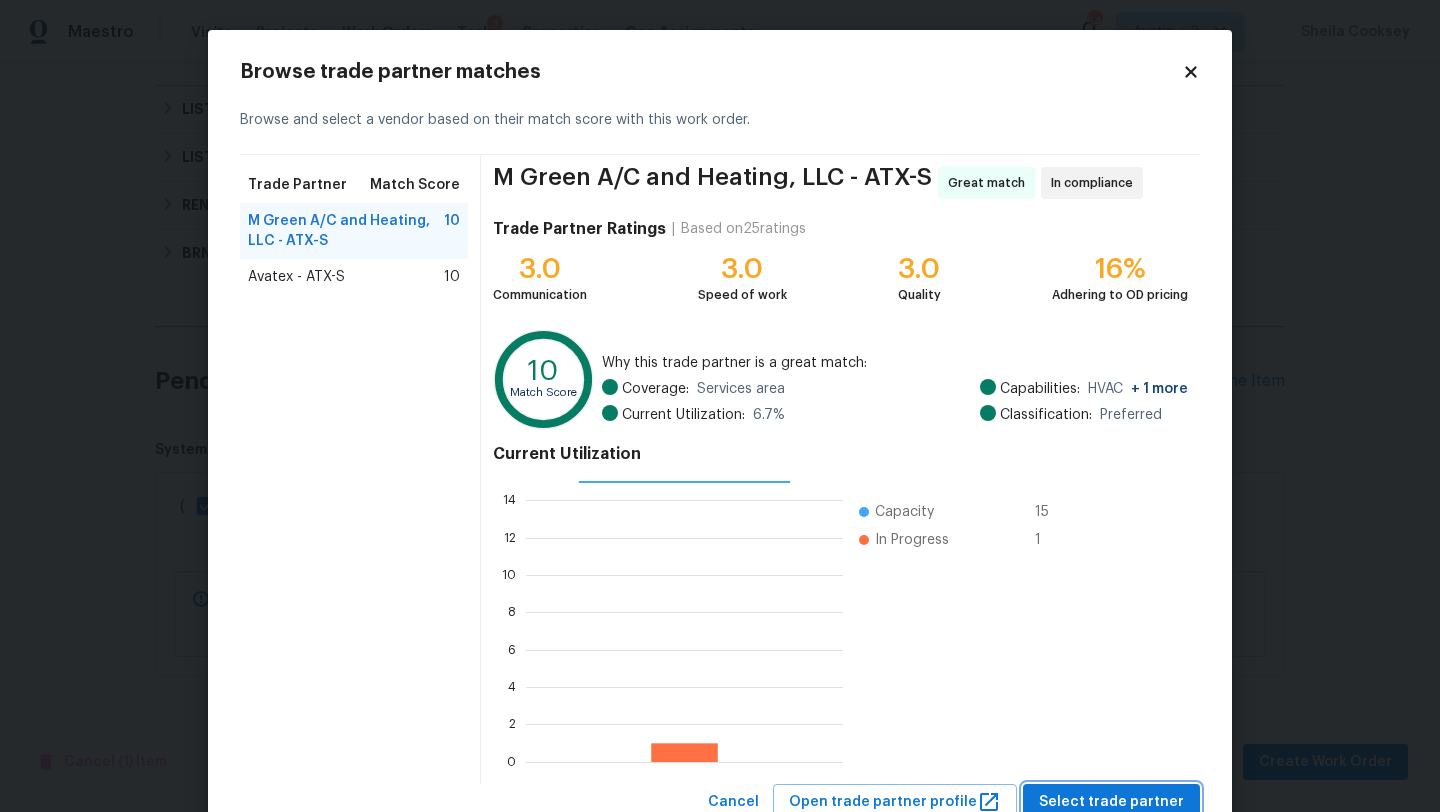 click on "Select trade partner" at bounding box center [1111, 802] 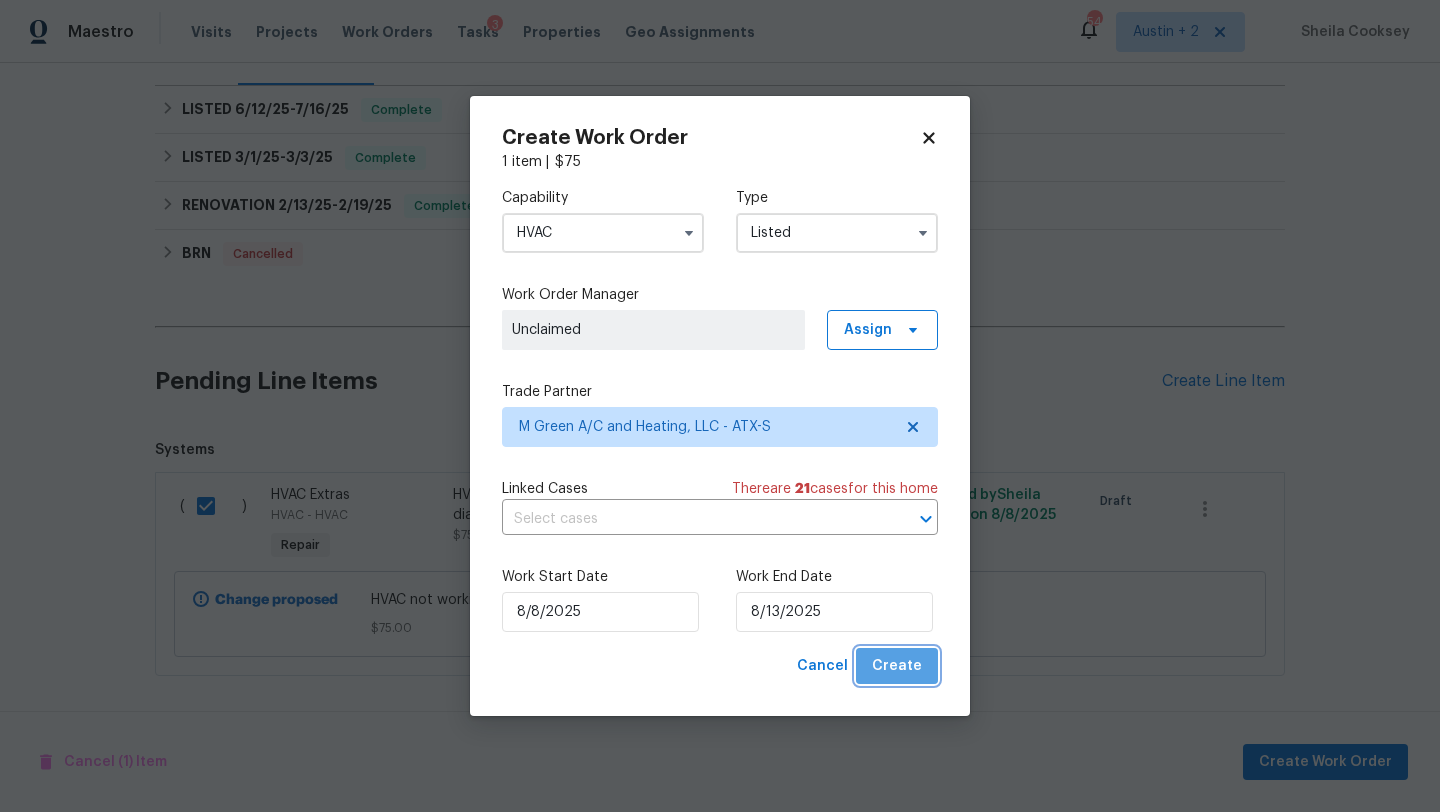 click on "Create" at bounding box center (897, 666) 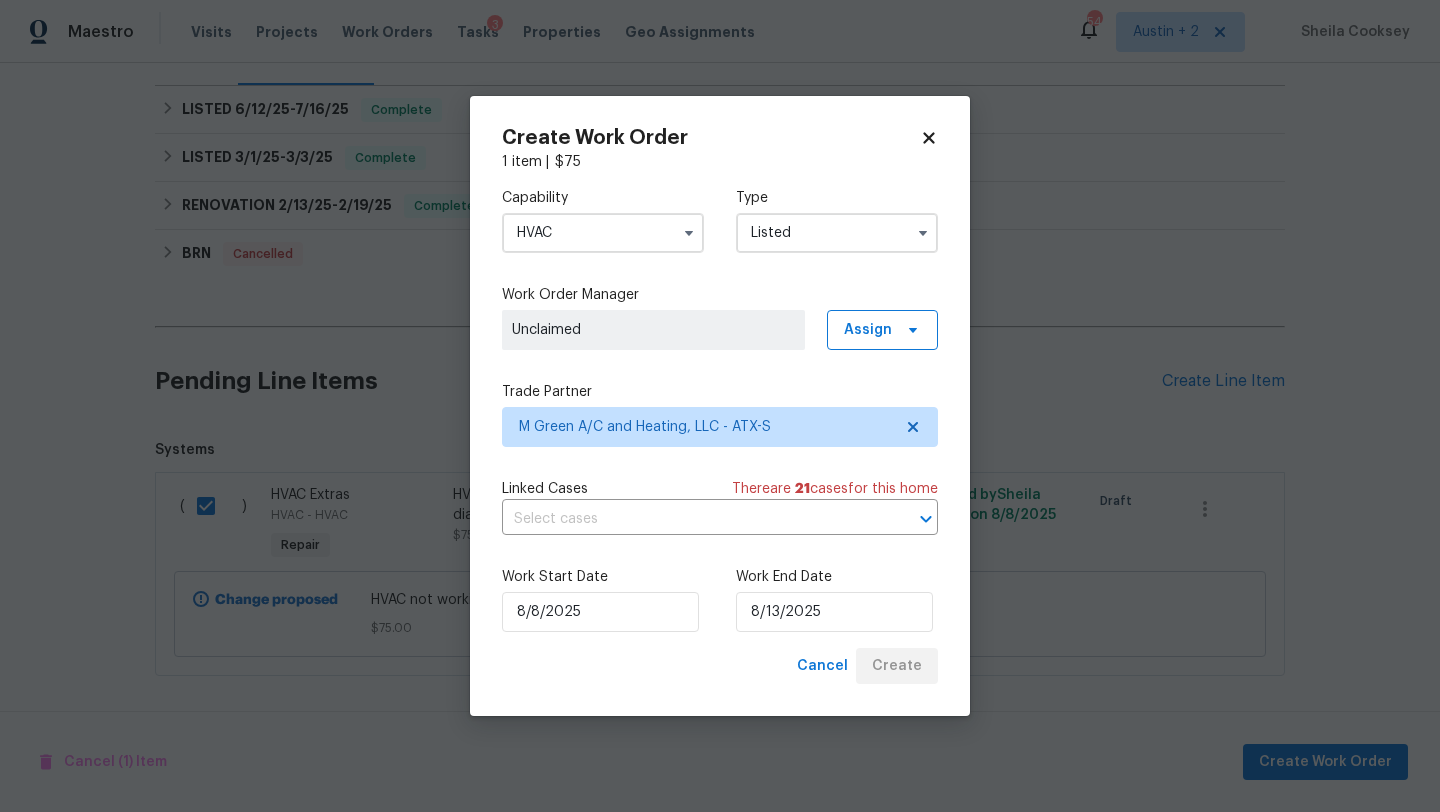 checkbox on "false" 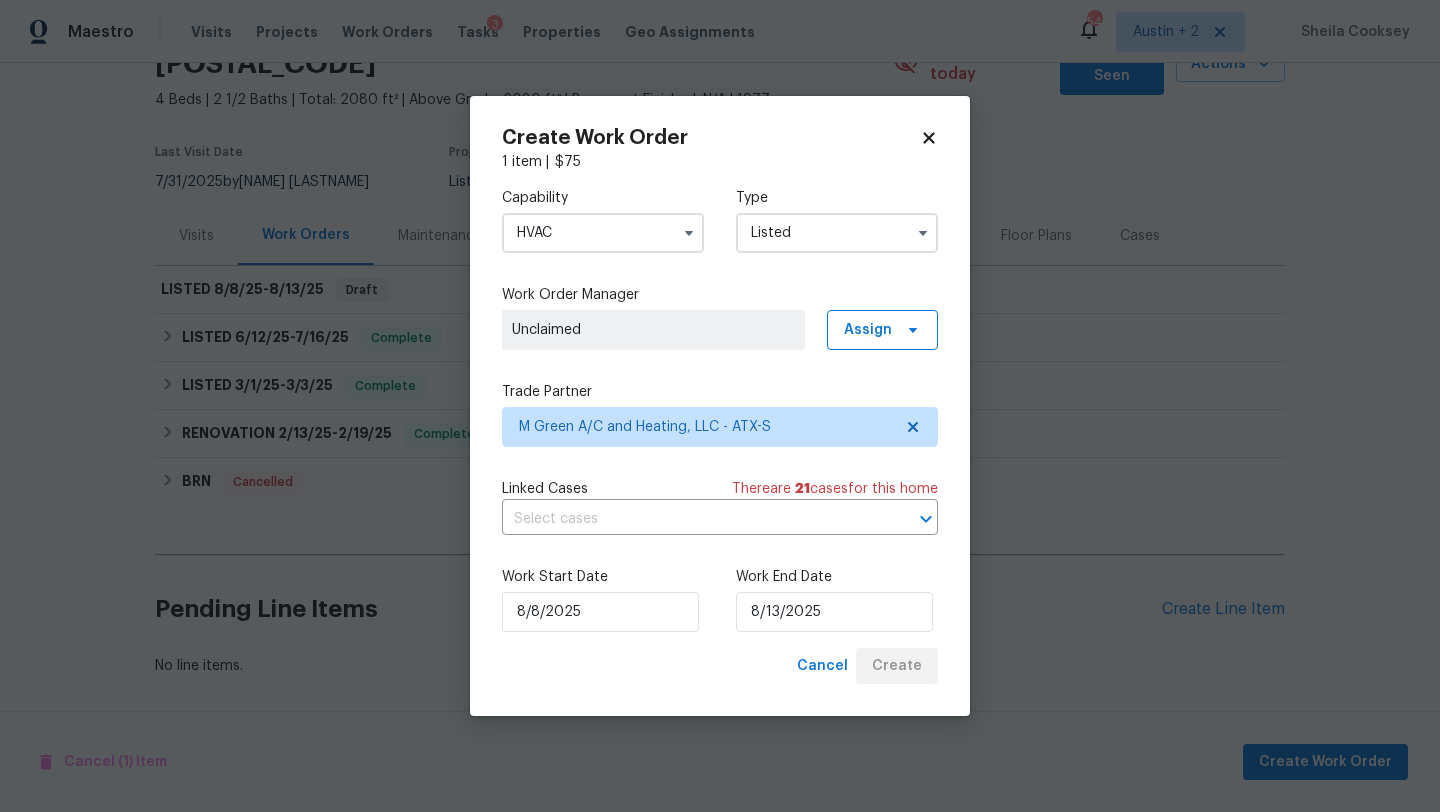 scroll, scrollTop: 97, scrollLeft: 0, axis: vertical 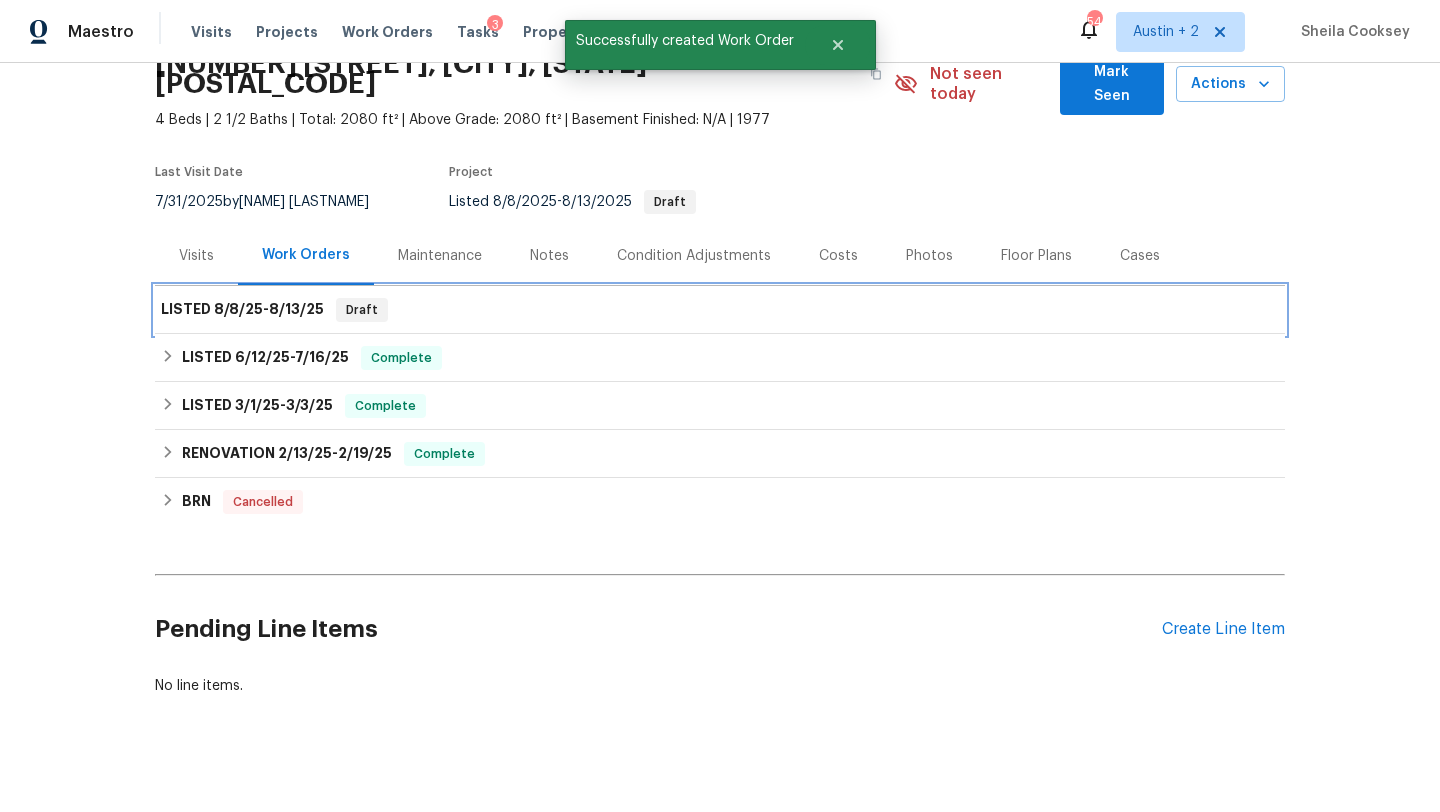 click on "LISTED [DATE] - [DATE] Draft" at bounding box center [720, 310] 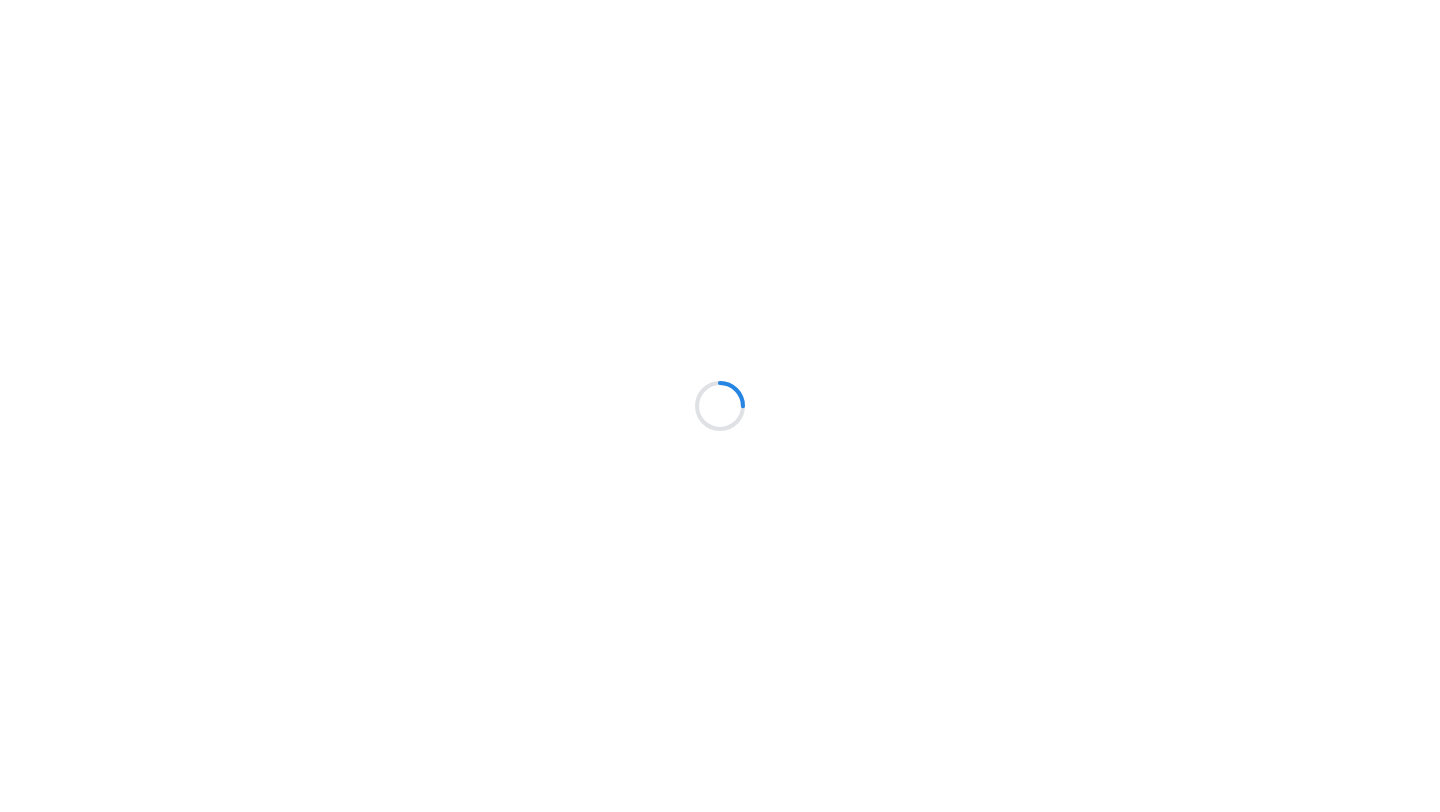 scroll, scrollTop: 0, scrollLeft: 0, axis: both 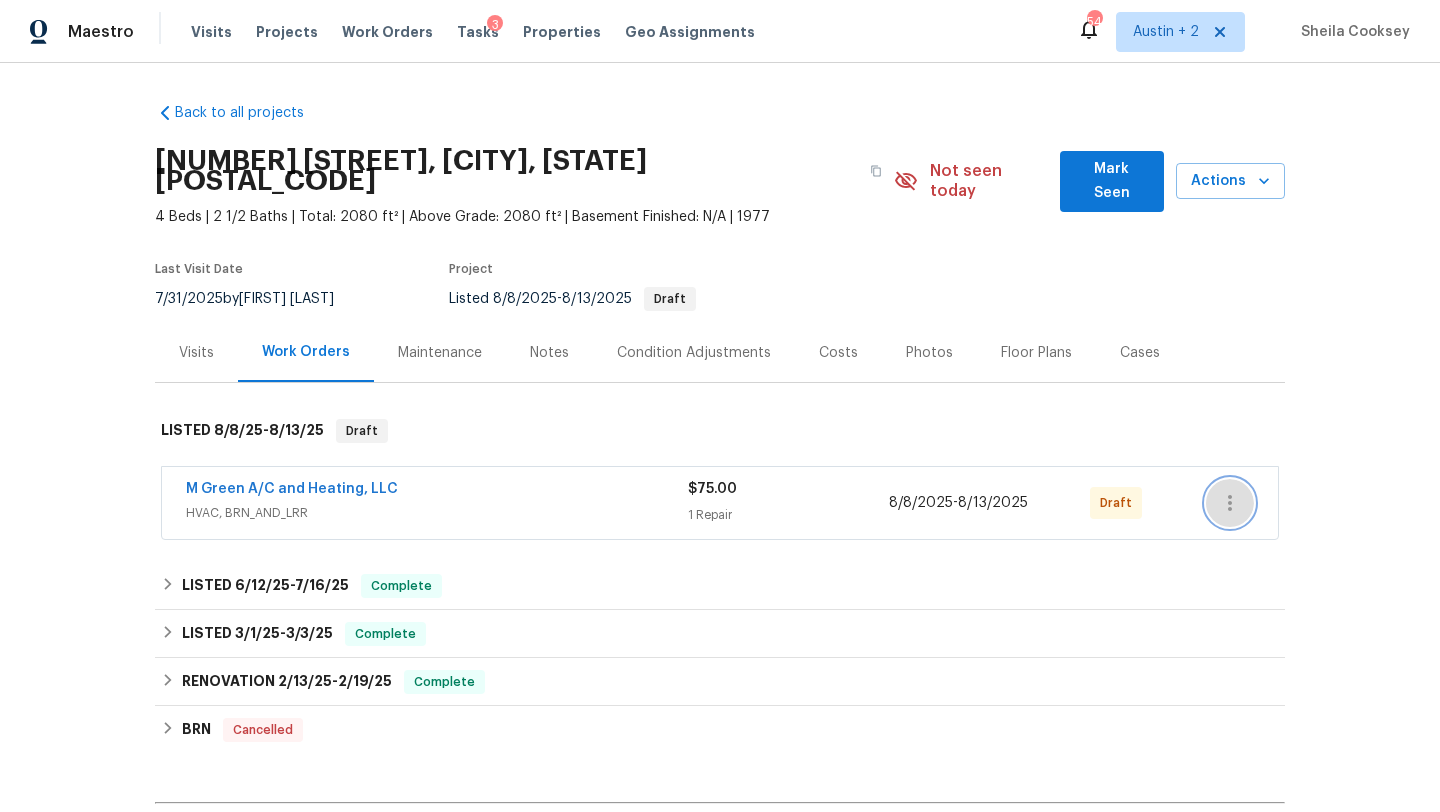 click 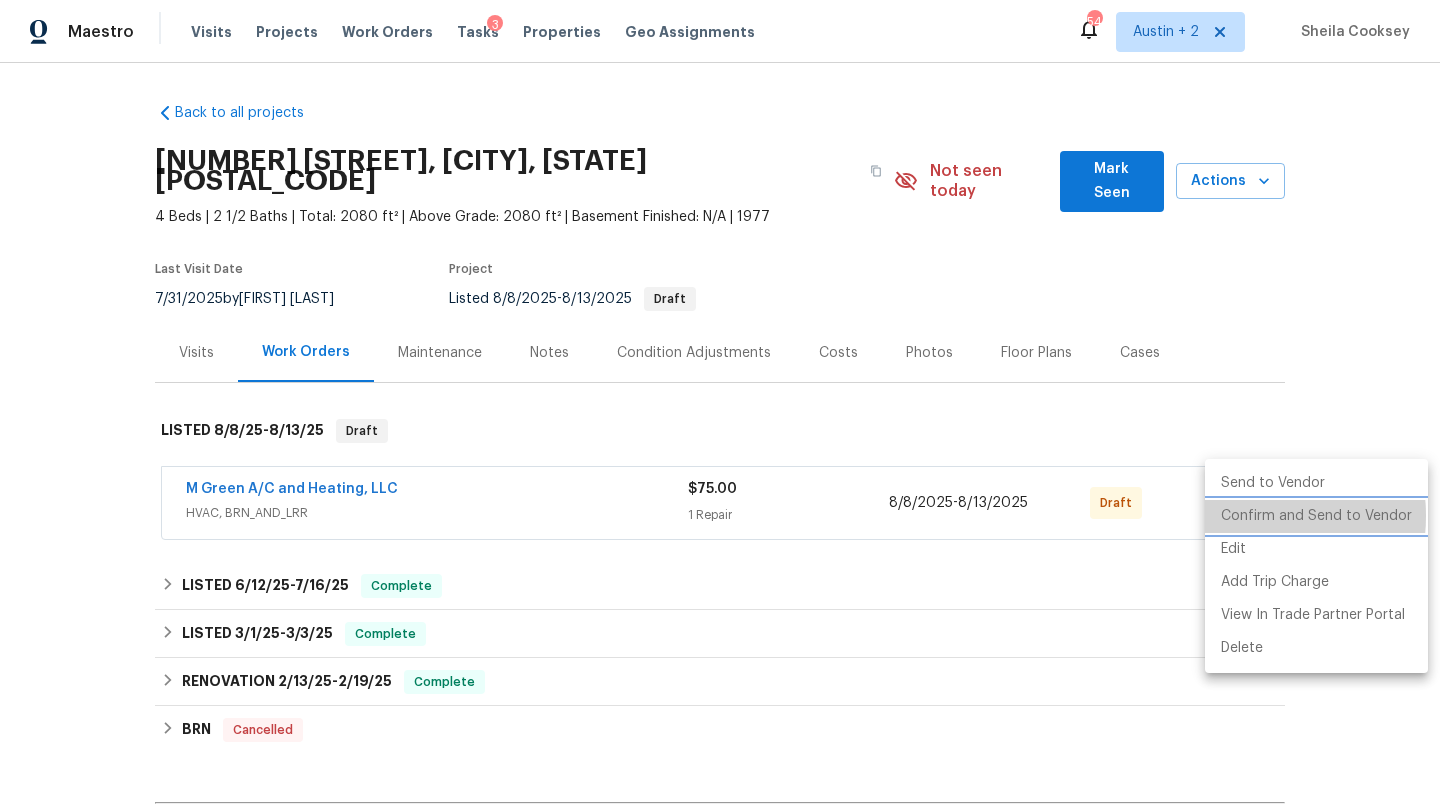 click on "Confirm and Send to Vendor" at bounding box center [1316, 516] 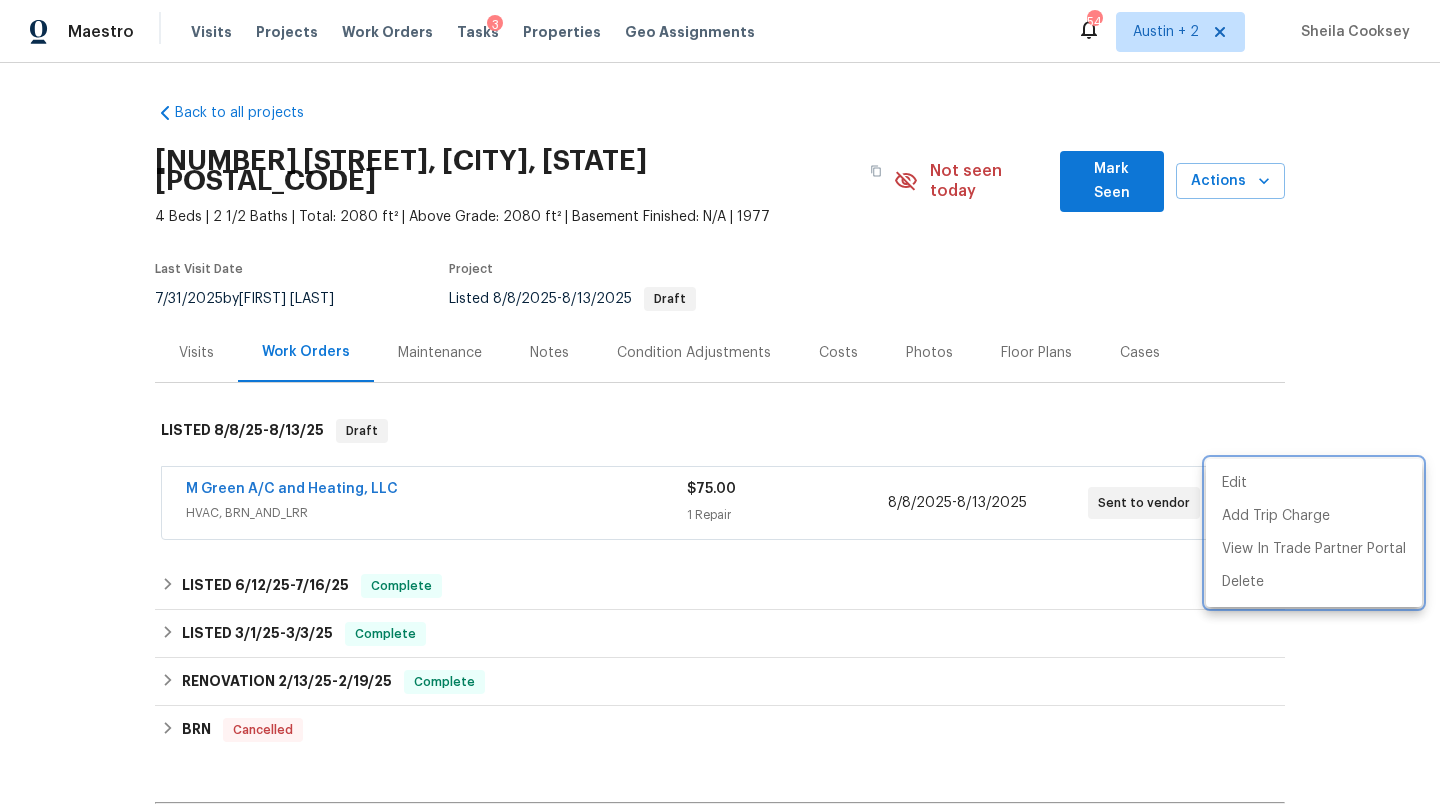 click at bounding box center [720, 406] 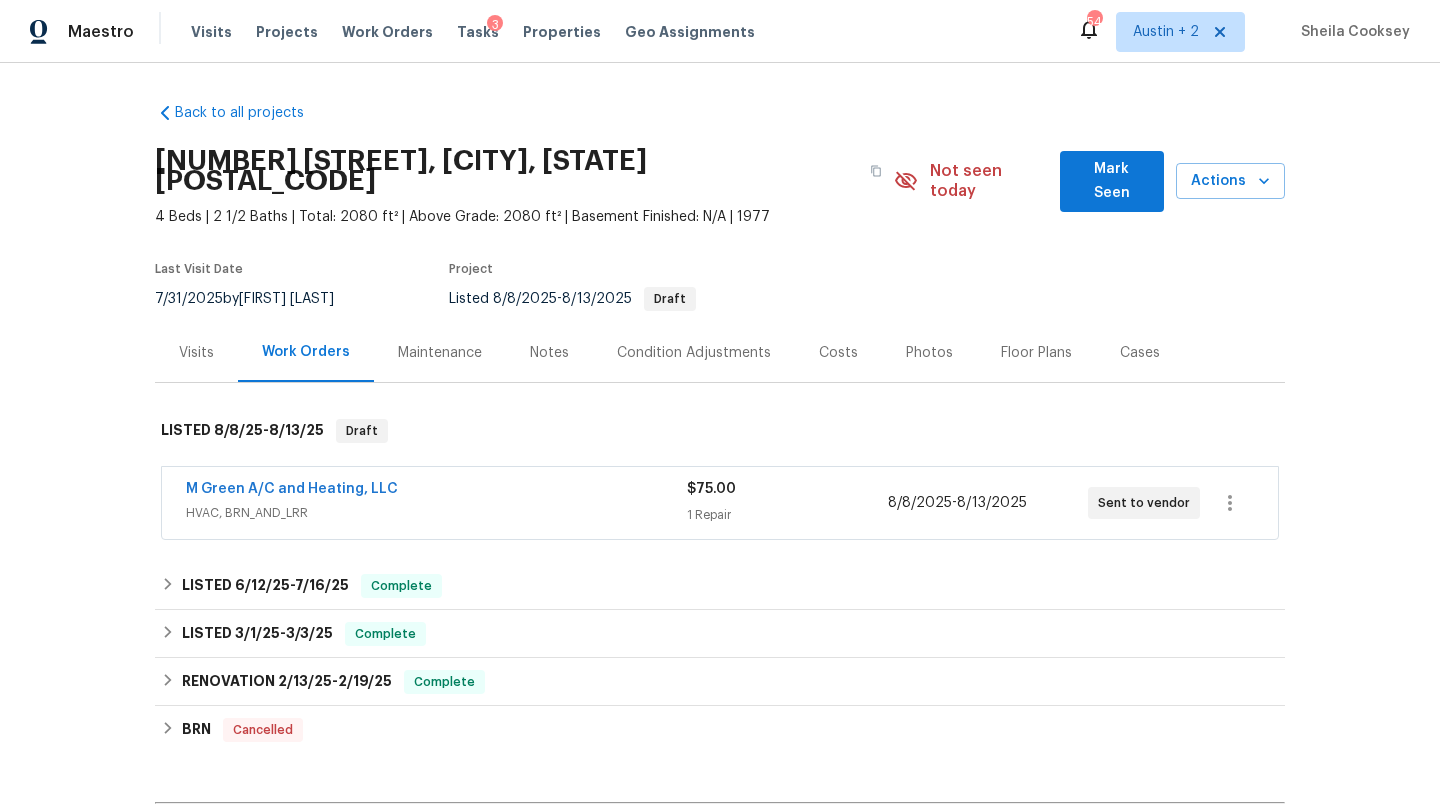click on "Mark Seen" at bounding box center (1112, 181) 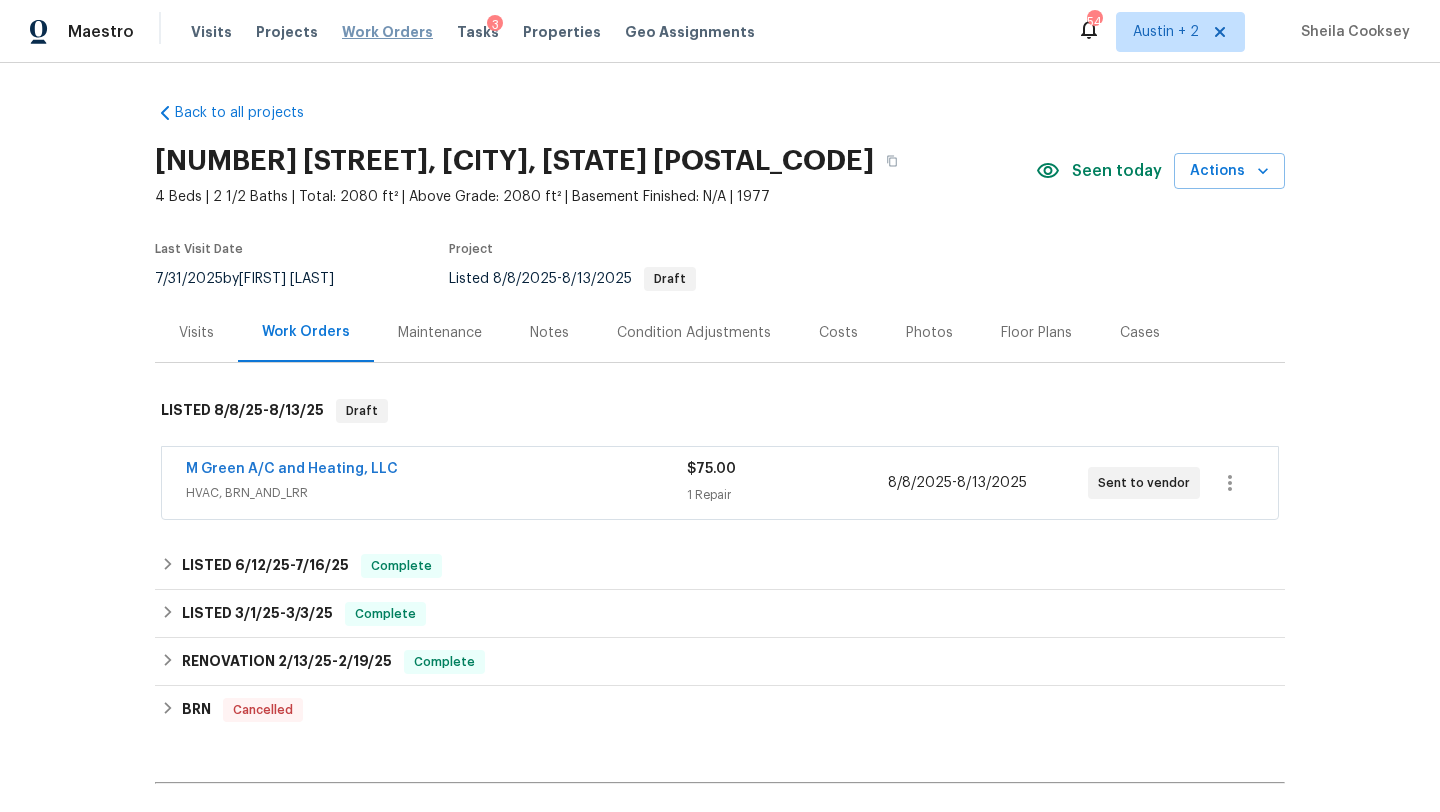 click on "Work Orders" at bounding box center [387, 32] 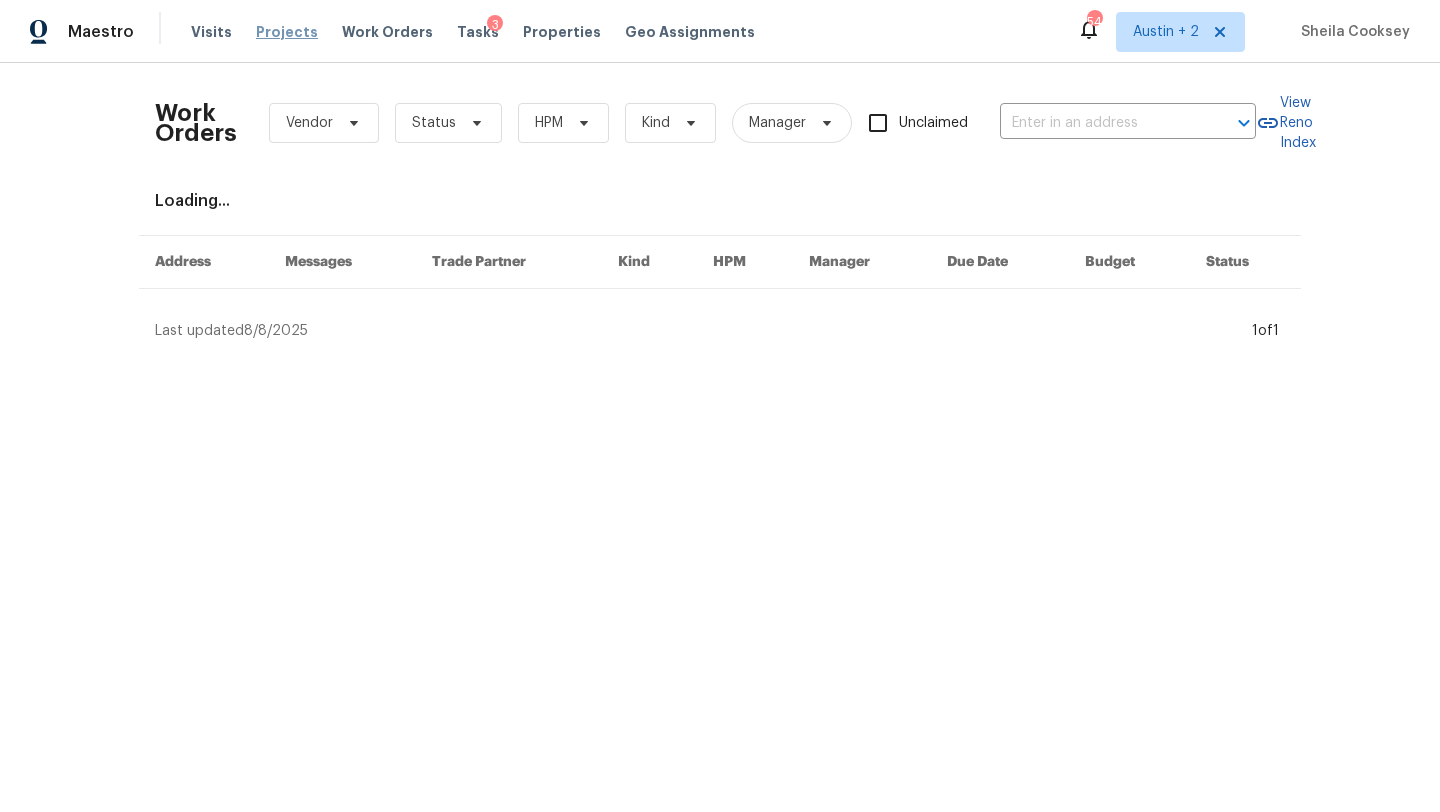 click on "Projects" at bounding box center (287, 32) 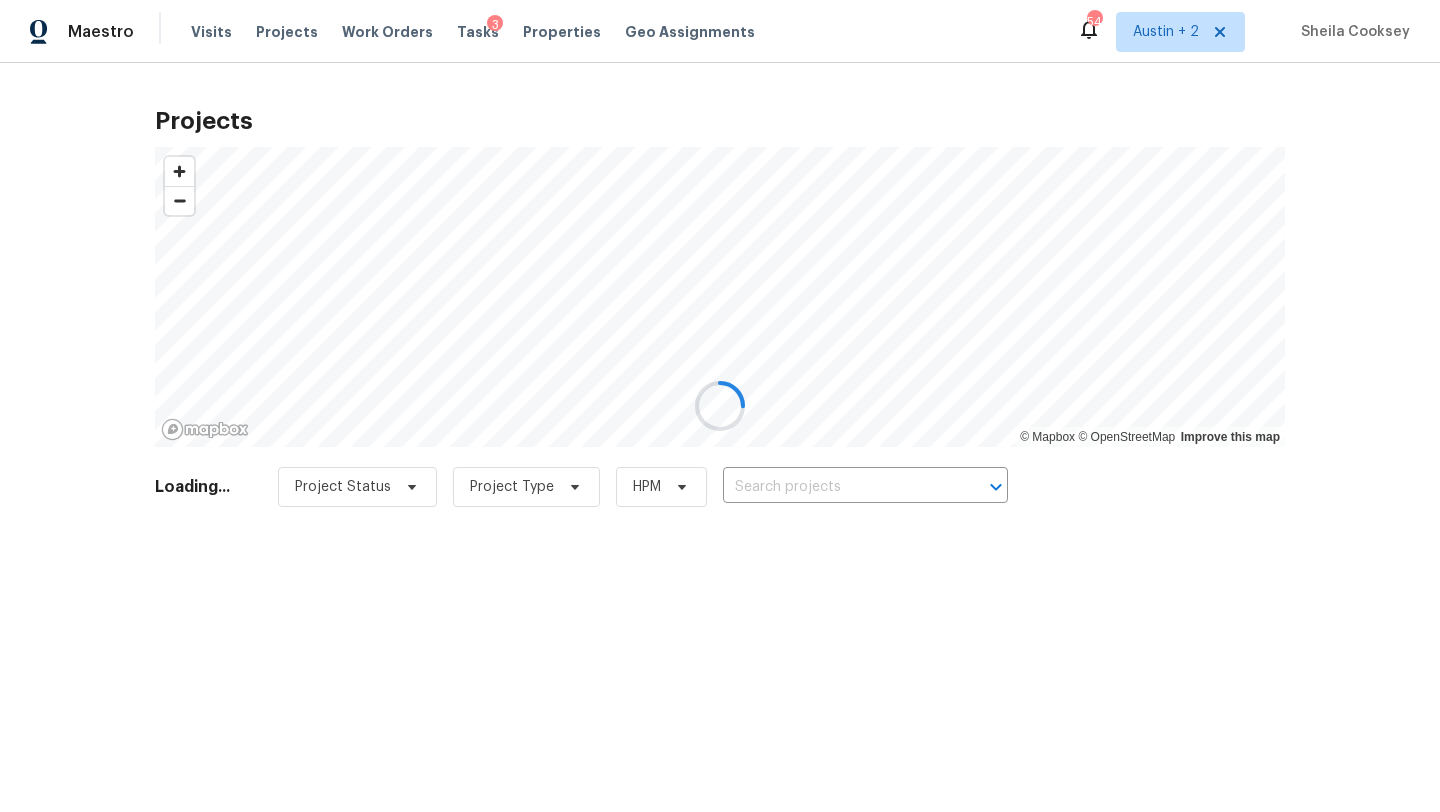 click at bounding box center [720, 406] 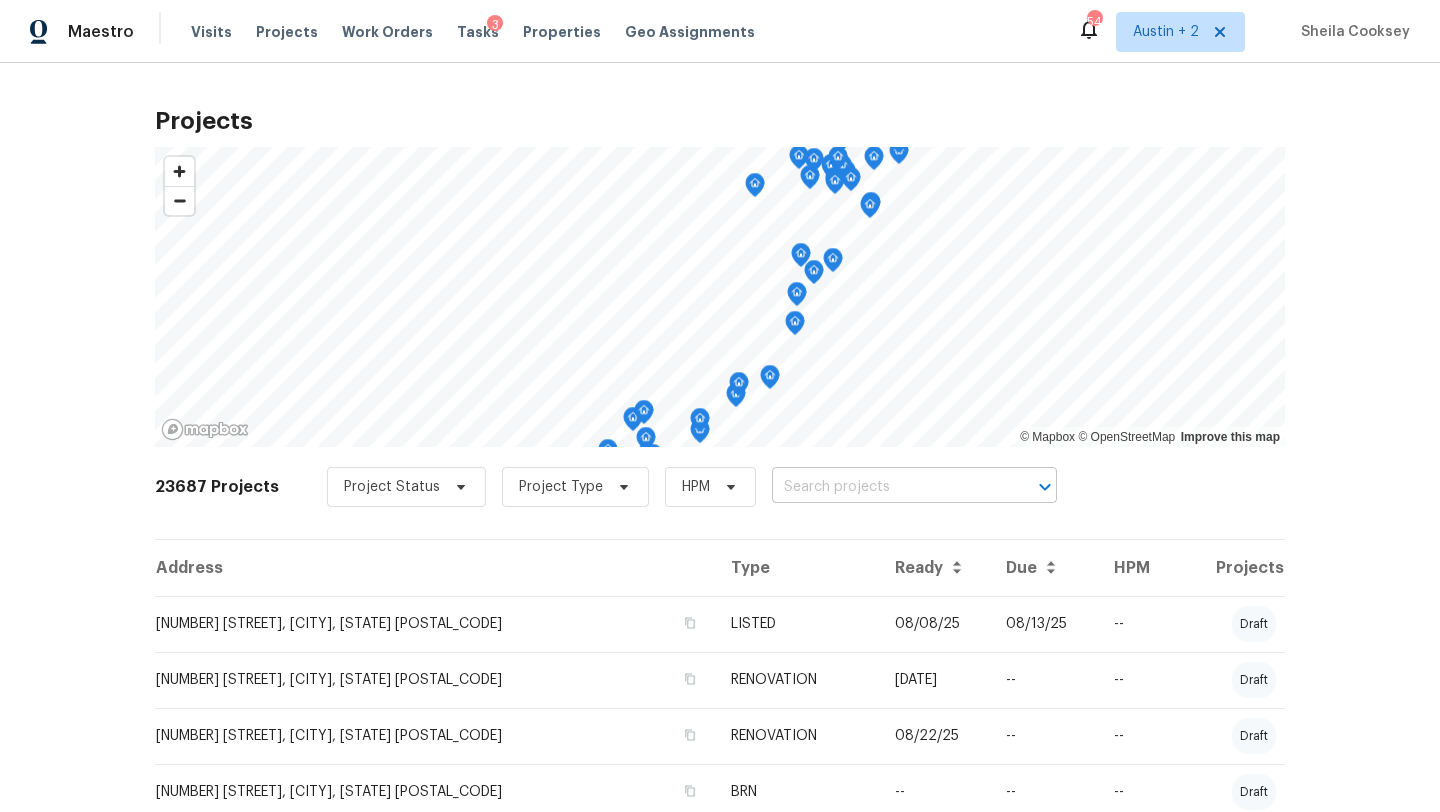 click at bounding box center (886, 487) 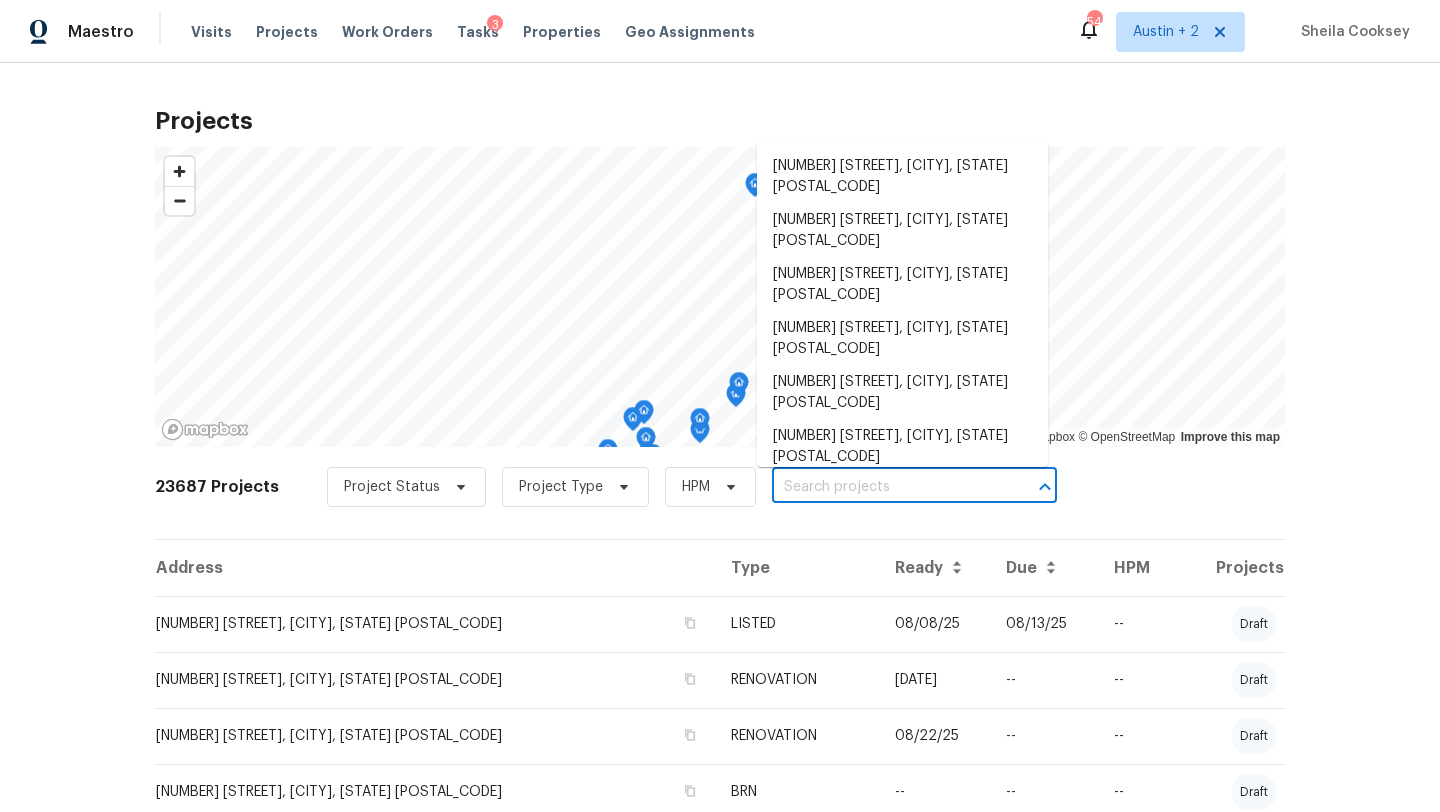 paste on "[NUMBER] [STREET], [CITY], [STATE] [POSTAL_CODE]" 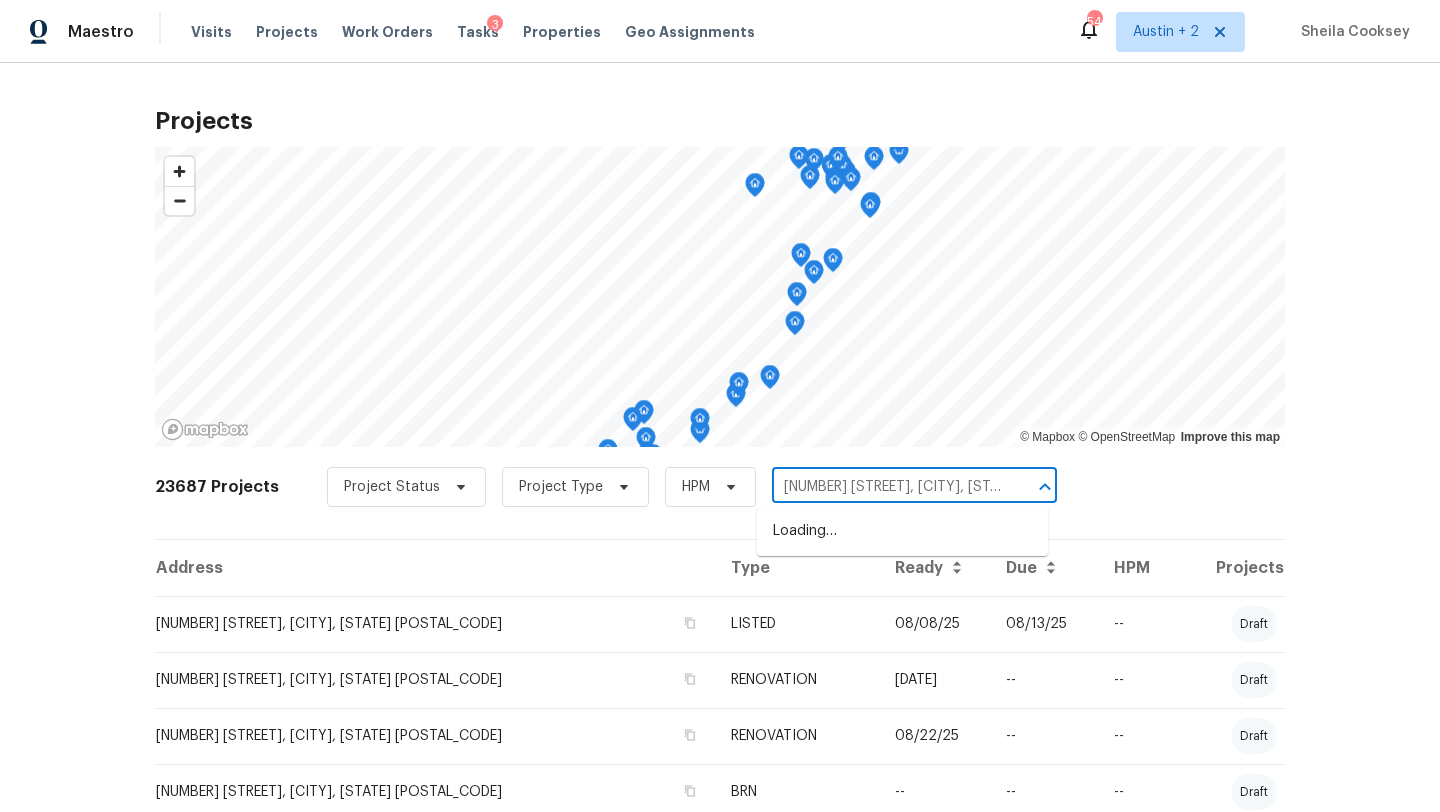 scroll, scrollTop: 0, scrollLeft: 11, axis: horizontal 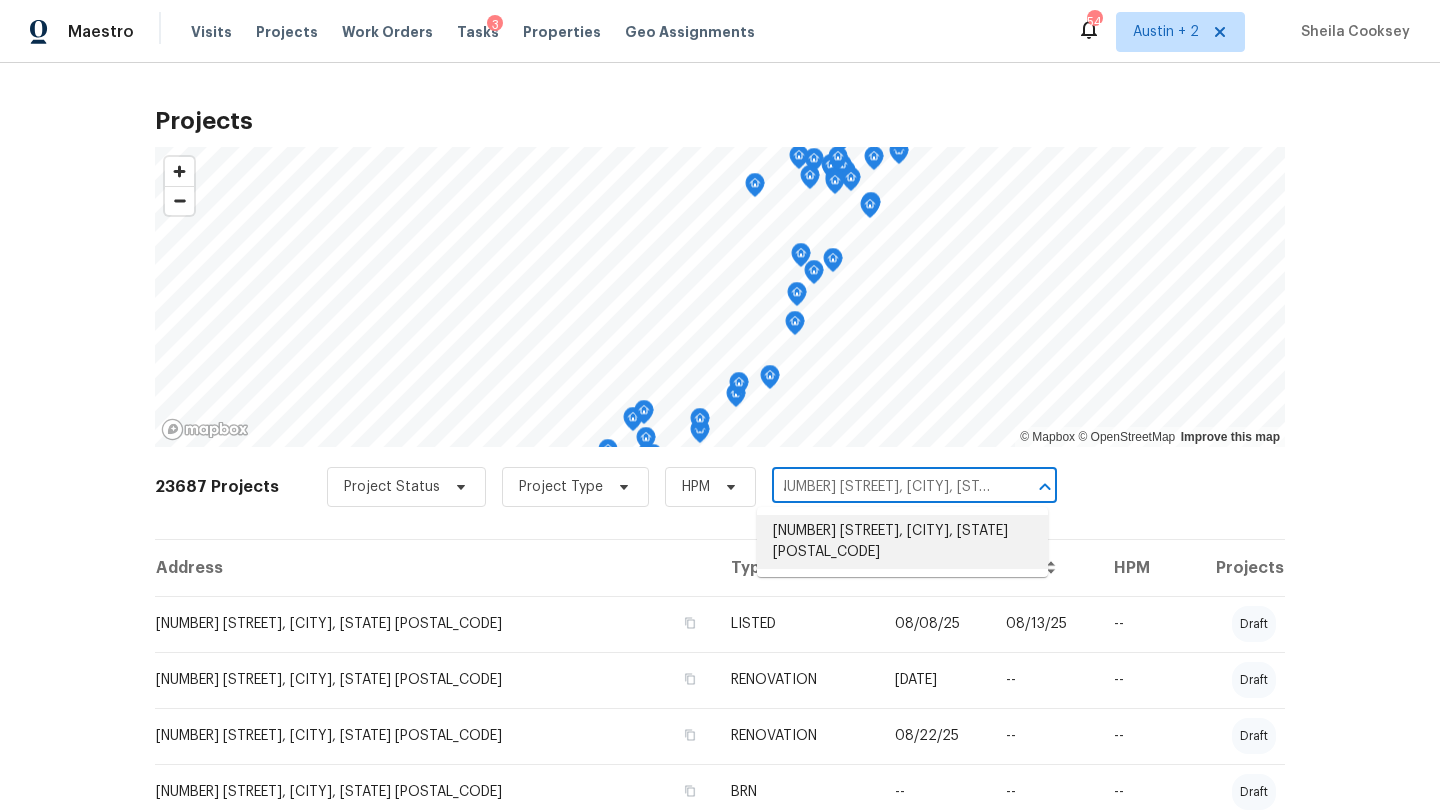 click on "[NUMBER] [STREET], [CITY], [STATE] [POSTAL_CODE]" at bounding box center [902, 542] 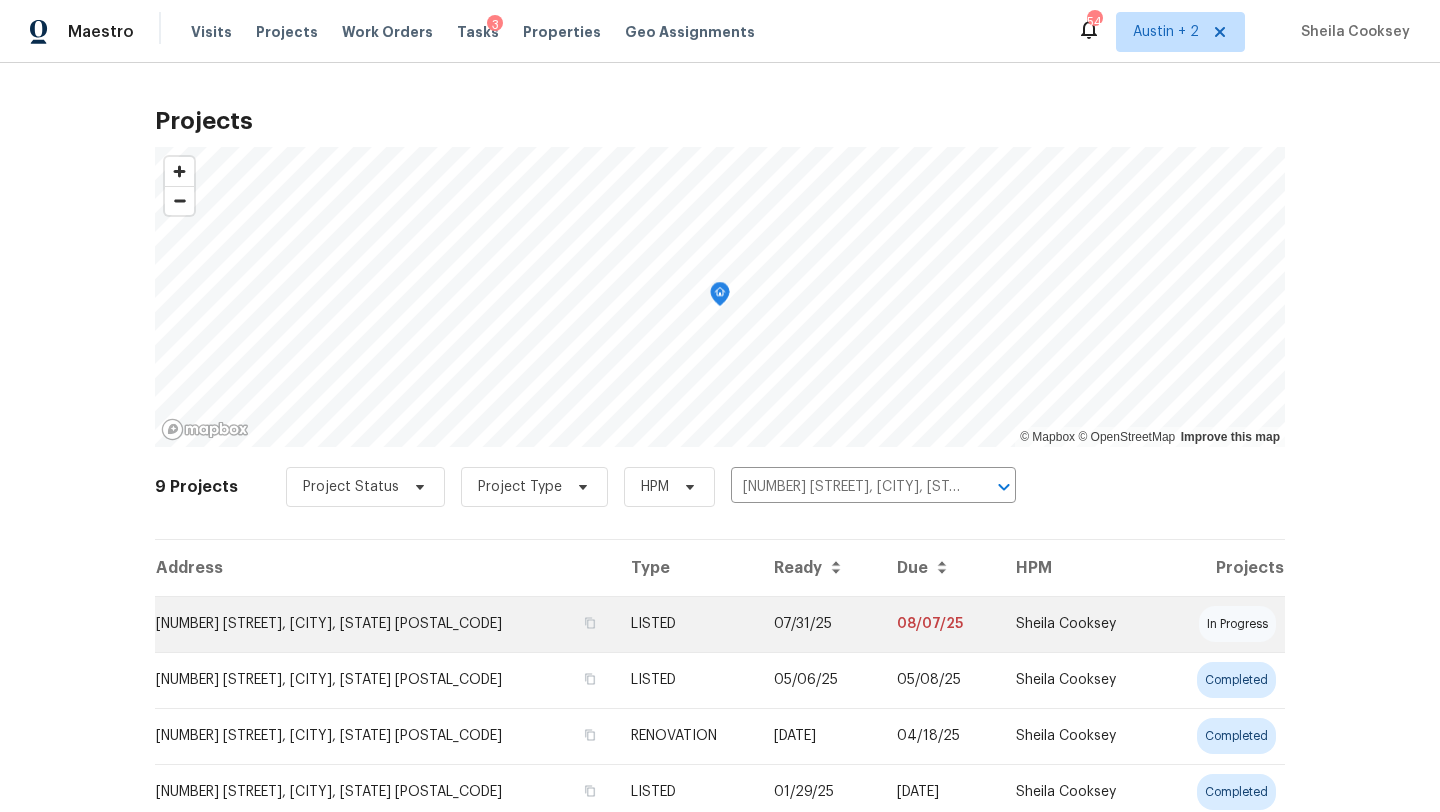 click on "[NUMBER] [STREET], [CITY], [STATE] [POSTAL_CODE]" at bounding box center [385, 624] 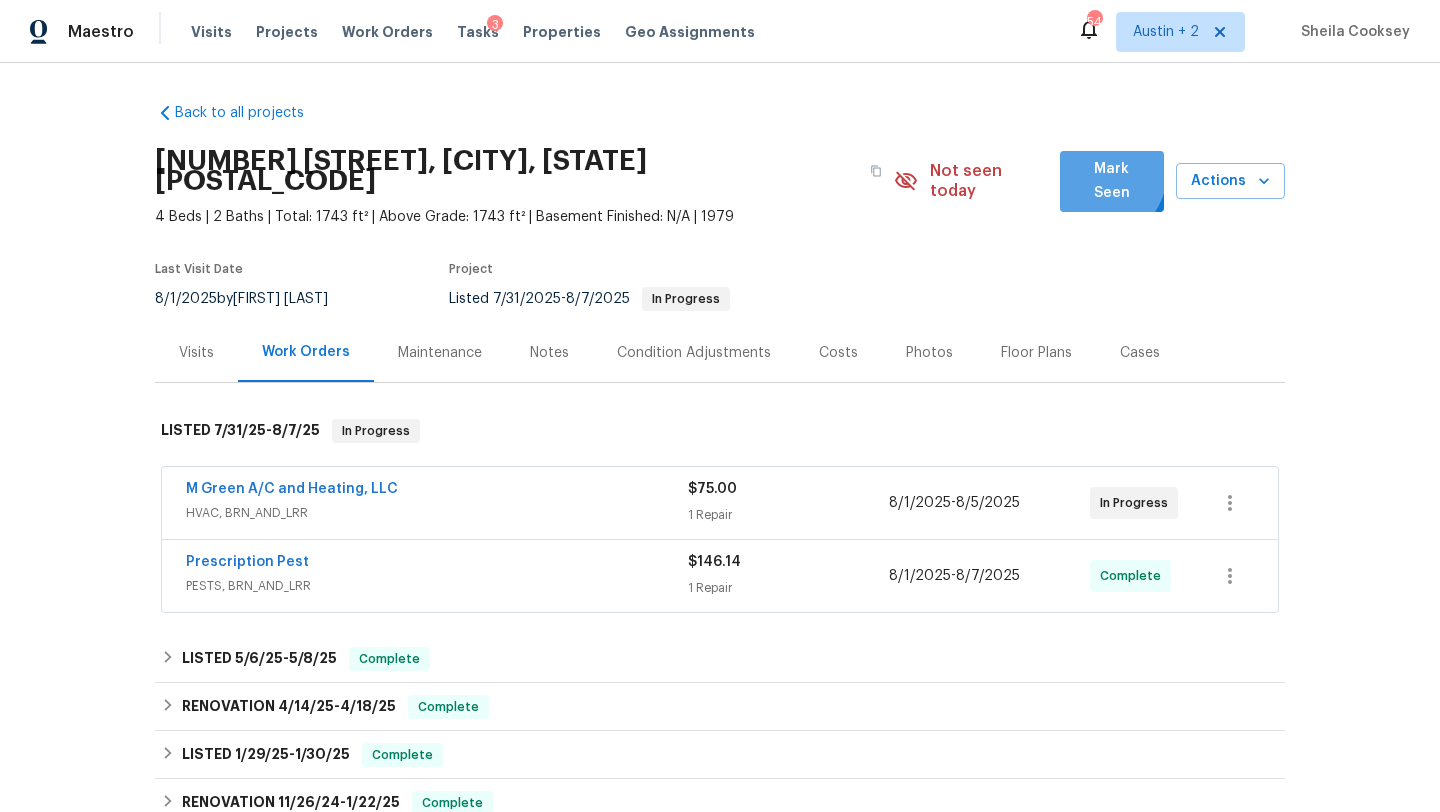 click on "Mark Seen" at bounding box center (1112, 181) 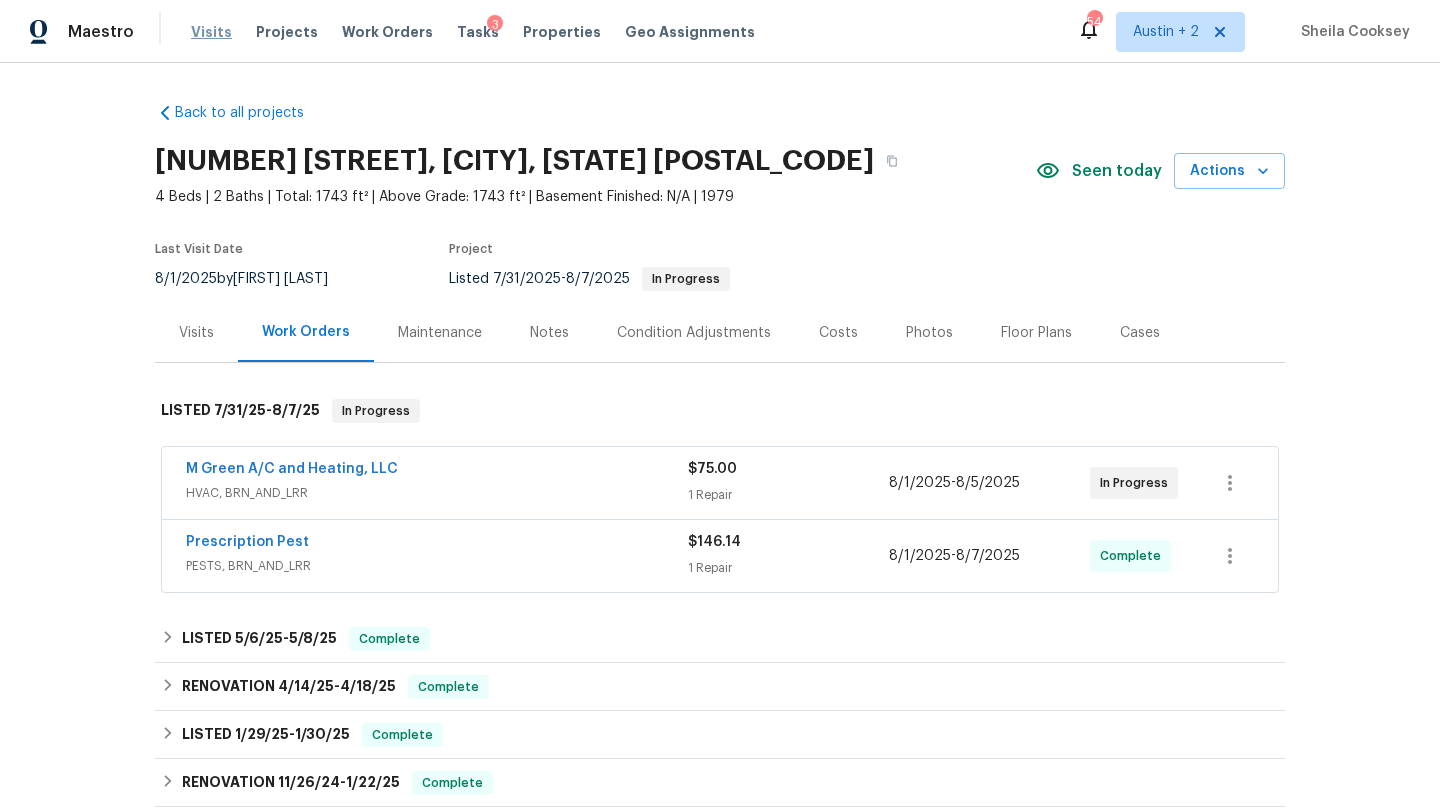click on "Visits" at bounding box center [211, 32] 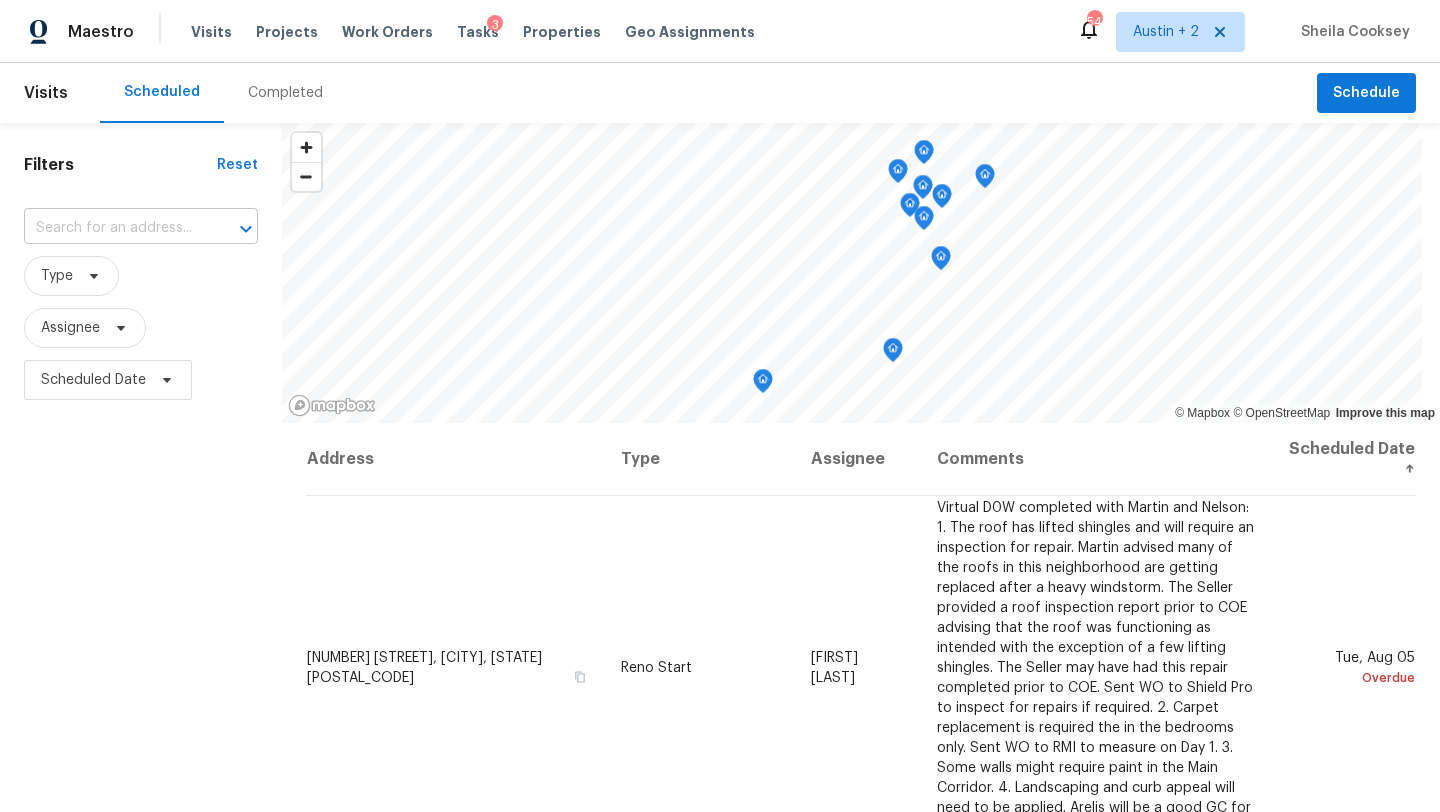 click at bounding box center [113, 228] 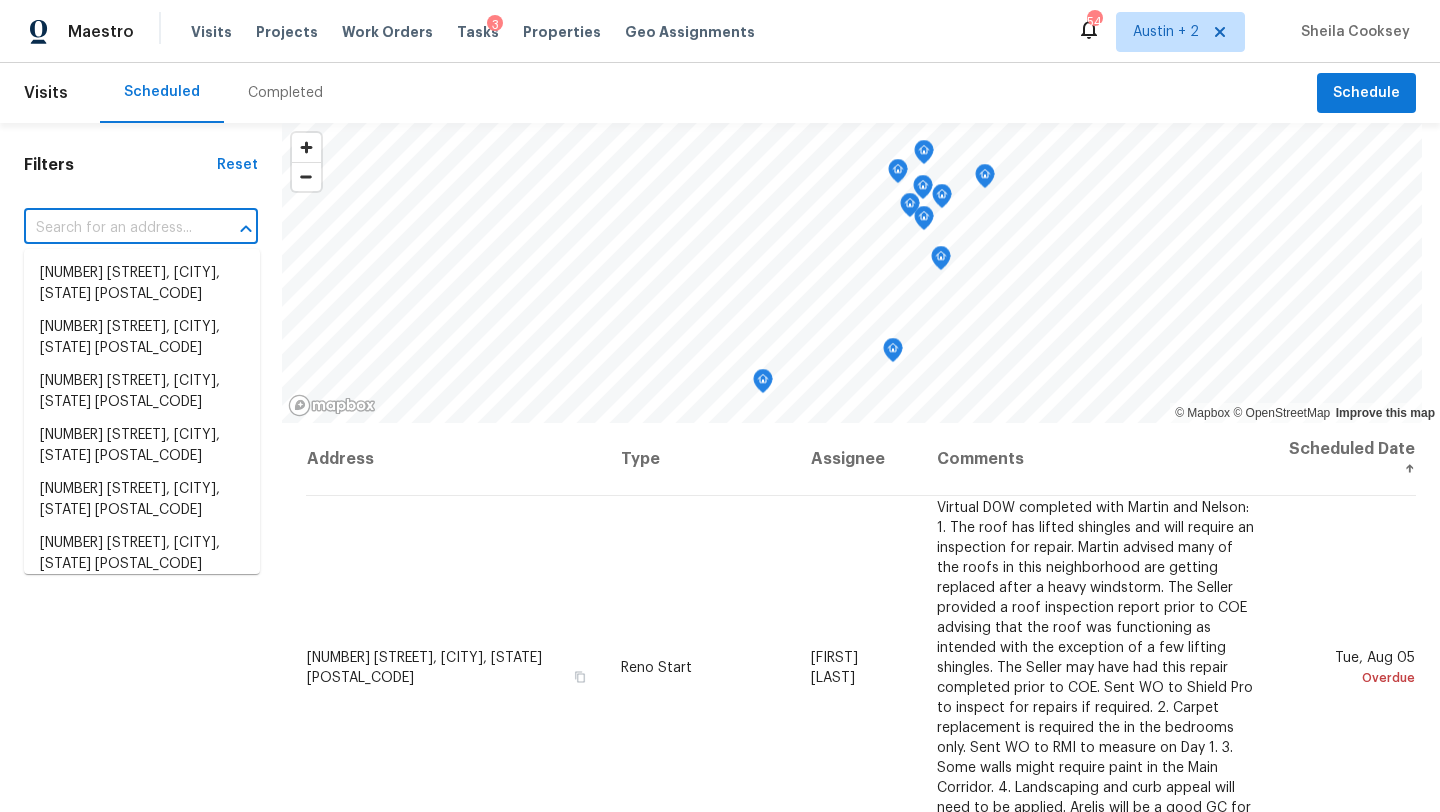 paste on "1269 Nevarez, Kyle, TX 78640" 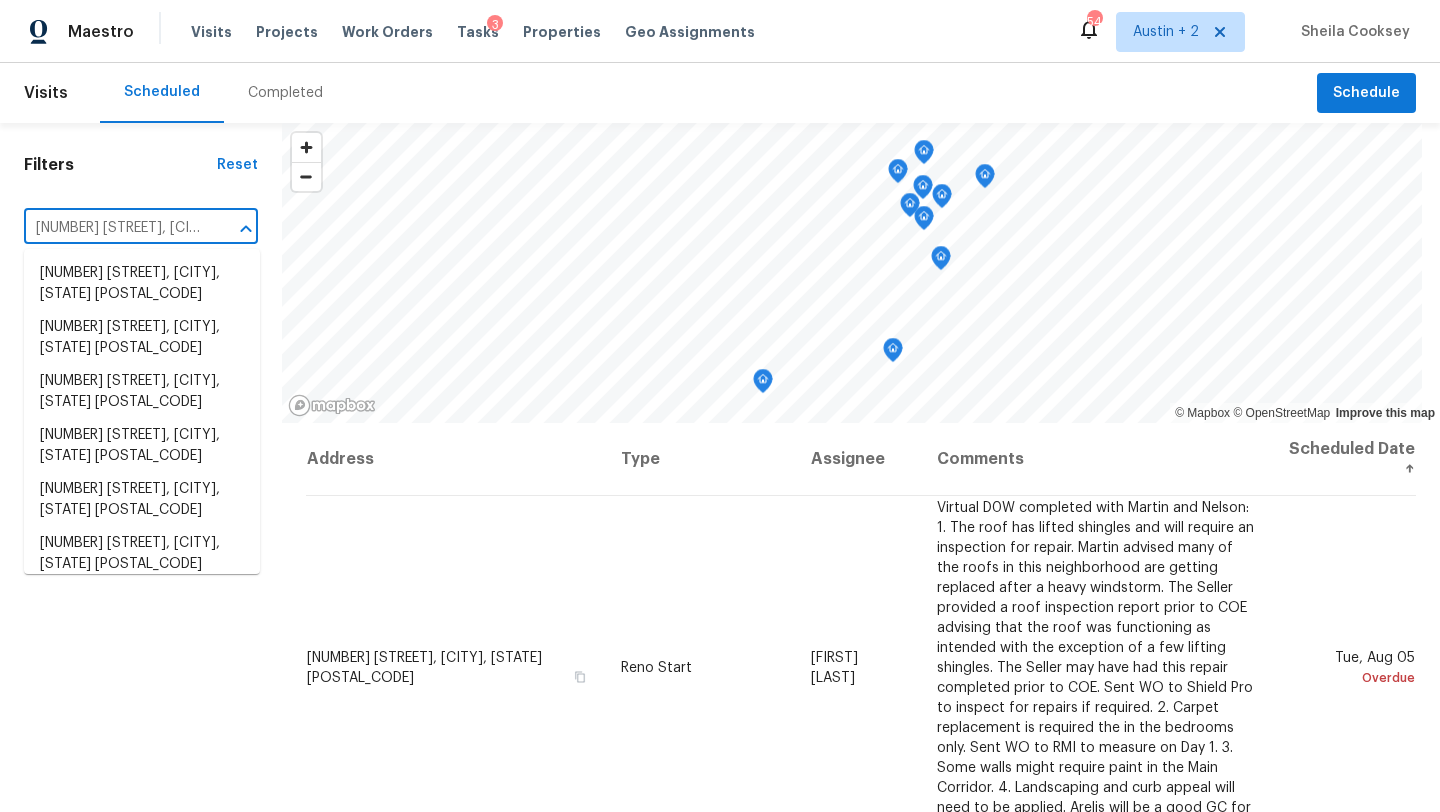 scroll, scrollTop: 0, scrollLeft: 23, axis: horizontal 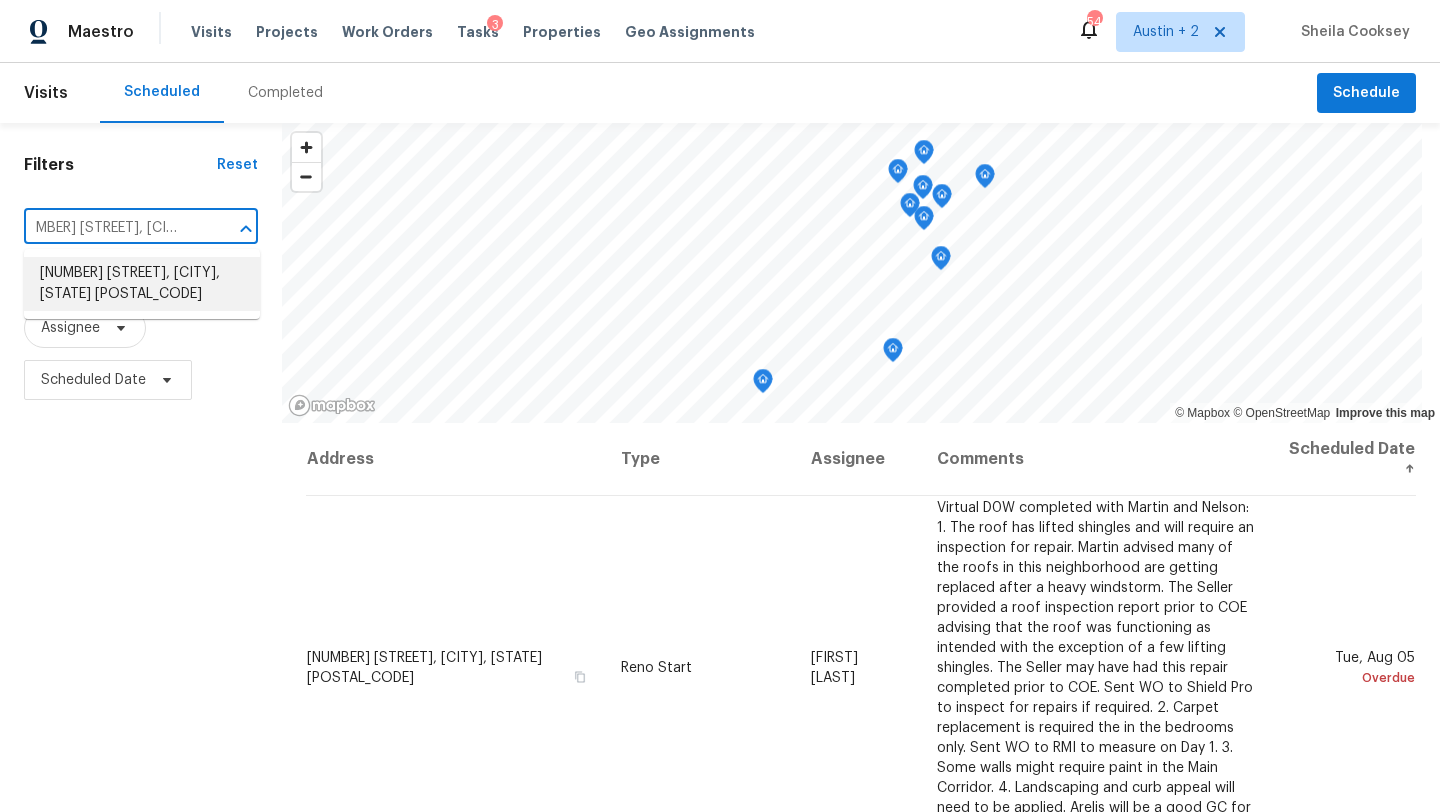 click on "1269 Nevarez, Kyle, TX 78640" at bounding box center (142, 284) 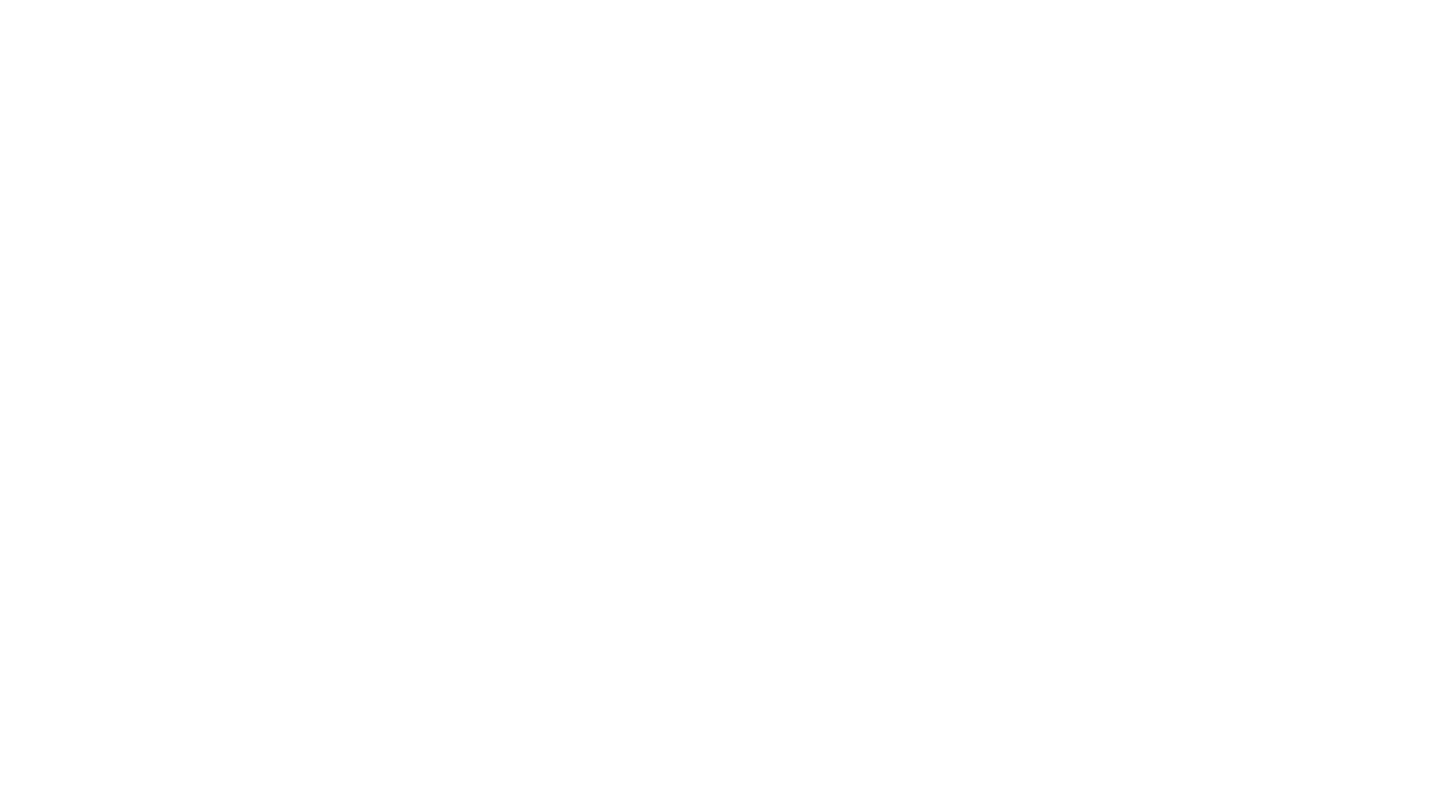 scroll, scrollTop: 0, scrollLeft: 0, axis: both 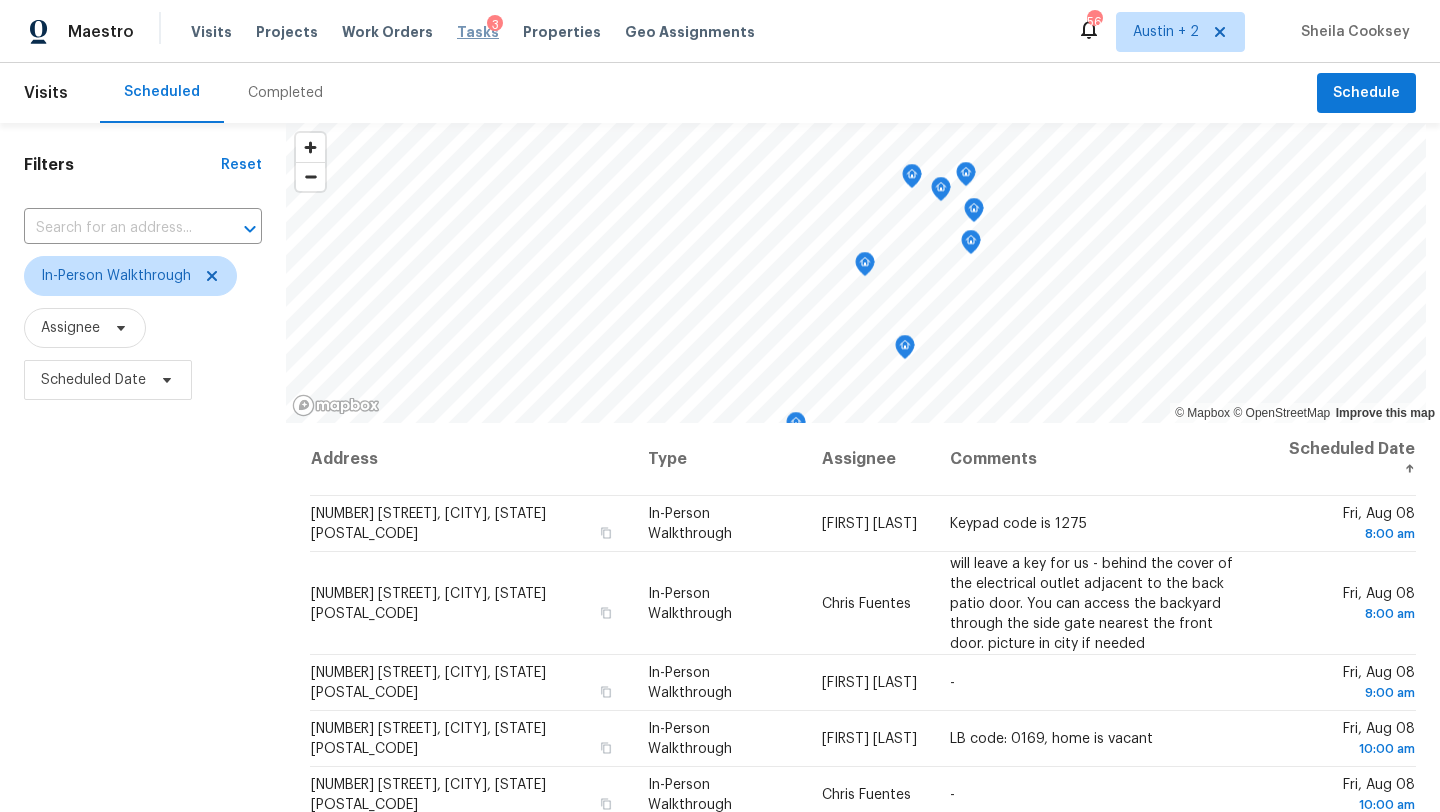 click on "Tasks" at bounding box center [478, 32] 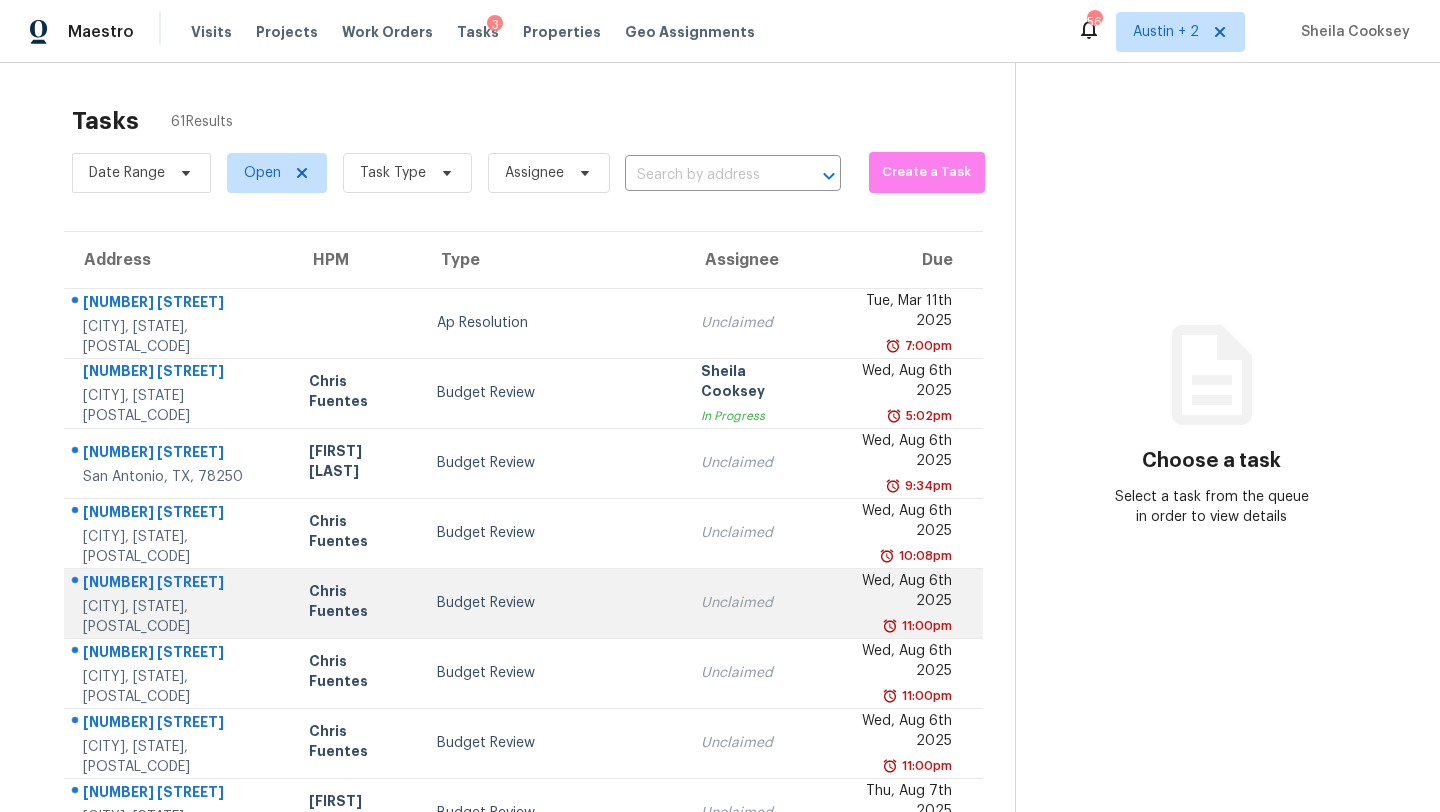 scroll, scrollTop: 229, scrollLeft: 0, axis: vertical 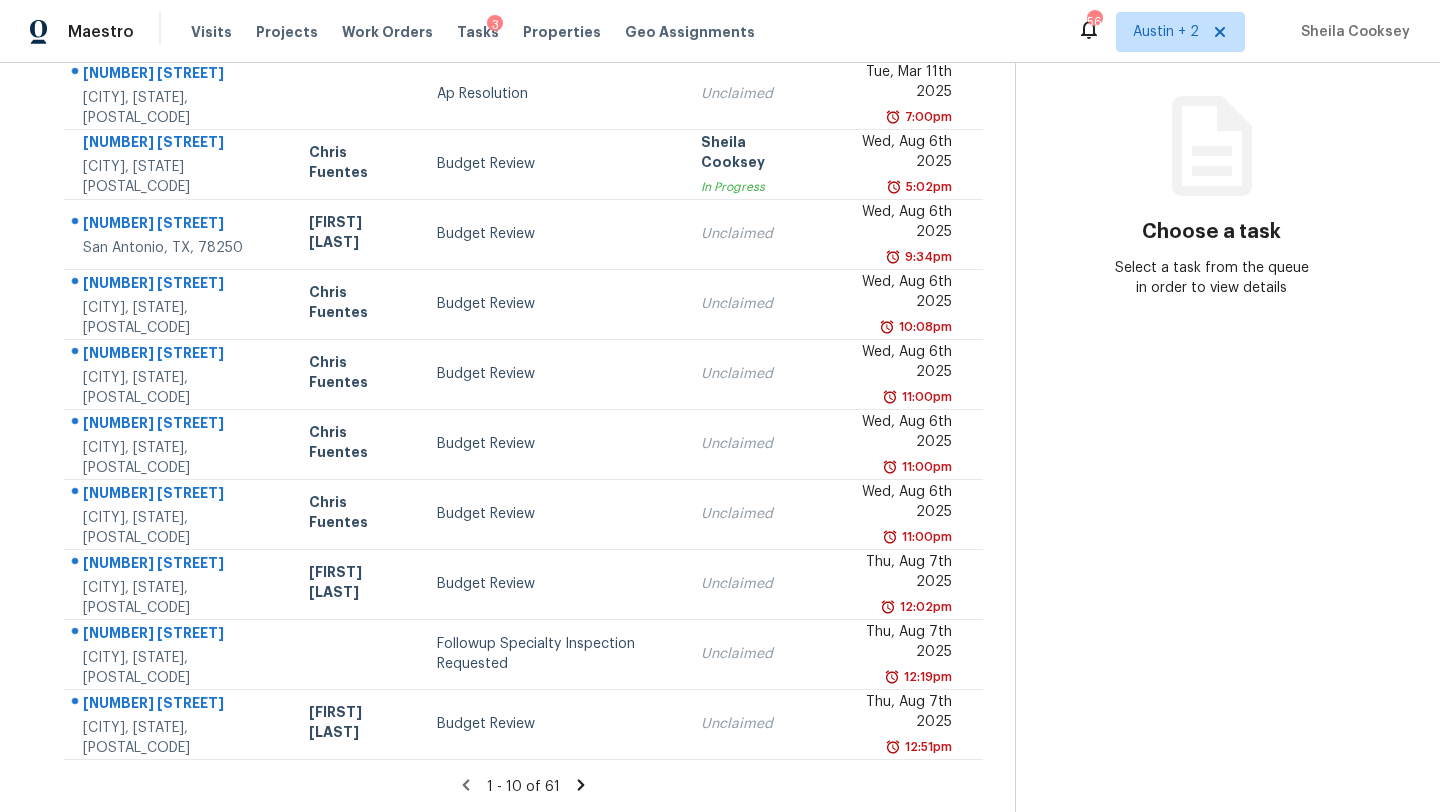 click 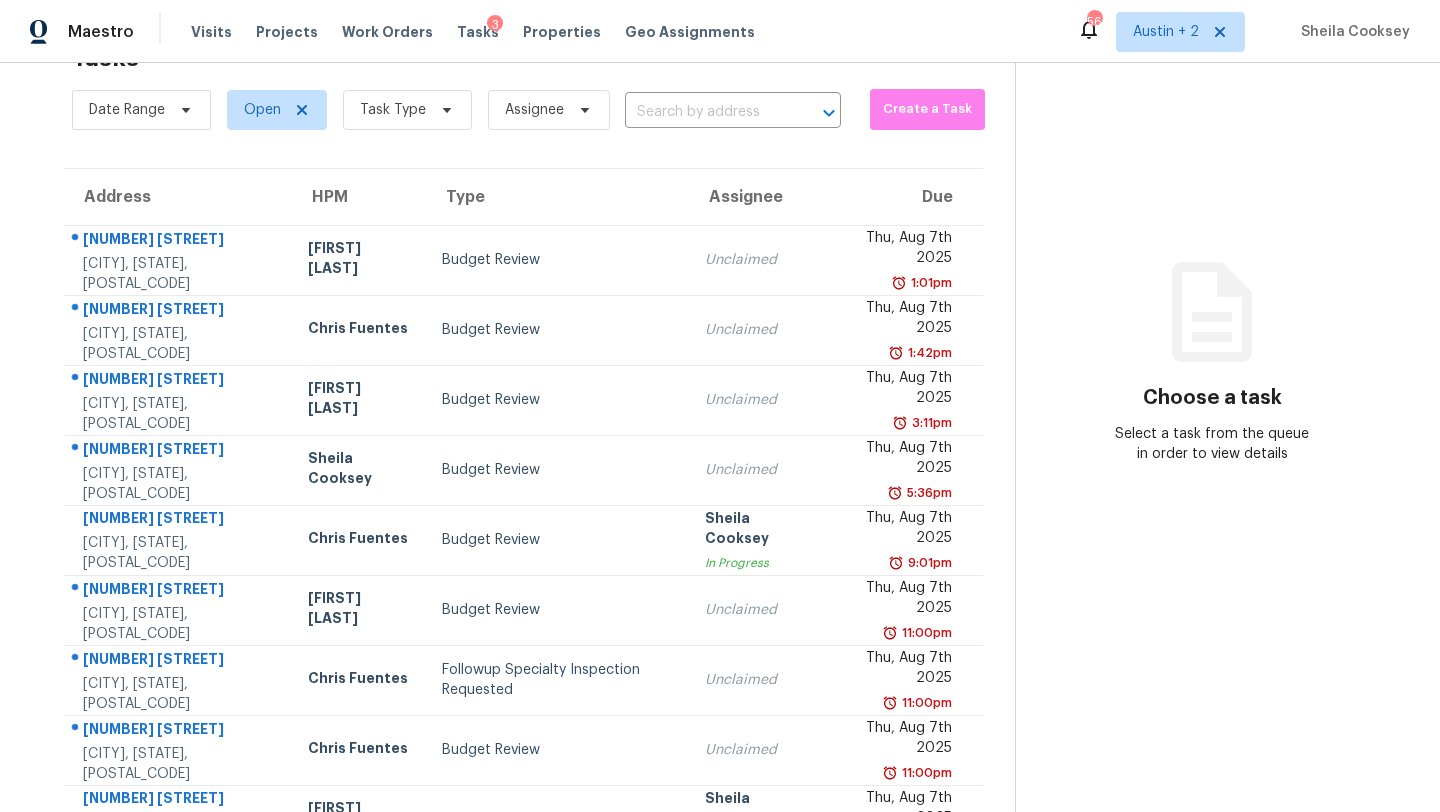 scroll, scrollTop: 229, scrollLeft: 0, axis: vertical 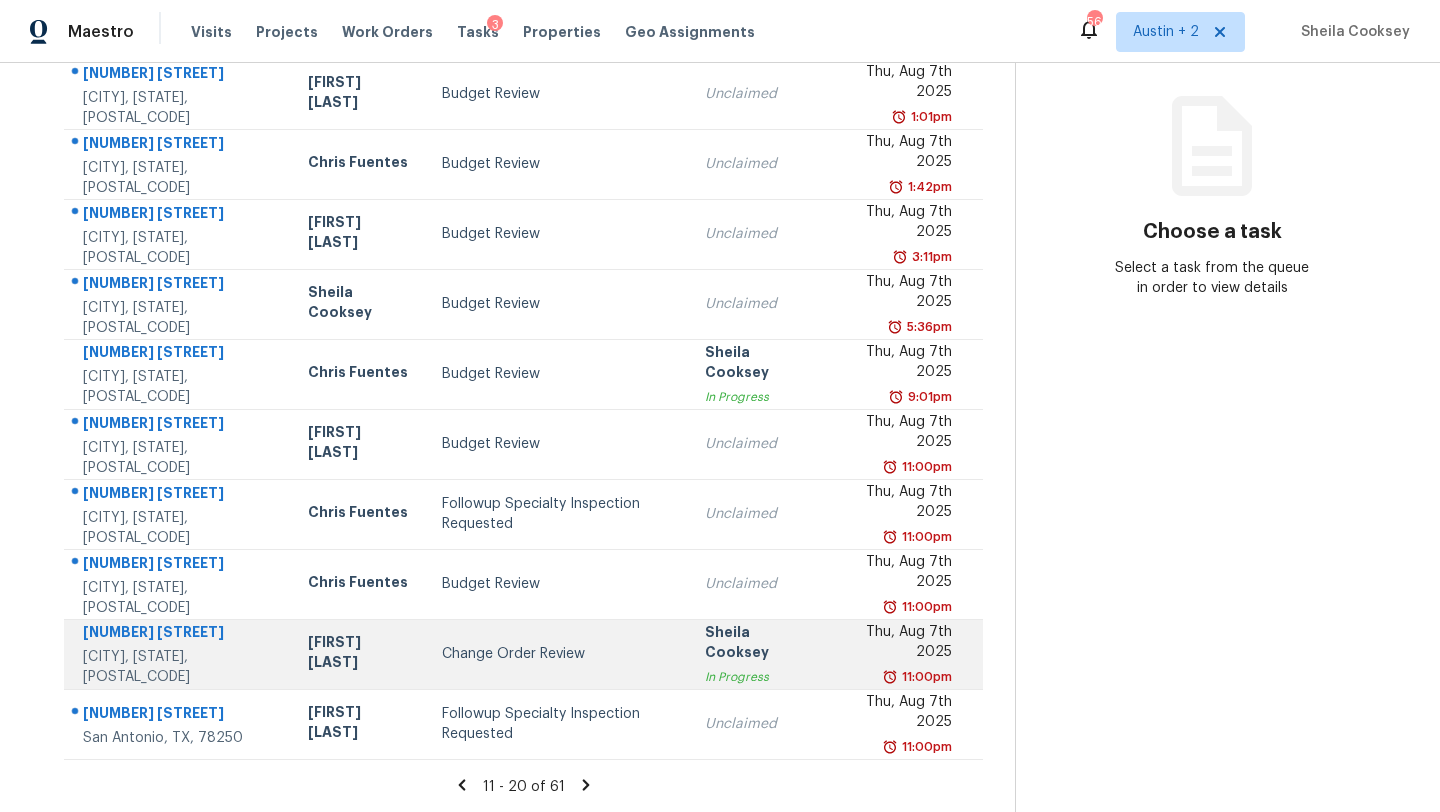 click on "Change Order Review" at bounding box center (557, 654) 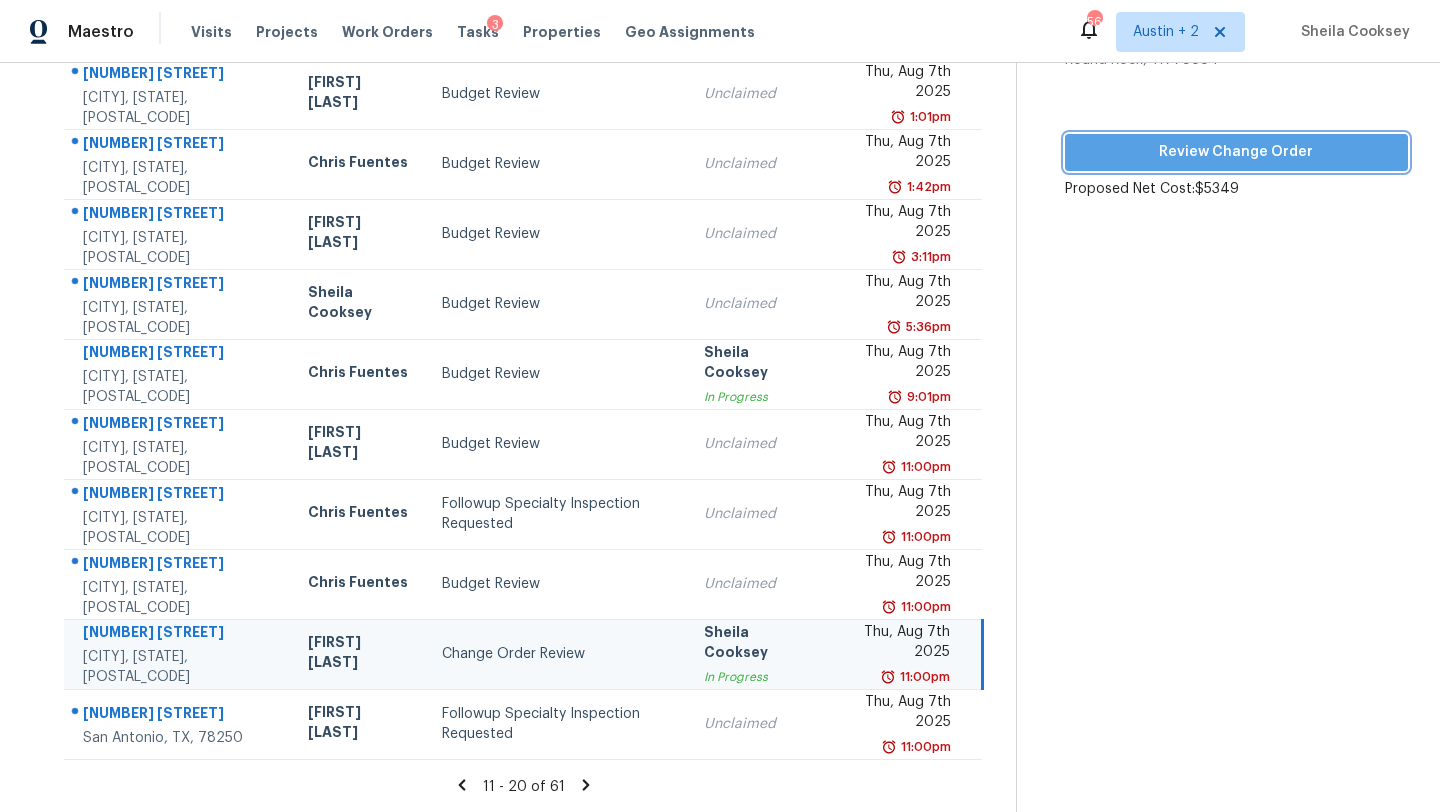 click on "Review Change Order" at bounding box center [1236, 152] 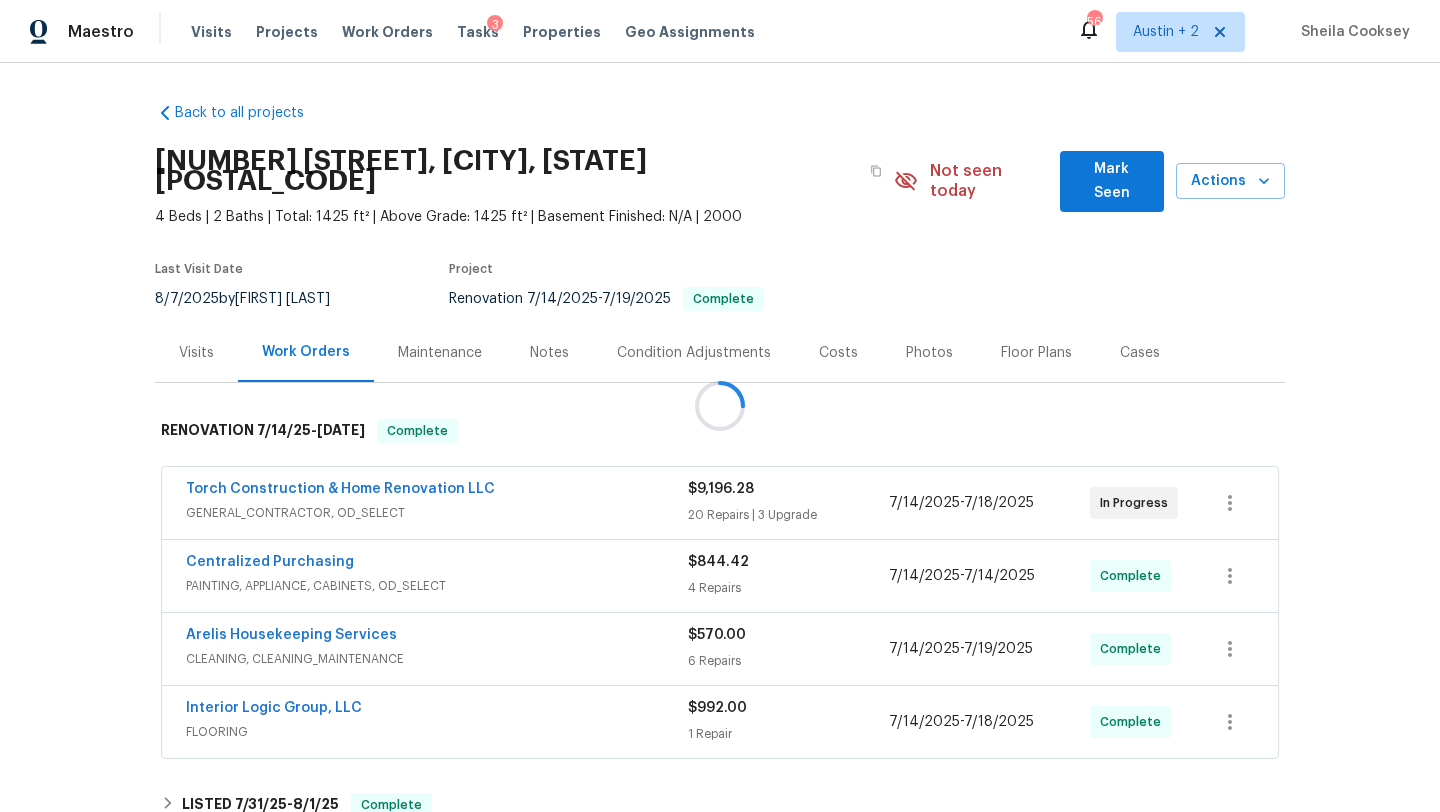 click on "Mark Seen" at bounding box center [1112, 181] 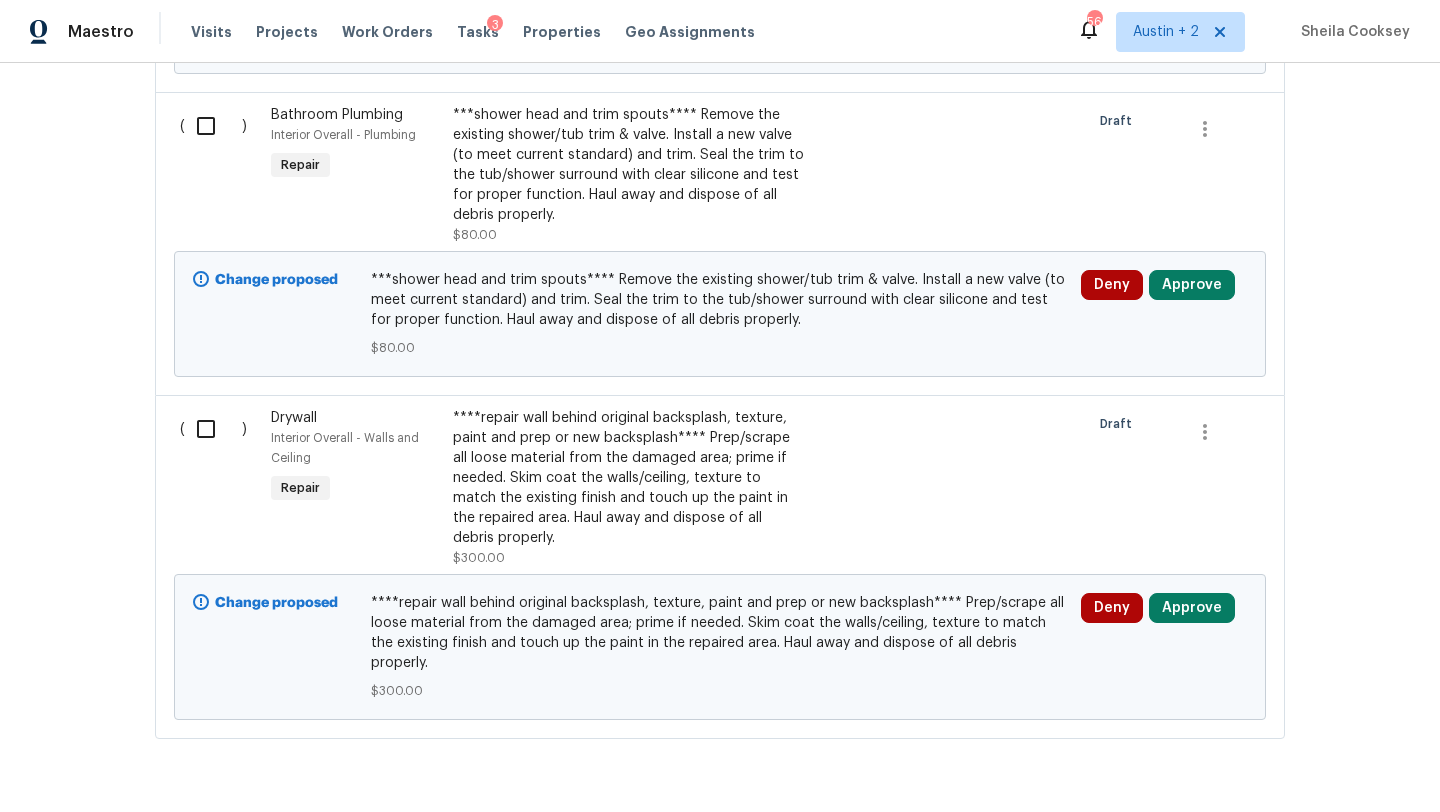 scroll, scrollTop: 2592, scrollLeft: 0, axis: vertical 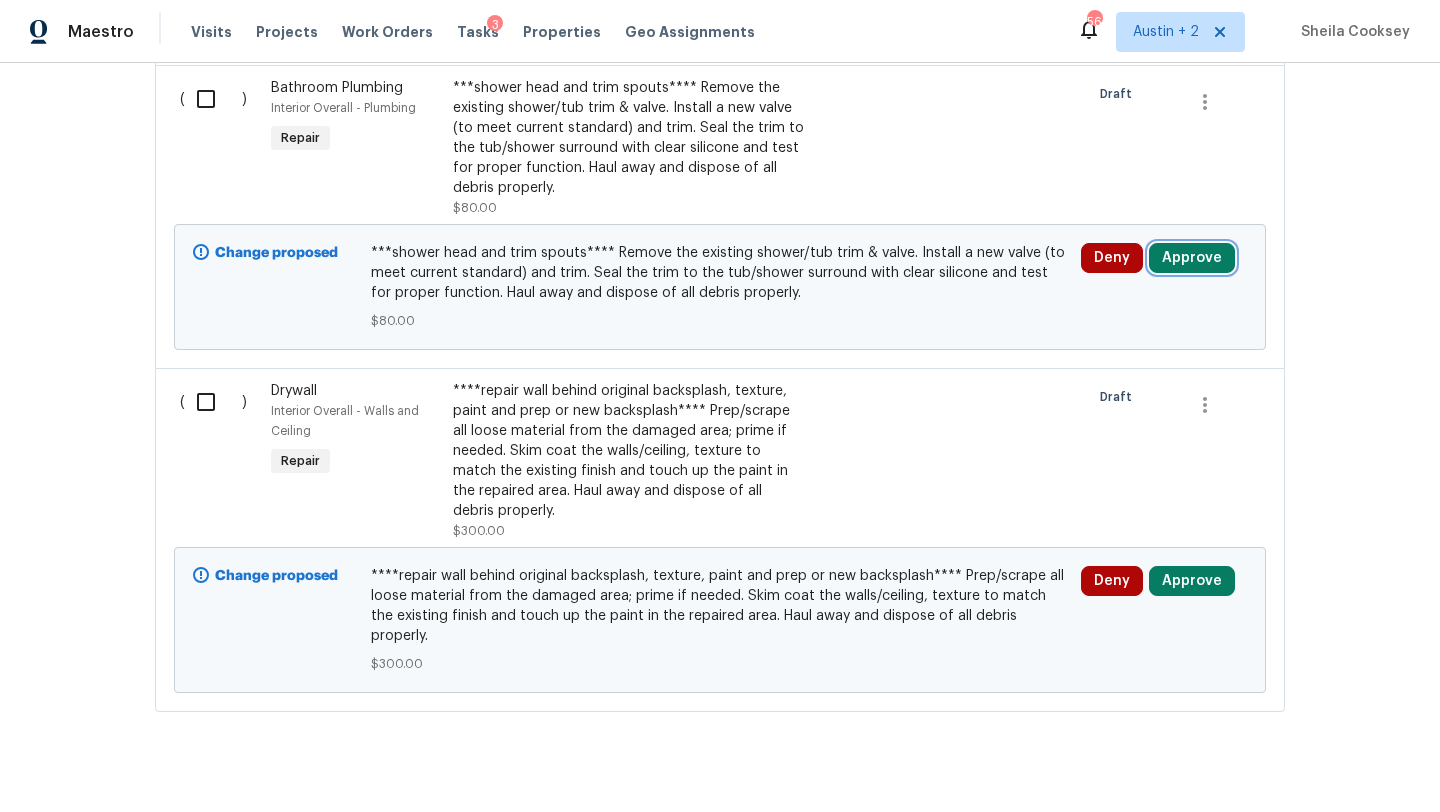 click on "Approve" at bounding box center (1192, 258) 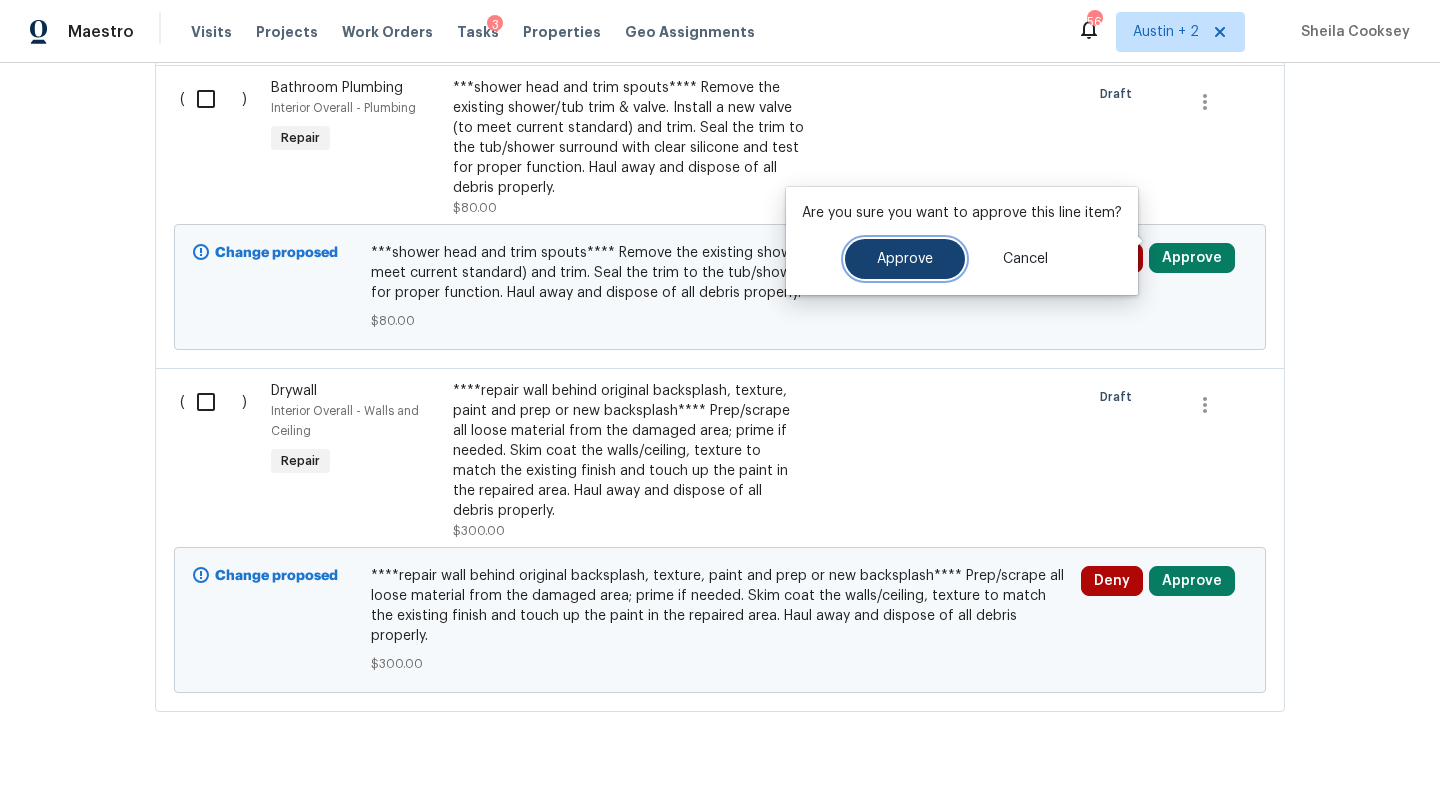 click on "Approve" at bounding box center (905, 259) 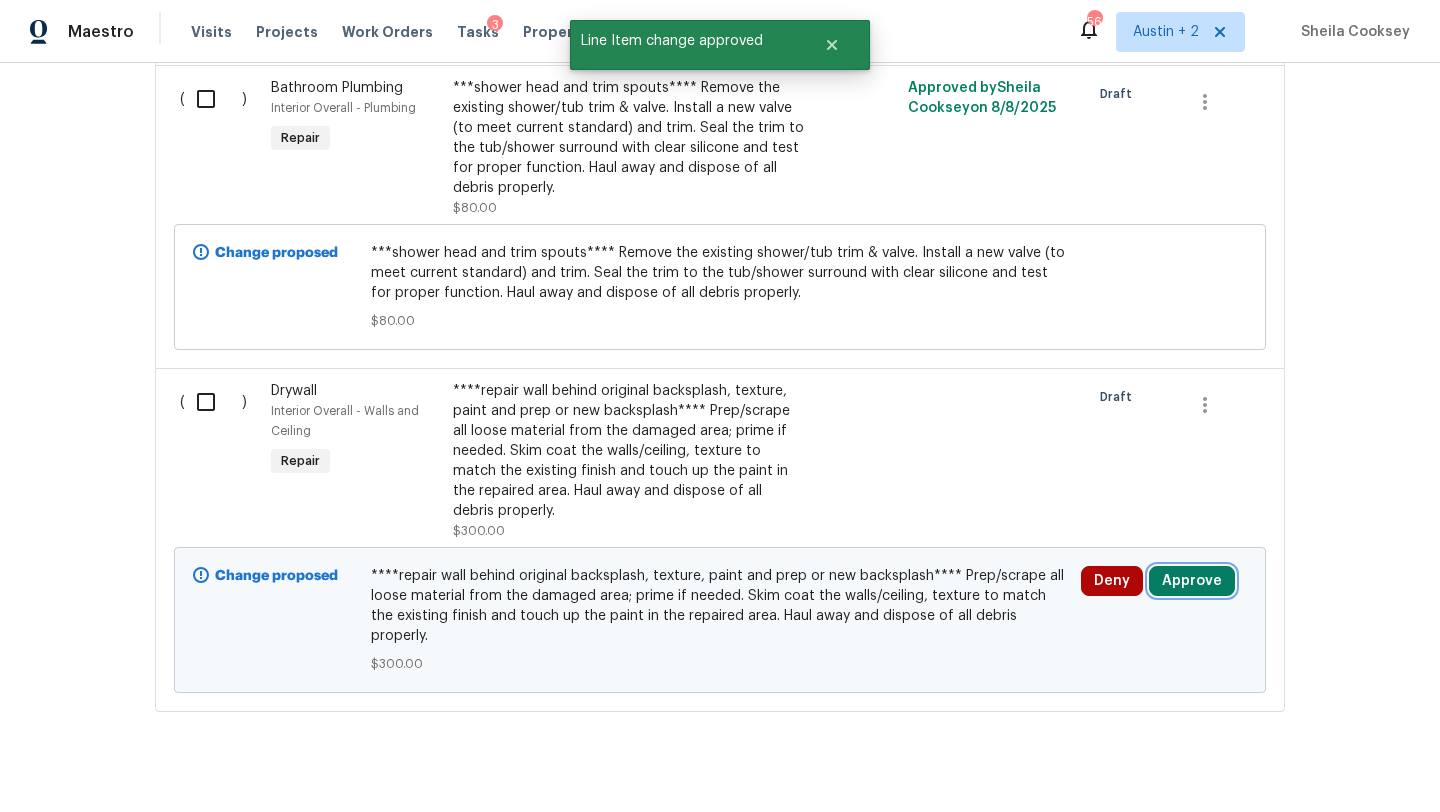 click on "Approve" at bounding box center (1192, 581) 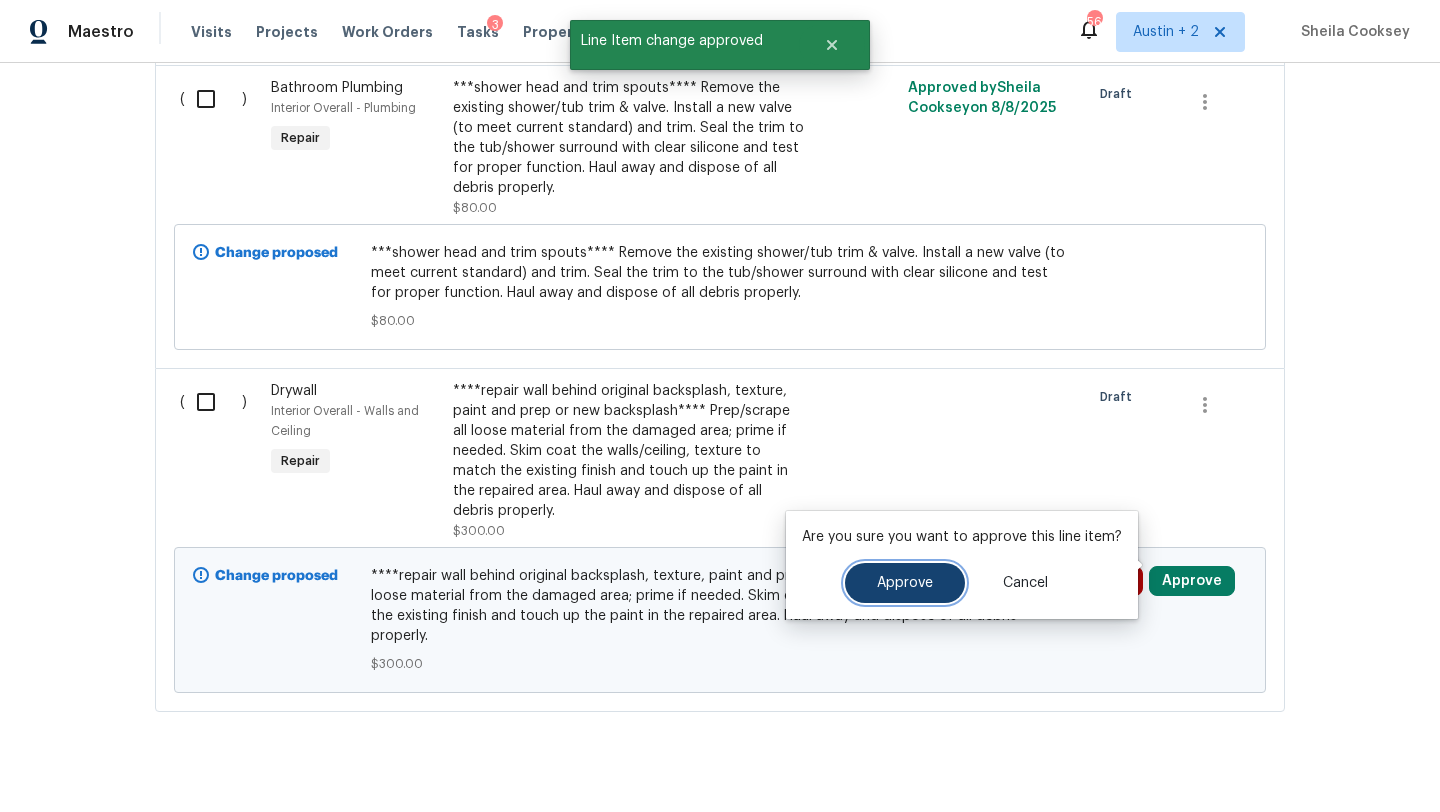 click on "Approve" at bounding box center [905, 583] 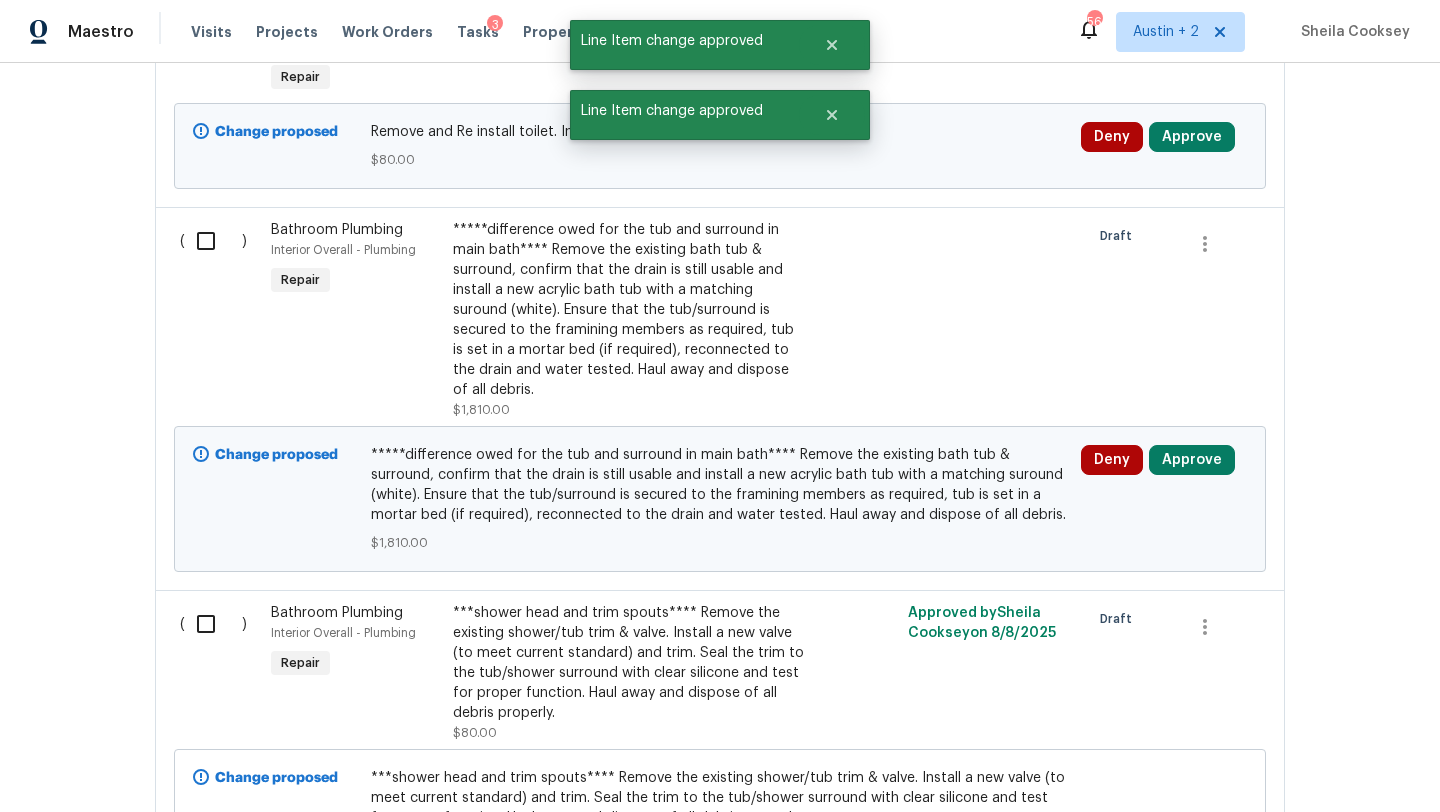 scroll, scrollTop: 2101, scrollLeft: 0, axis: vertical 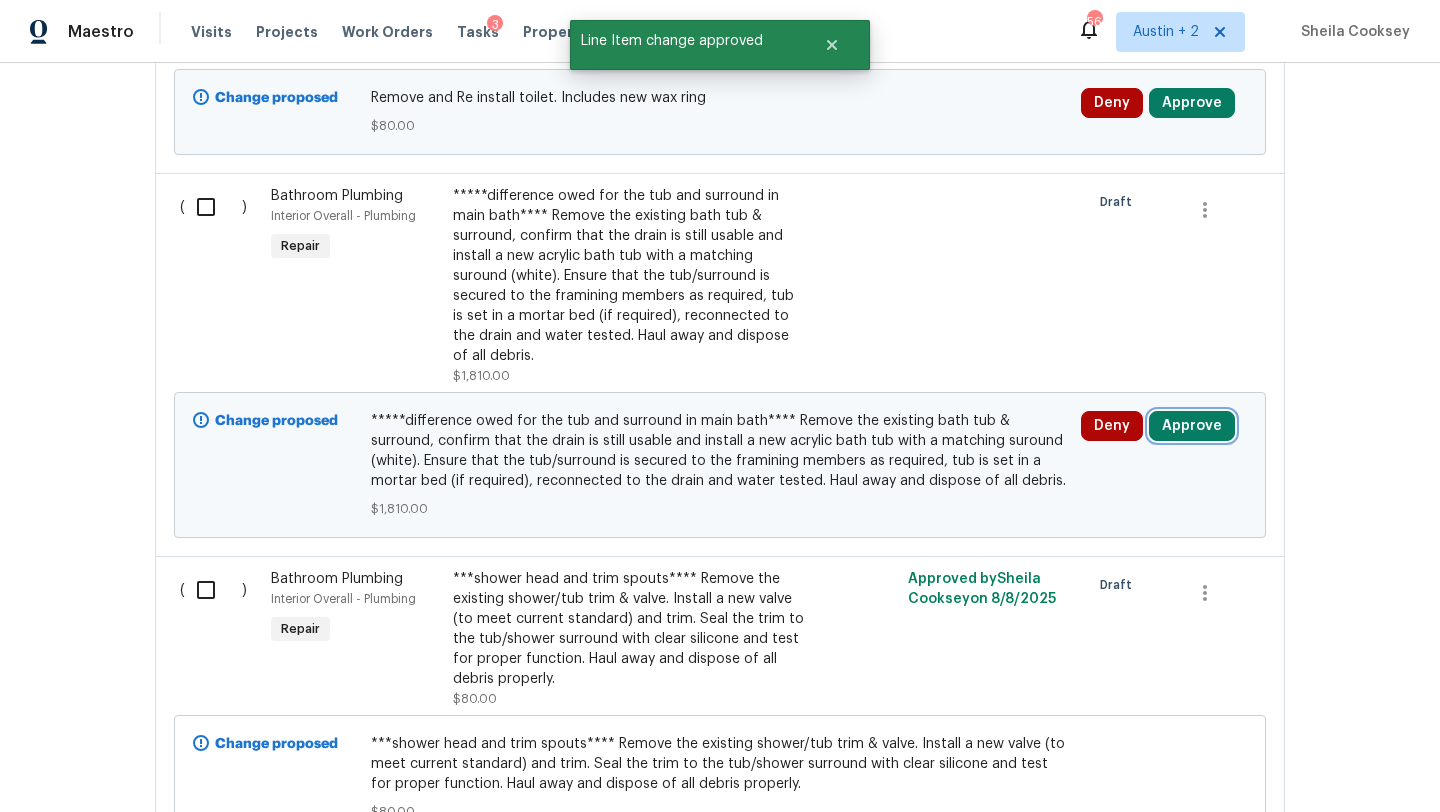 click on "Approve" at bounding box center (1192, 426) 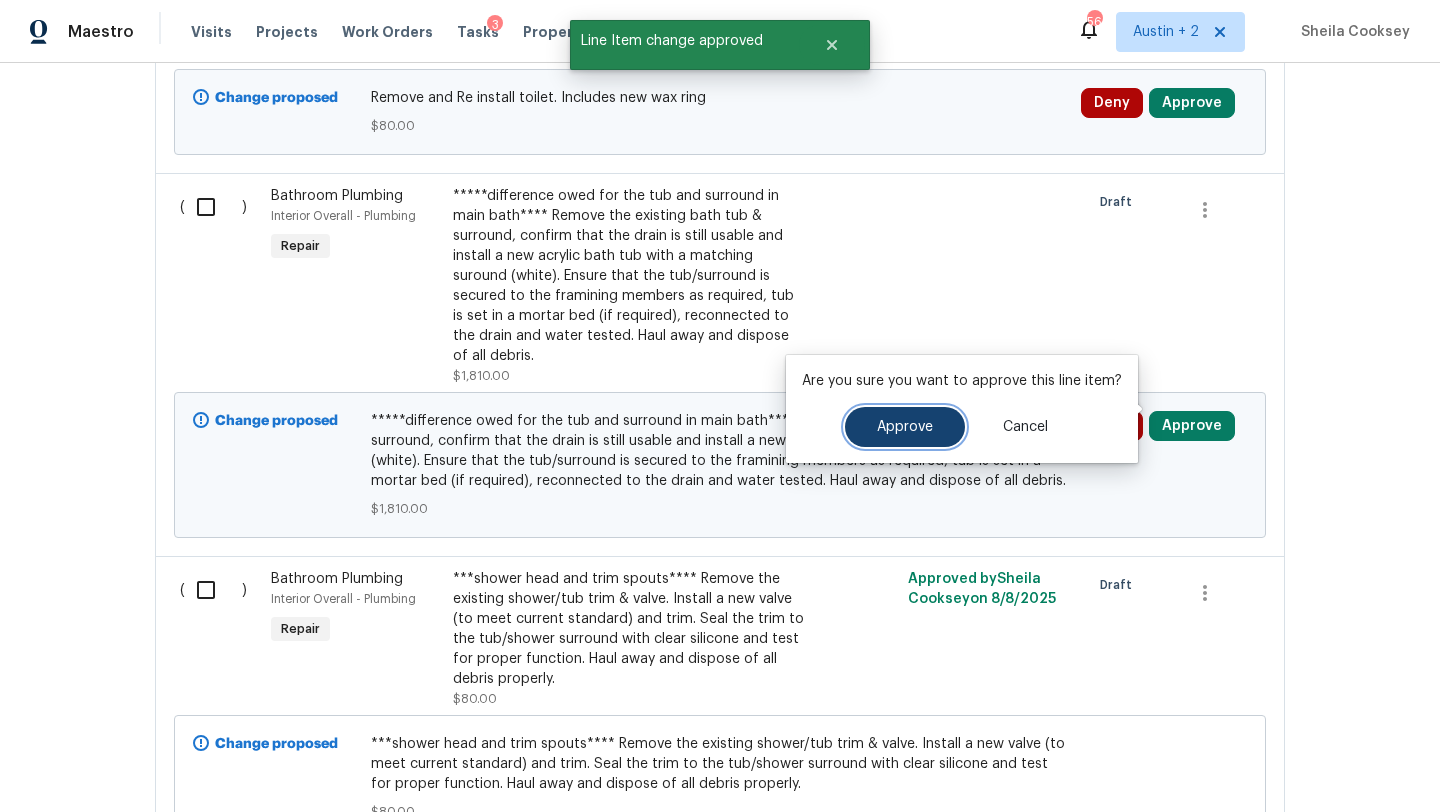 click on "Approve" at bounding box center [905, 427] 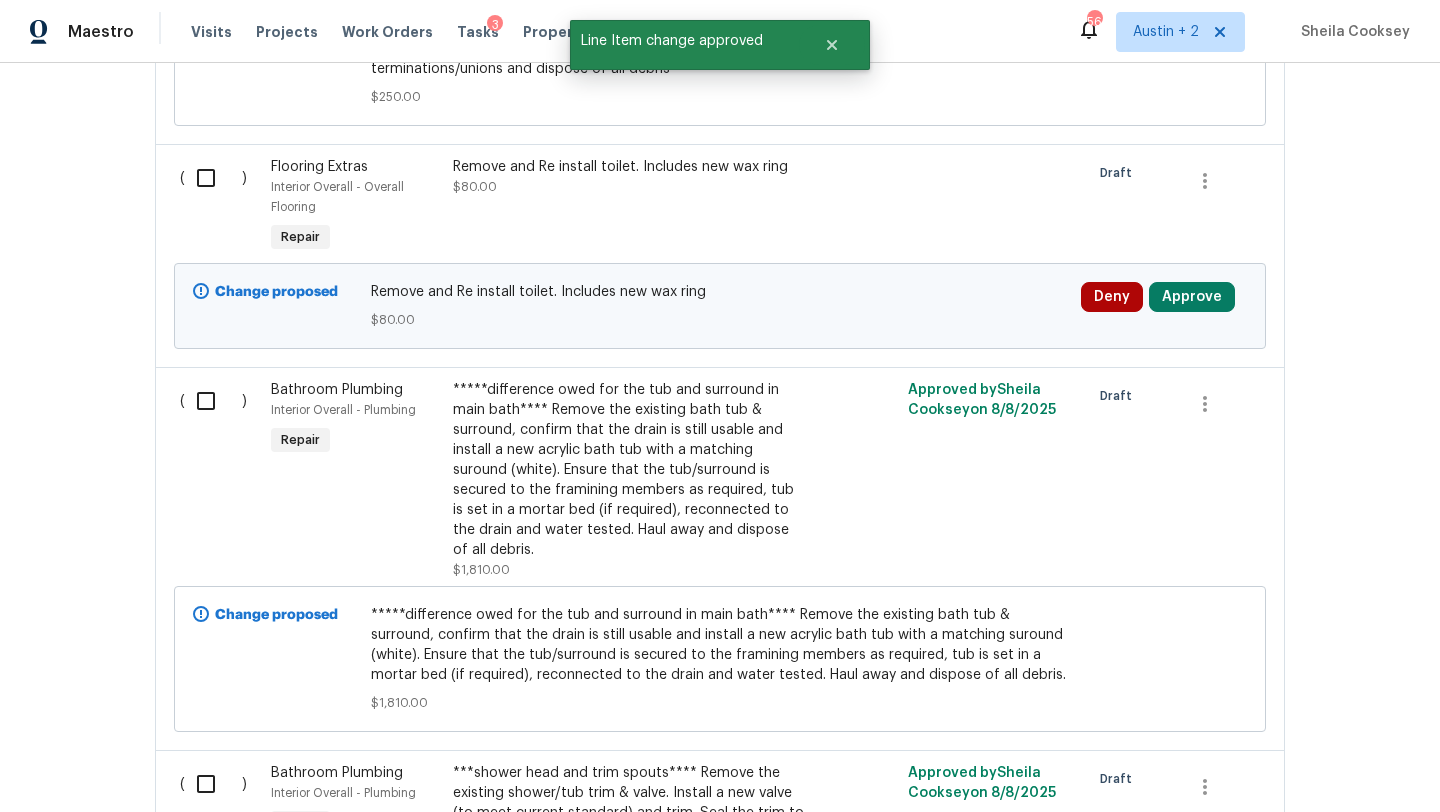 scroll, scrollTop: 1902, scrollLeft: 0, axis: vertical 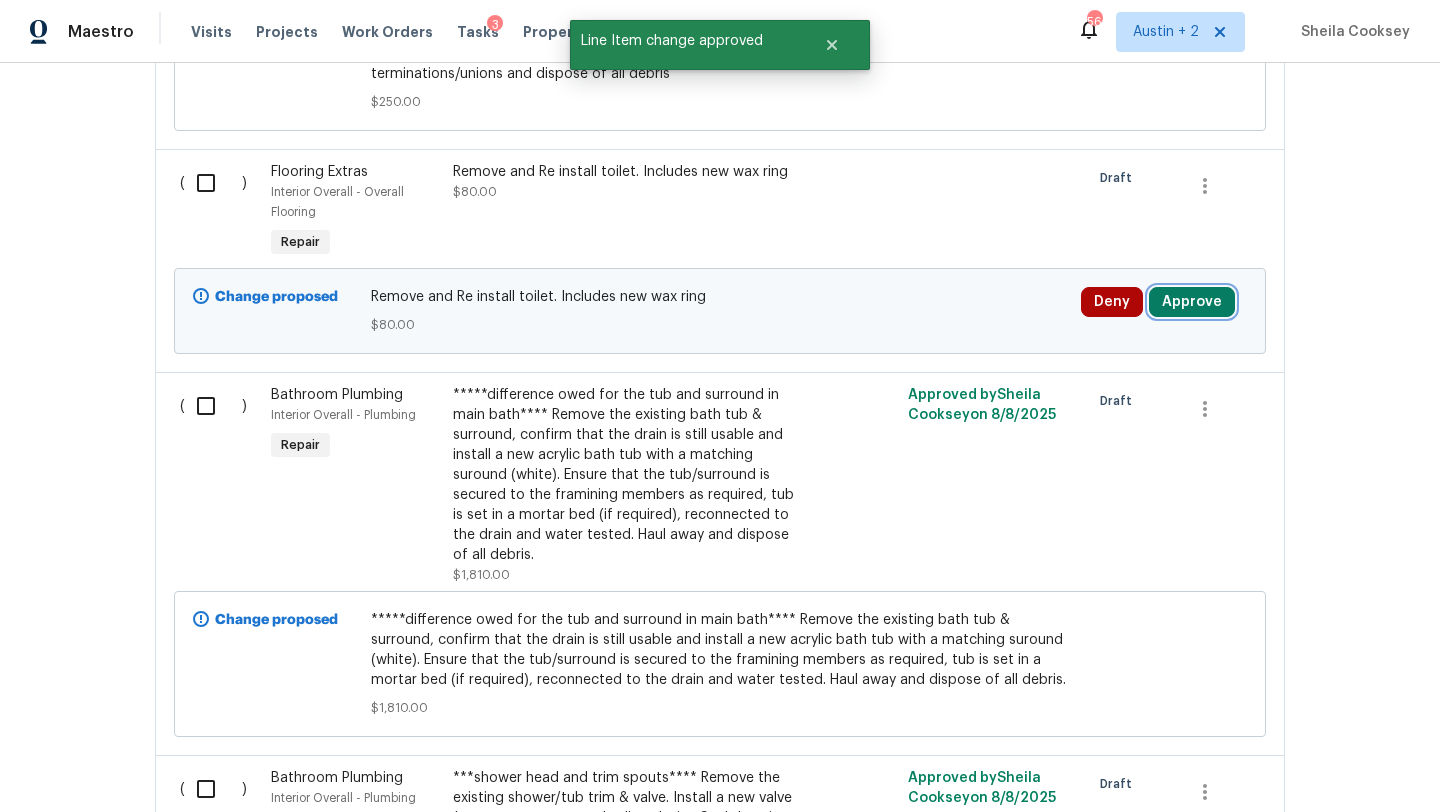 click on "Approve" at bounding box center (1192, 302) 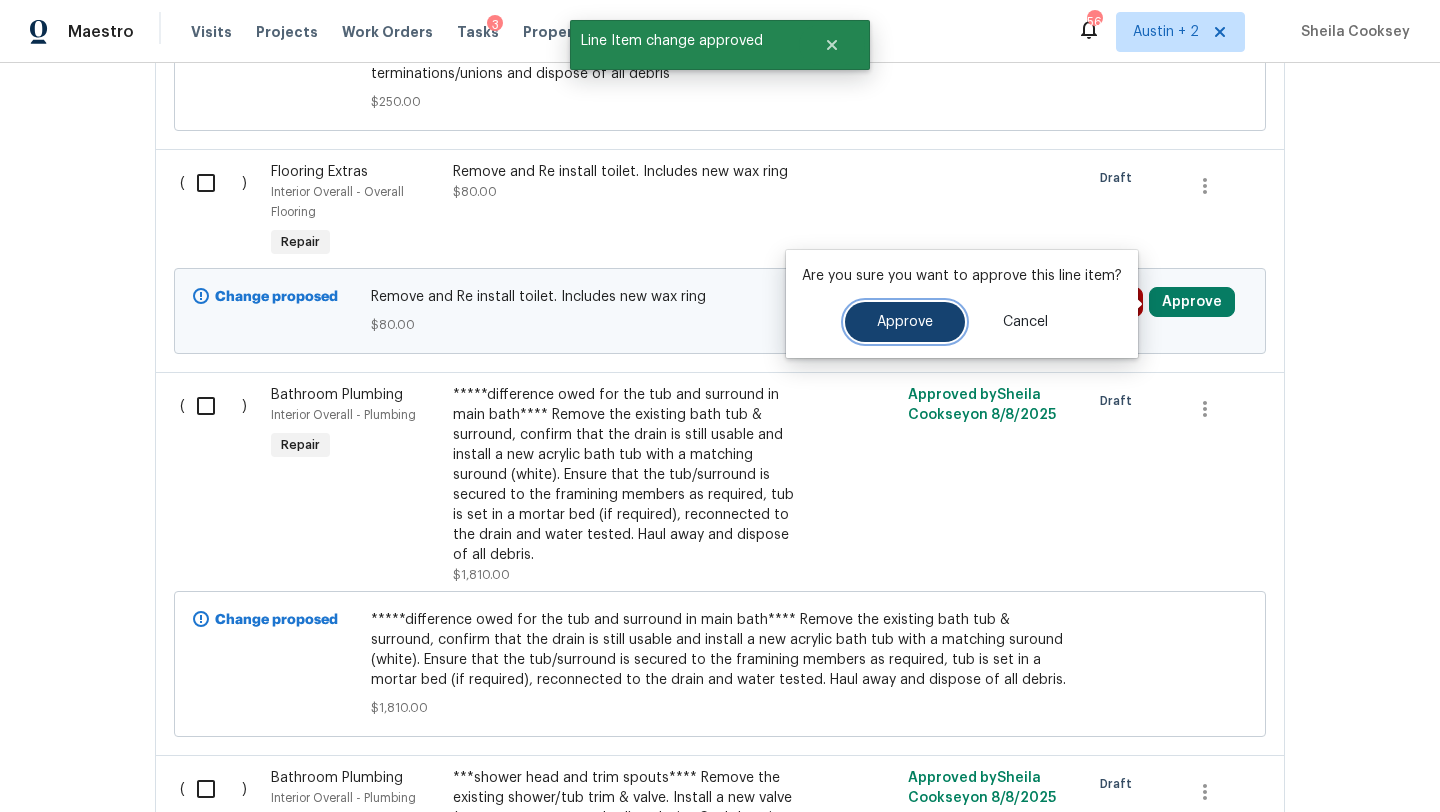 click on "Approve" at bounding box center [905, 322] 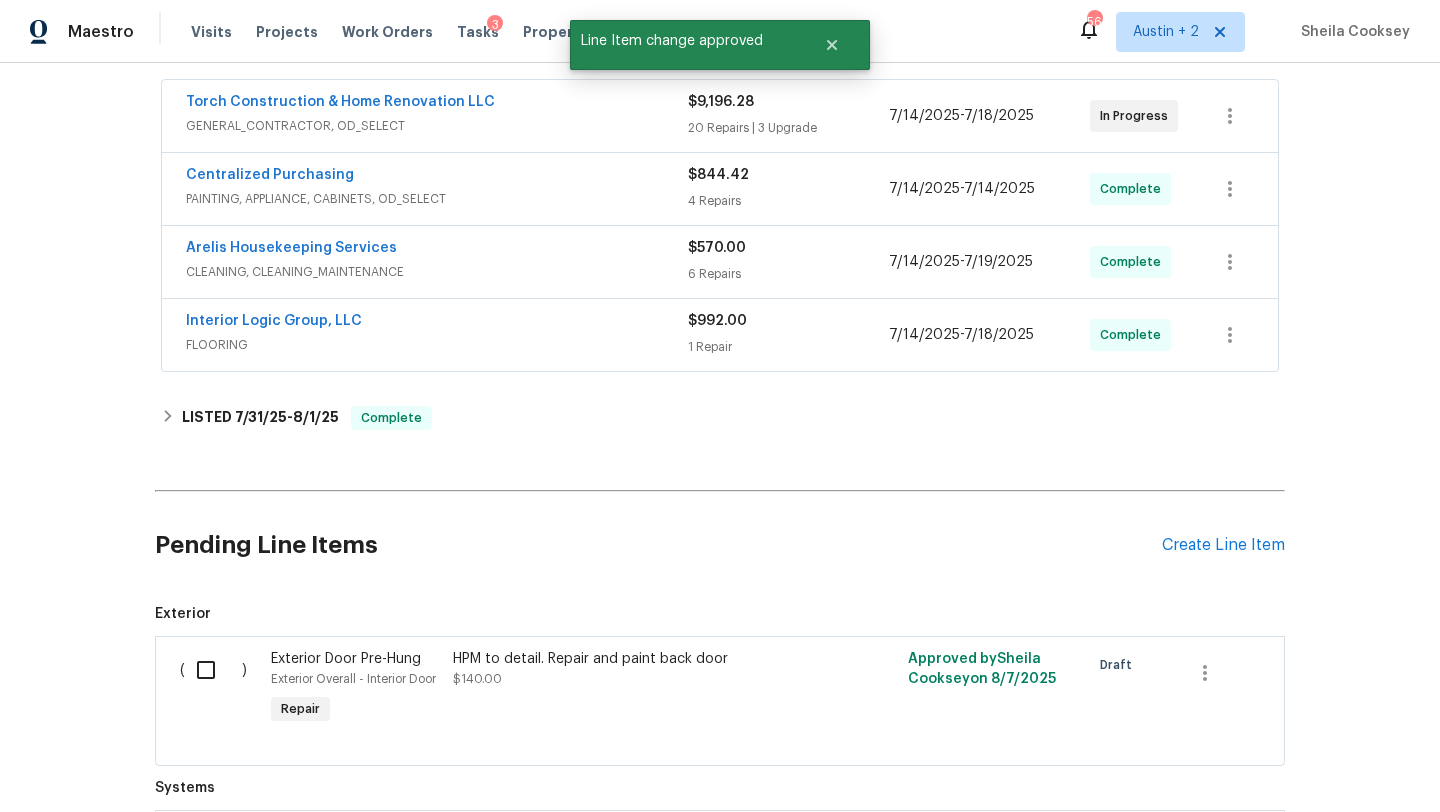 scroll, scrollTop: 0, scrollLeft: 0, axis: both 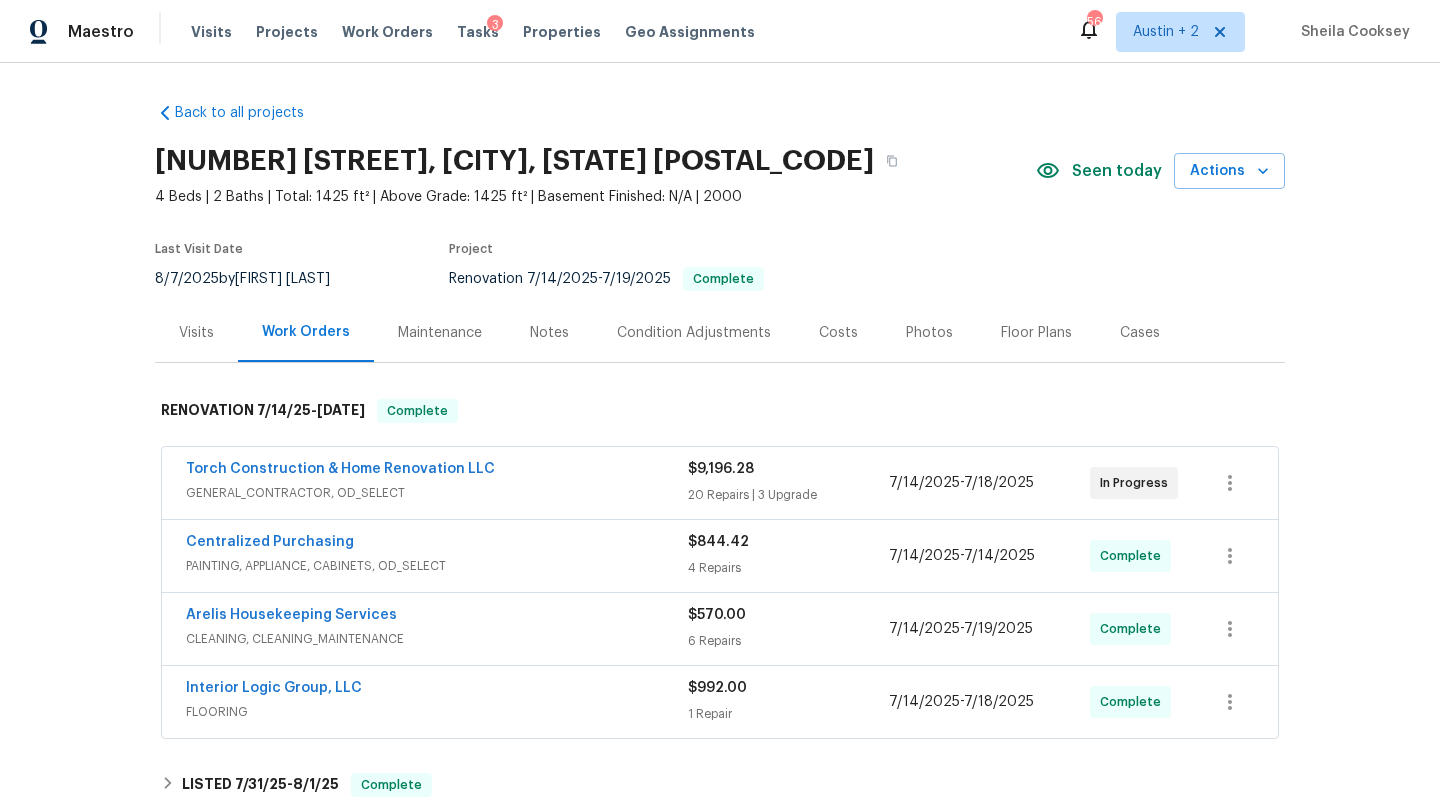 click on "Costs" at bounding box center [838, 333] 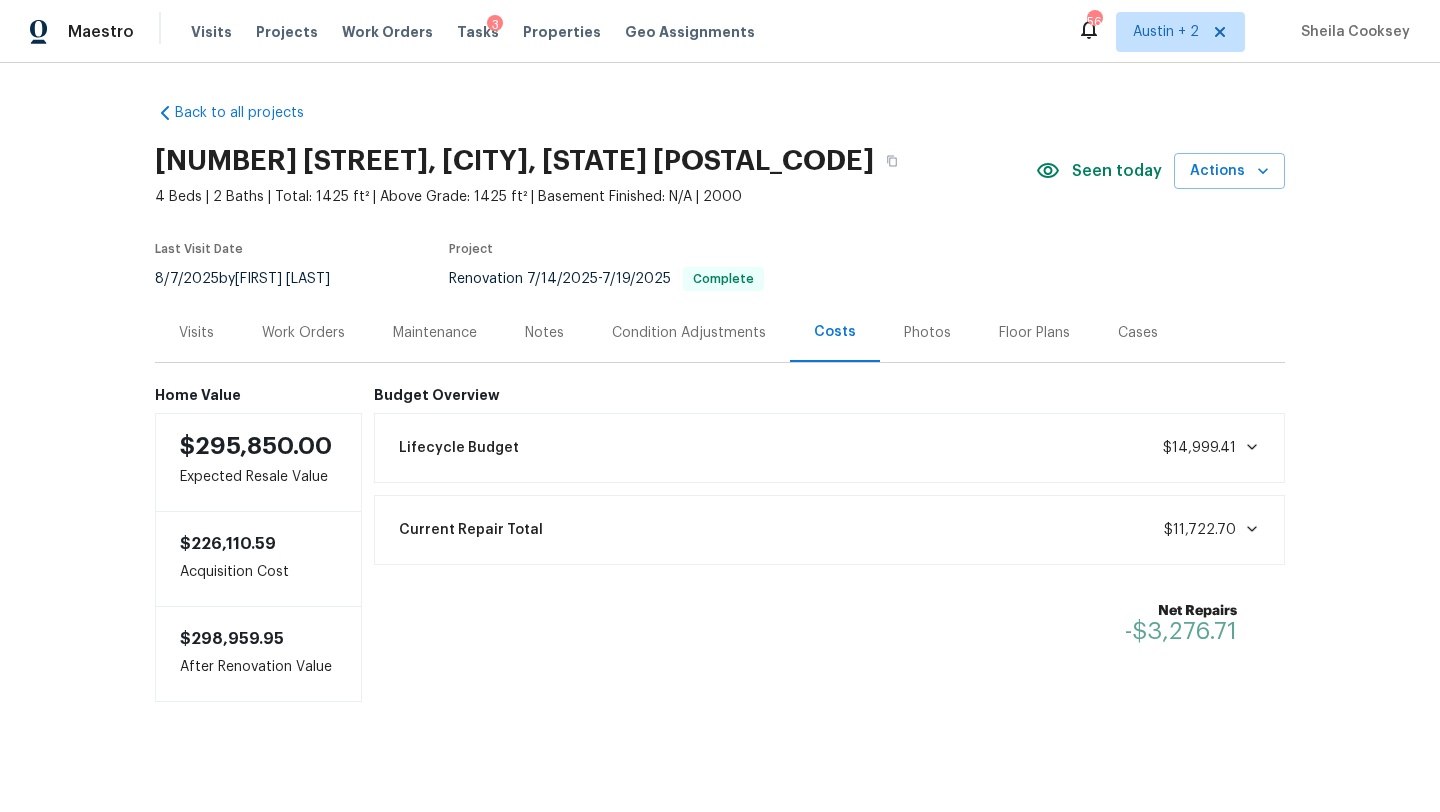 click on "Photos" at bounding box center (927, 333) 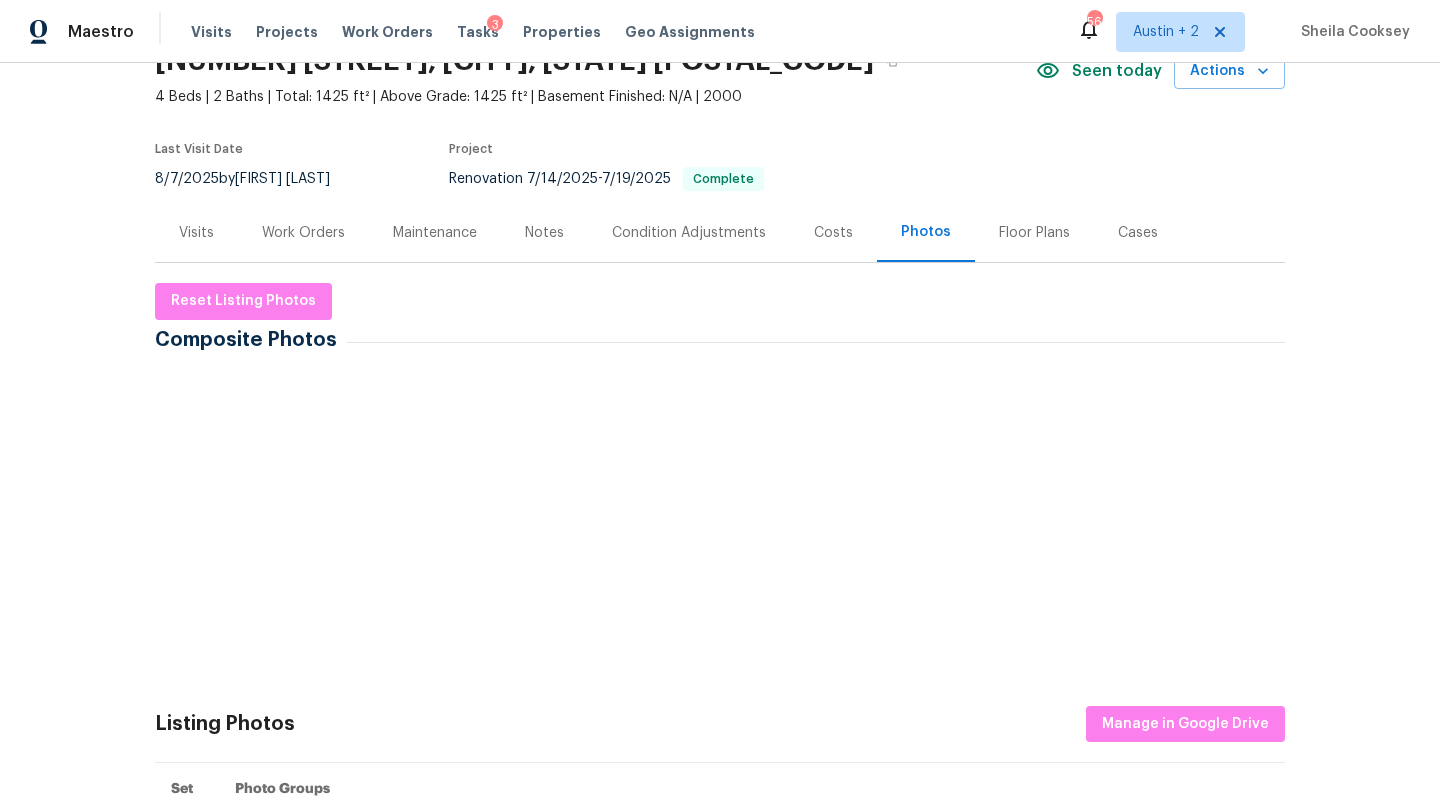 scroll, scrollTop: 111, scrollLeft: 0, axis: vertical 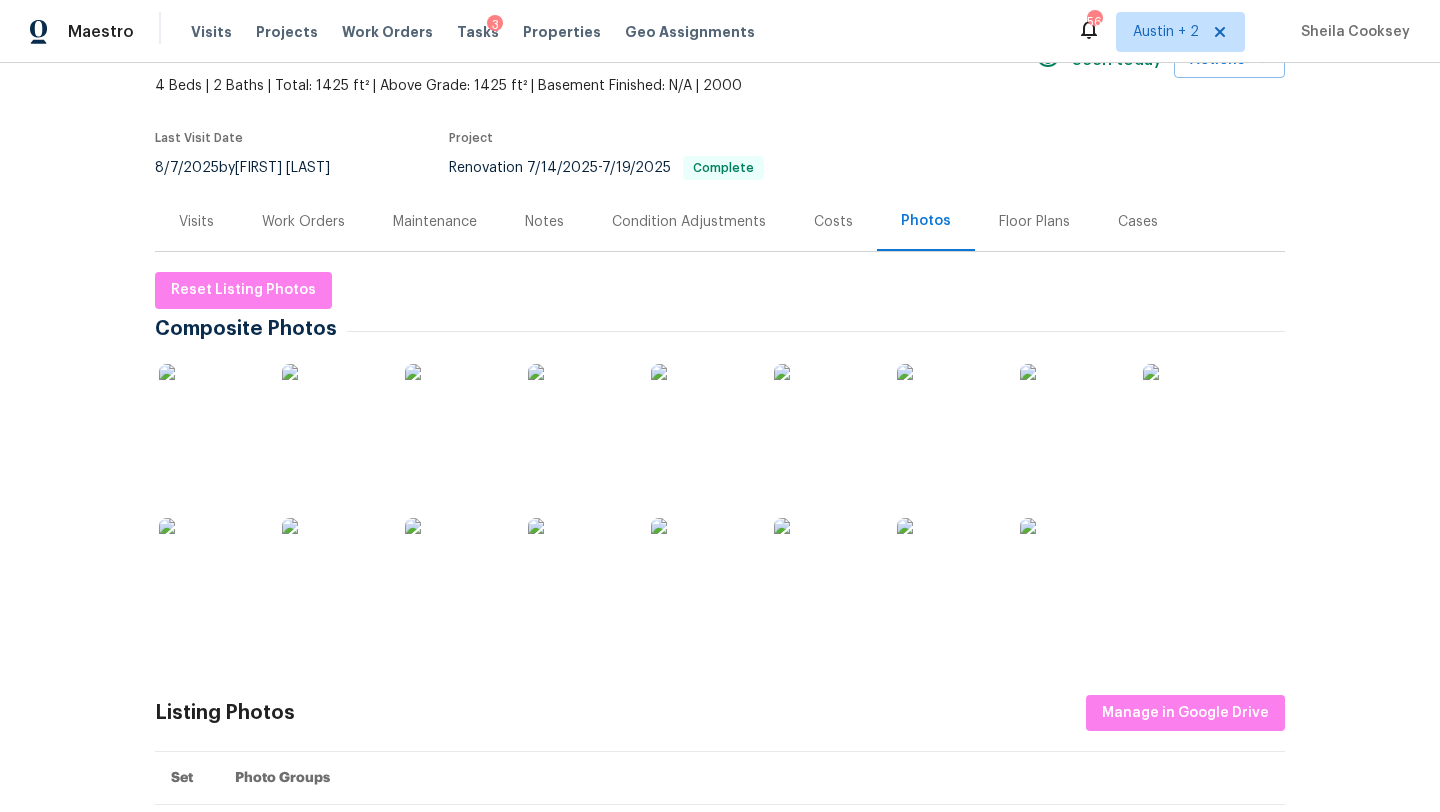 click at bounding box center (209, 414) 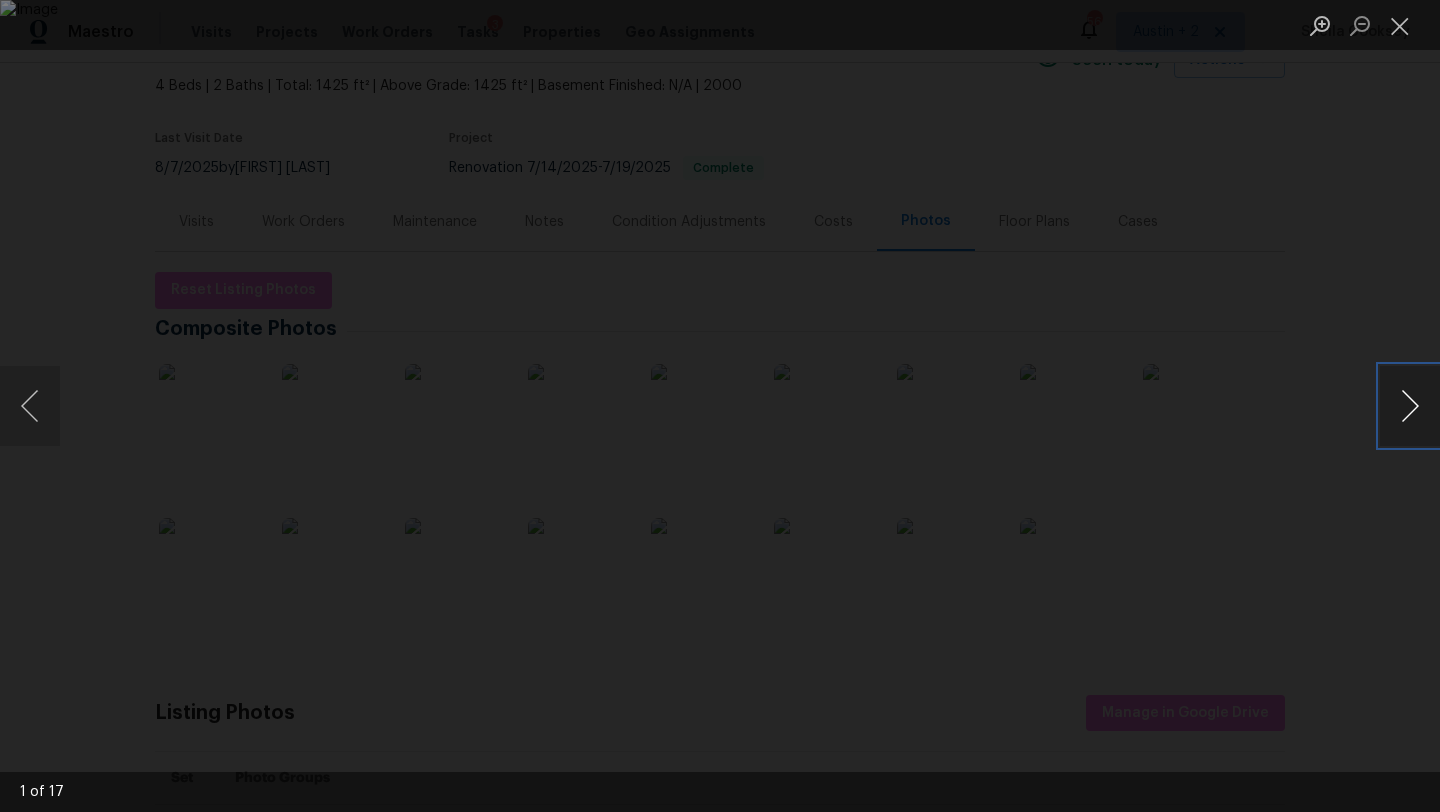click at bounding box center (1410, 406) 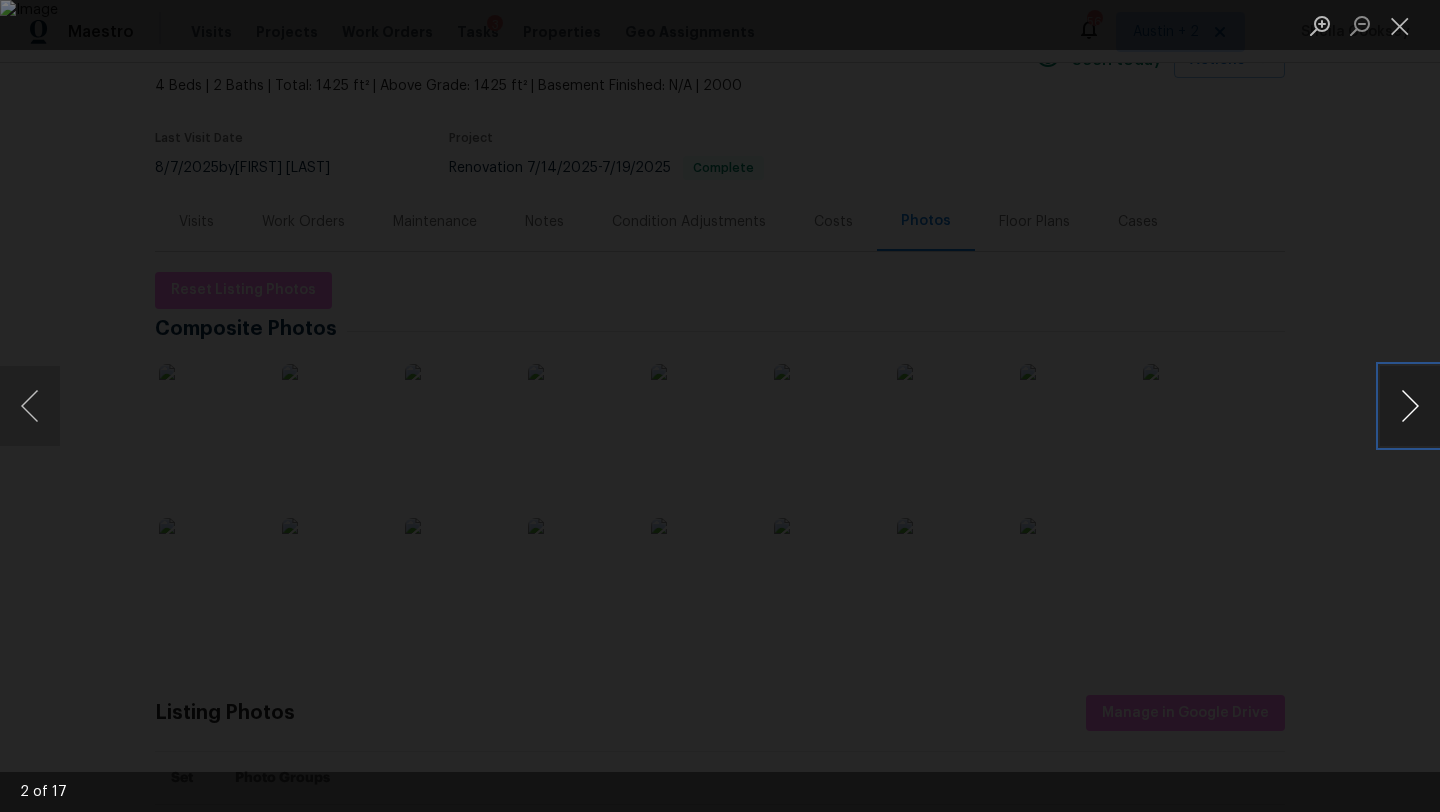 click at bounding box center (1410, 406) 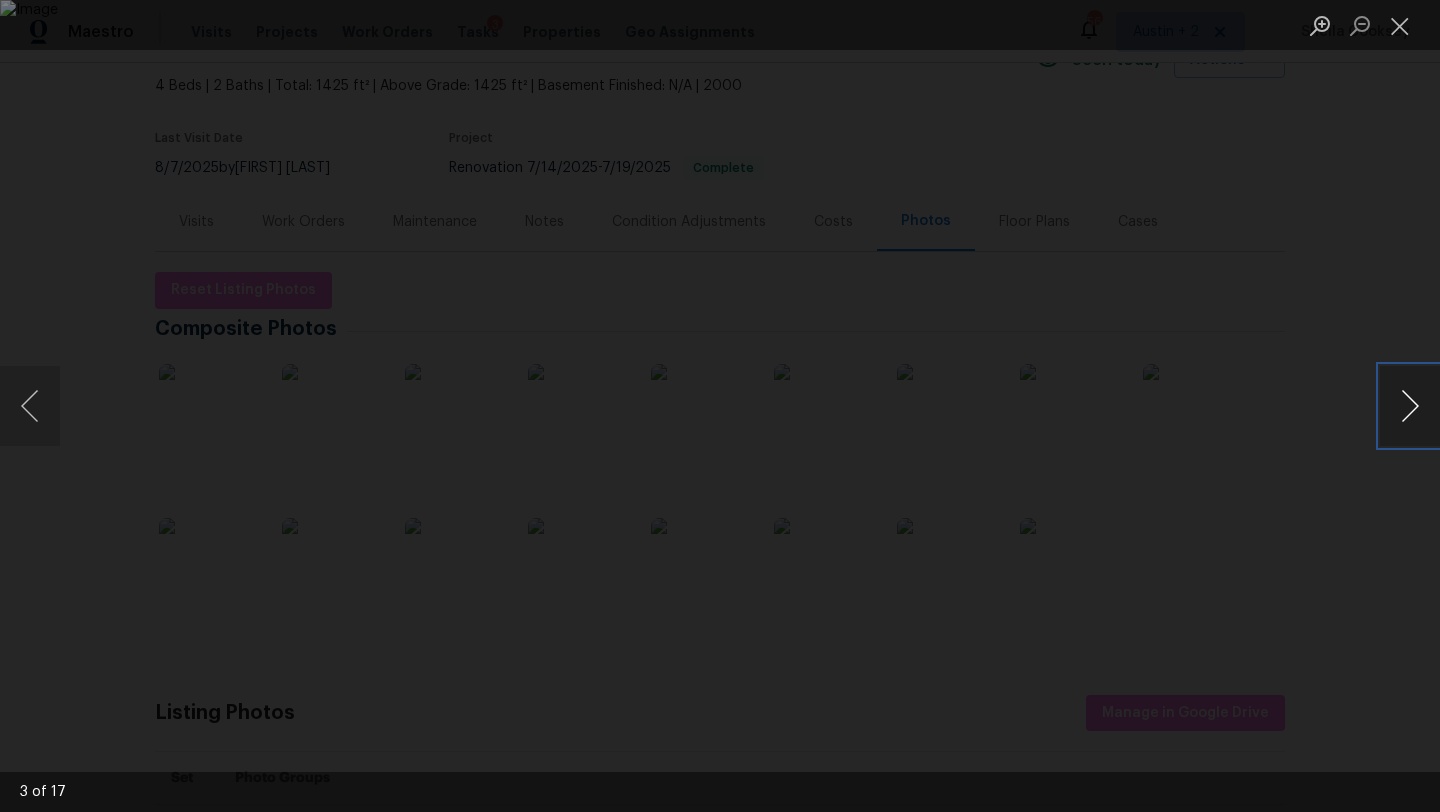 click at bounding box center [1410, 406] 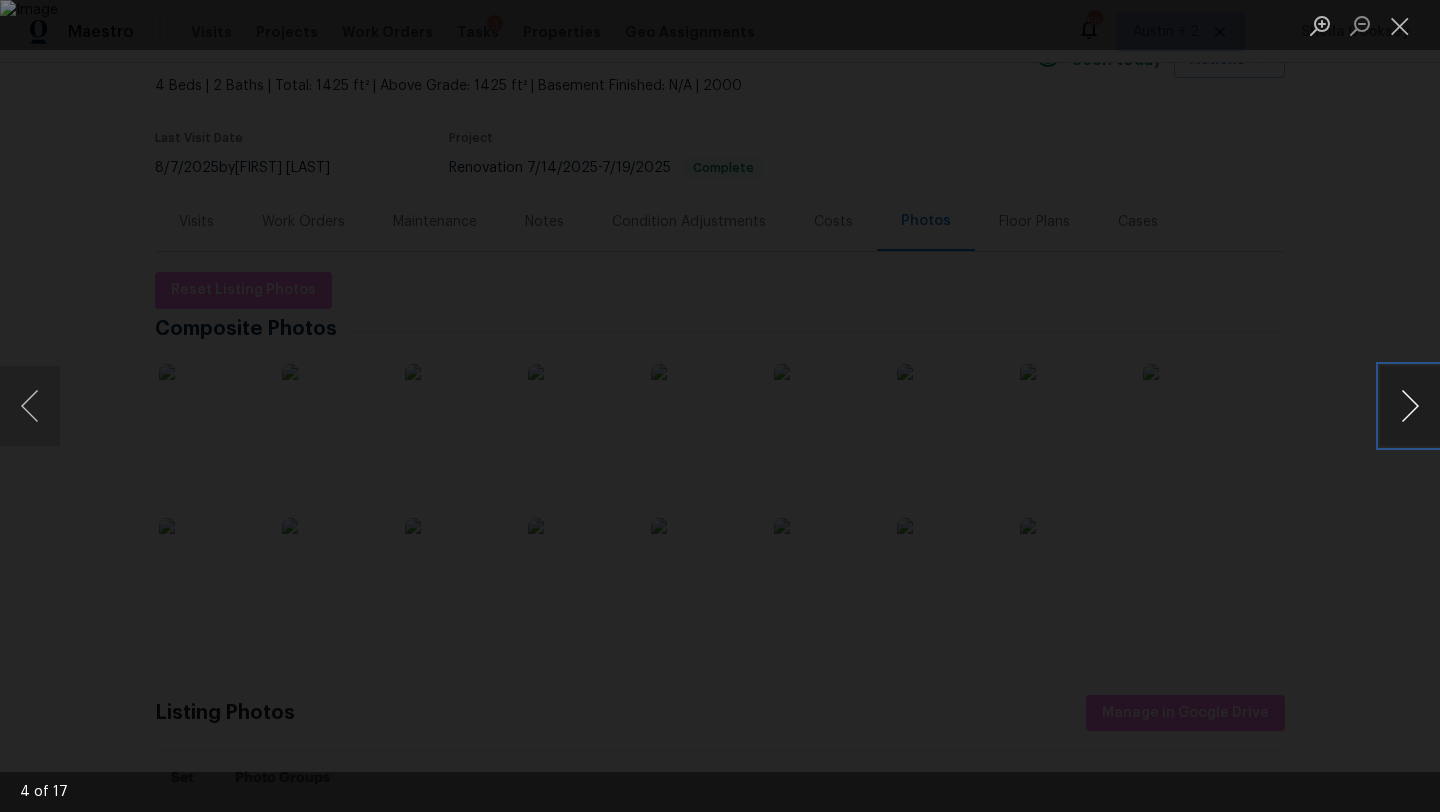 click at bounding box center [1410, 406] 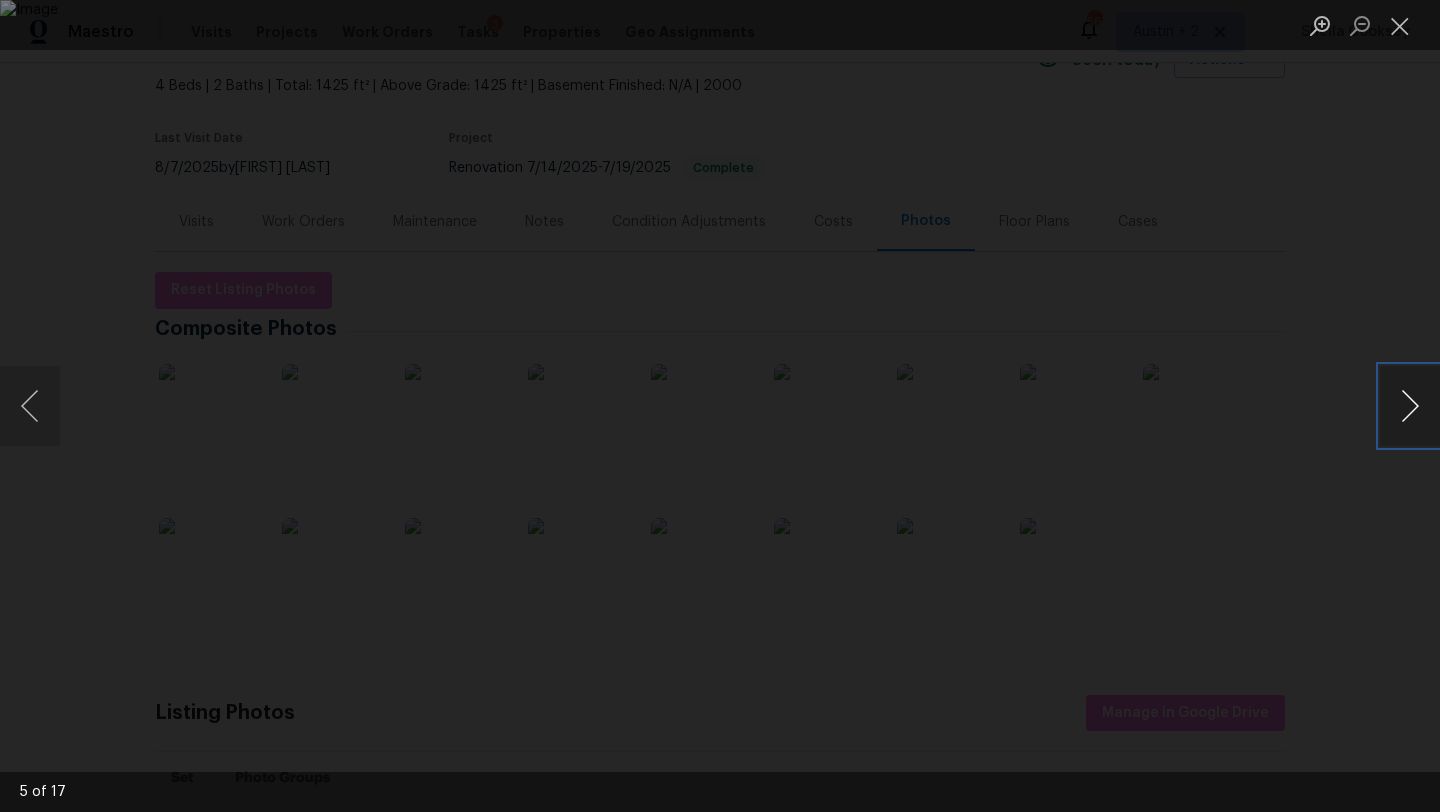 click at bounding box center (1410, 406) 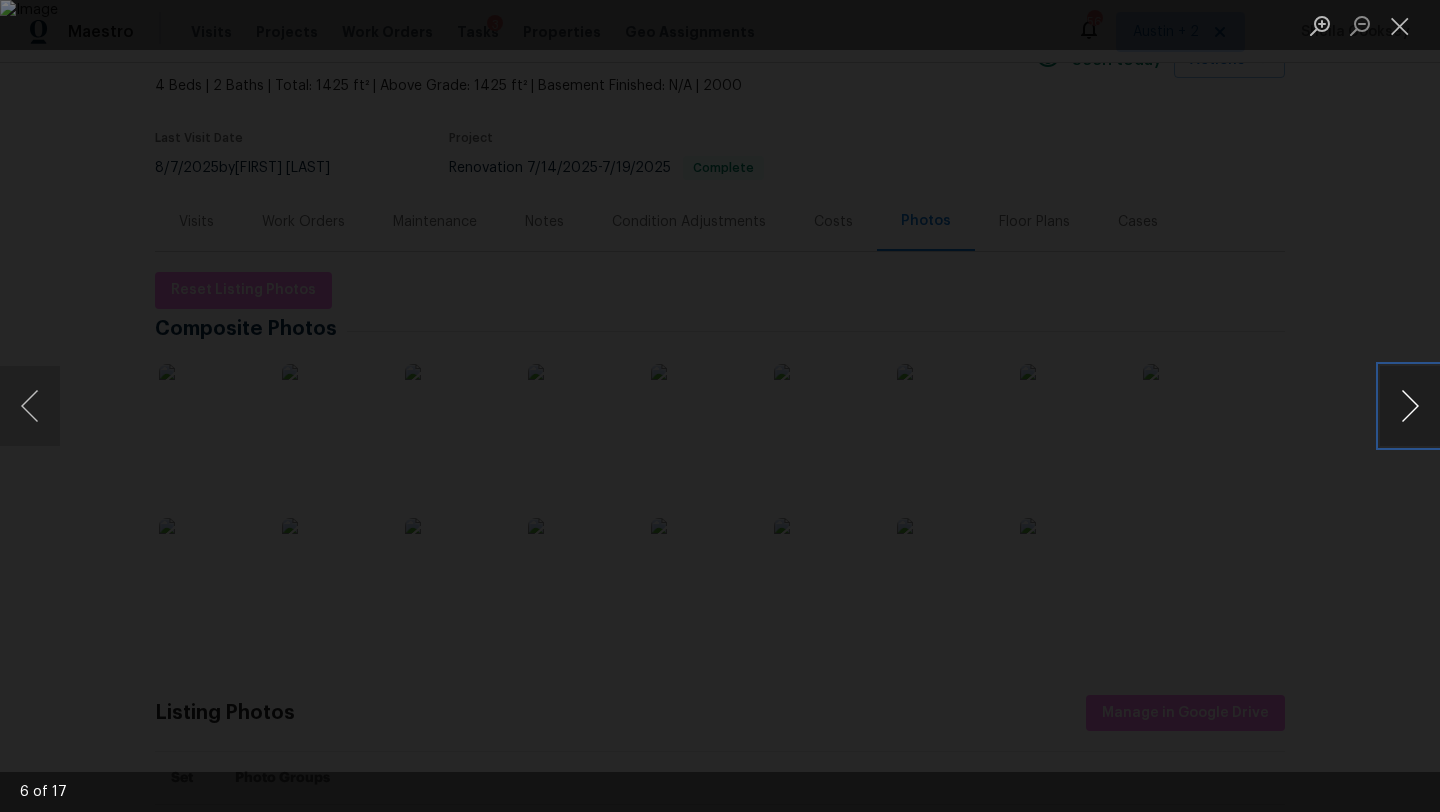 click at bounding box center [1410, 406] 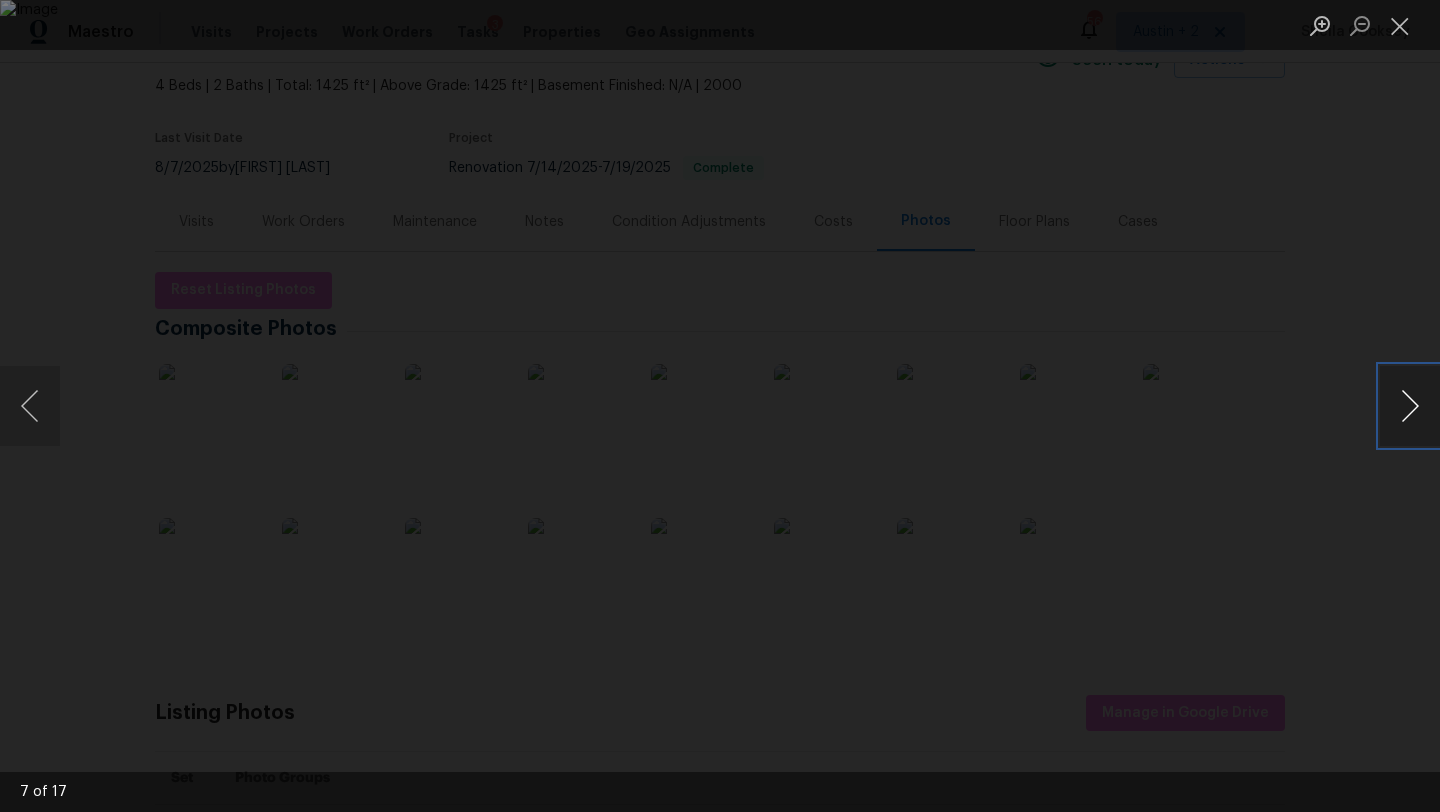click at bounding box center [1410, 406] 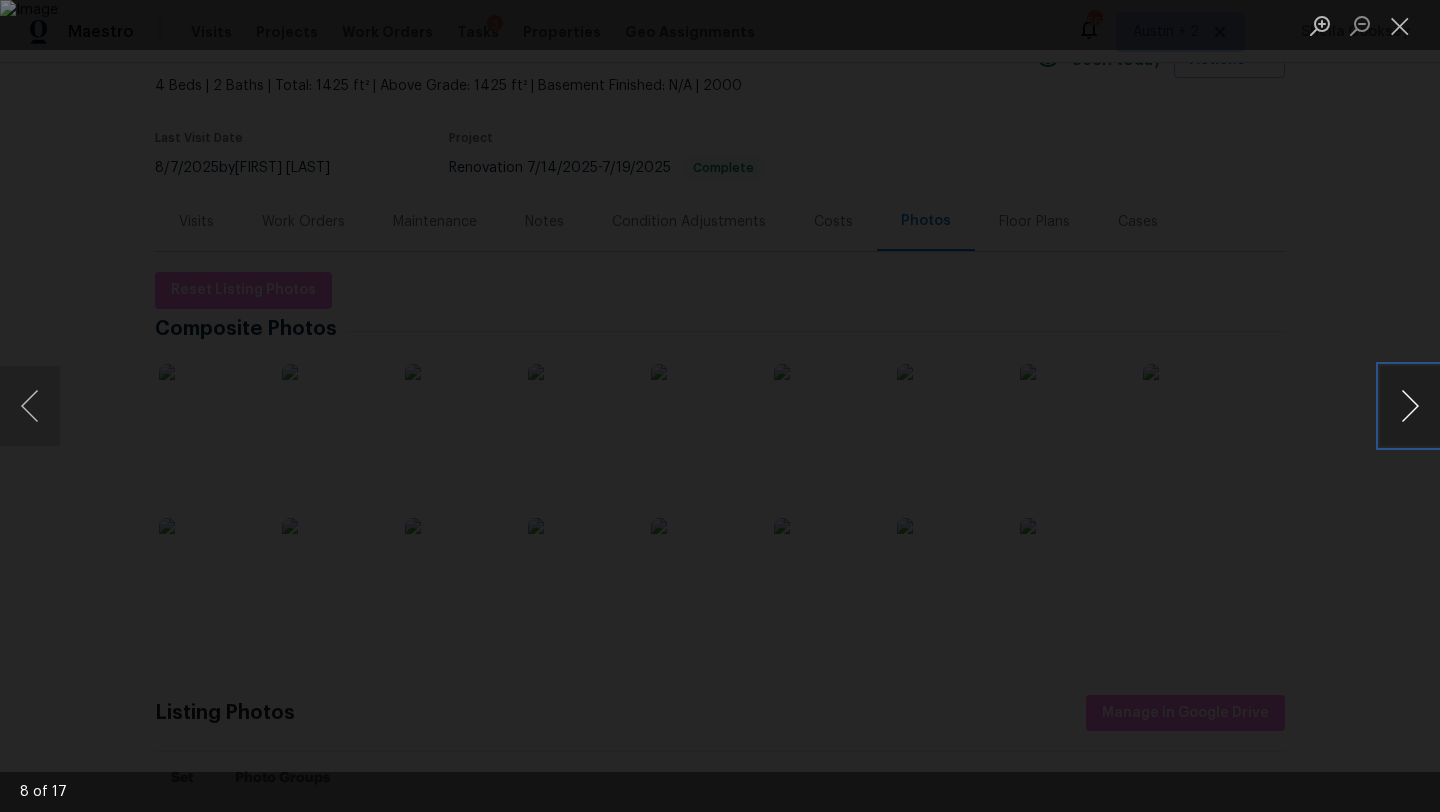click at bounding box center [1410, 406] 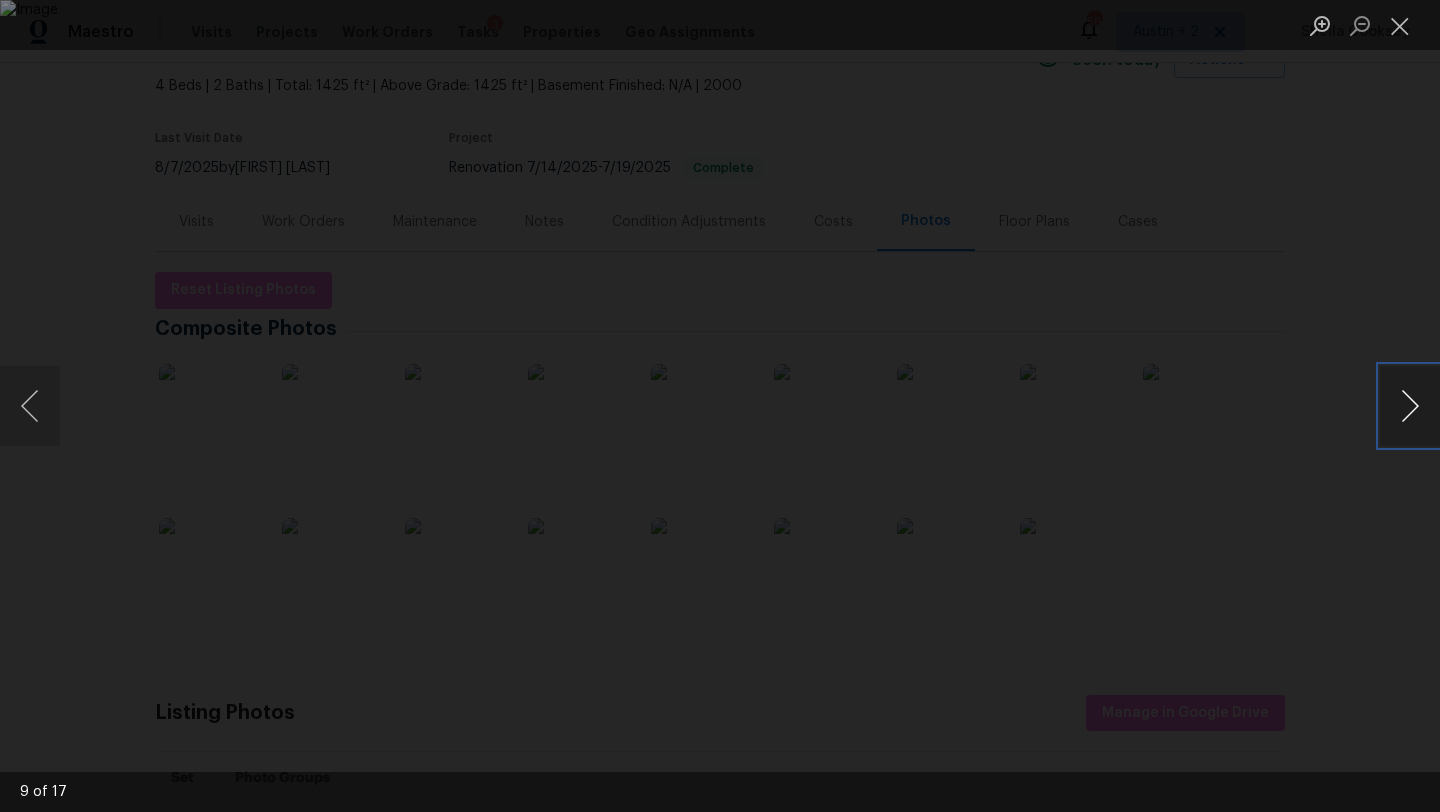 click at bounding box center [1410, 406] 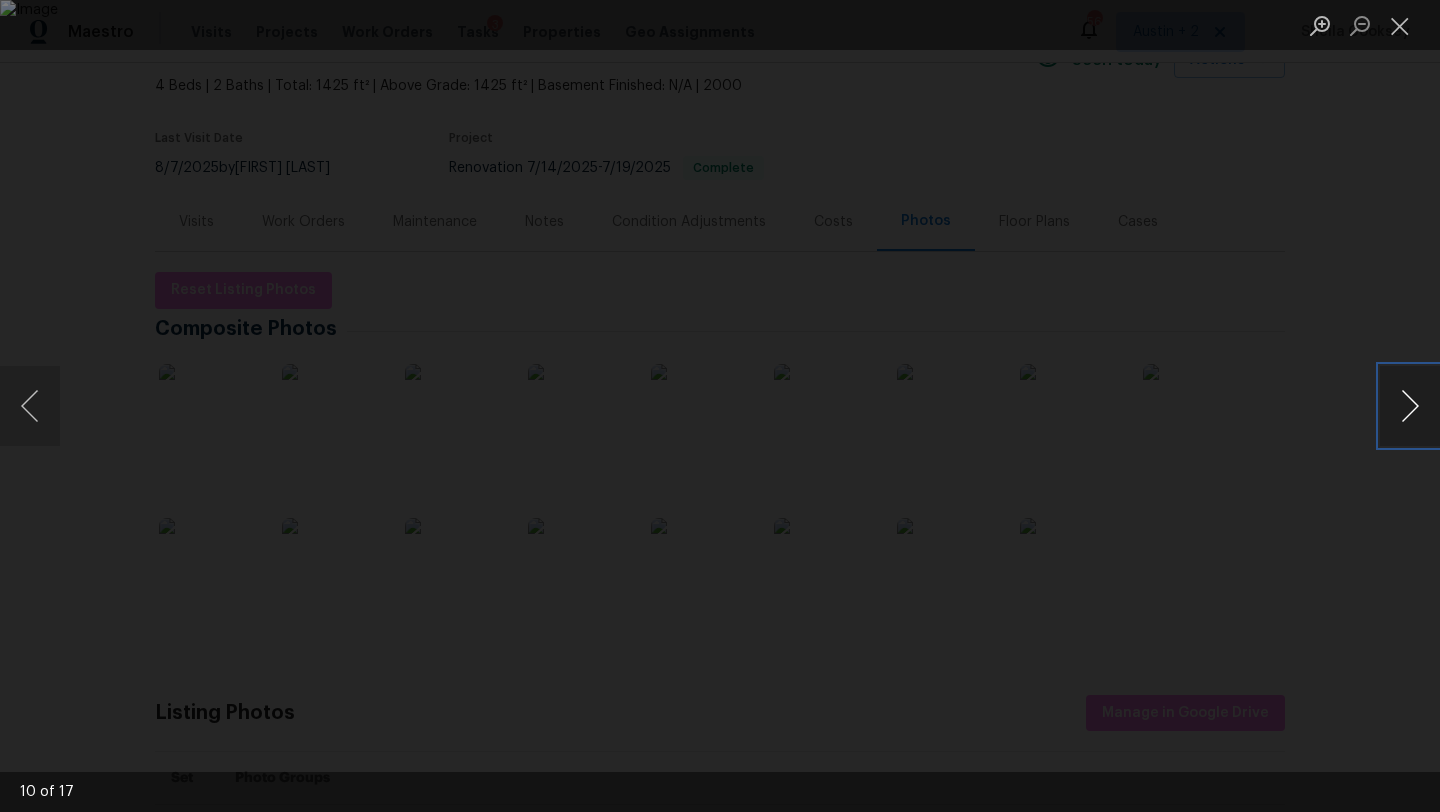 click at bounding box center [1410, 406] 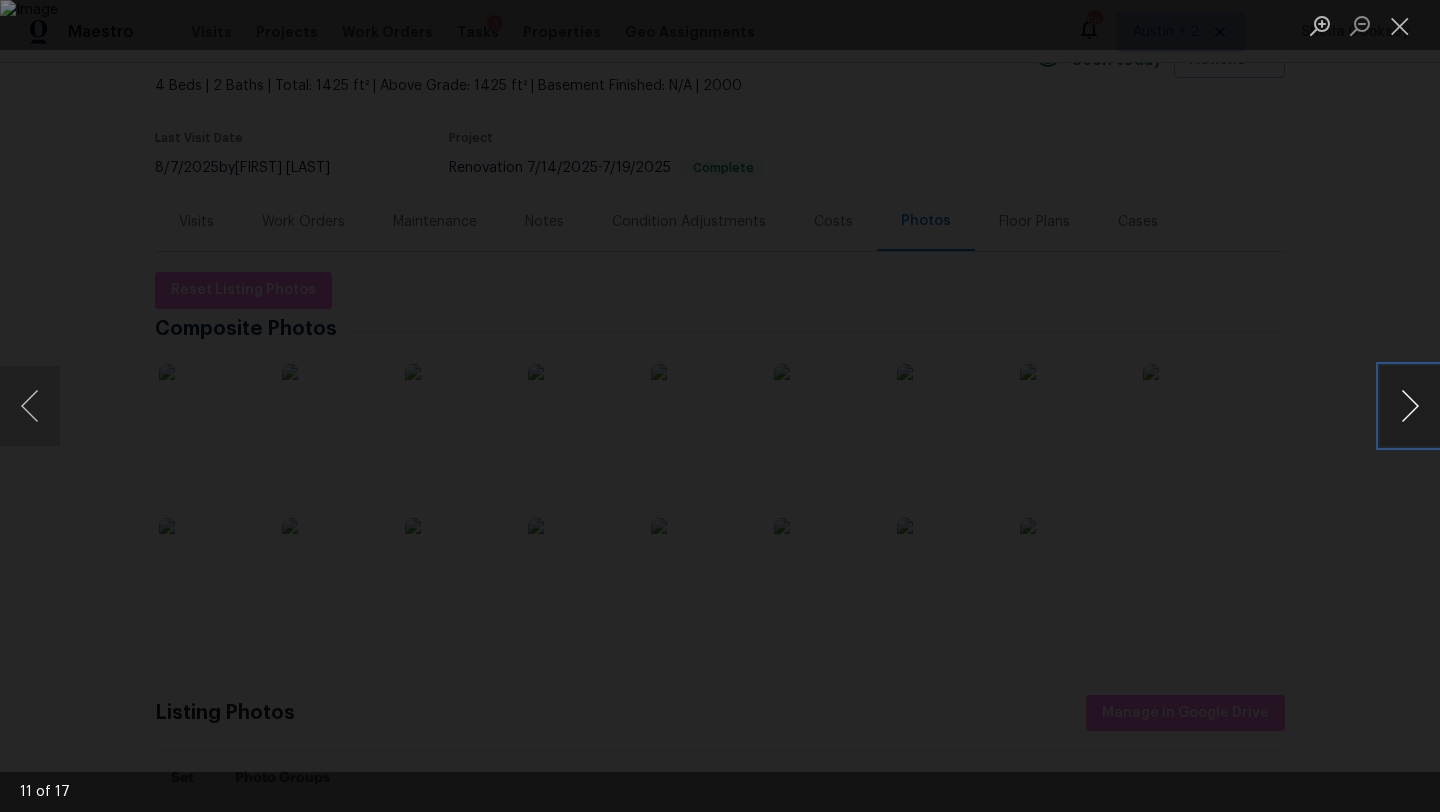 click at bounding box center [1410, 406] 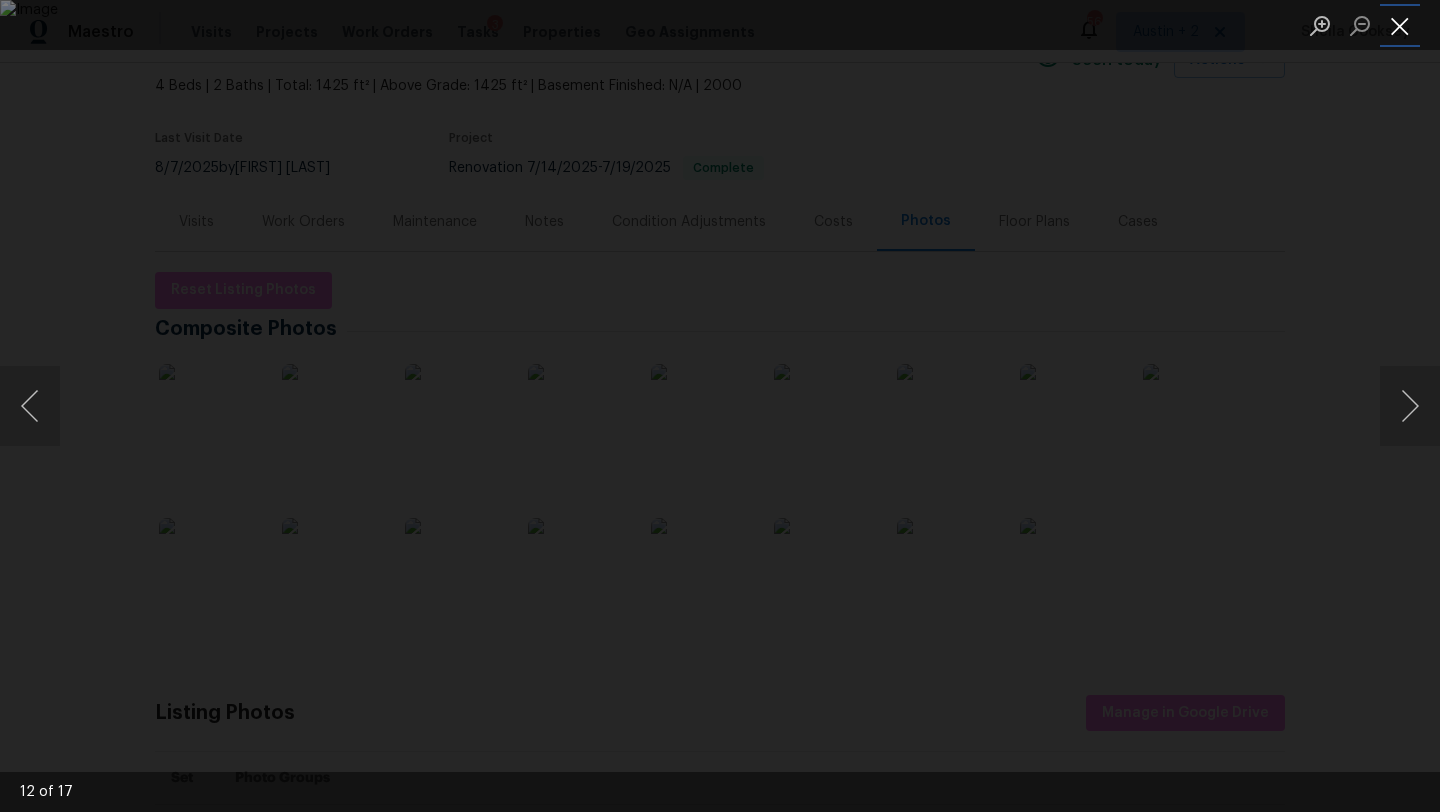 click at bounding box center (1400, 25) 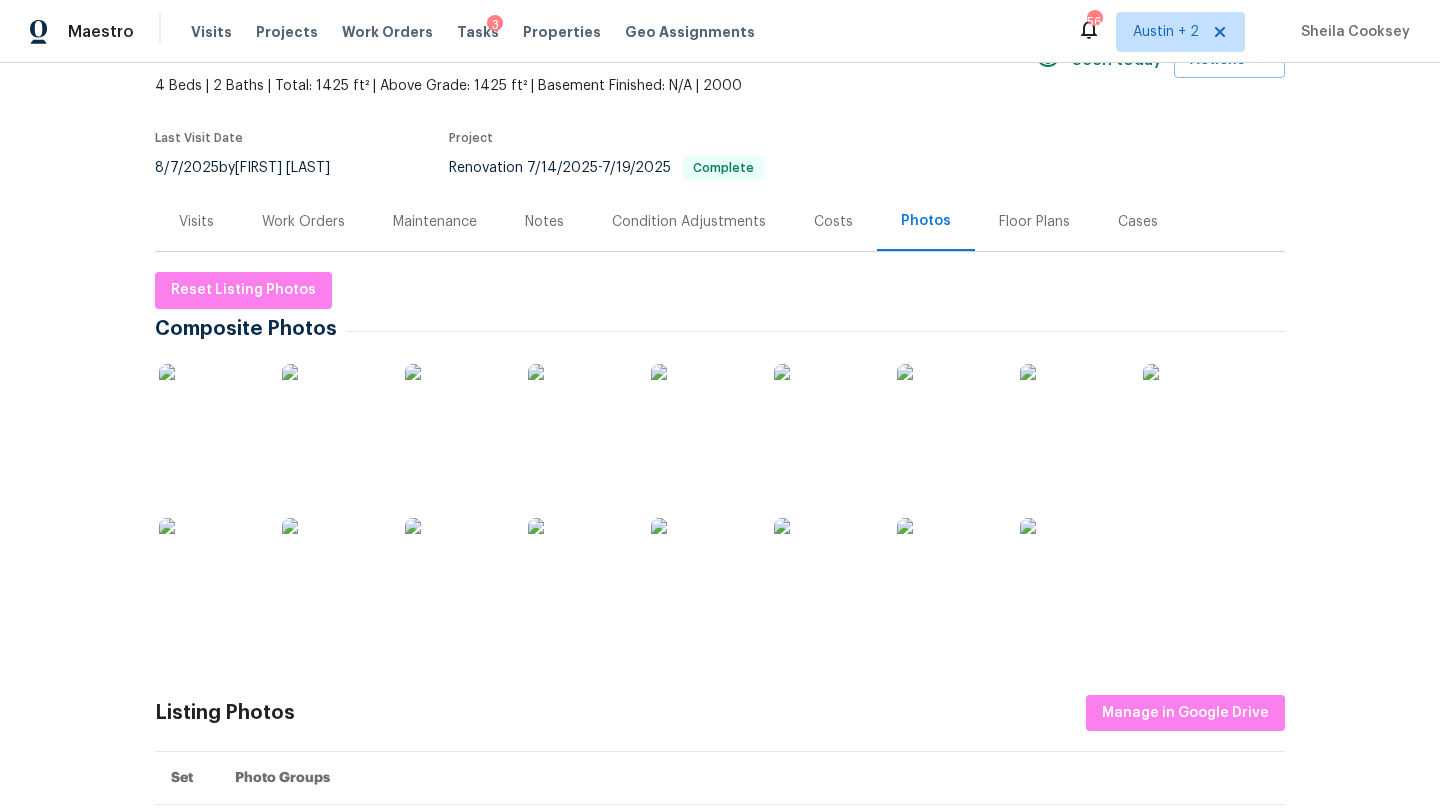 click on "Work Orders" at bounding box center (303, 222) 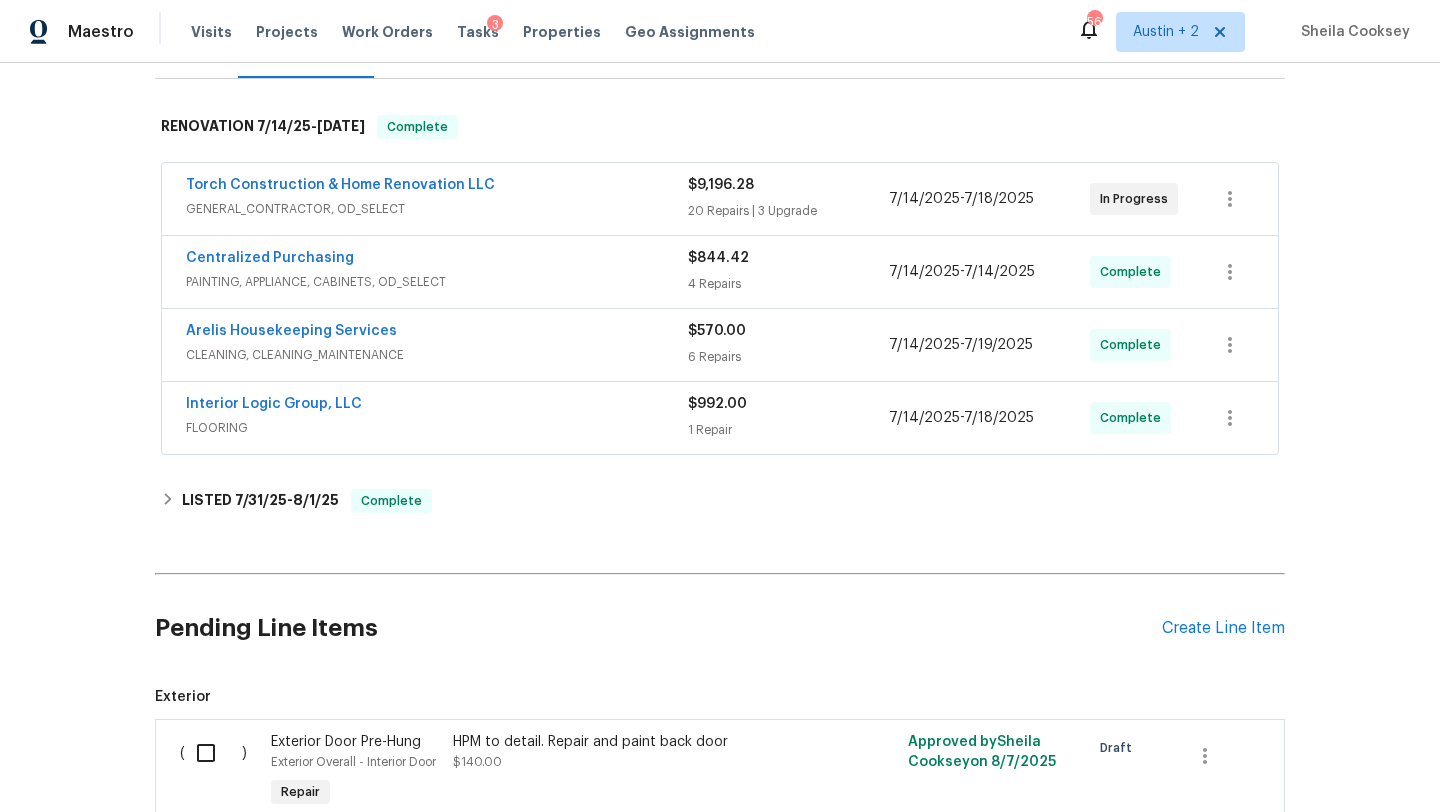 scroll, scrollTop: 286, scrollLeft: 0, axis: vertical 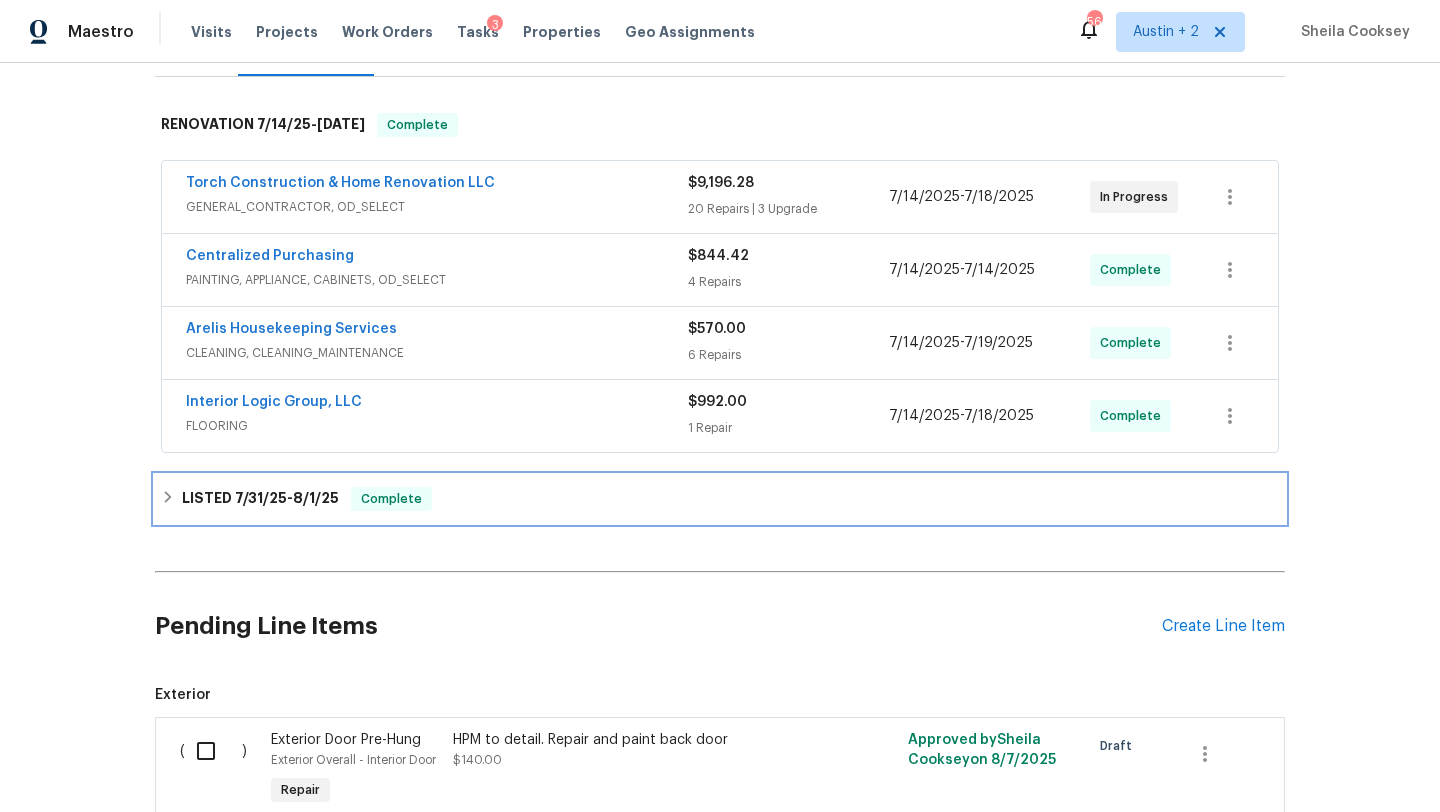 click on "LISTED   7/31/25  -  8/1/25 Complete" at bounding box center [720, 499] 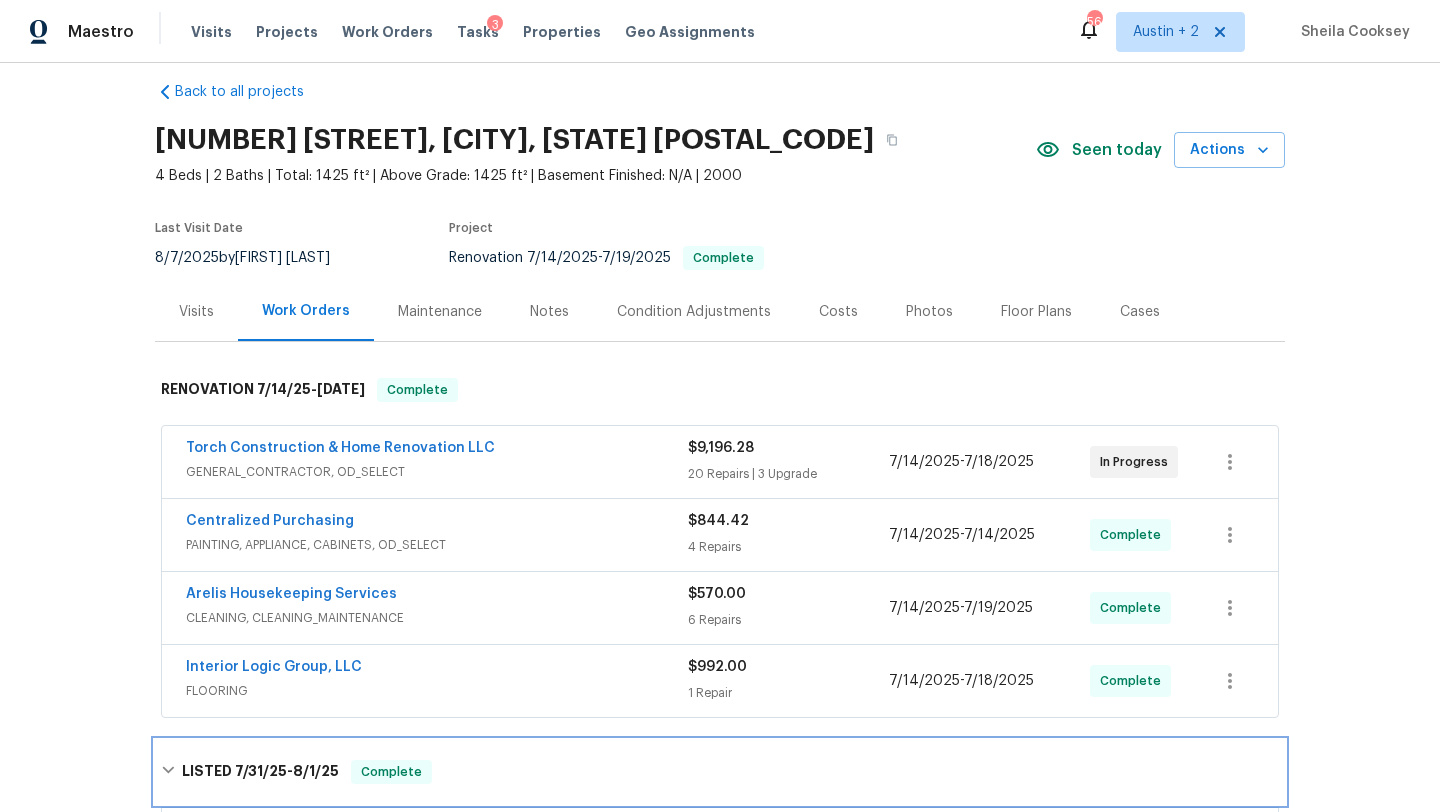 scroll, scrollTop: 0, scrollLeft: 0, axis: both 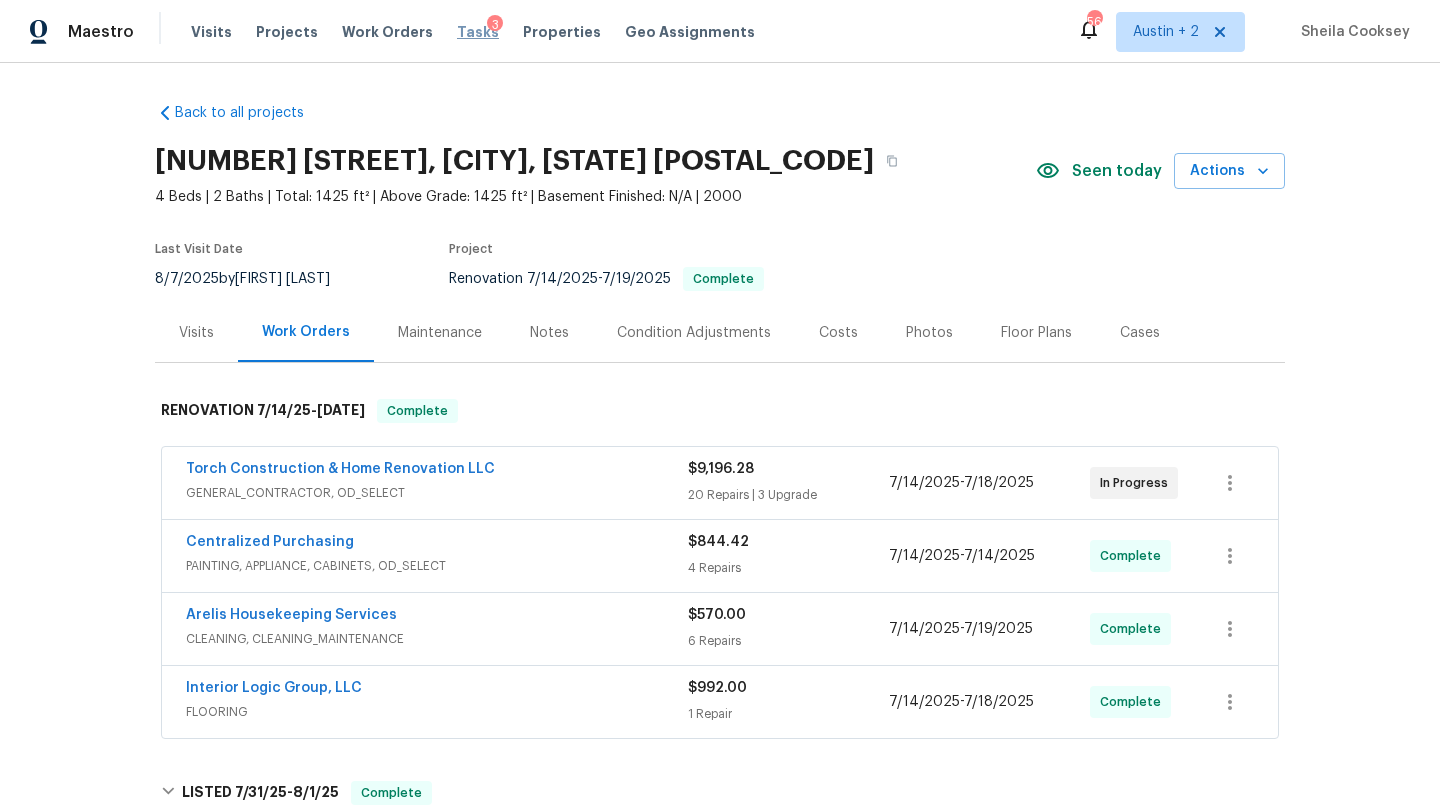 click on "Tasks" at bounding box center (478, 32) 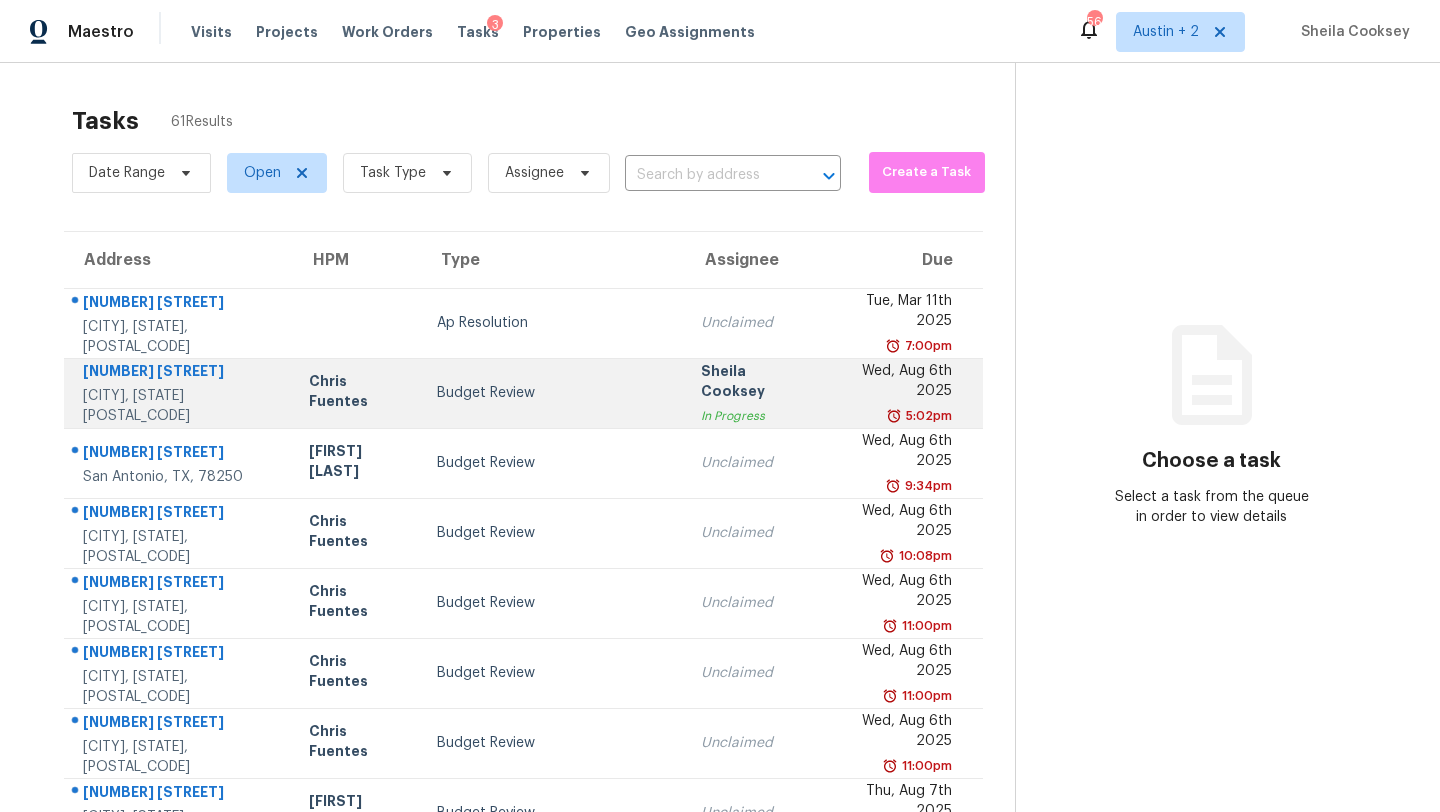 click on "Budget Review" at bounding box center [553, 393] 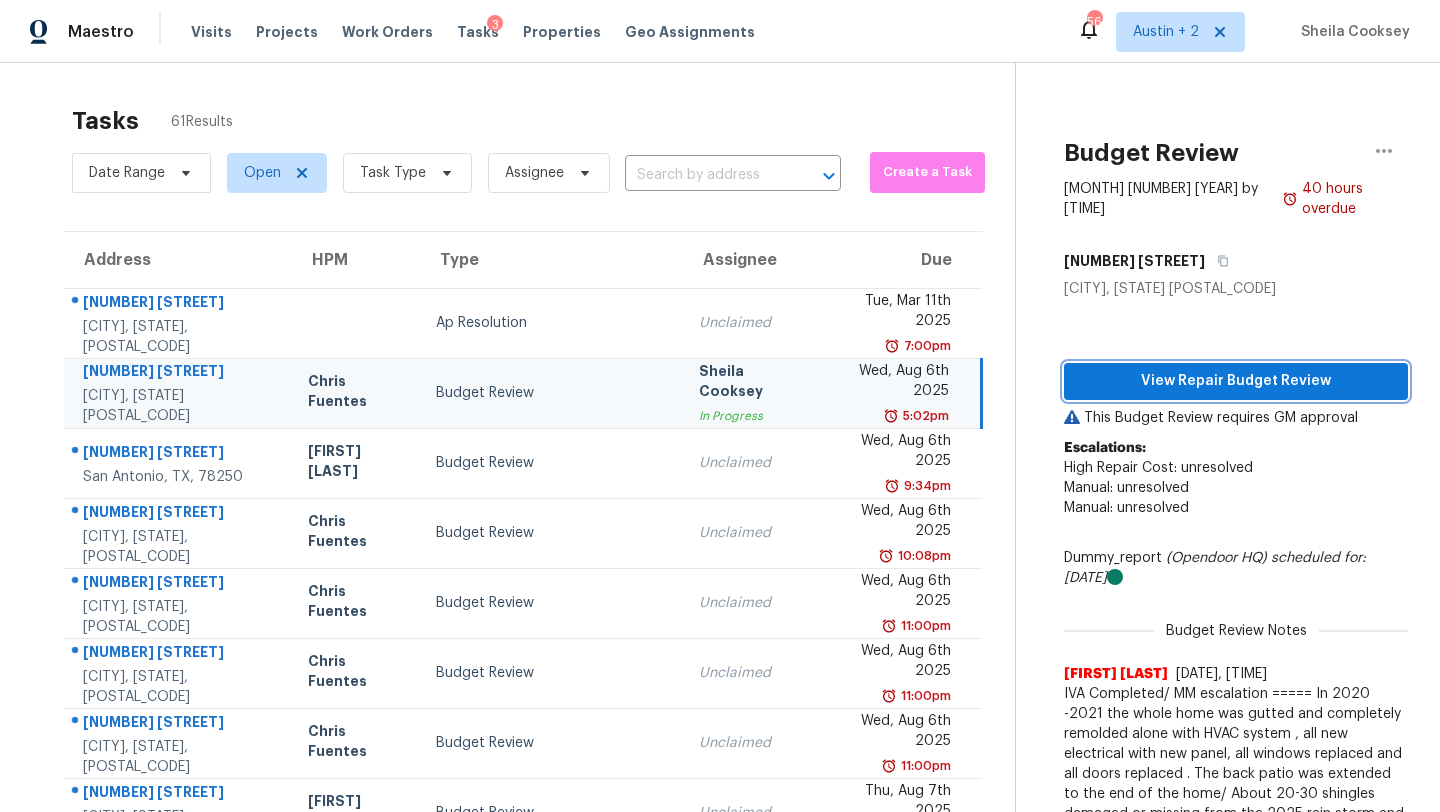 click on "View Repair Budget Review" at bounding box center (1236, 381) 